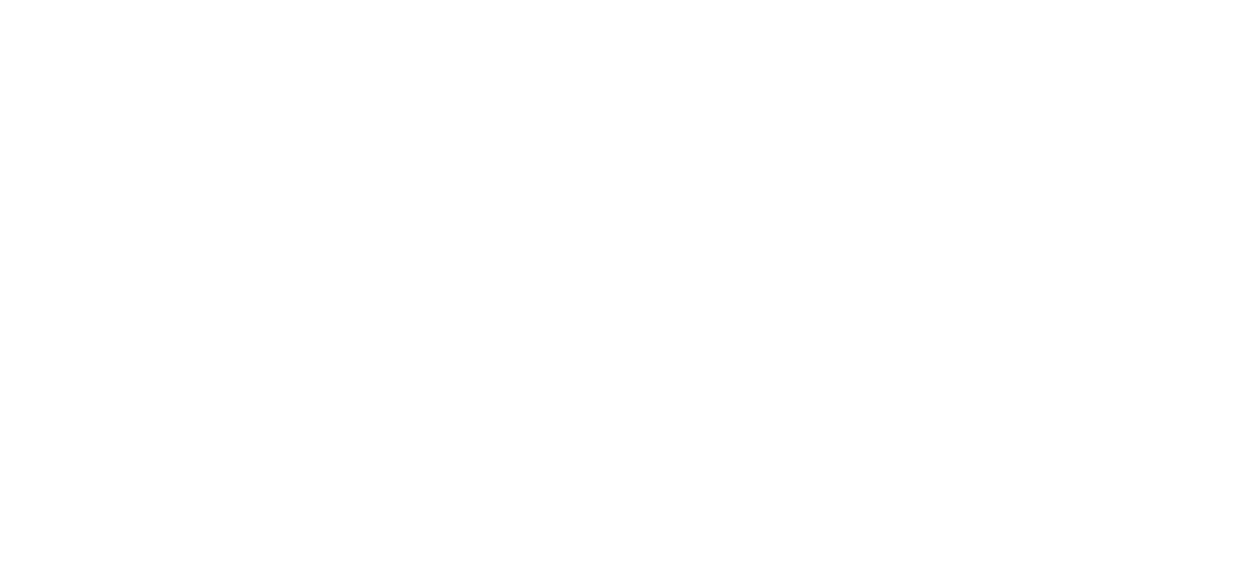 scroll, scrollTop: 0, scrollLeft: 0, axis: both 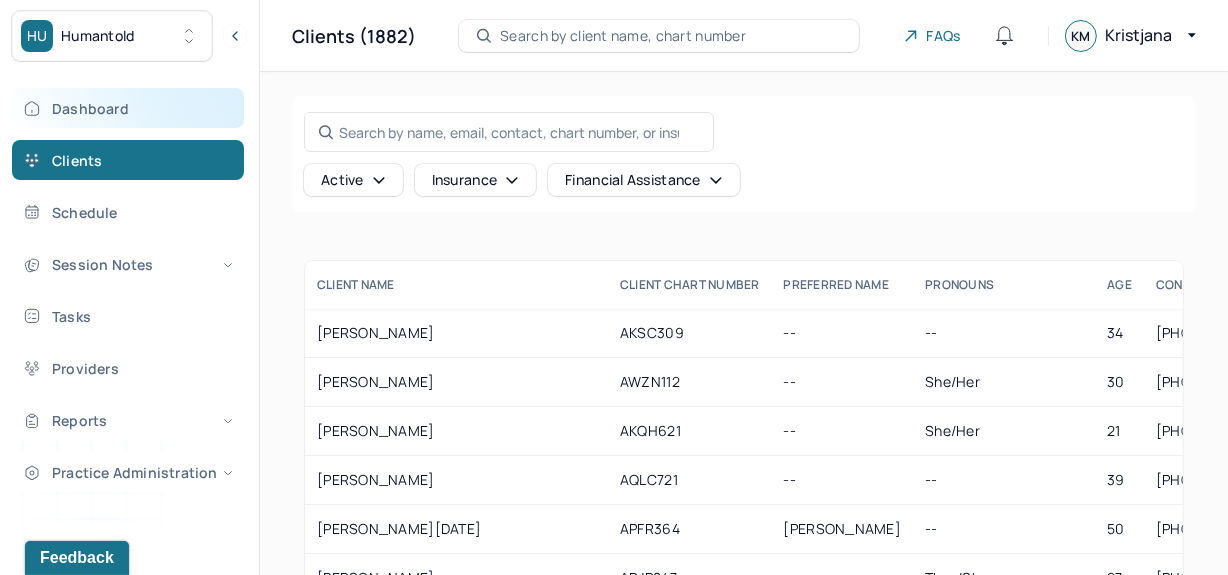 click on "Dashboard" at bounding box center [128, 108] 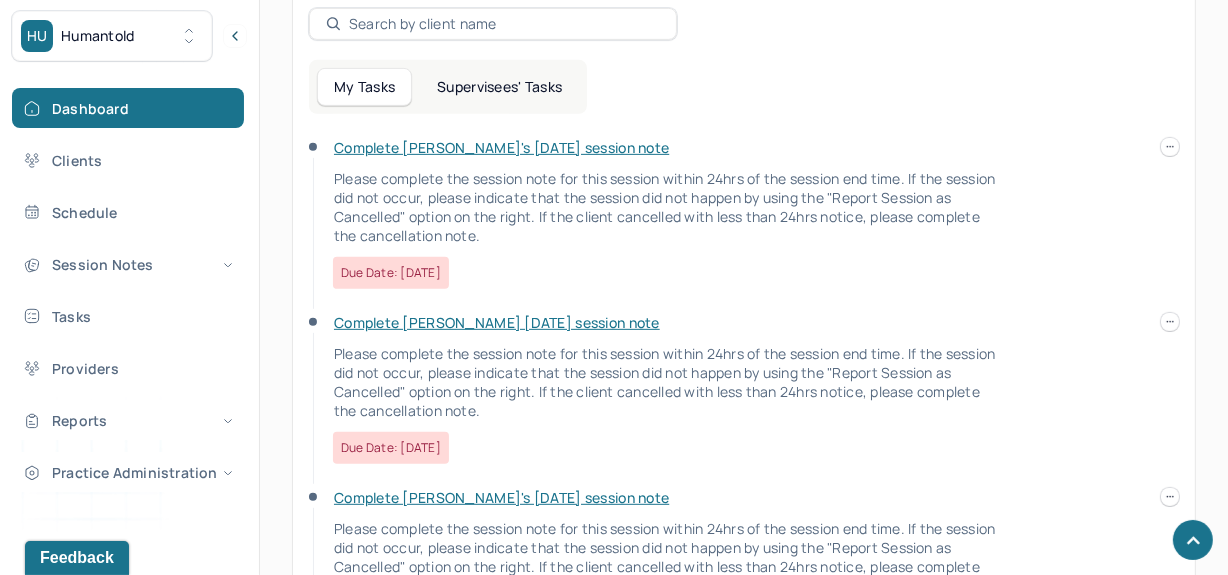 scroll, scrollTop: 810, scrollLeft: 0, axis: vertical 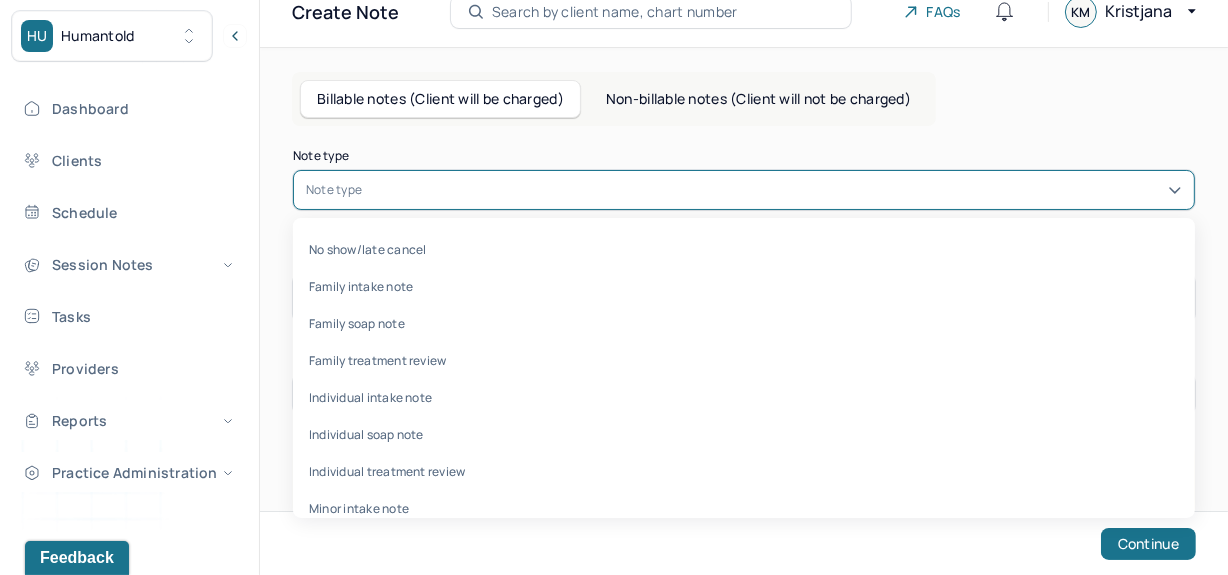 click on "Note type" at bounding box center (744, 190) 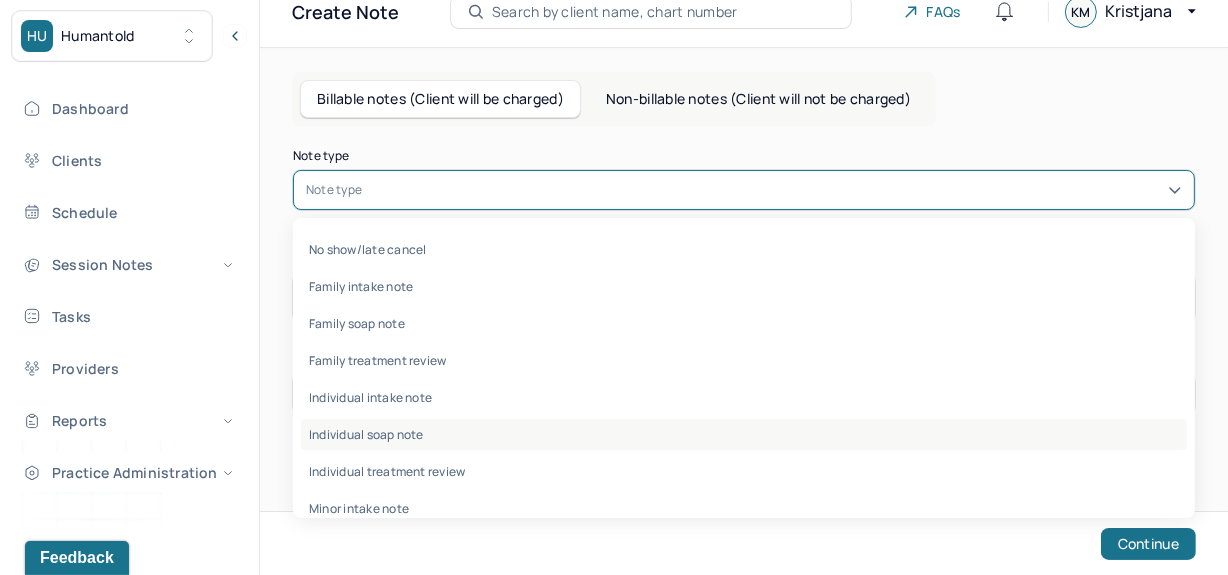 click on "Individual soap note" at bounding box center [744, 434] 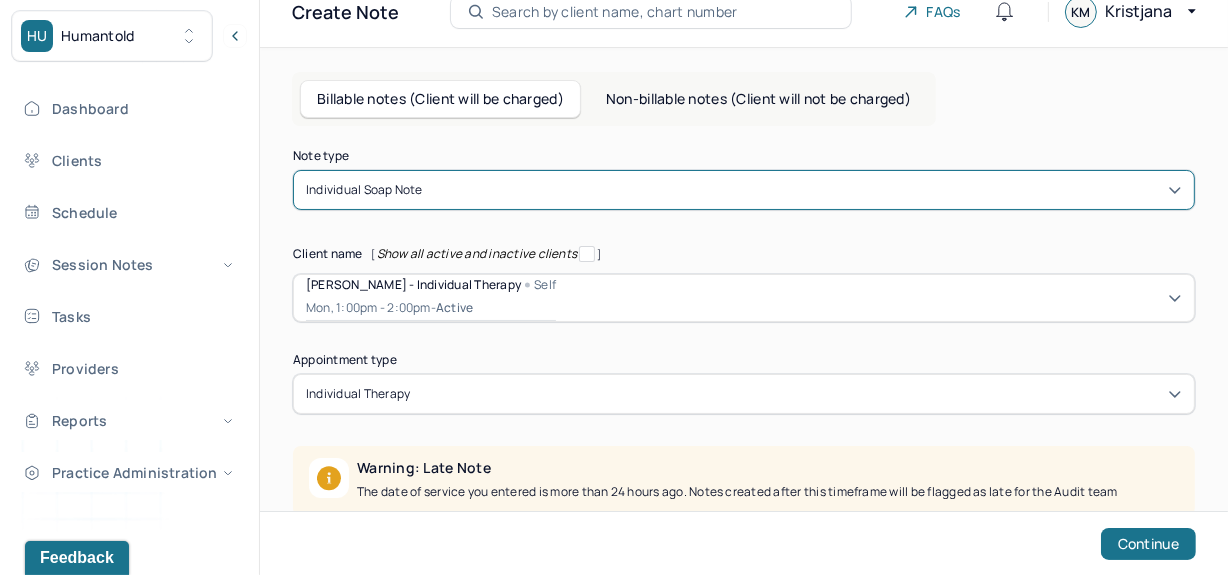 scroll, scrollTop: 253, scrollLeft: 0, axis: vertical 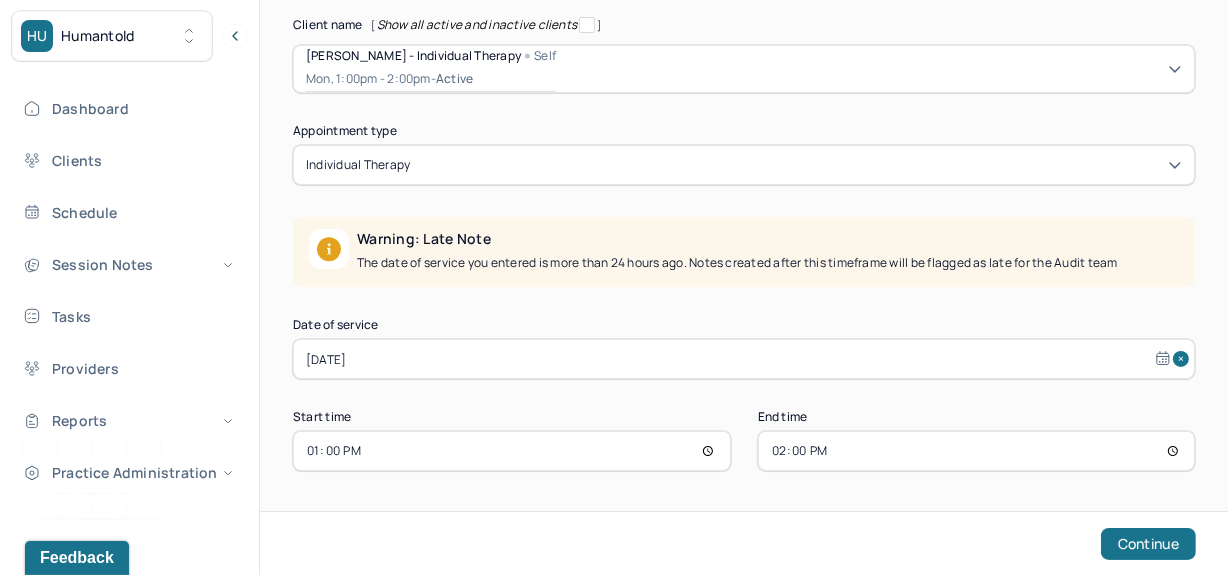 click on "[DATE]" at bounding box center (744, 359) 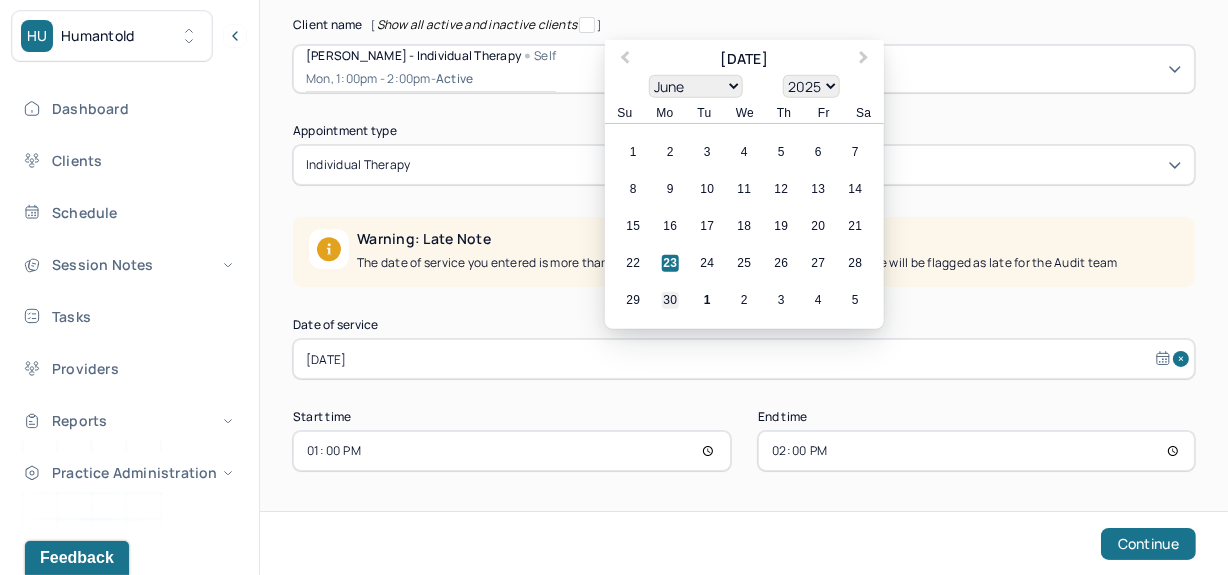 click on "30" at bounding box center [670, 300] 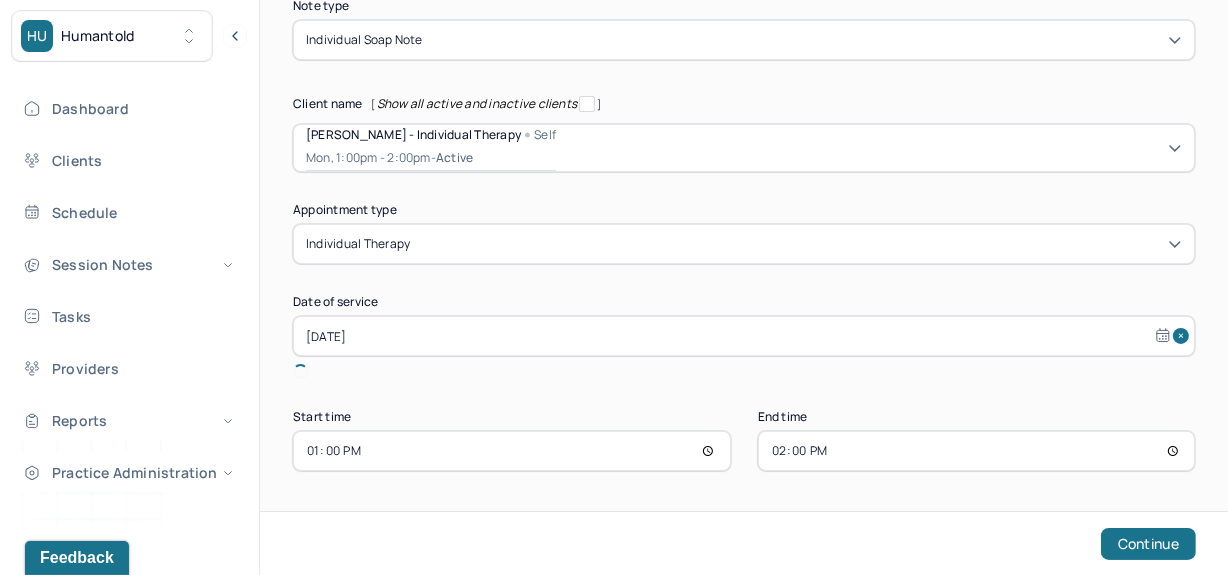 scroll, scrollTop: 151, scrollLeft: 0, axis: vertical 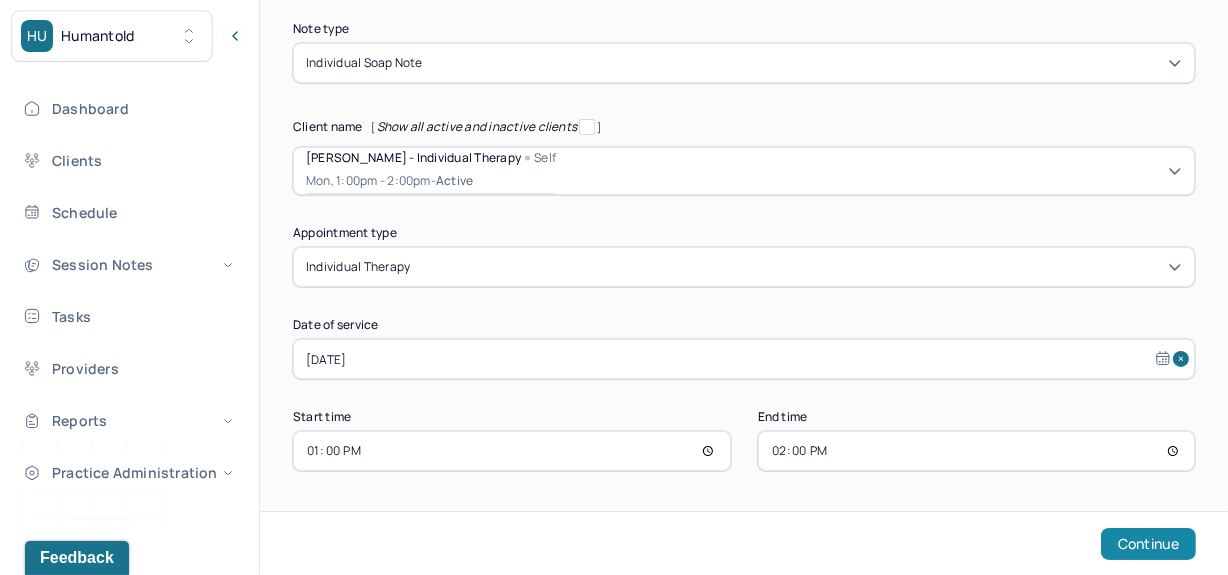 click on "Continue" at bounding box center [1148, 544] 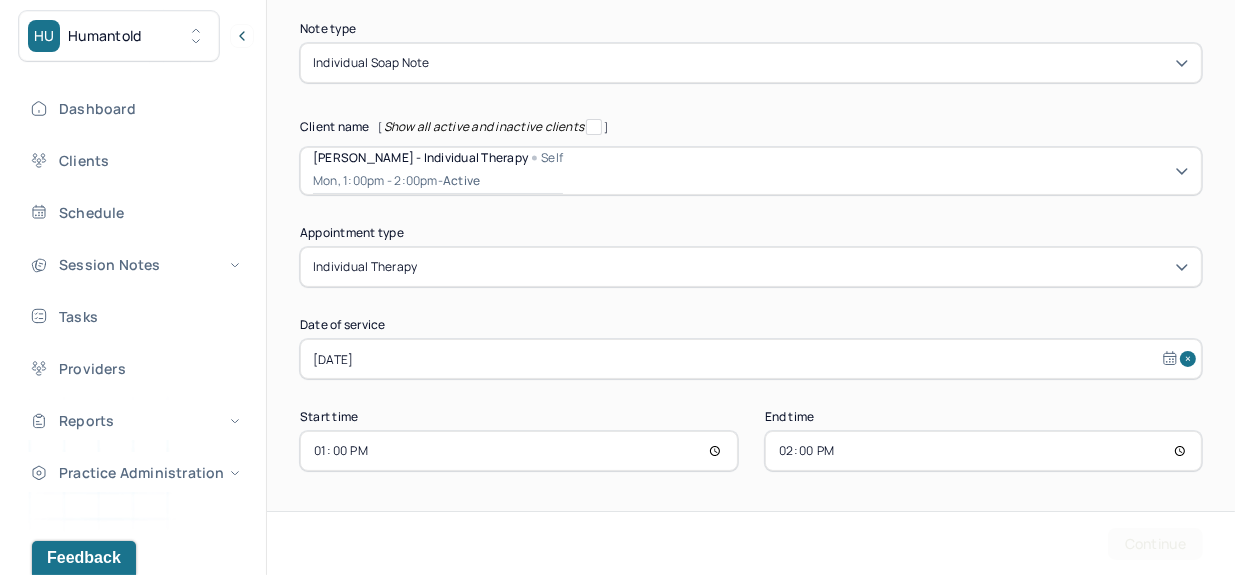 scroll, scrollTop: 0, scrollLeft: 0, axis: both 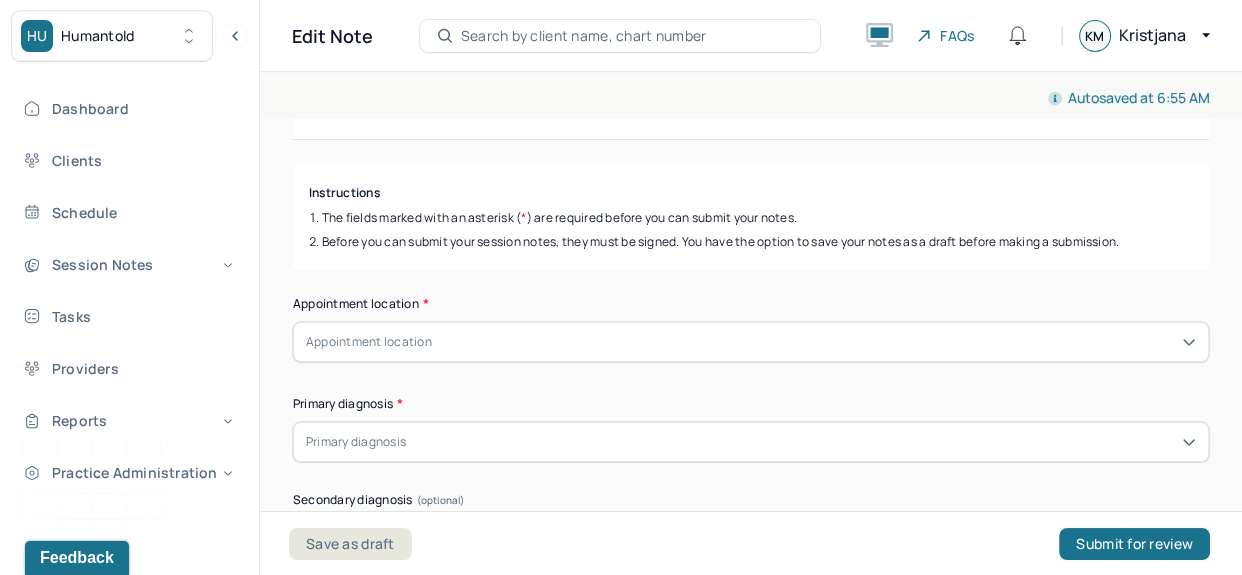 click on "Appointment location" at bounding box center (751, 342) 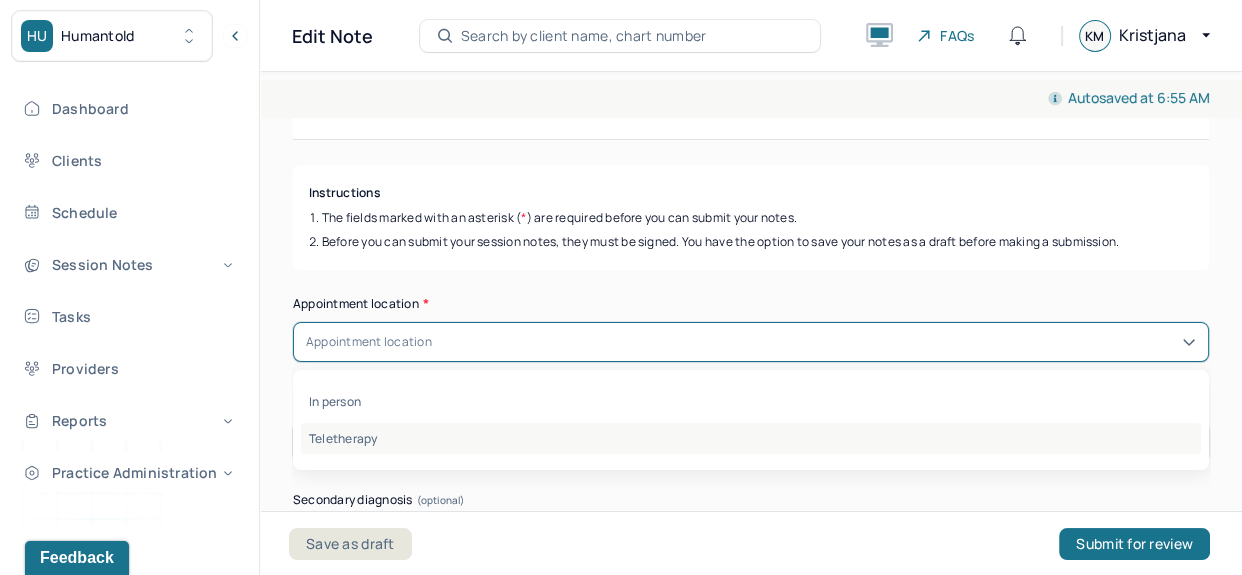 click on "Teletherapy" at bounding box center [751, 438] 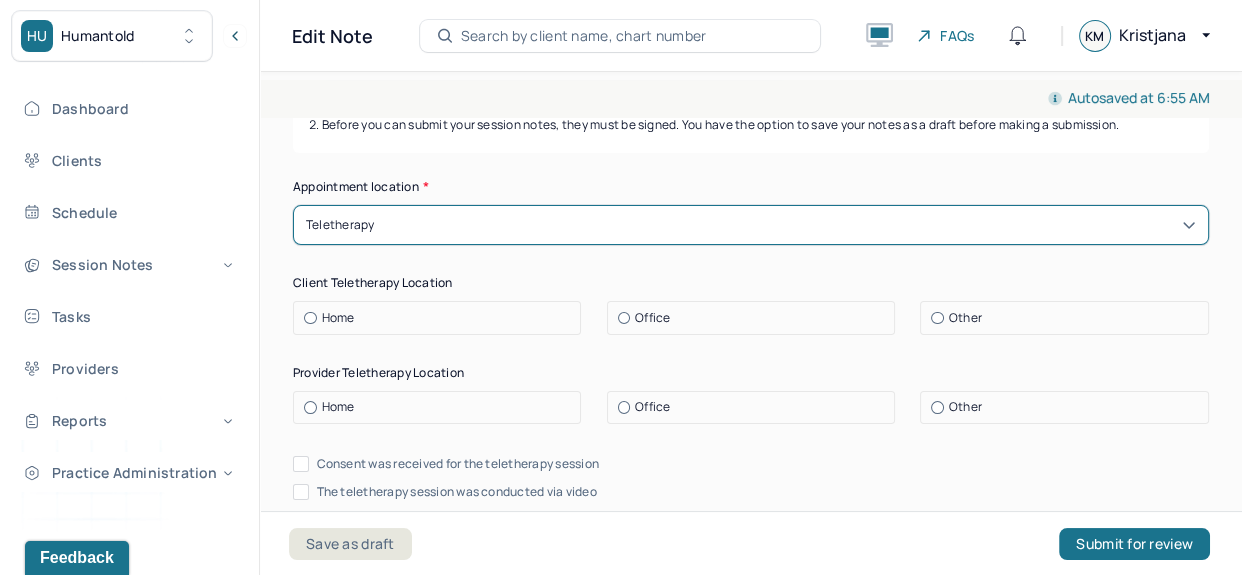 scroll, scrollTop: 282, scrollLeft: 0, axis: vertical 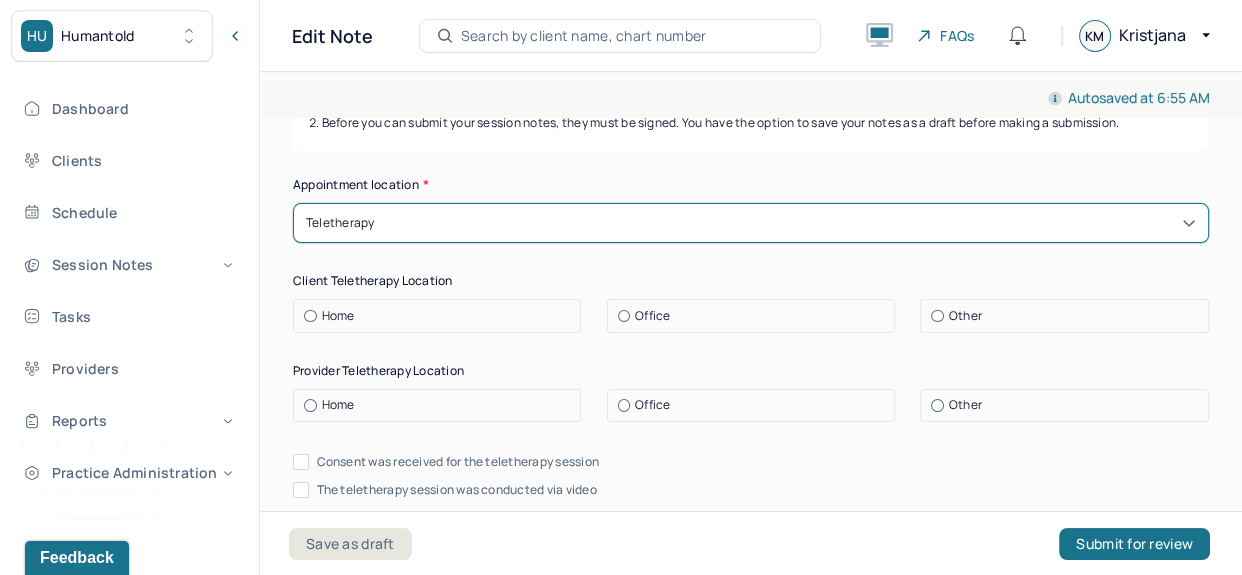 click on "Appointment location * option Teletherapy, selected. Teletherapy Client Teletherapy Location Home Office Other Provider Teletherapy Location Home Office Other Consent was received for the teletherapy session The teletherapy session was conducted via video Primary diagnosis * Primary diagnosis Secondary diagnosis (optional) Secondary diagnosis Tertiary diagnosis (optional) Tertiary diagnosis Emotional / Behavioural symptoms demonstrated * Causing * Causing Intention for Session * Intention for Session" at bounding box center [751, 659] 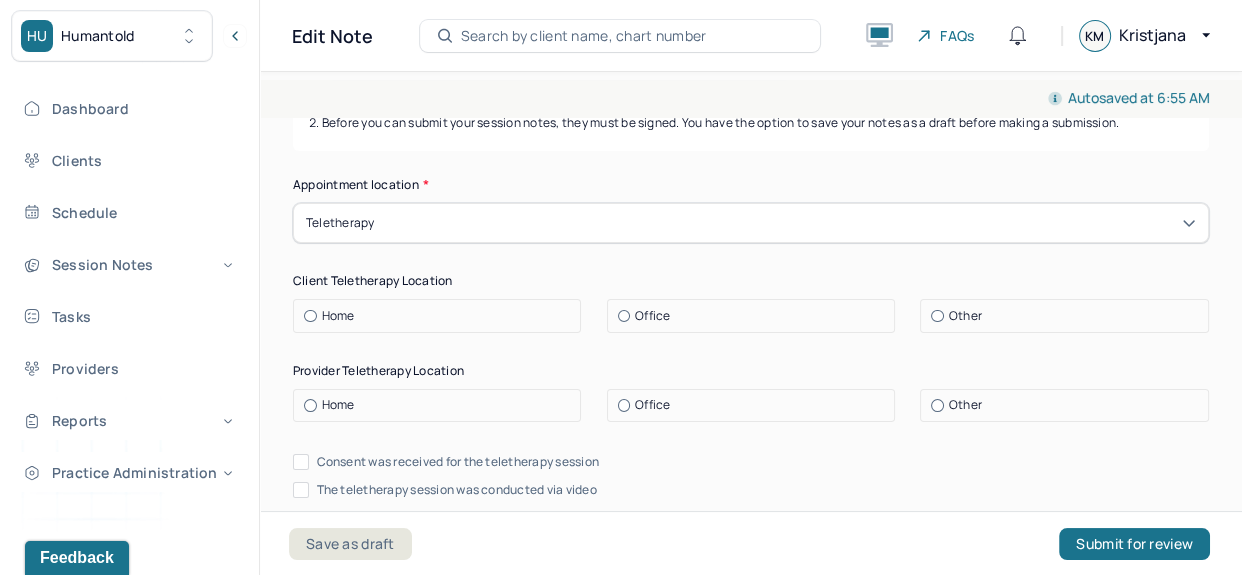 click on "Home" at bounding box center (442, 316) 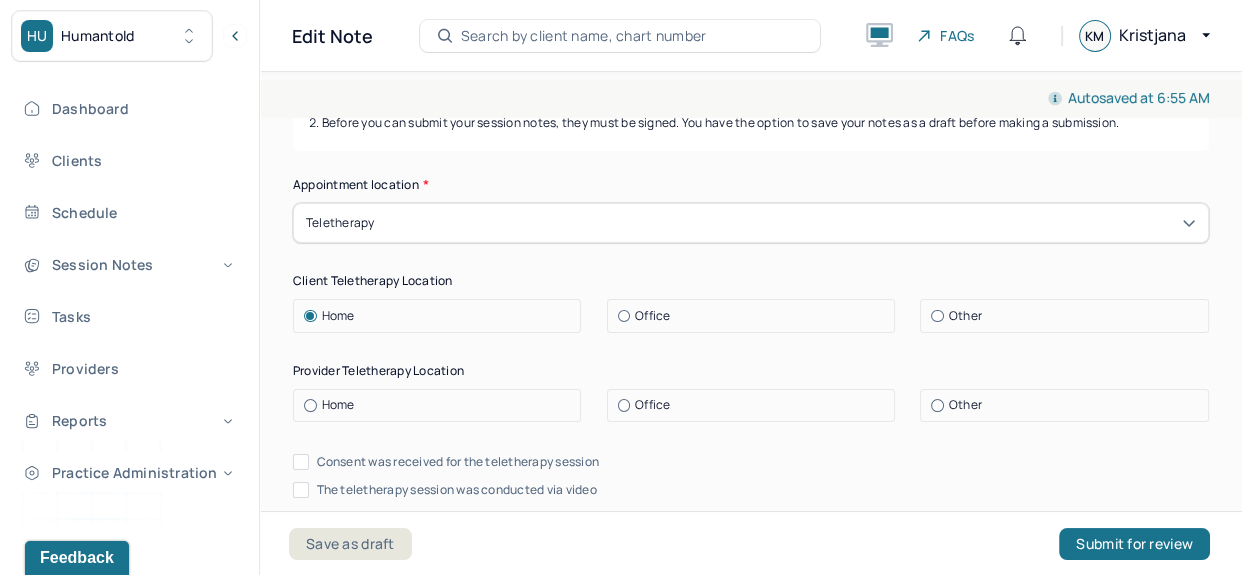 click on "Home" at bounding box center [442, 405] 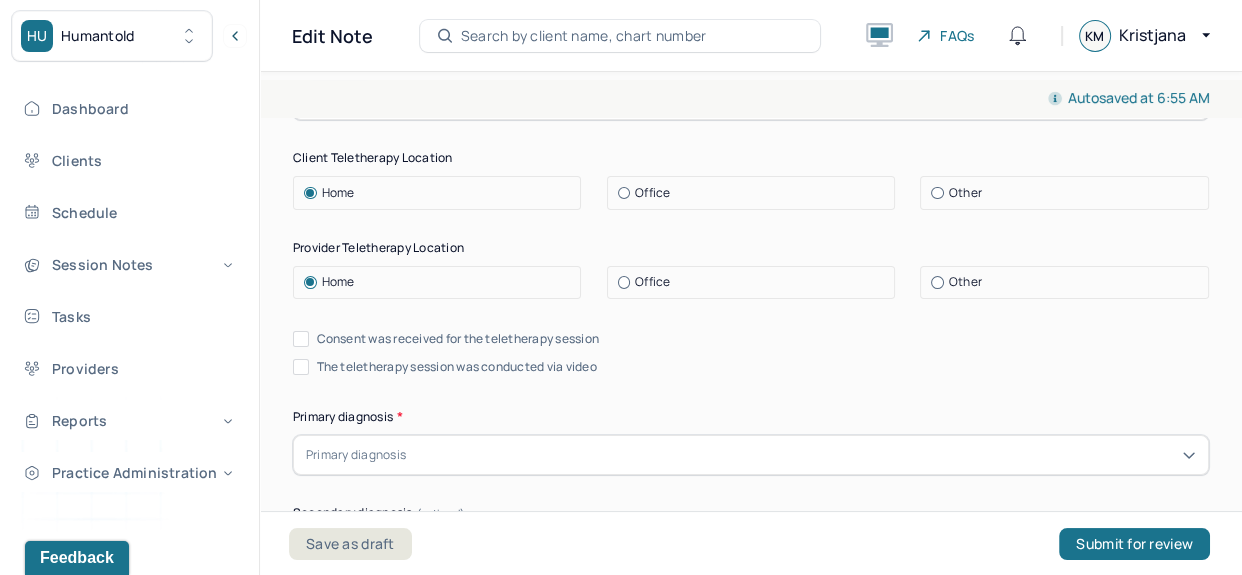 scroll, scrollTop: 406, scrollLeft: 0, axis: vertical 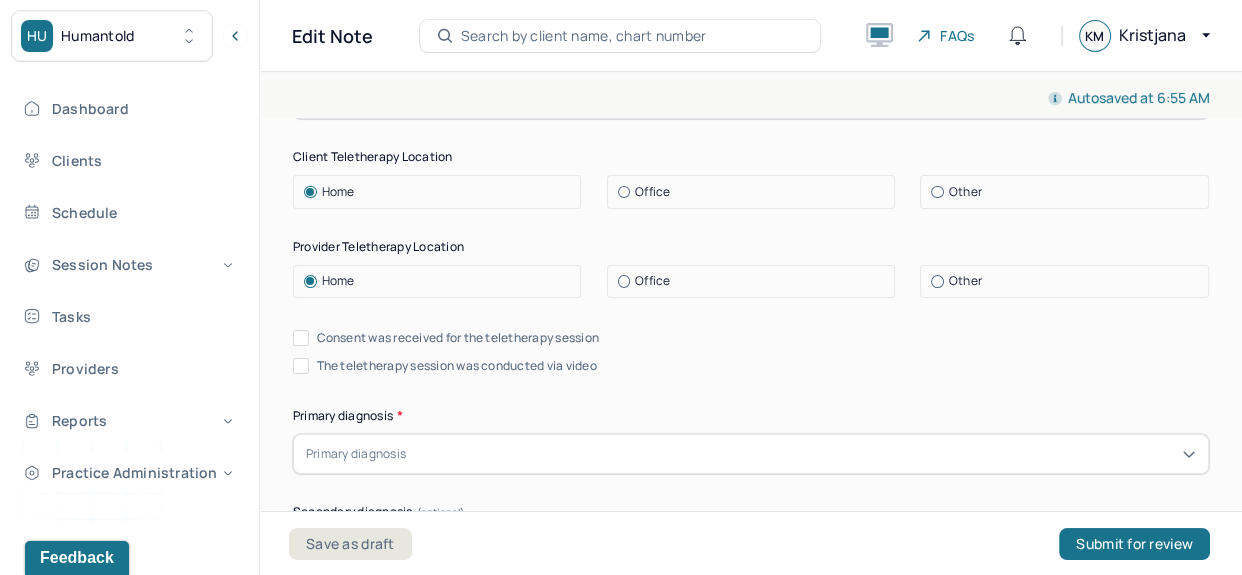 click on "Consent was received for the teletherapy session The teletherapy session was conducted via video" at bounding box center (751, 352) 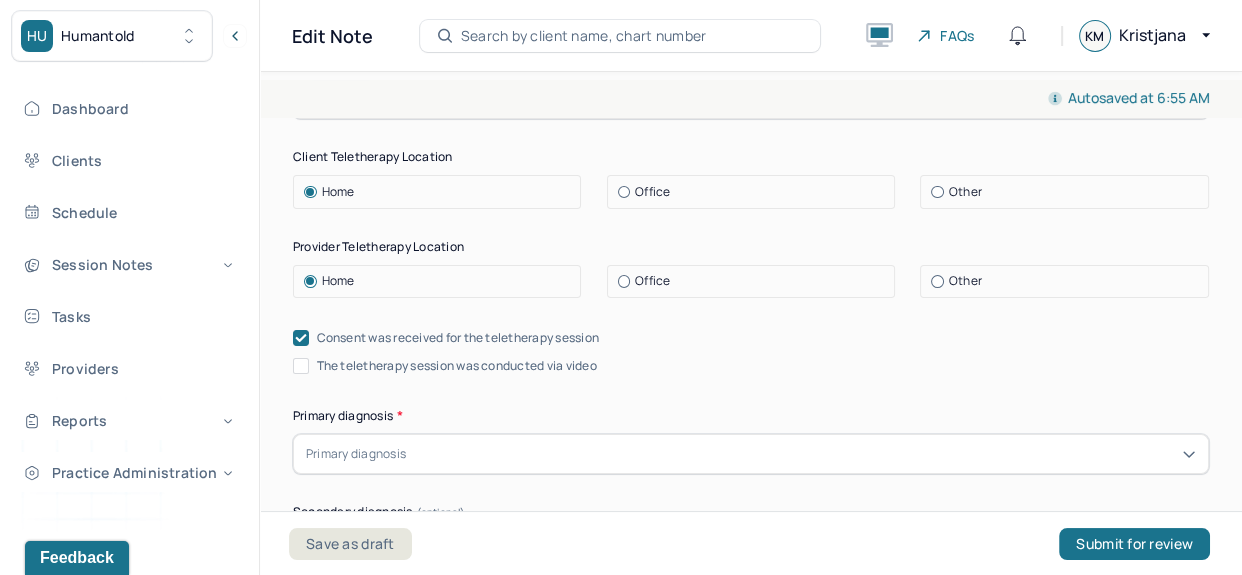 click on "The teletherapy session was conducted via video" at bounding box center [457, 366] 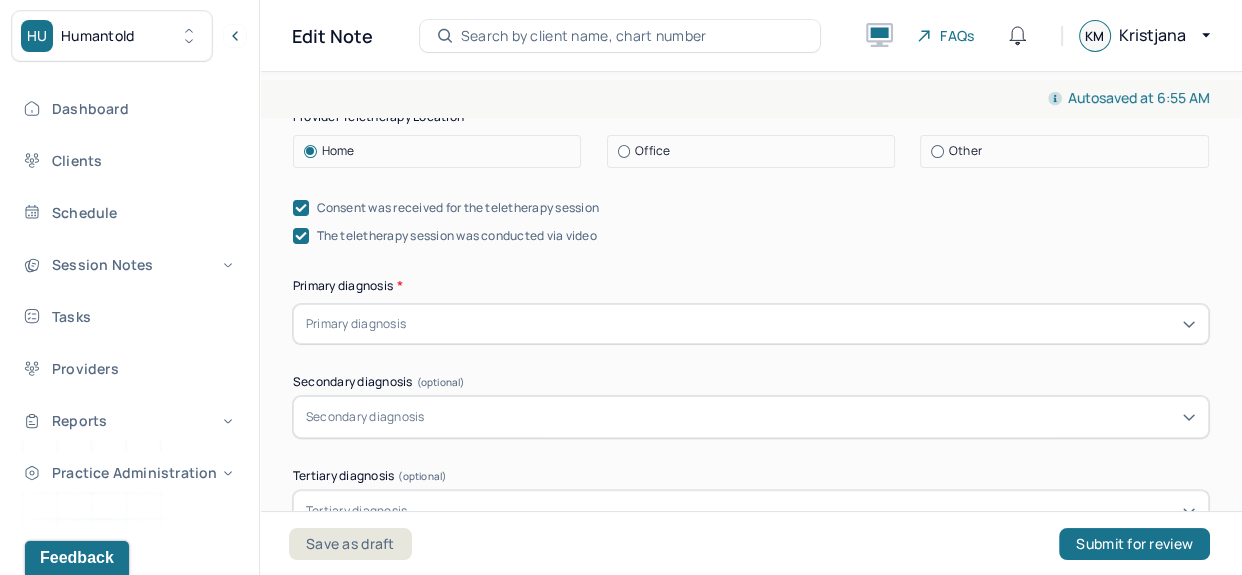 scroll, scrollTop: 537, scrollLeft: 0, axis: vertical 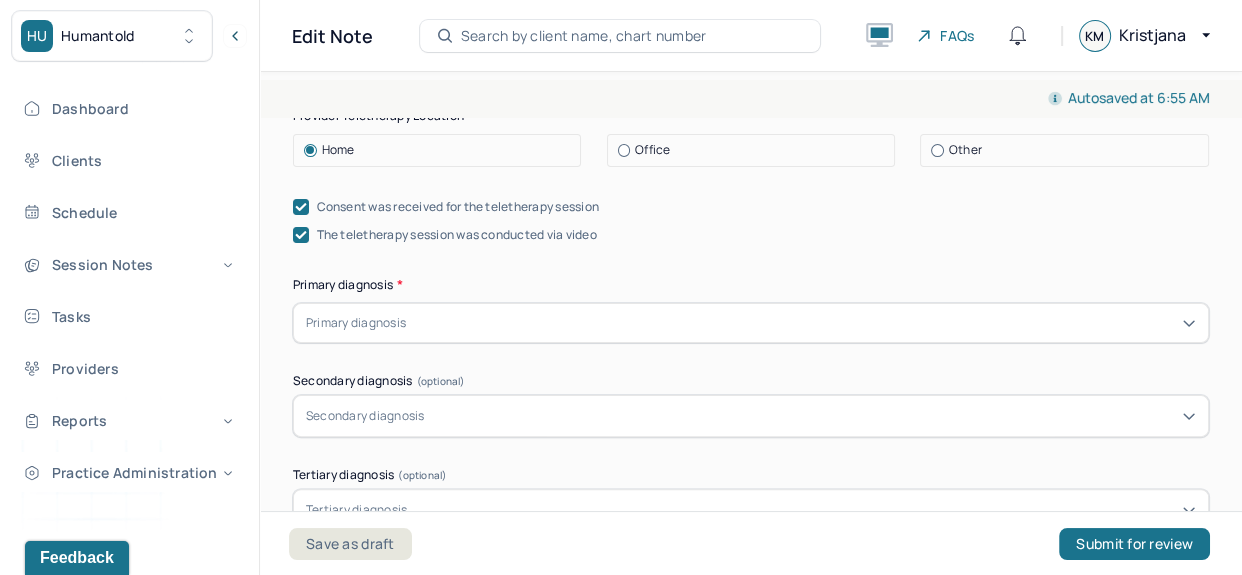 click at bounding box center (803, 323) 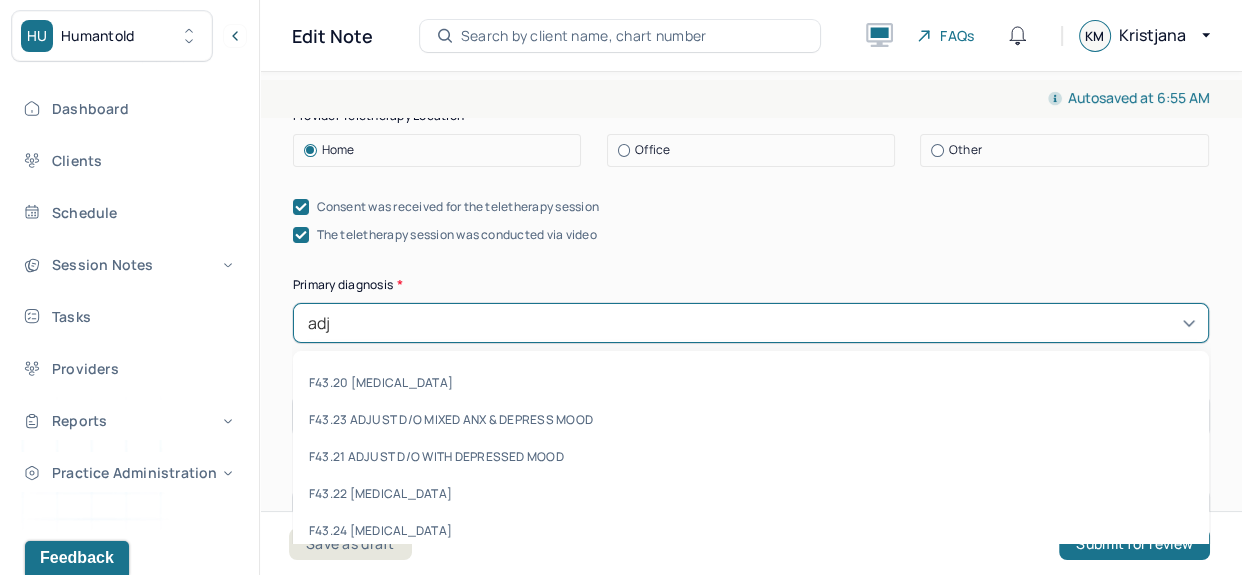 type on "adju" 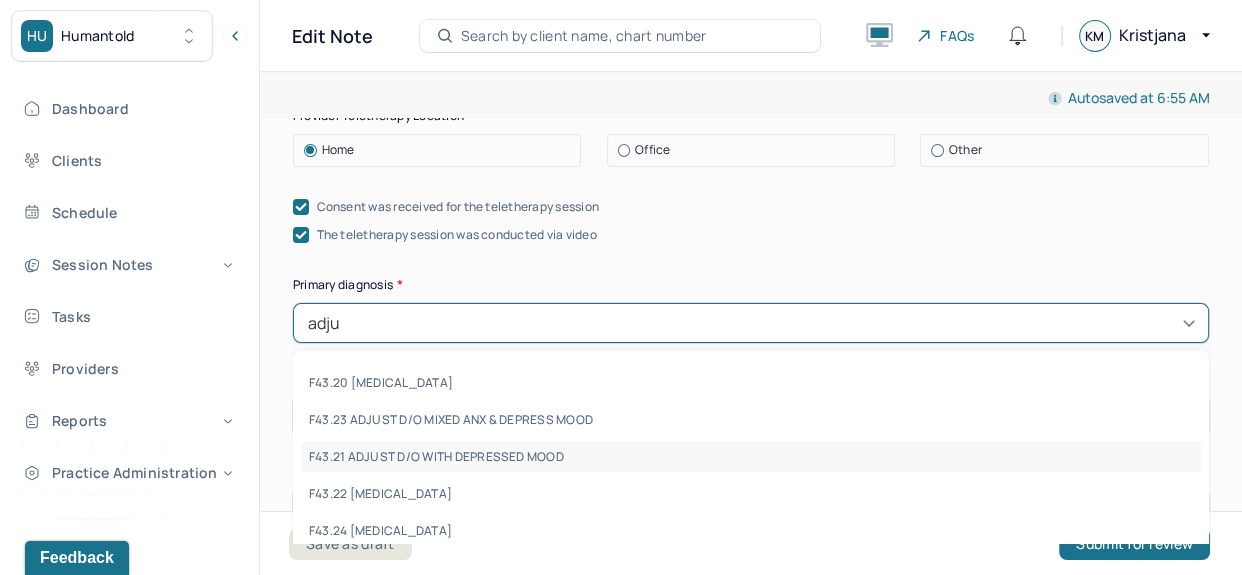 click on "F43.21 ADJUST D/O WITH DEPRESSED MOOD" at bounding box center [751, 456] 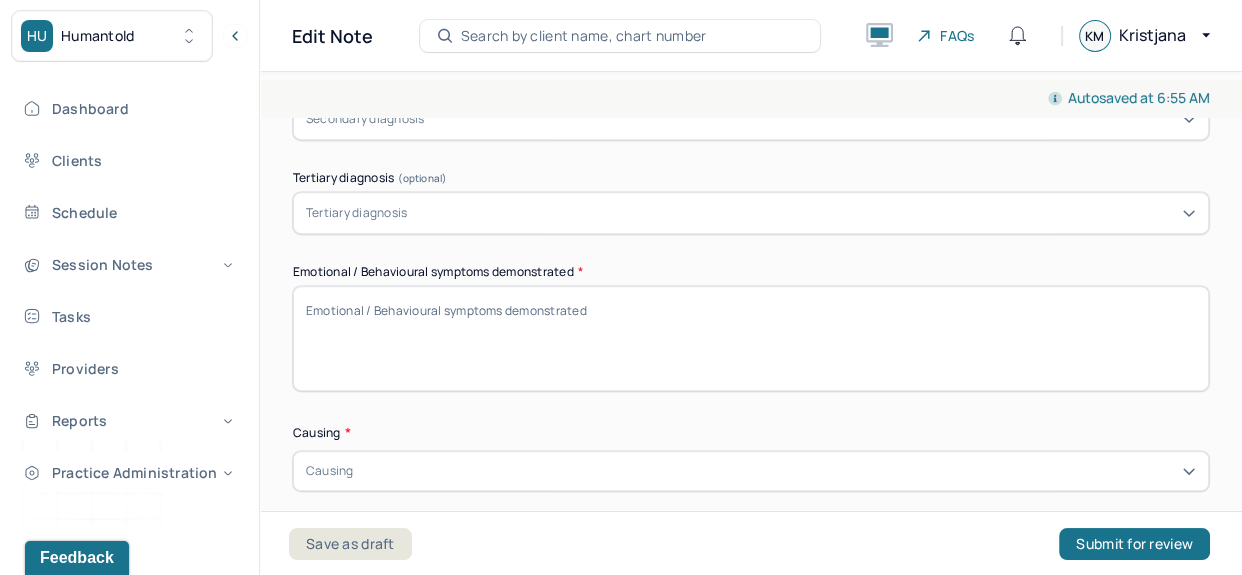scroll, scrollTop: 838, scrollLeft: 0, axis: vertical 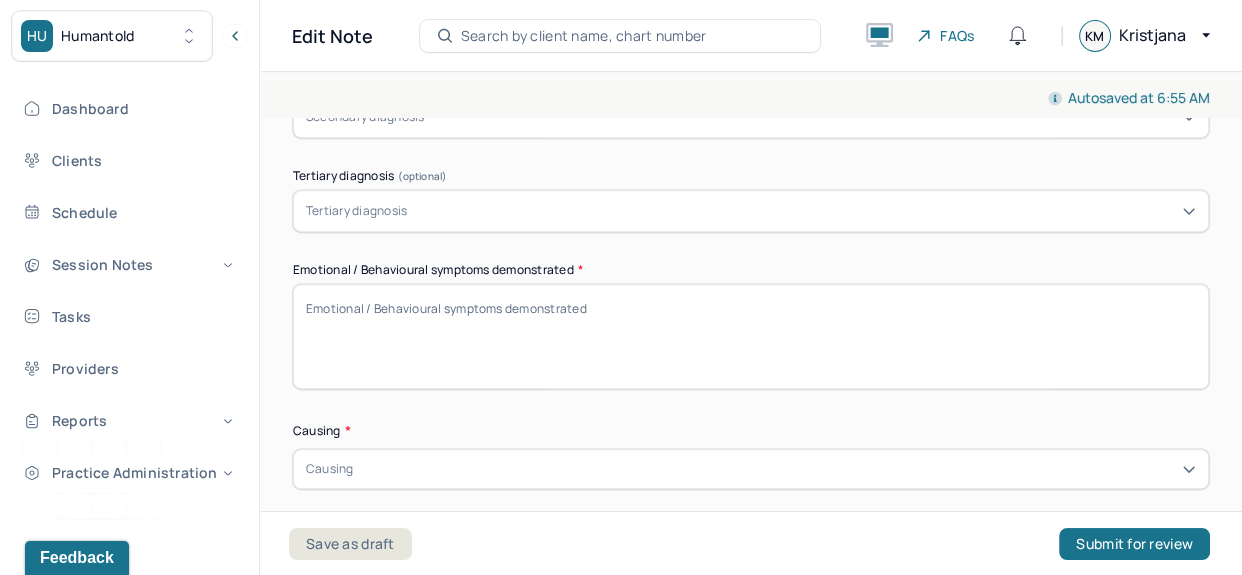 click on "Emotional / Behavioural symptoms demonstrated *" at bounding box center (751, 336) 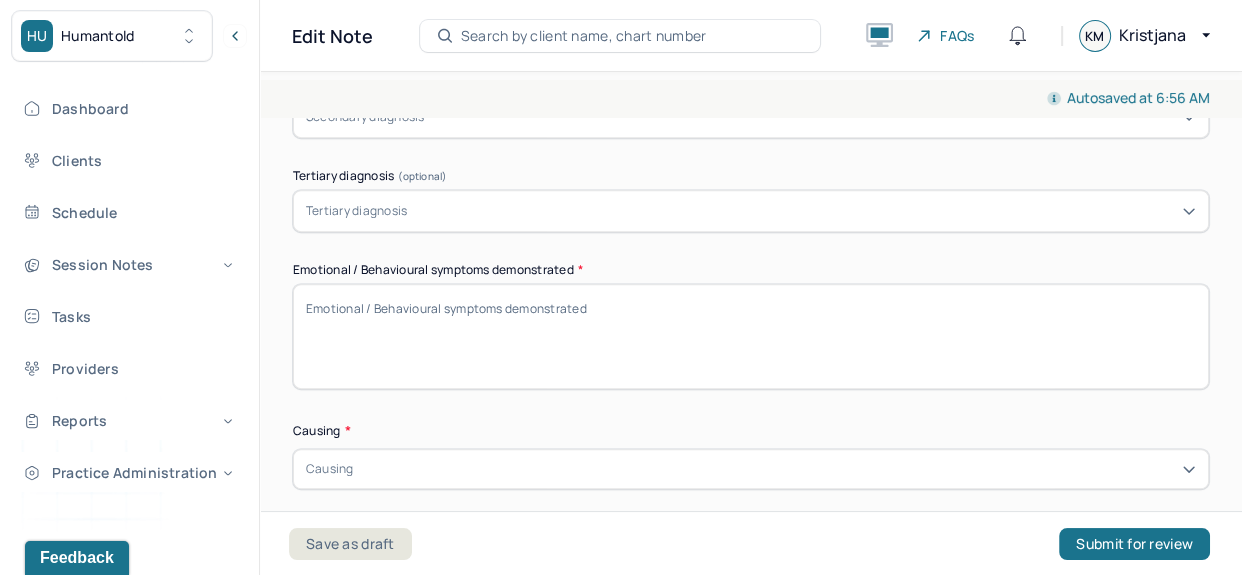 click on "Emotional / Behavioural symptoms demonstrated *" at bounding box center (751, 336) 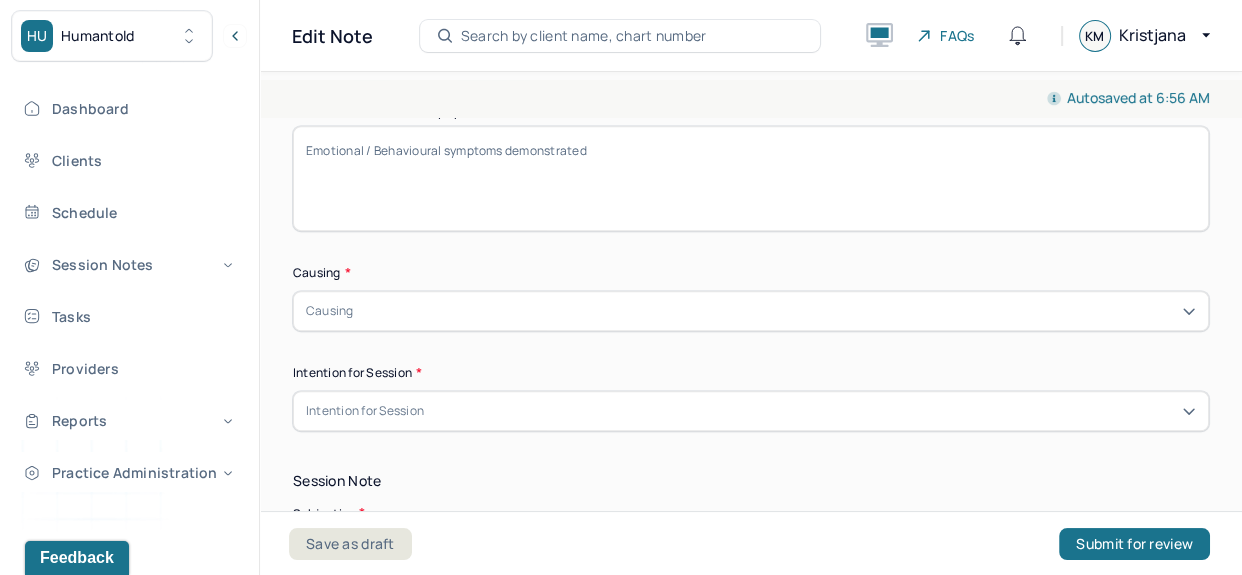 scroll, scrollTop: 1001, scrollLeft: 0, axis: vertical 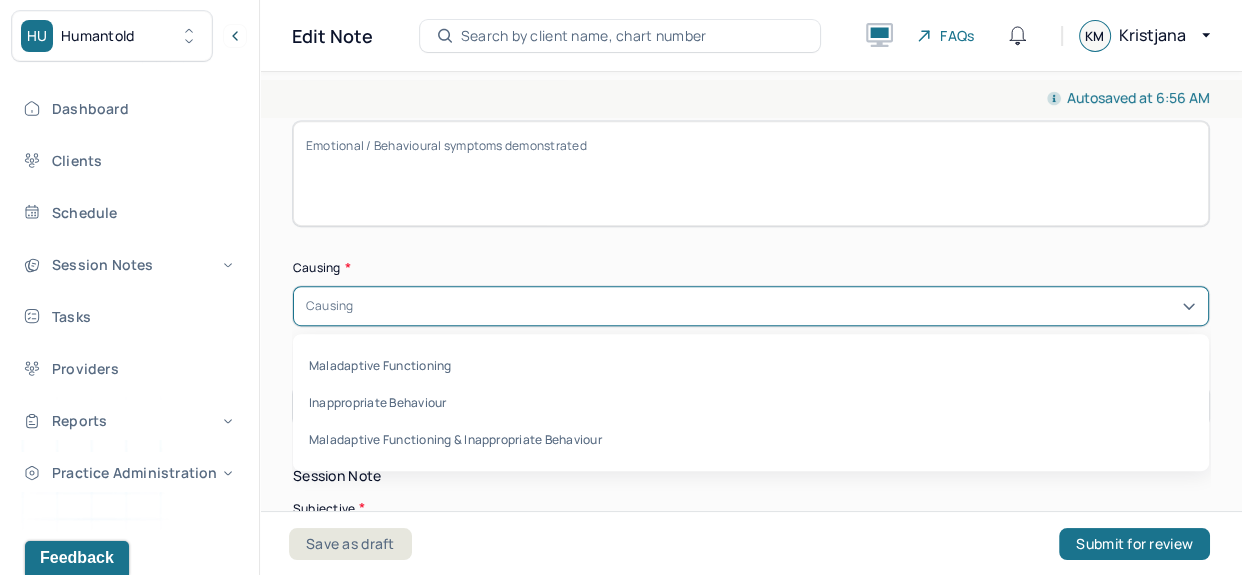 click on "Causing" at bounding box center [751, 306] 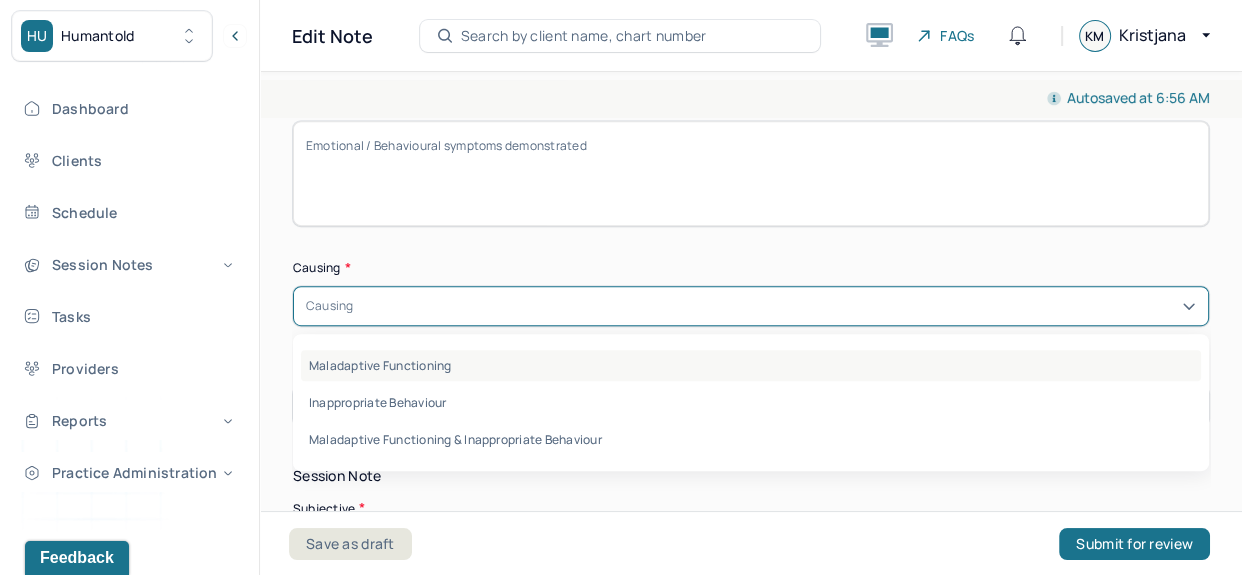 click on "Maladaptive Functioning" at bounding box center (751, 365) 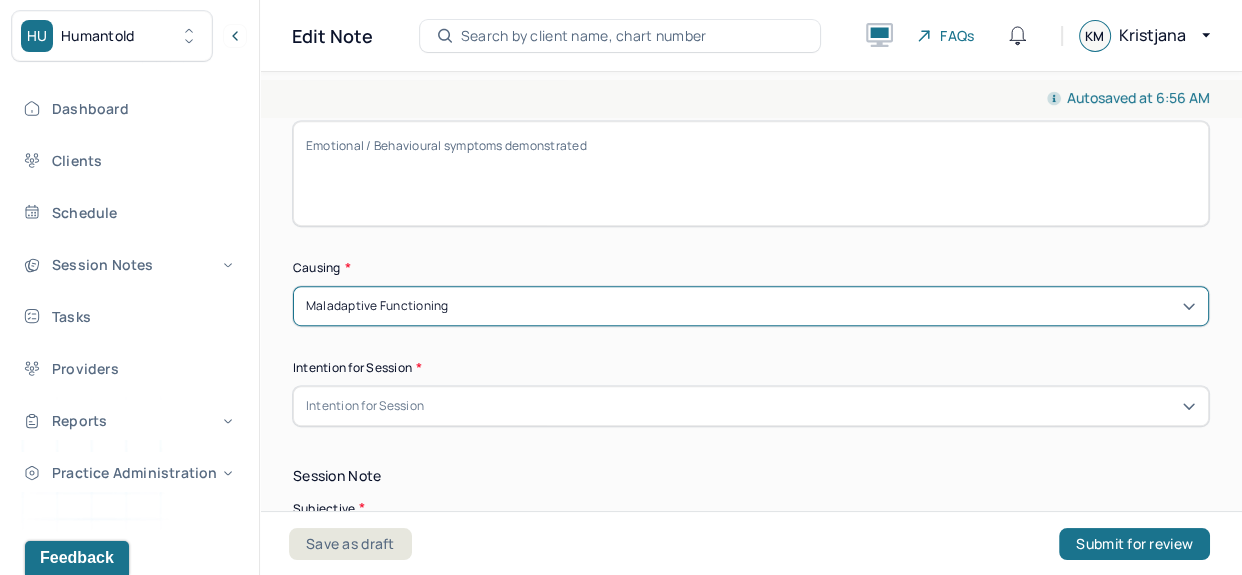 click on "Intention for Session" at bounding box center (751, 406) 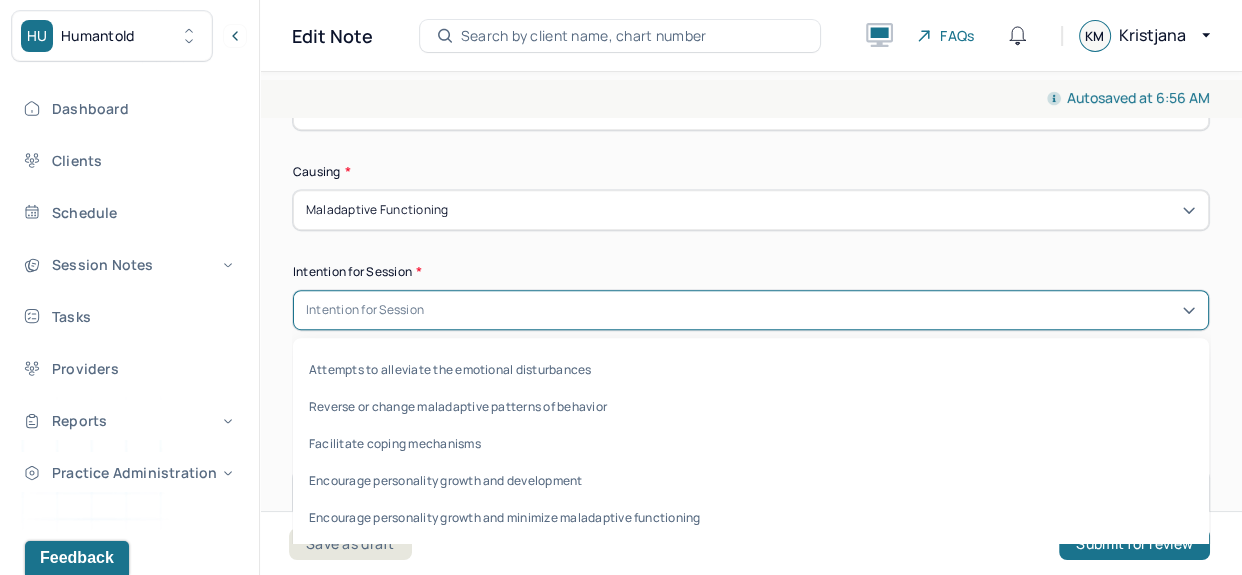 scroll, scrollTop: 1098, scrollLeft: 0, axis: vertical 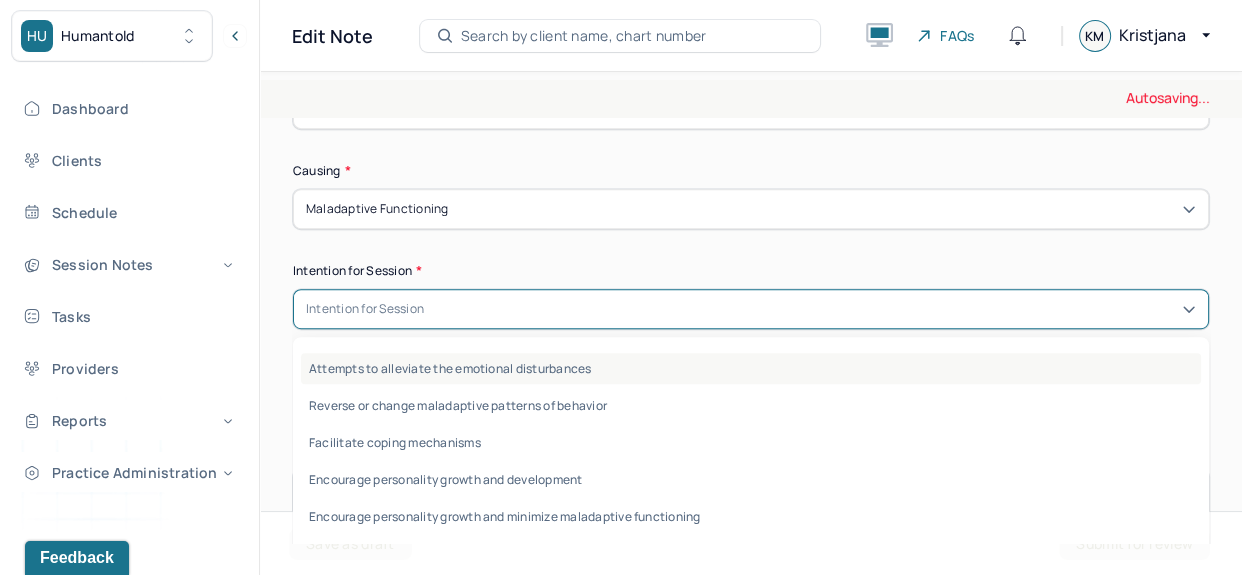 click on "Attempts to alleviate the emotional disturbances" at bounding box center [751, 368] 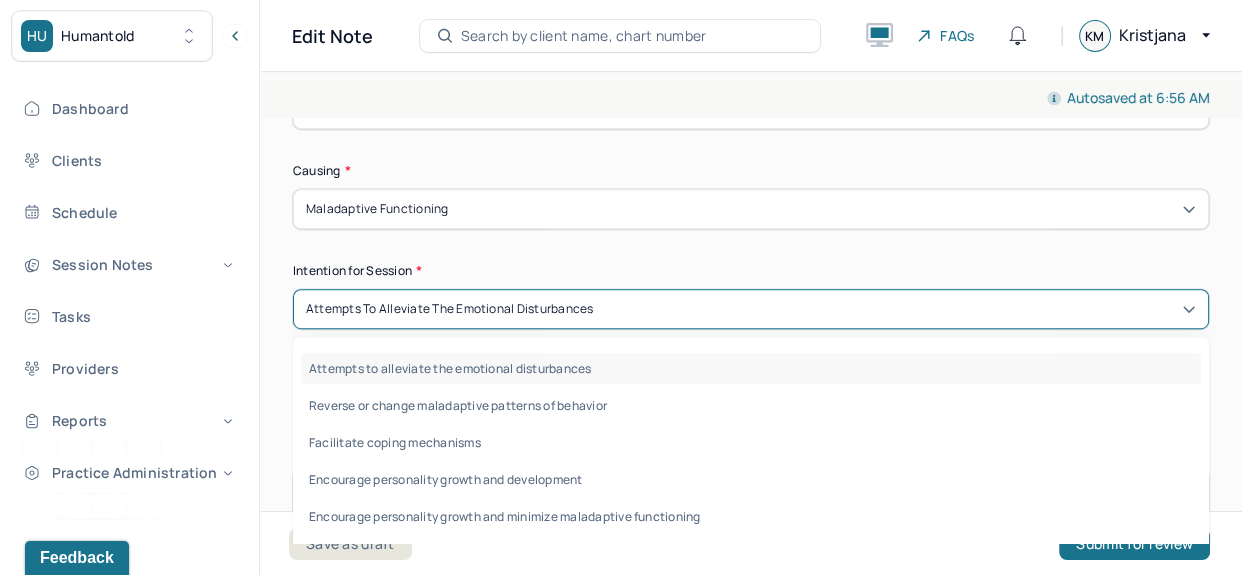 click on "Attempts to alleviate the emotional disturbances" at bounding box center [450, 309] 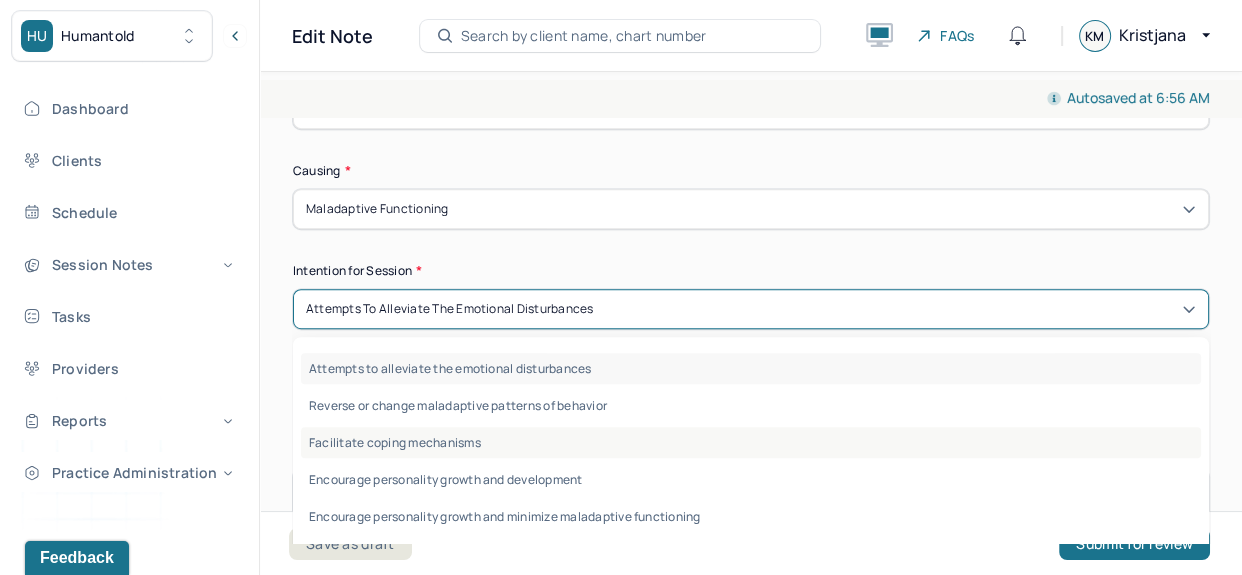 click on "Facilitate coping mechanisms" at bounding box center (751, 442) 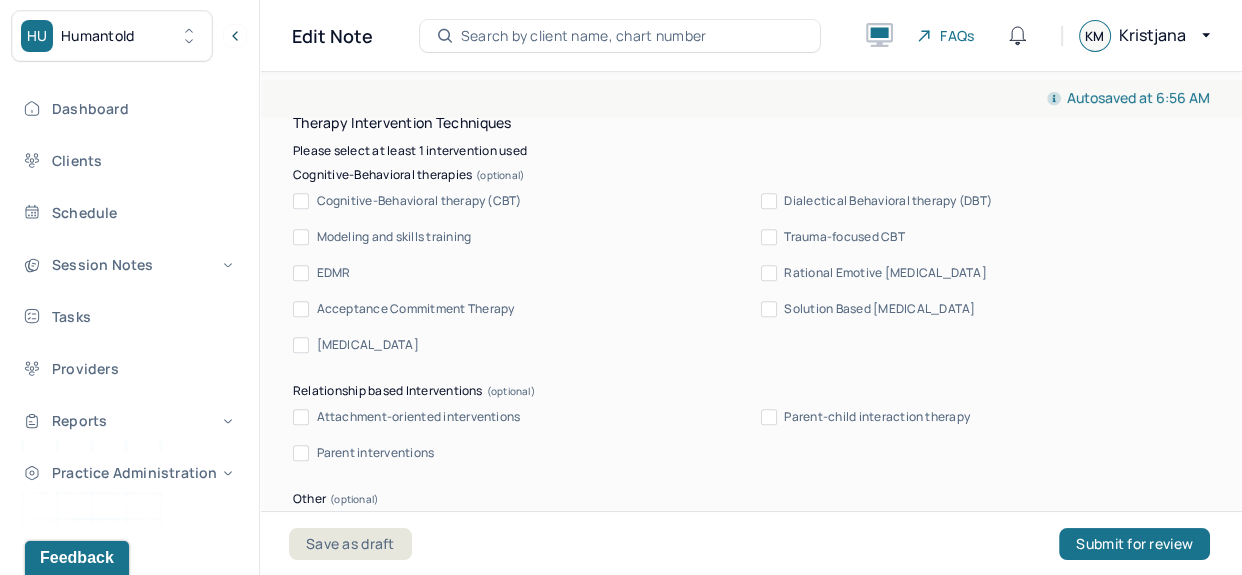 scroll, scrollTop: 2042, scrollLeft: 0, axis: vertical 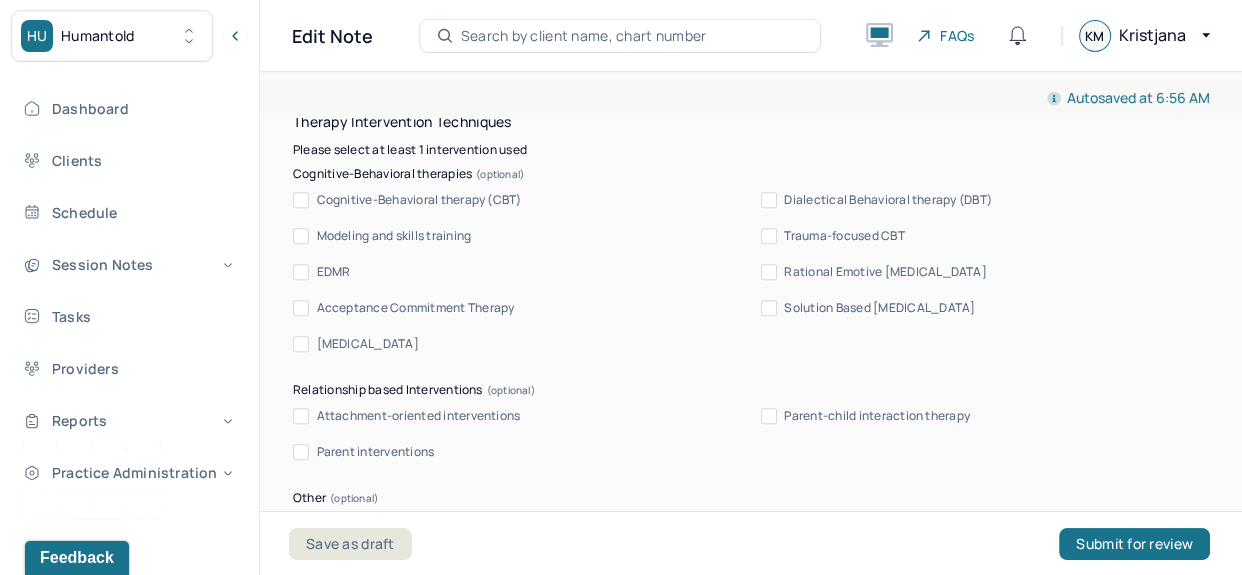 click on "Therapy Intervention Techniques Please select at least 1 intervention used Cognitive-Behavioral therapies Cognitive-Behavioral therapy (CBT) Dialectical Behavioral therapy (DBT) Modeling and skills training Trauma-focused CBT EDMR Rational Emotive [MEDICAL_DATA] Acceptance Commitment Therapy Solution Based [MEDICAL_DATA] [MEDICAL_DATA] Relationship based Interventions Attachment-oriented interventions Parent-child interaction therapy Parent interventions Other Client centered therapy/ Humanism [MEDICAL_DATA] [MEDICAL_DATA] Feminist therapy Psychodynamic therapy Grief therapy Internal family systems (IFS) [MEDICAL_DATA] Positive psychology [MEDICAL_DATA] [MEDICAL_DATA] Strength based theory Career Counseling Multisystemic family theory Plan What specific steps has the client committed to work on as homework or during the next session? What specific interventions or treatment plan changes will the clinician be focused on in the upcoming sessions? Frequency of sessions Weekly Other" at bounding box center (751, 812) 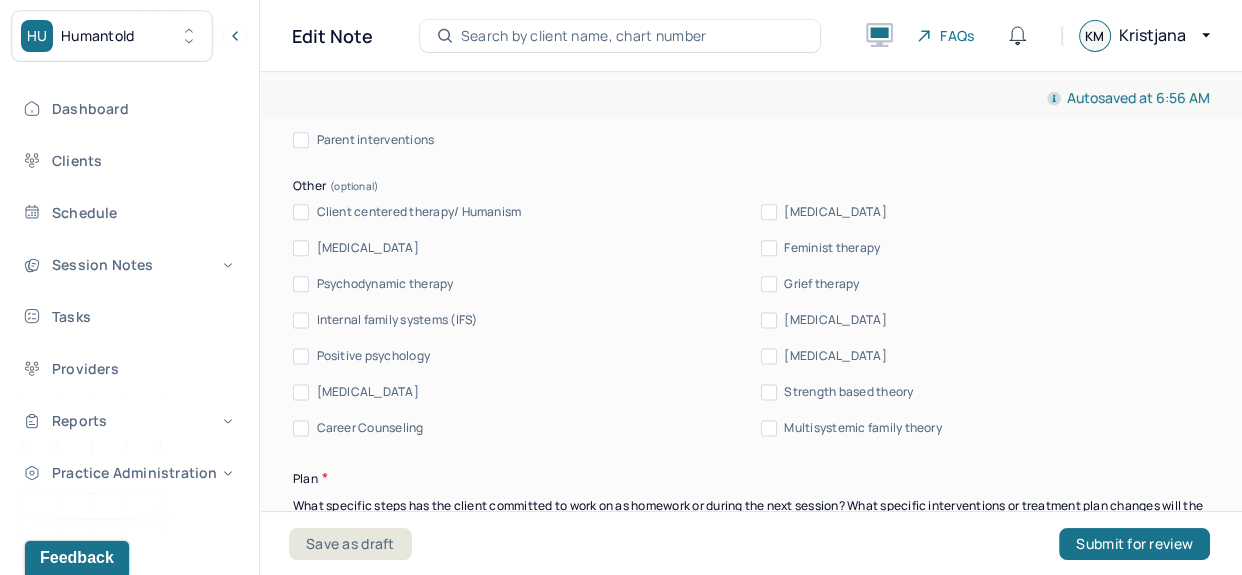 scroll, scrollTop: 2359, scrollLeft: 0, axis: vertical 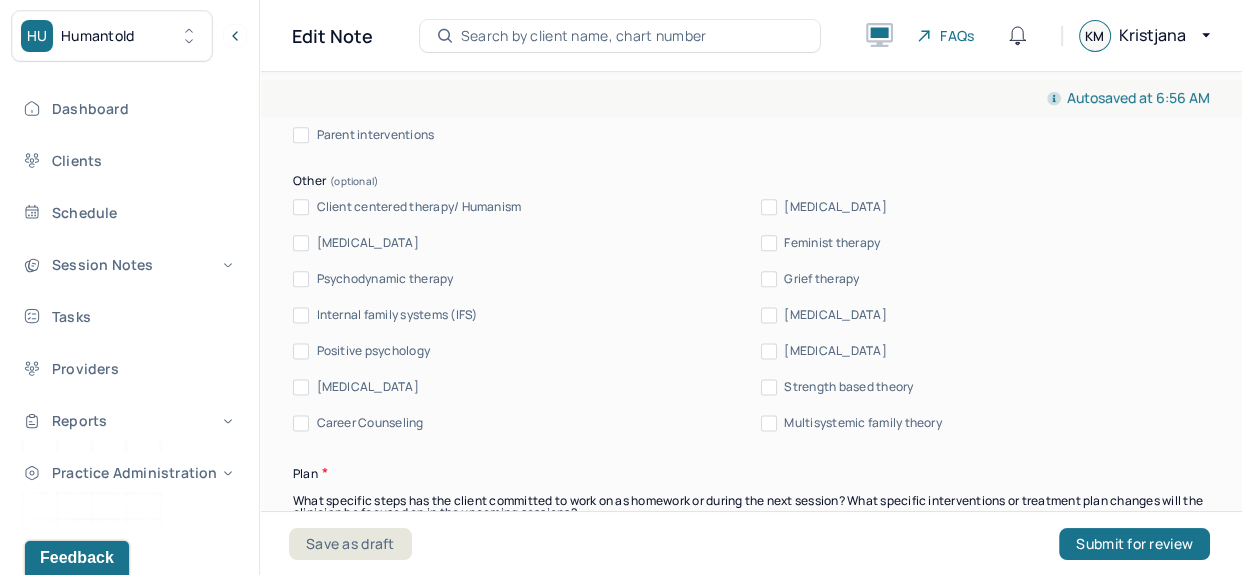 click on "Psychodynamic therapy" at bounding box center [385, 279] 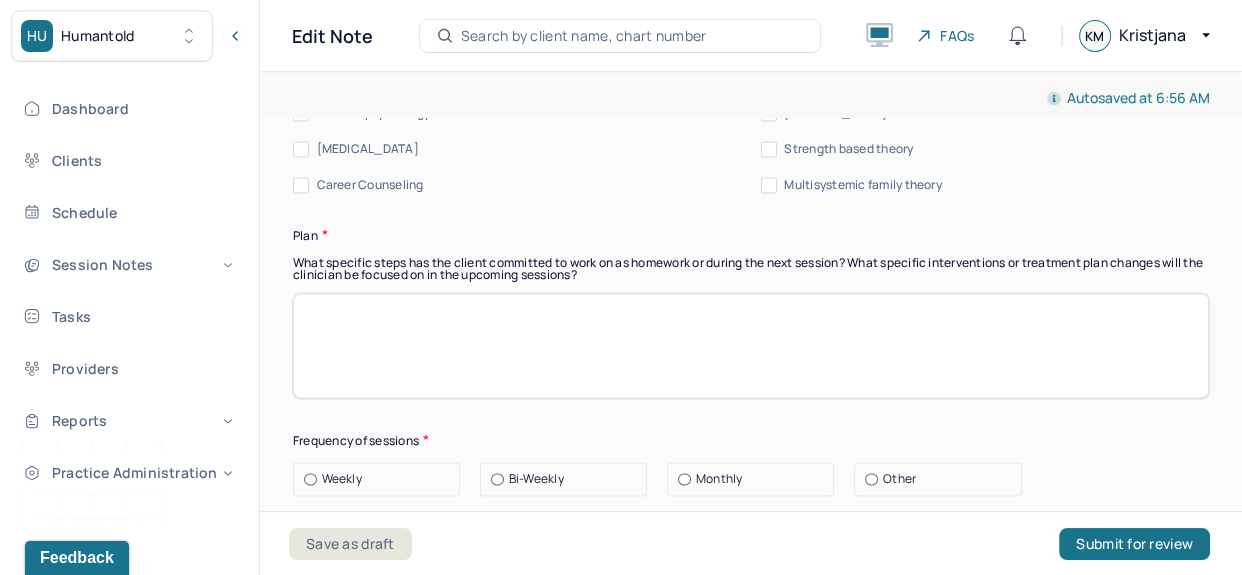 scroll, scrollTop: 2600, scrollLeft: 0, axis: vertical 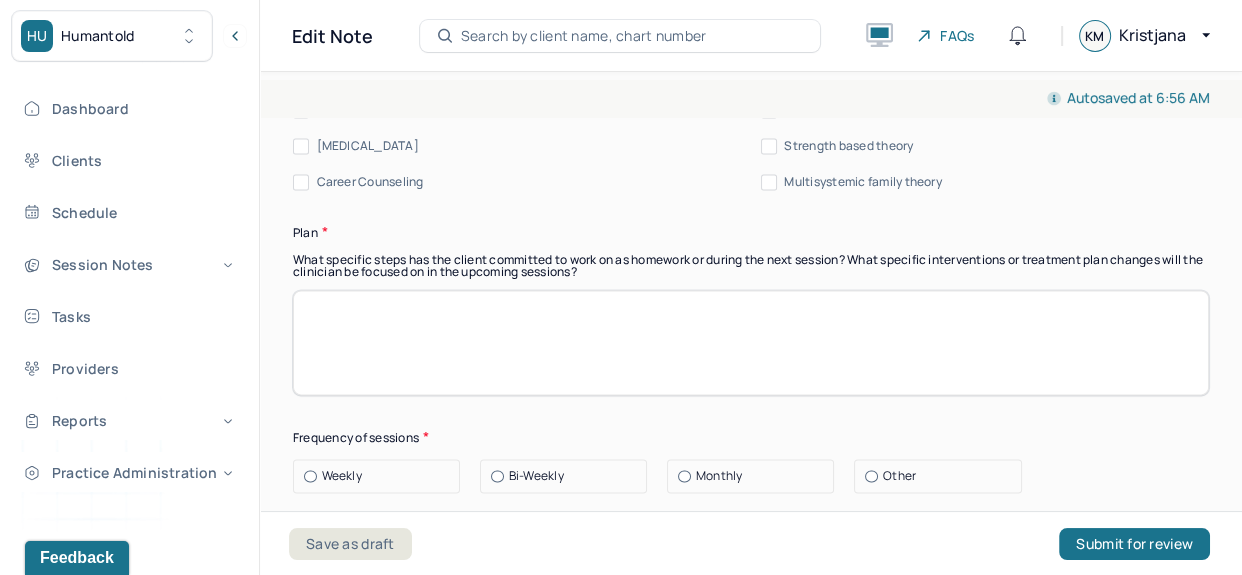 click at bounding box center (751, 342) 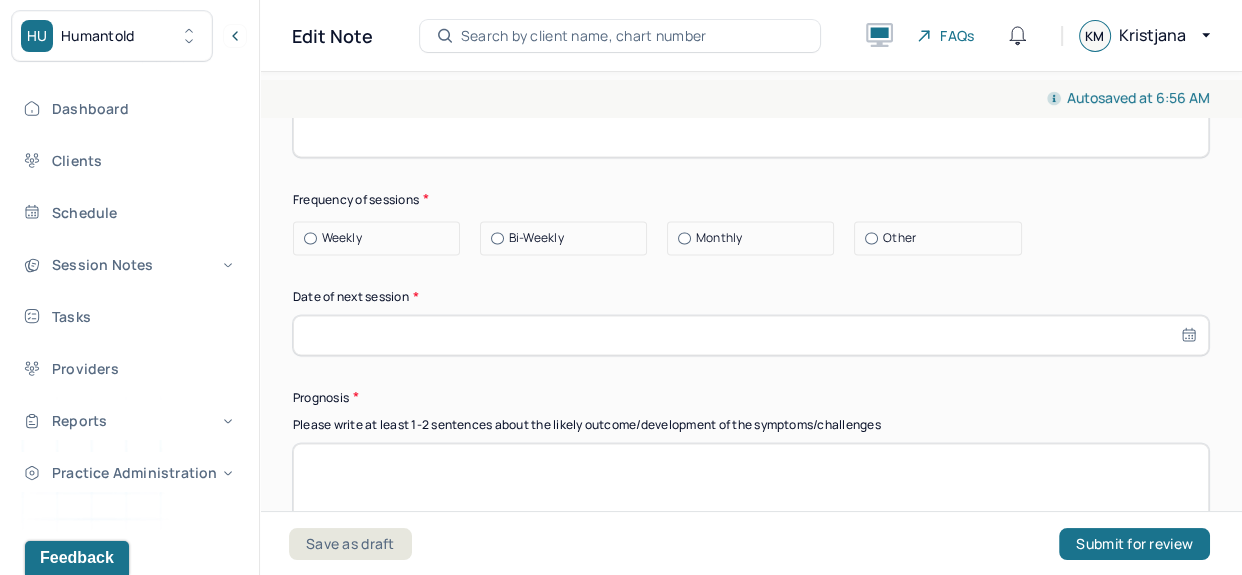 scroll, scrollTop: 2843, scrollLeft: 0, axis: vertical 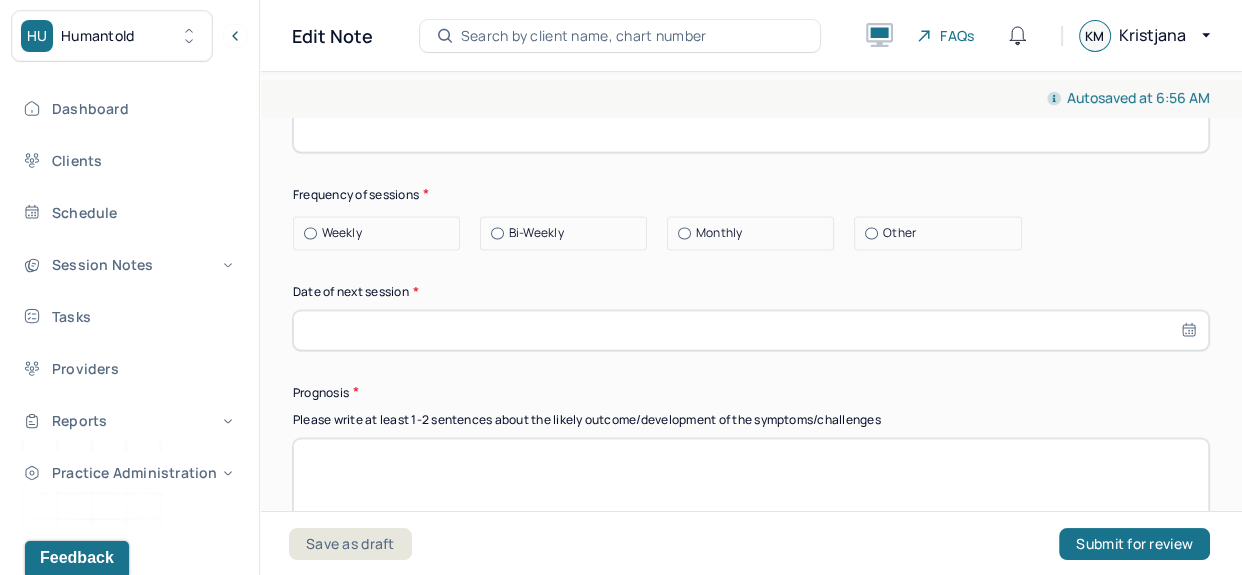 type on "Weekly therapeutic intervention focused on developing coping mechanisms and managing depressive symptoms." 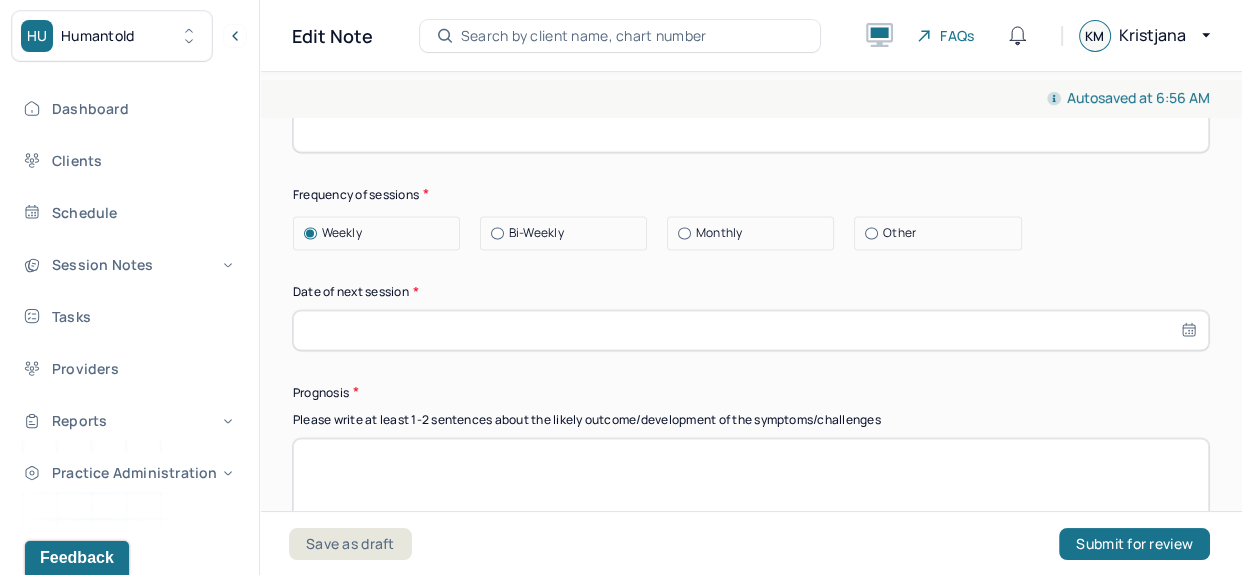 click at bounding box center [751, 330] 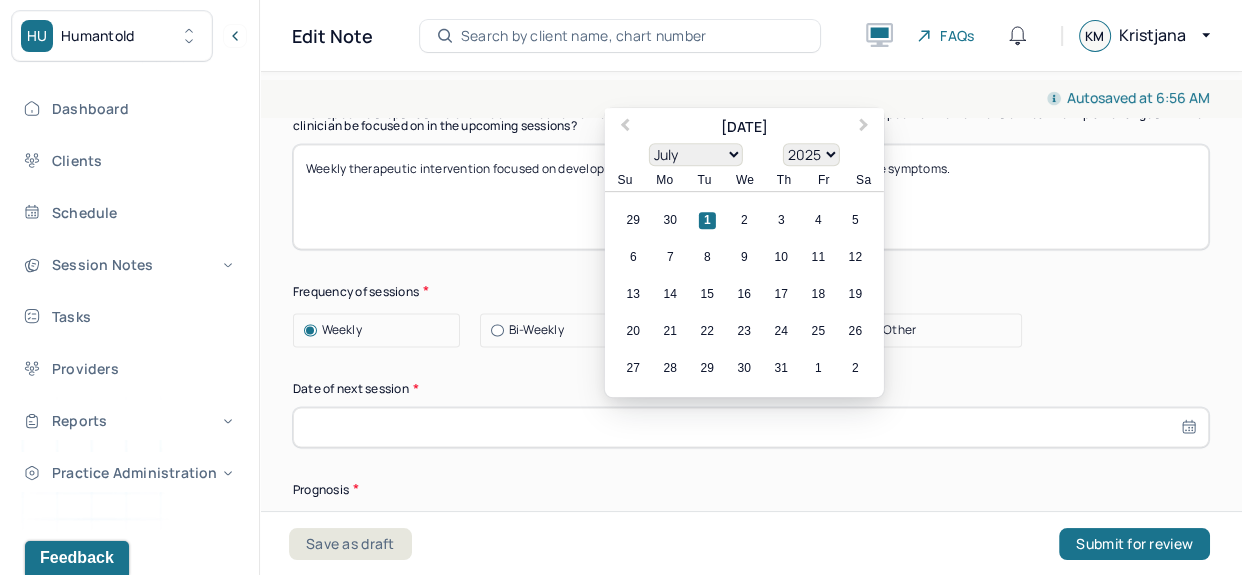 scroll, scrollTop: 2731, scrollLeft: 0, axis: vertical 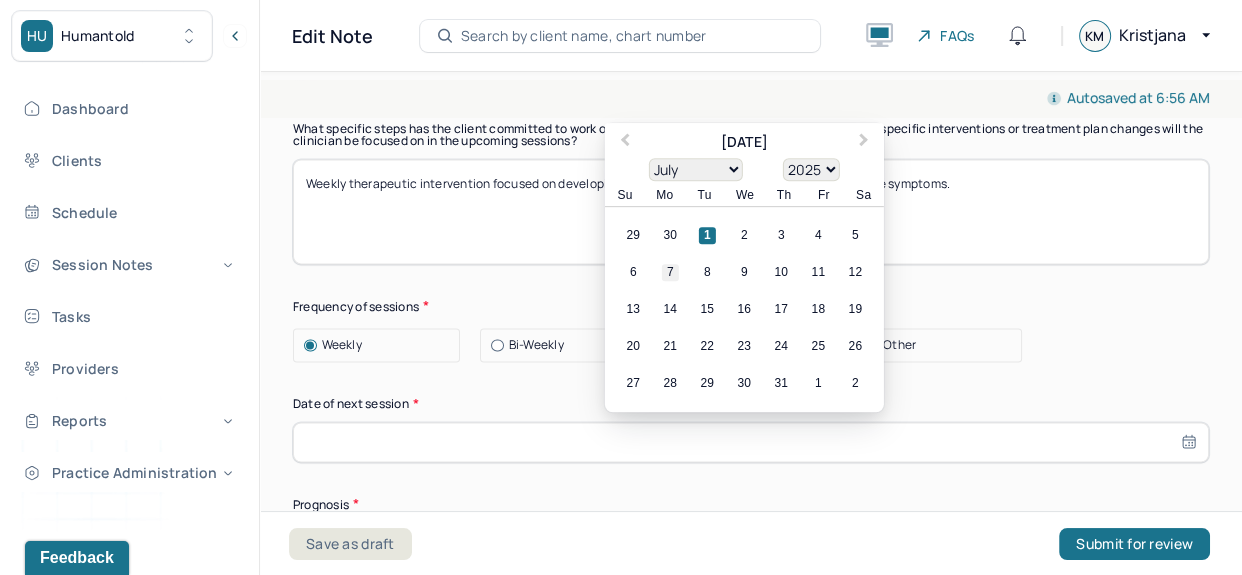 click on "7" at bounding box center (670, 272) 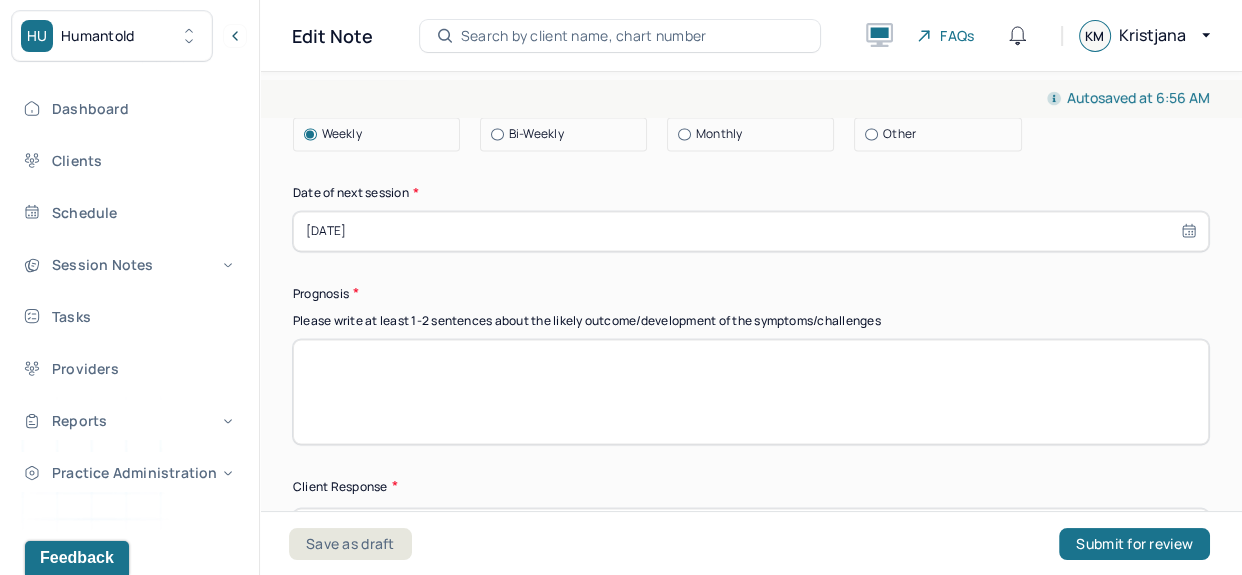 scroll, scrollTop: 2970, scrollLeft: 0, axis: vertical 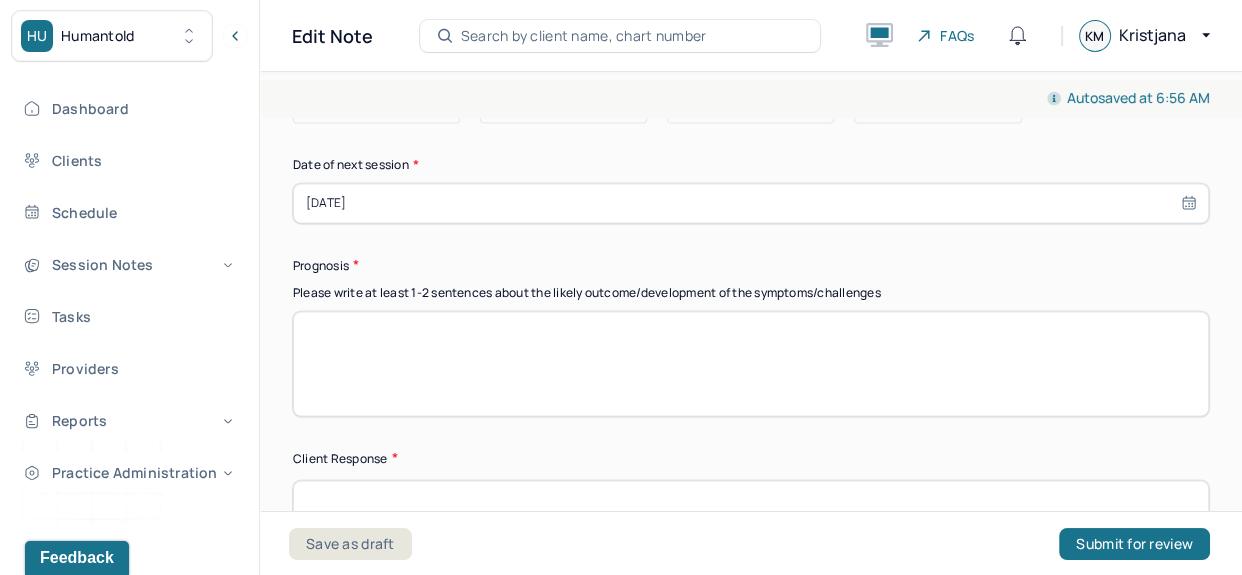 click at bounding box center (751, 363) 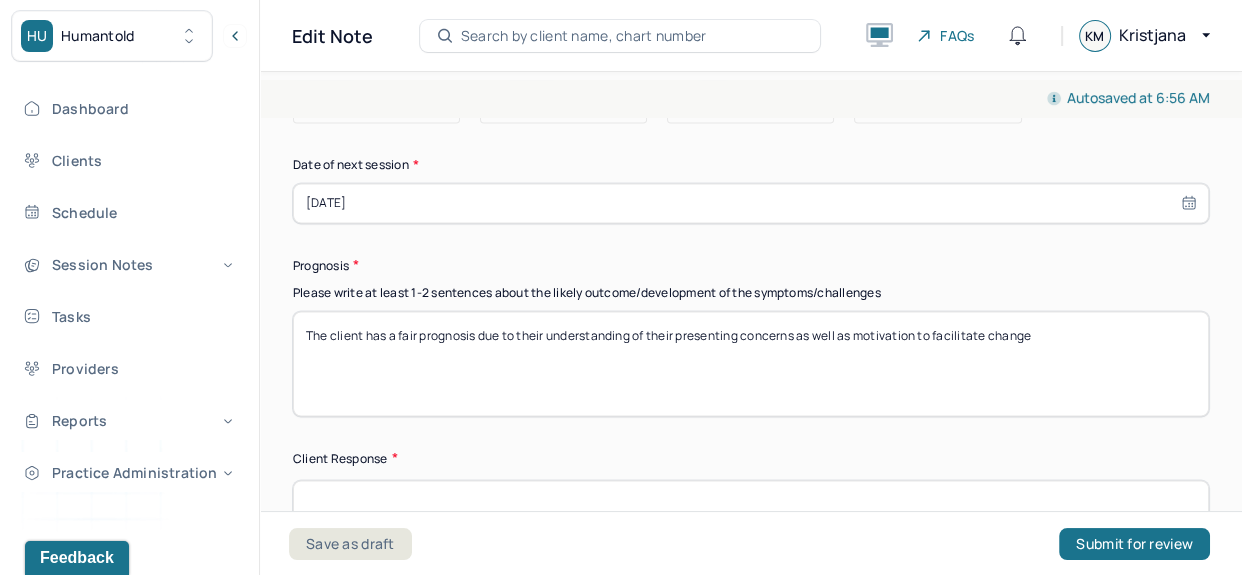 scroll, scrollTop: 3123, scrollLeft: 0, axis: vertical 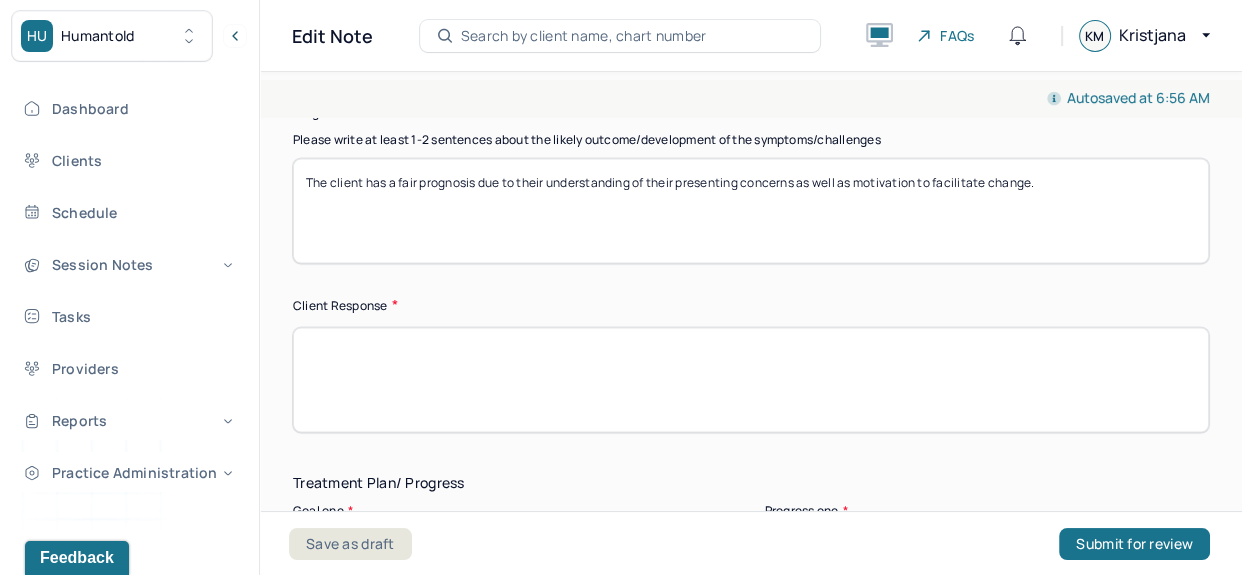 type on "The client has a fair prognosis due to their understanding of their presenting concerns as well as motivation to facilitate change." 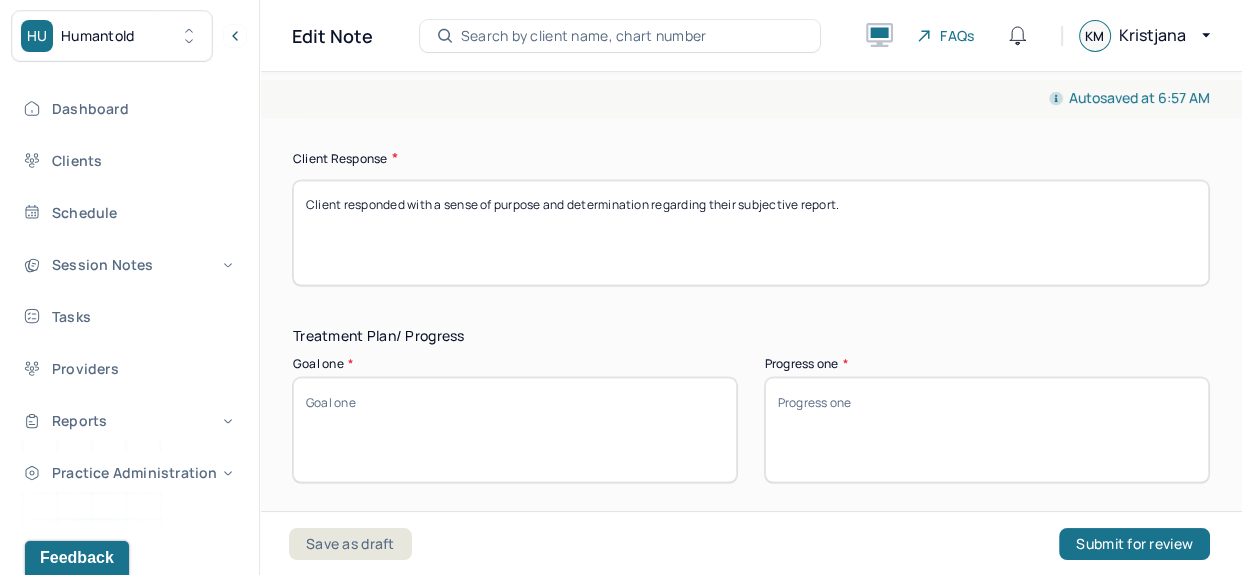 scroll, scrollTop: 3292, scrollLeft: 0, axis: vertical 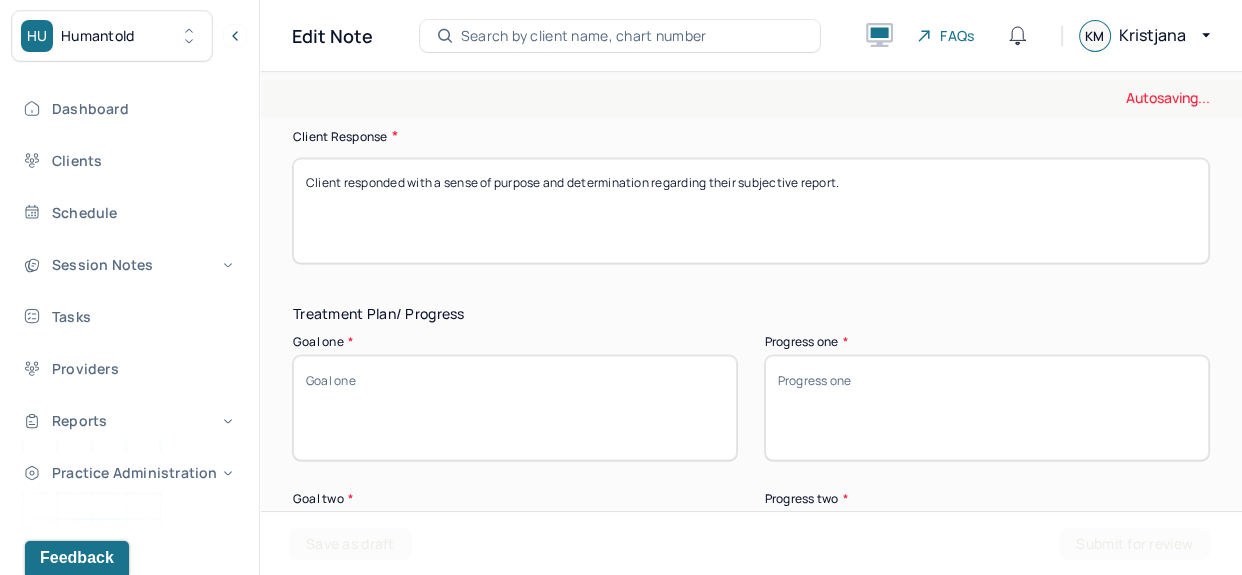 type on "Client responded with a sense of purpose and determination regarding their subjective report." 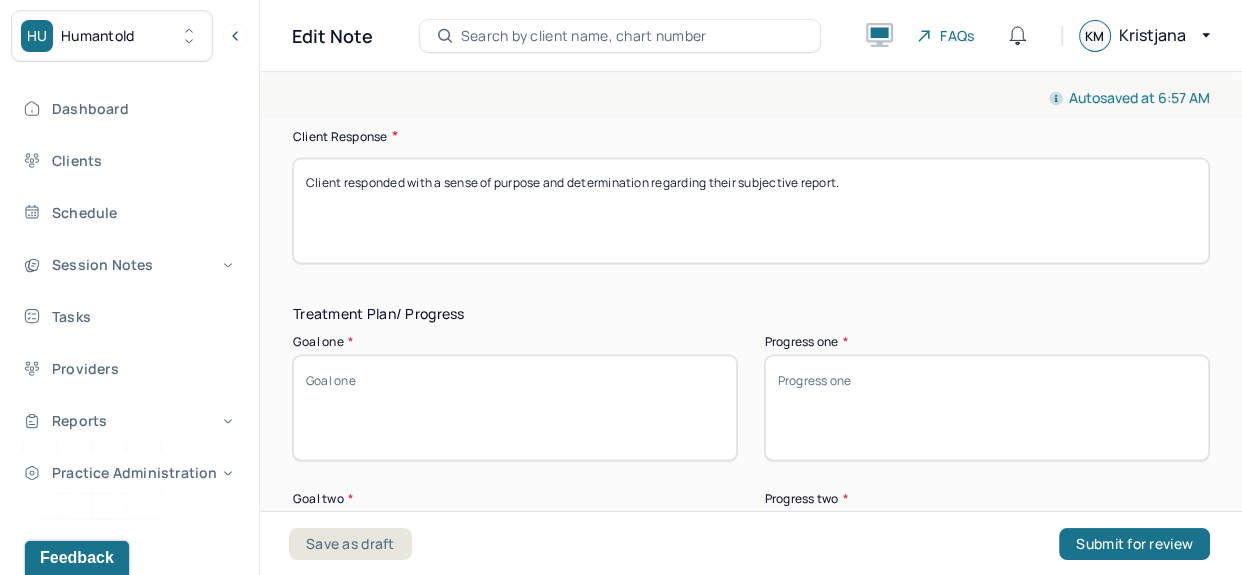 click on "Goal one *" at bounding box center [515, 407] 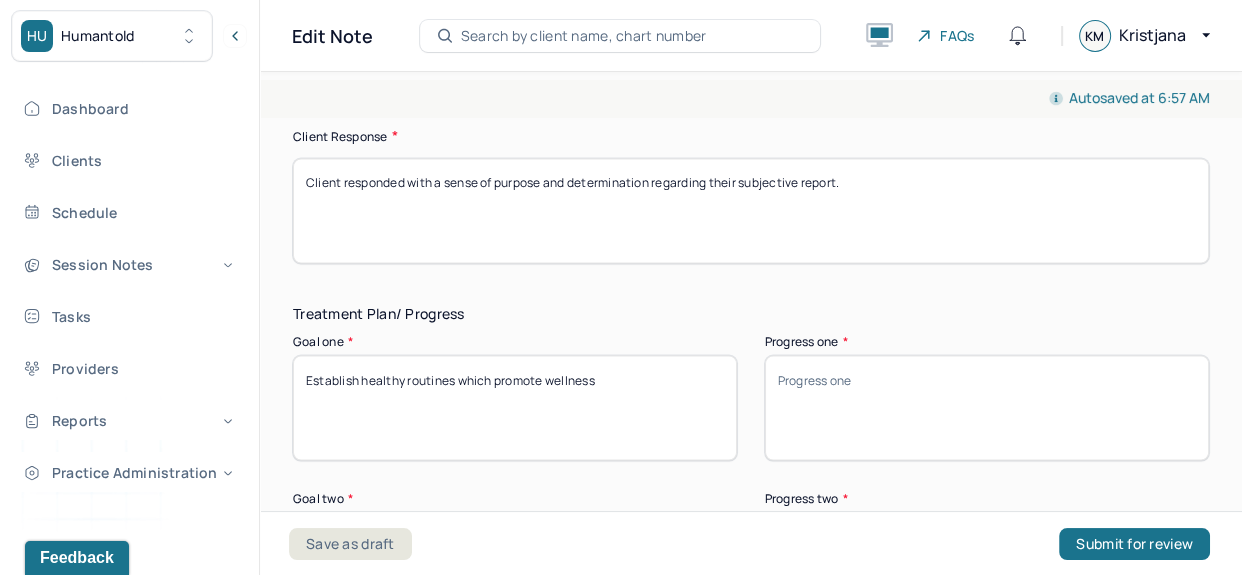 type on "Establish healthy routines which promote wellness" 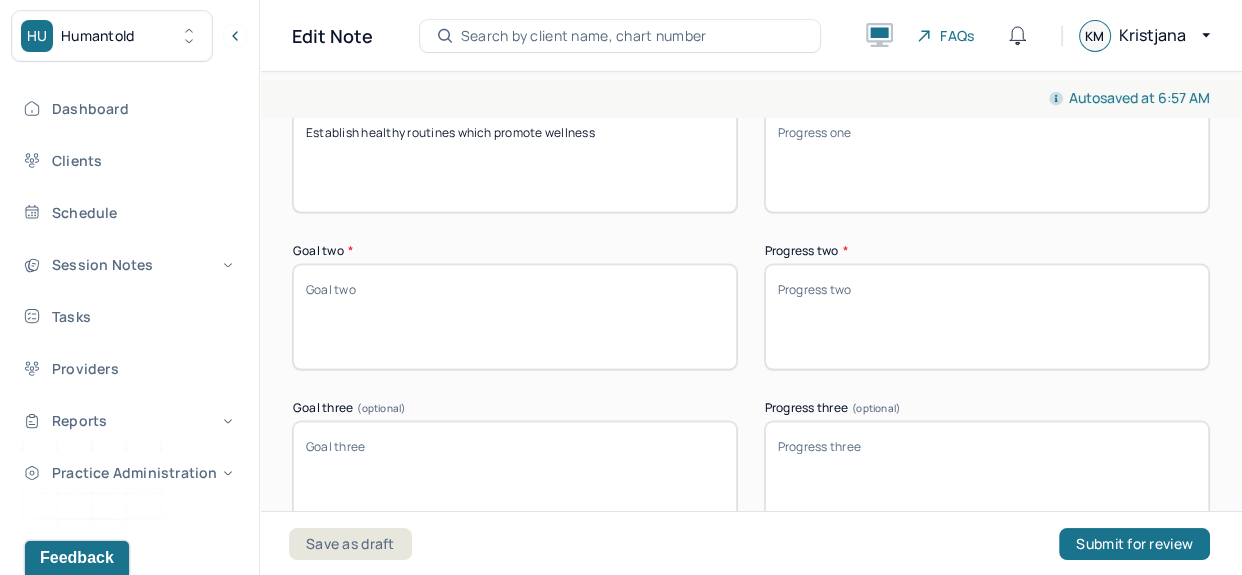 scroll, scrollTop: 3540, scrollLeft: 0, axis: vertical 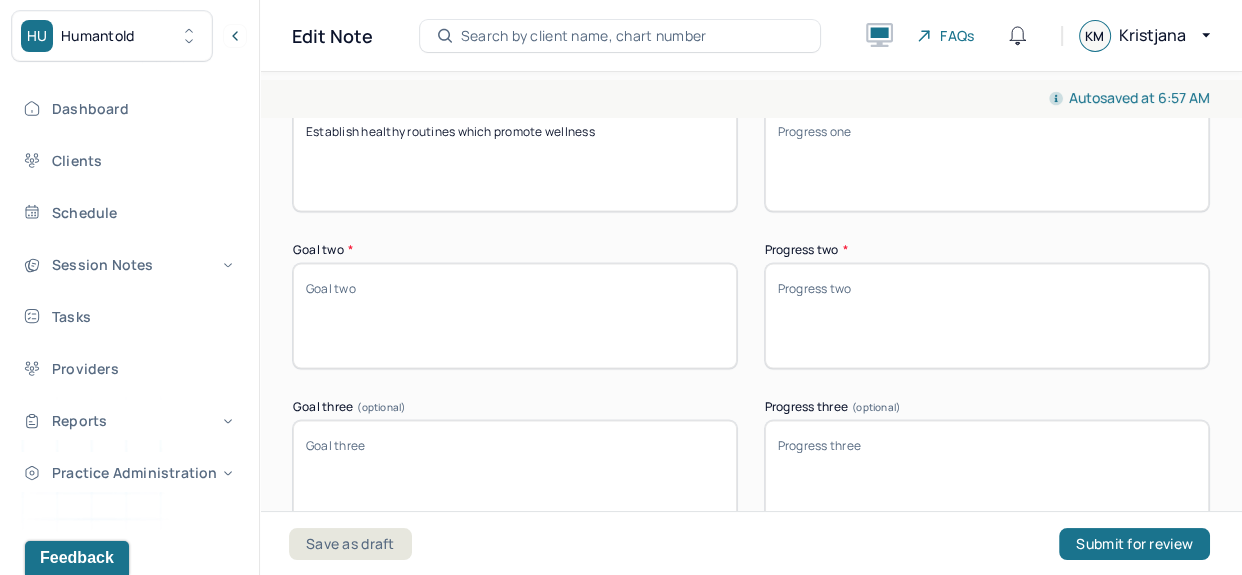 click on "Goal two *" at bounding box center (515, 316) 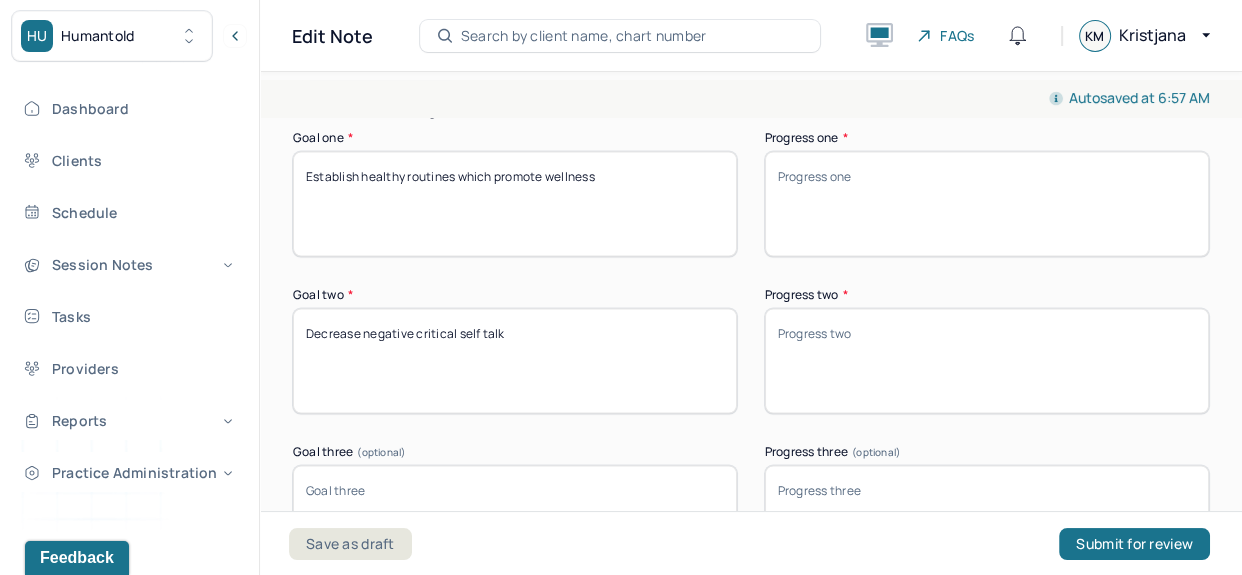 scroll, scrollTop: 3495, scrollLeft: 0, axis: vertical 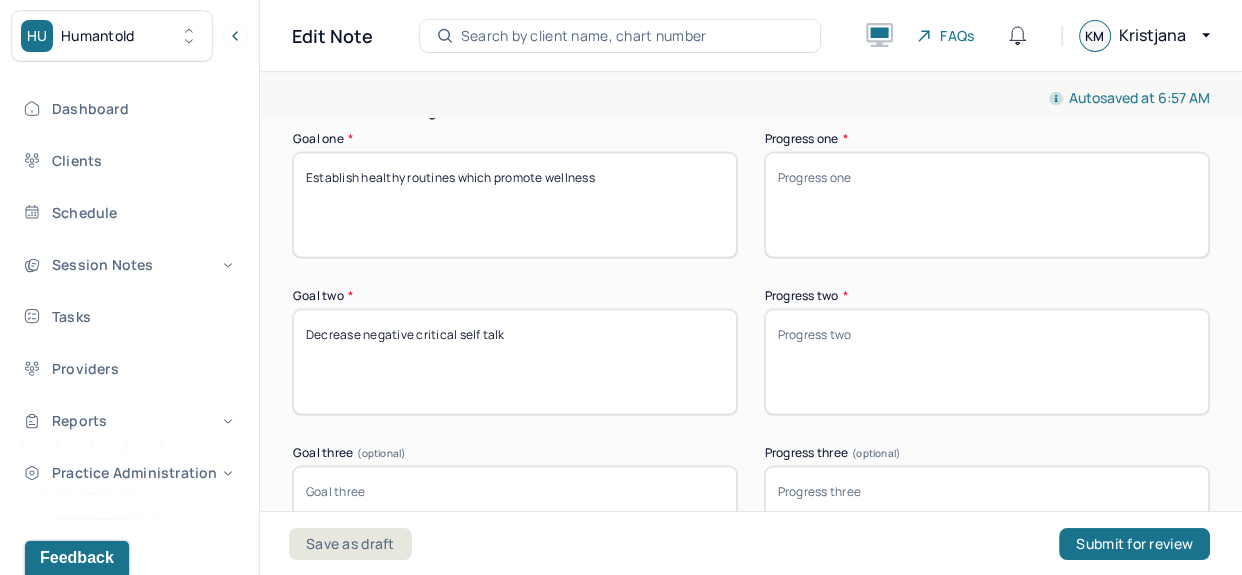 type on "Decrease negative critical self talk" 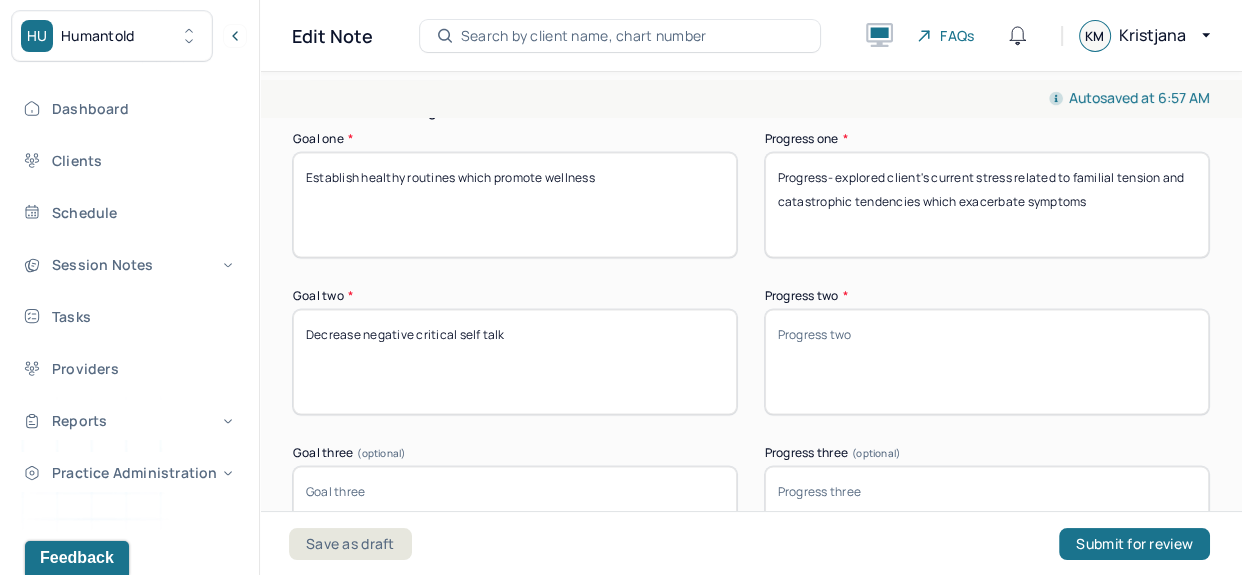 type on "Progress- explored client's current stress related to familial tension and catastrophic tendencies which exacerbate symptoms" 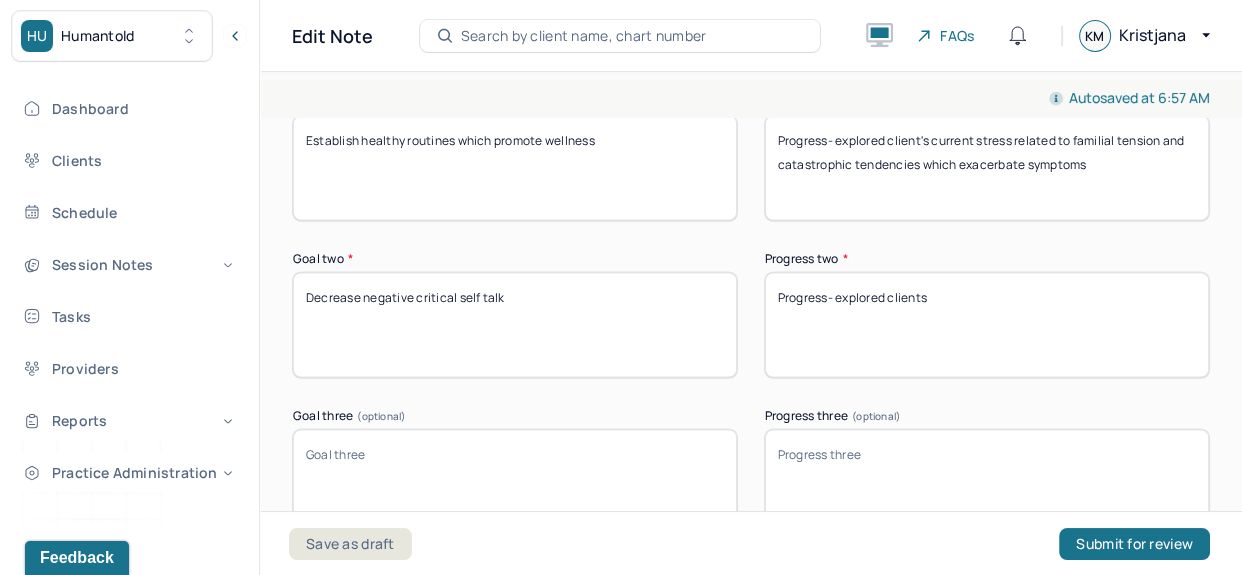 scroll, scrollTop: 3532, scrollLeft: 0, axis: vertical 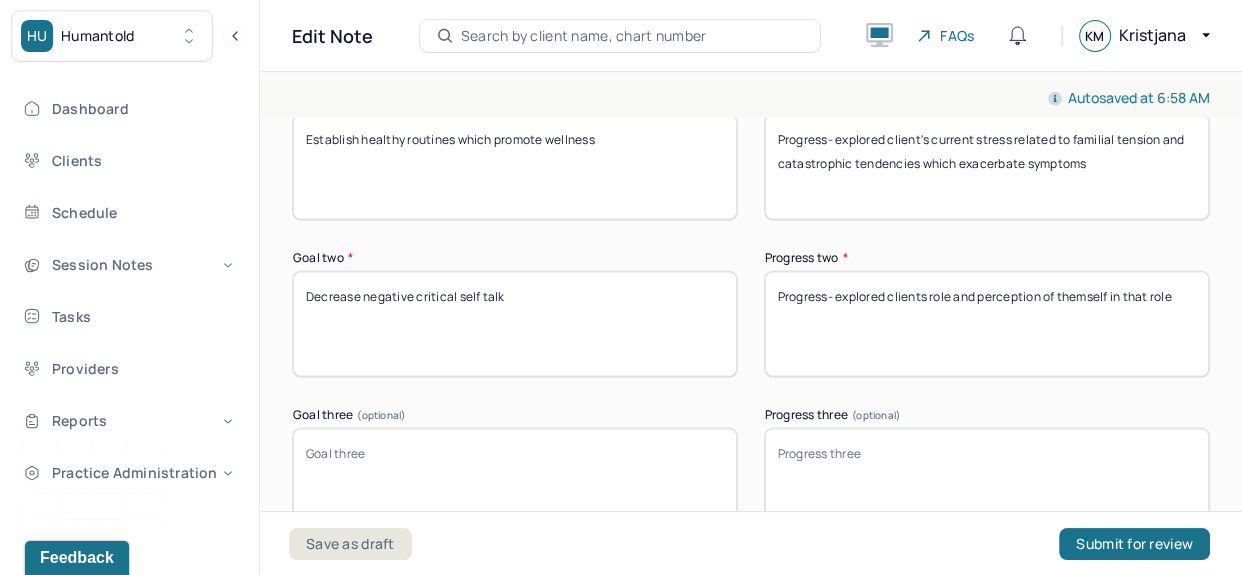 click on "Progress- explored clients" at bounding box center (987, 324) 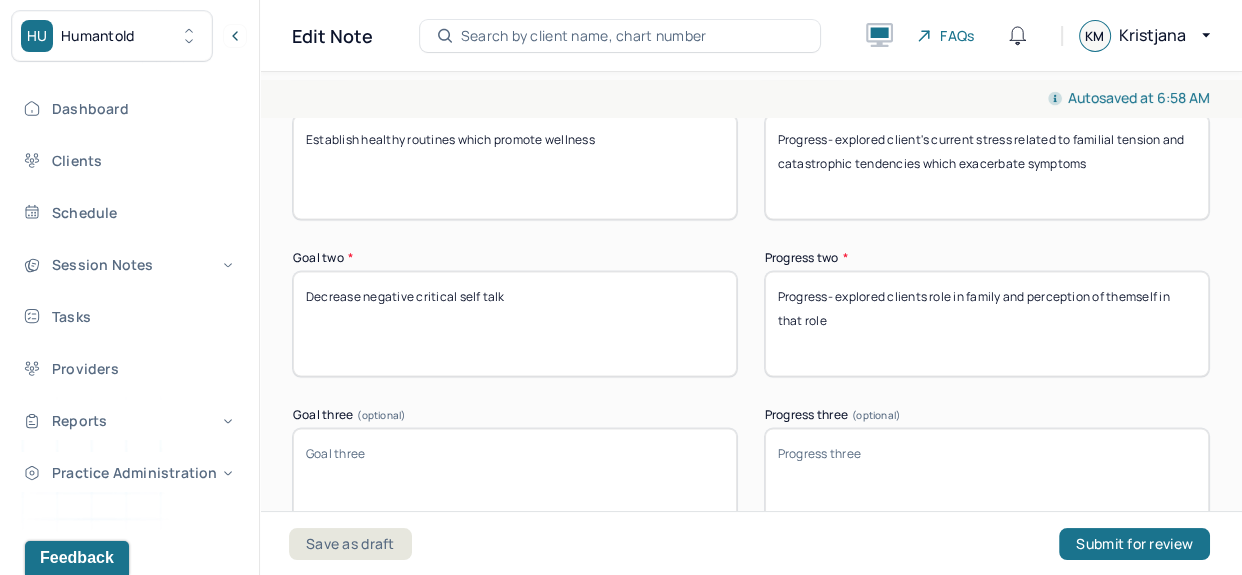 click on "Progress- explored clients" at bounding box center (987, 324) 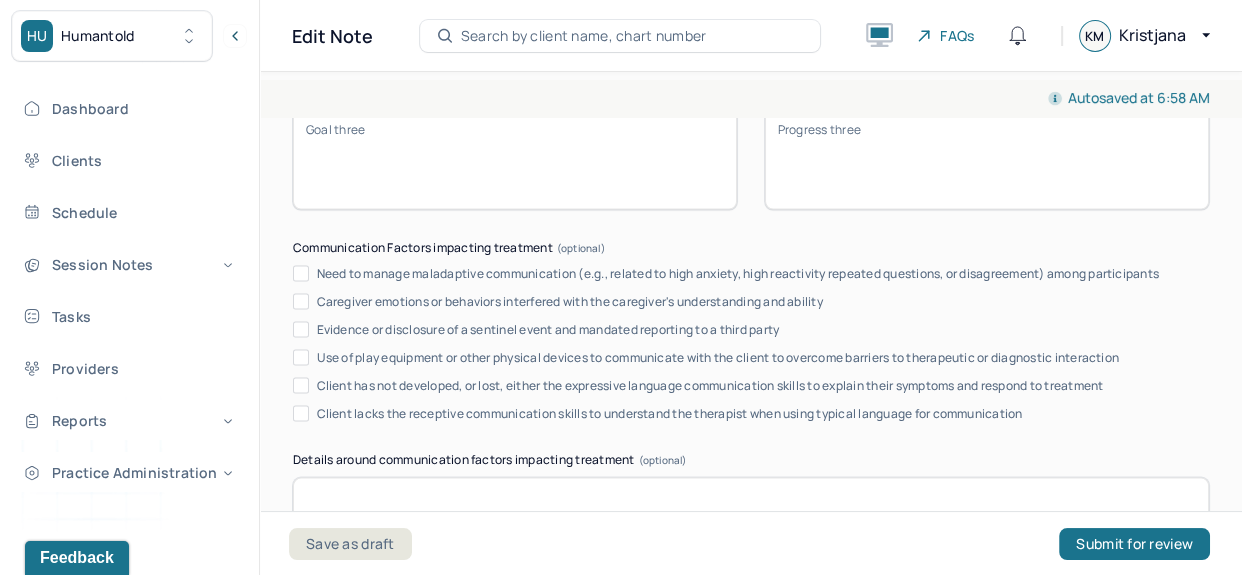 scroll, scrollTop: 3985, scrollLeft: 0, axis: vertical 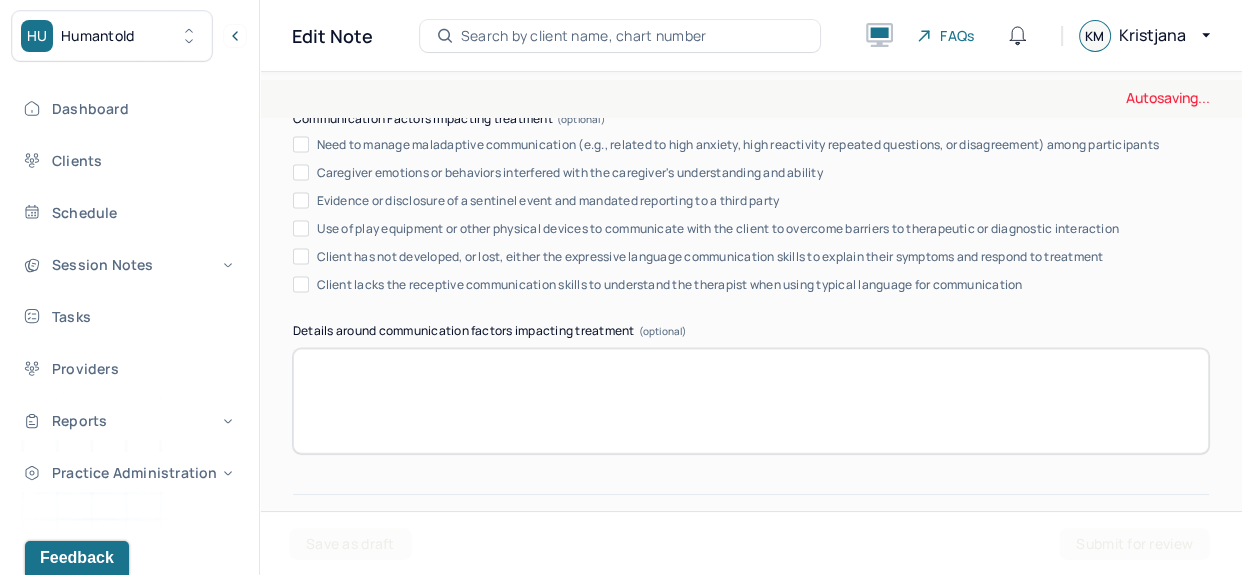 type on "Progress- explored clients role in family and perception of themself in that role which impacts their sense of overwhelm" 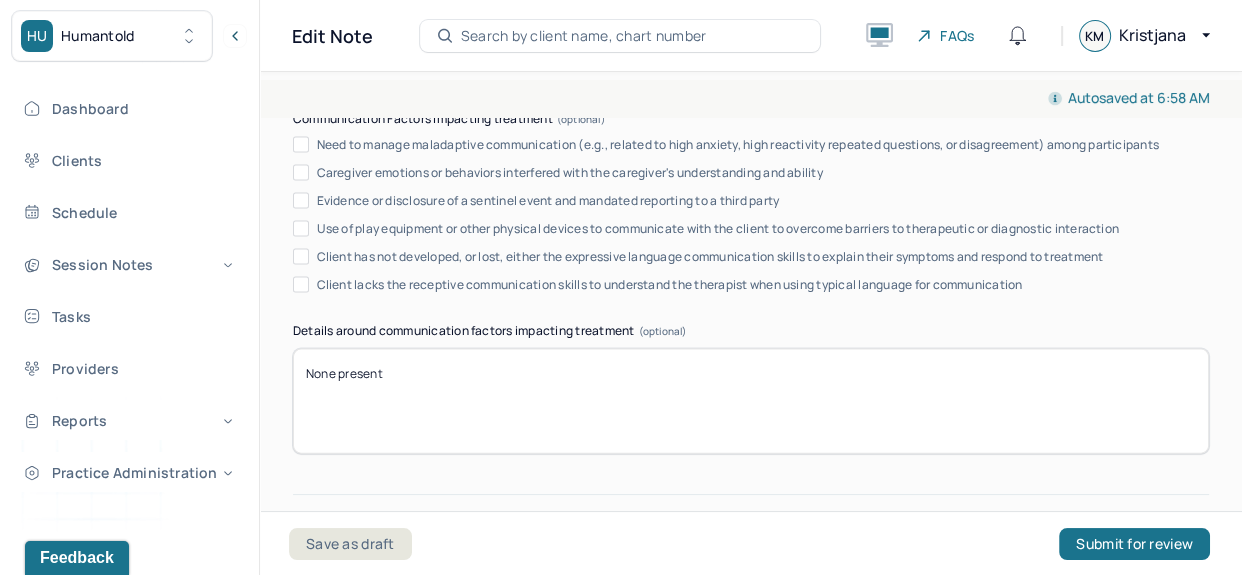 scroll, scrollTop: 4222, scrollLeft: 0, axis: vertical 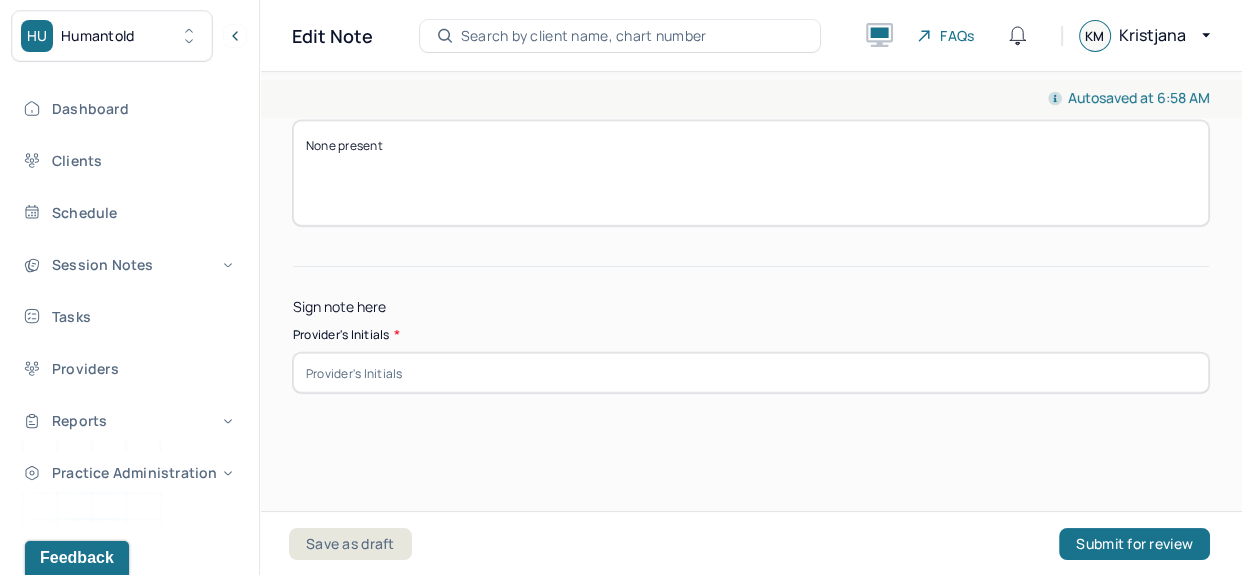 type on "None present" 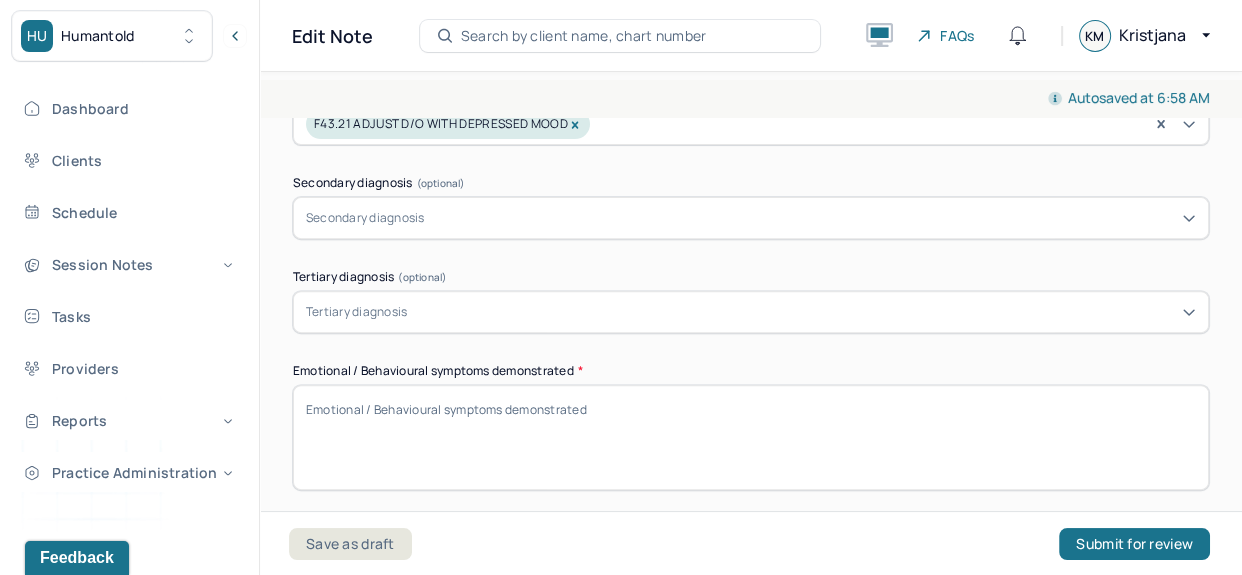 scroll, scrollTop: 736, scrollLeft: 0, axis: vertical 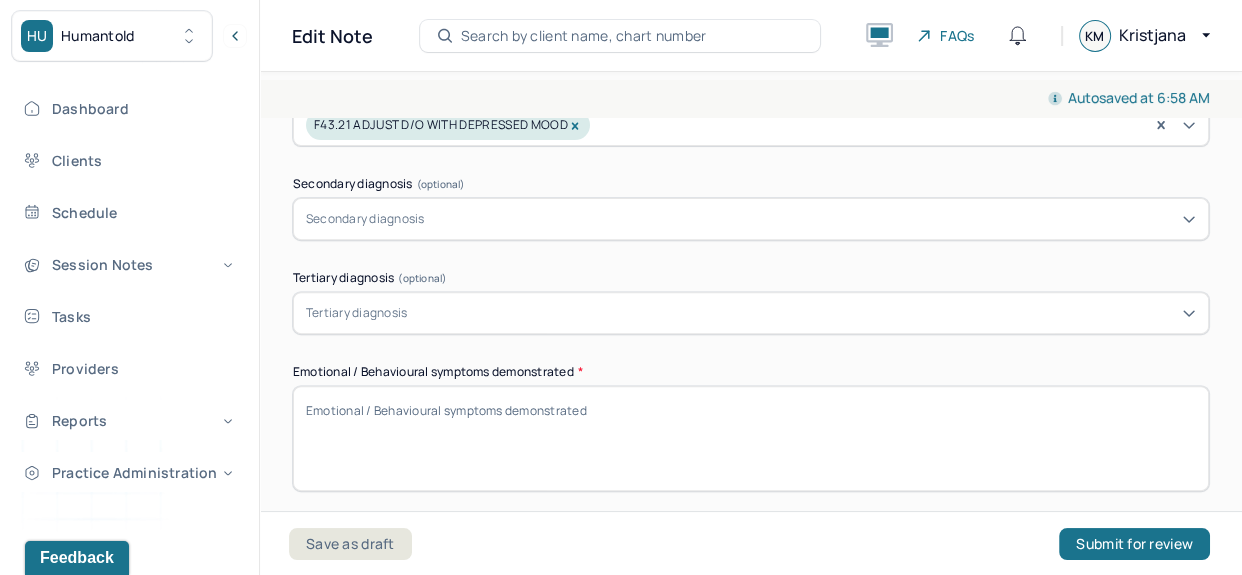 type on "kem" 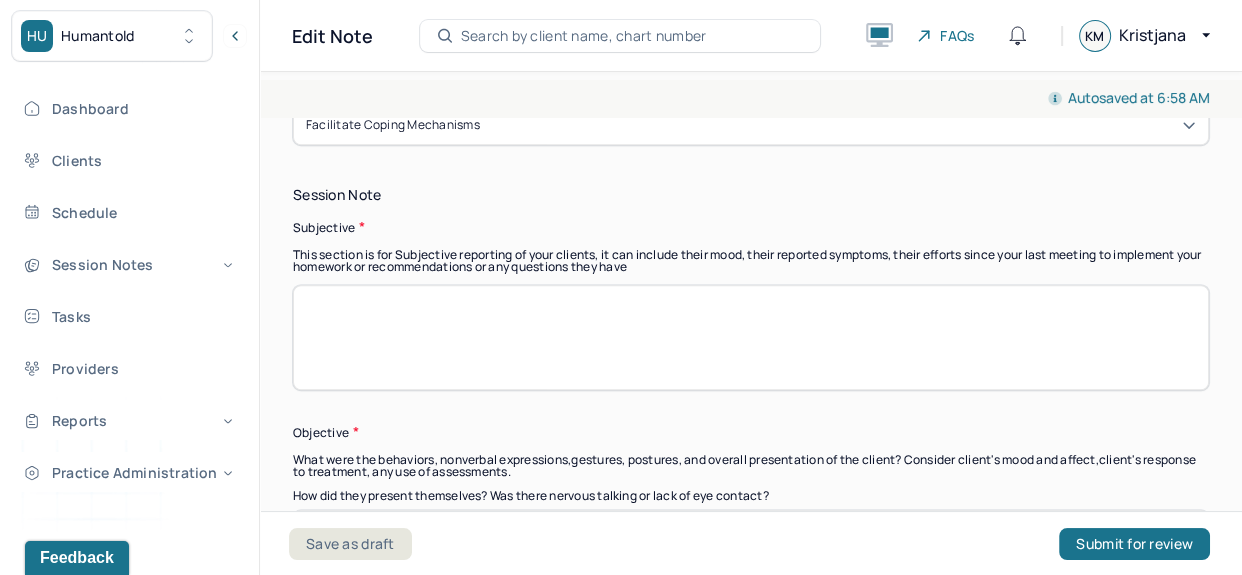 scroll, scrollTop: 1284, scrollLeft: 0, axis: vertical 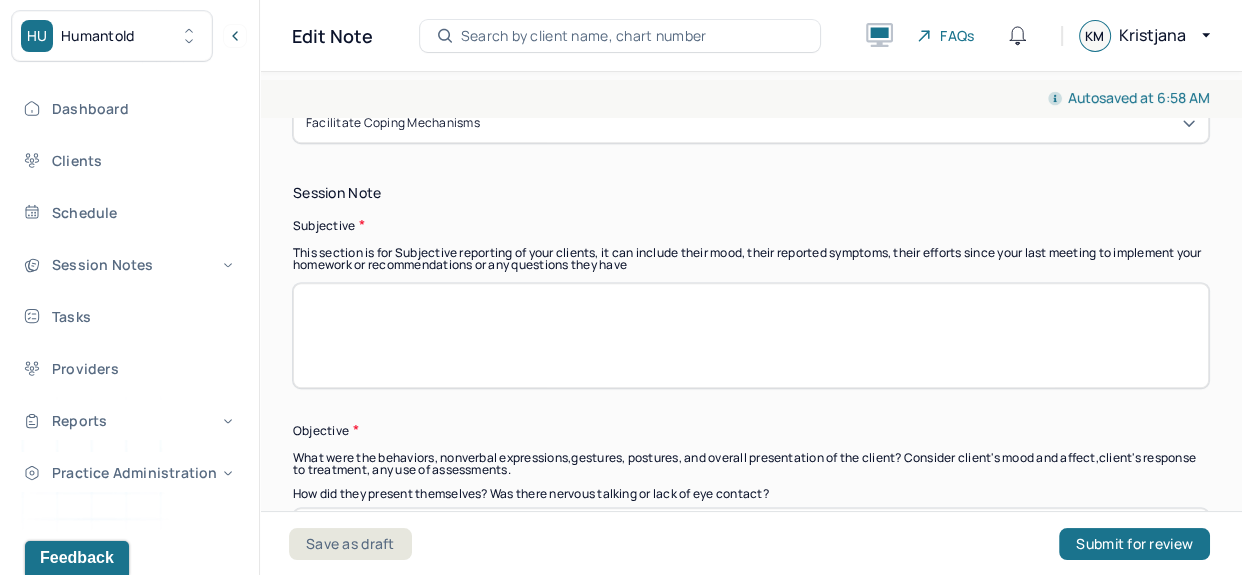 type on "The client demonstrated sadness, frustration, fixation, catastrophic thinking. The client often was tearful and appeared distracted by environment." 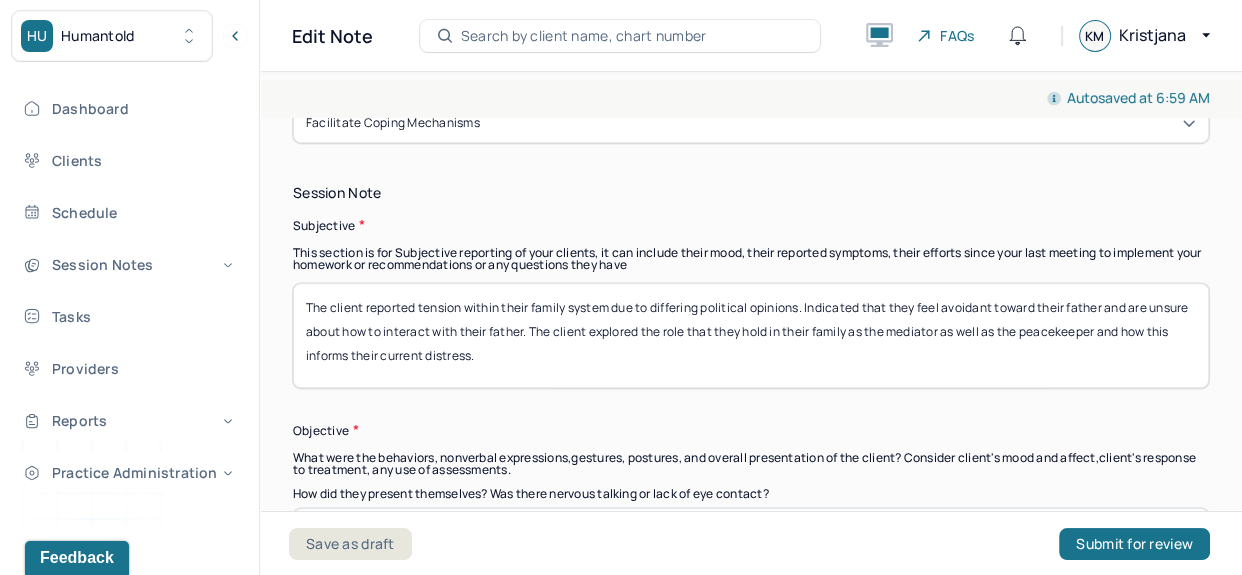 click on "The client reported tension within their family system due to differing political opinions. Indicated that they feel avoidant toward their father and are unsure about how to interact with their father." at bounding box center (751, 335) 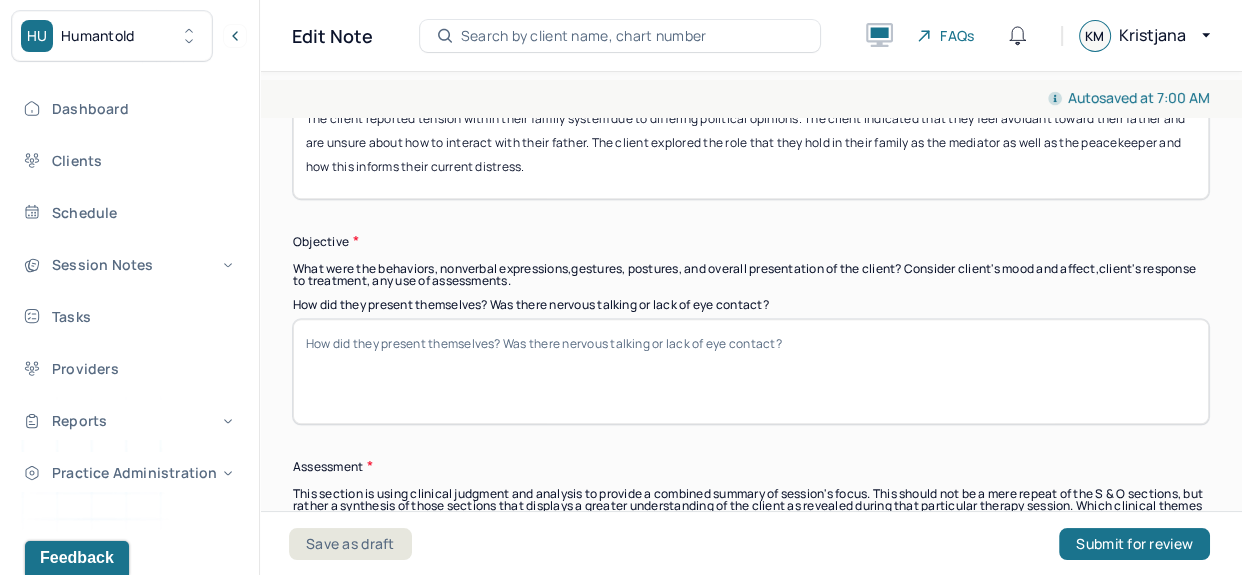 scroll, scrollTop: 1474, scrollLeft: 0, axis: vertical 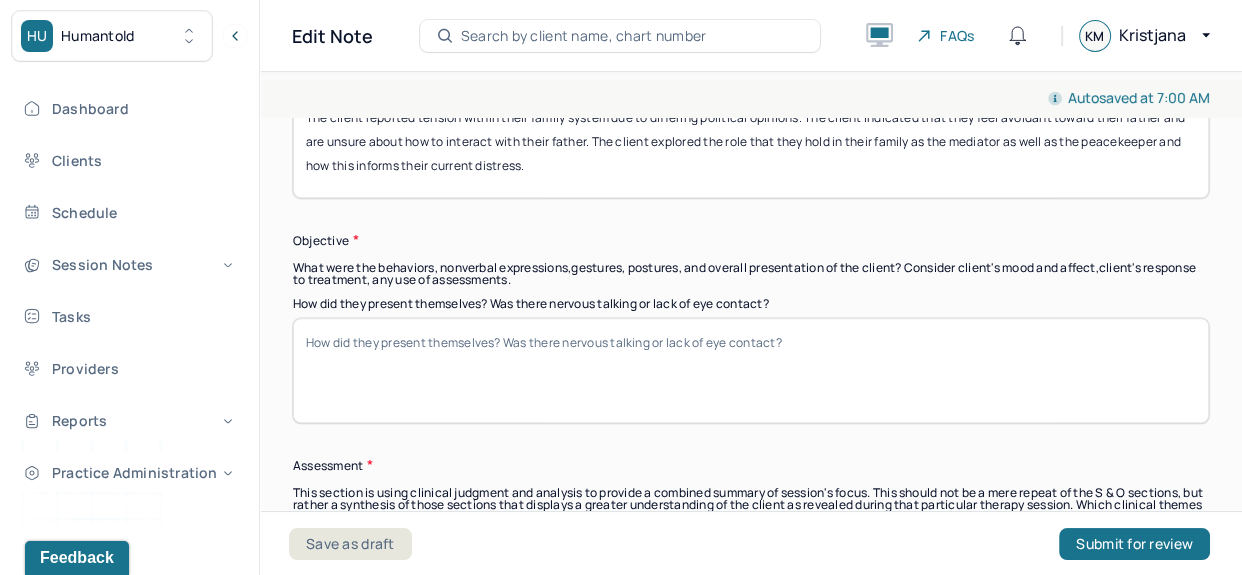 type on "The client reported tension within their family system due to differing political opinions. The client indicated that they feel avoidant toward their father and are unsure about how to interact with their father. The client explored the role that they hold in their family as the mediator as well as the peacekeeper and how this informs their current distress." 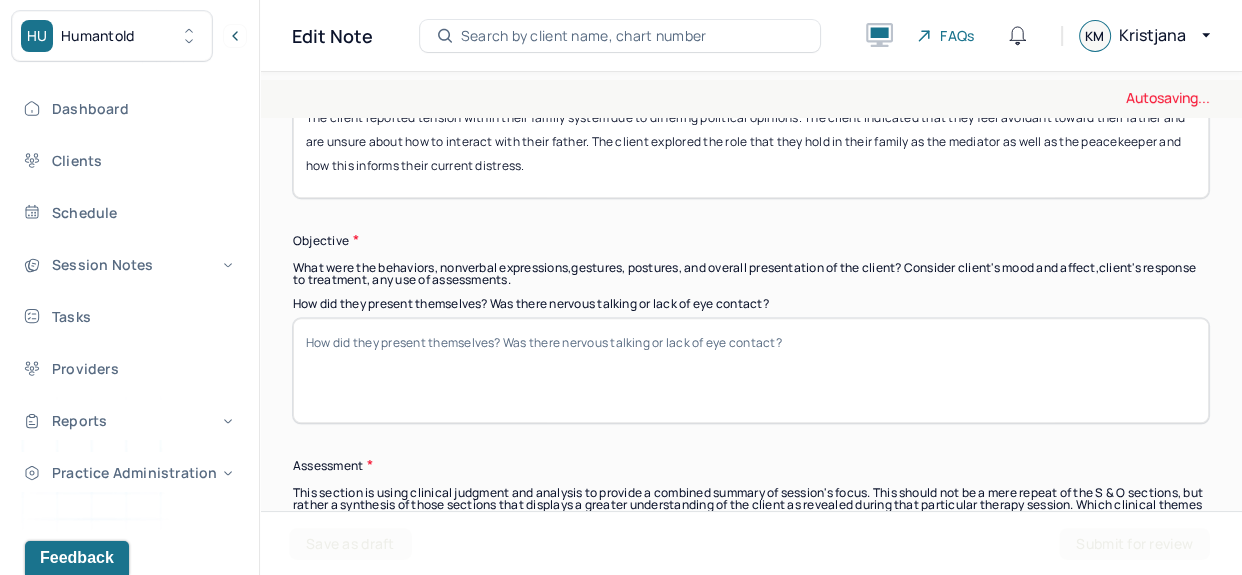 click on "How did they present themselves? Was there nervous talking or lack of eye contact?" at bounding box center (751, 370) 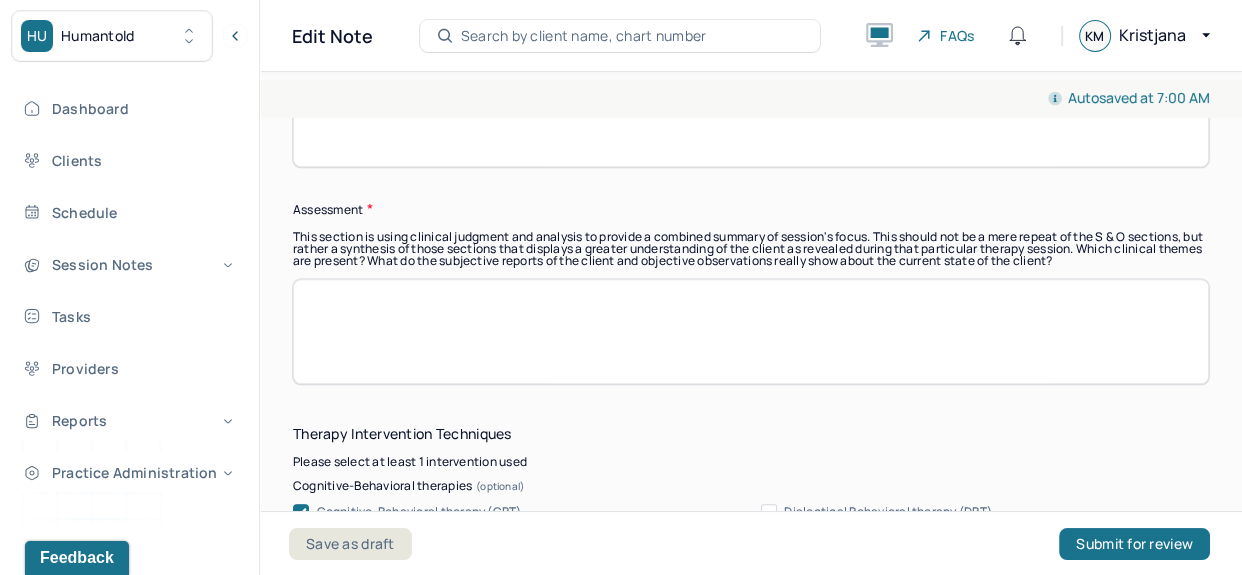 scroll, scrollTop: 1731, scrollLeft: 0, axis: vertical 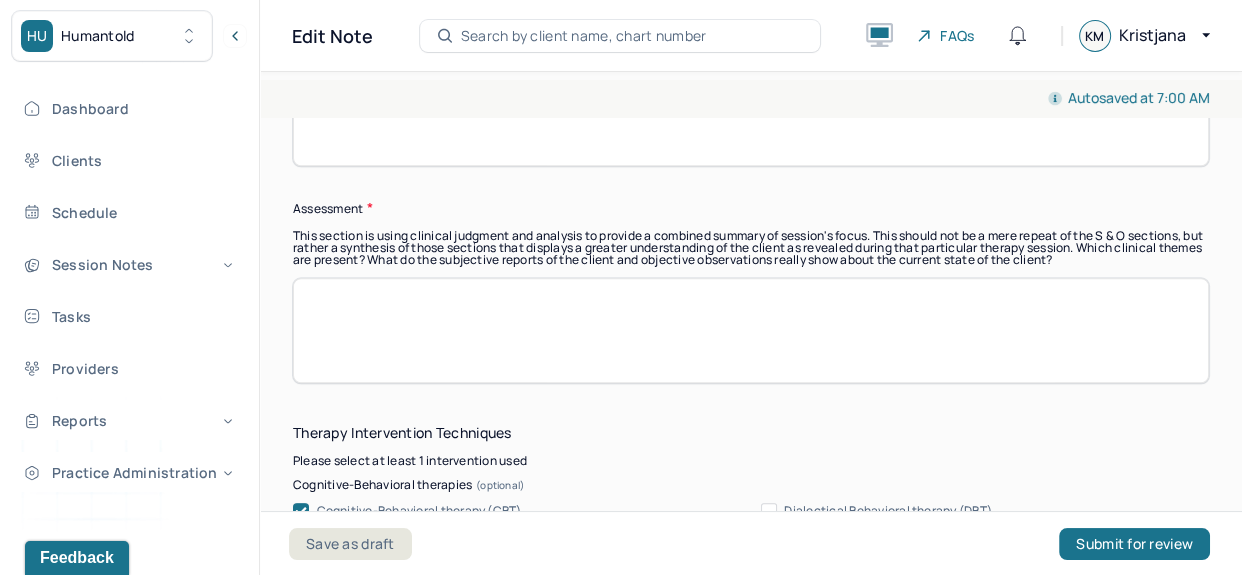 type on "The client presented themselves to session as distraught, tearful, overwhelmed. The client was tangential in nature often experiencing catastrophic thinking patterns. The client was oriented towards the therapist but often distracted by their own fixated thinking." 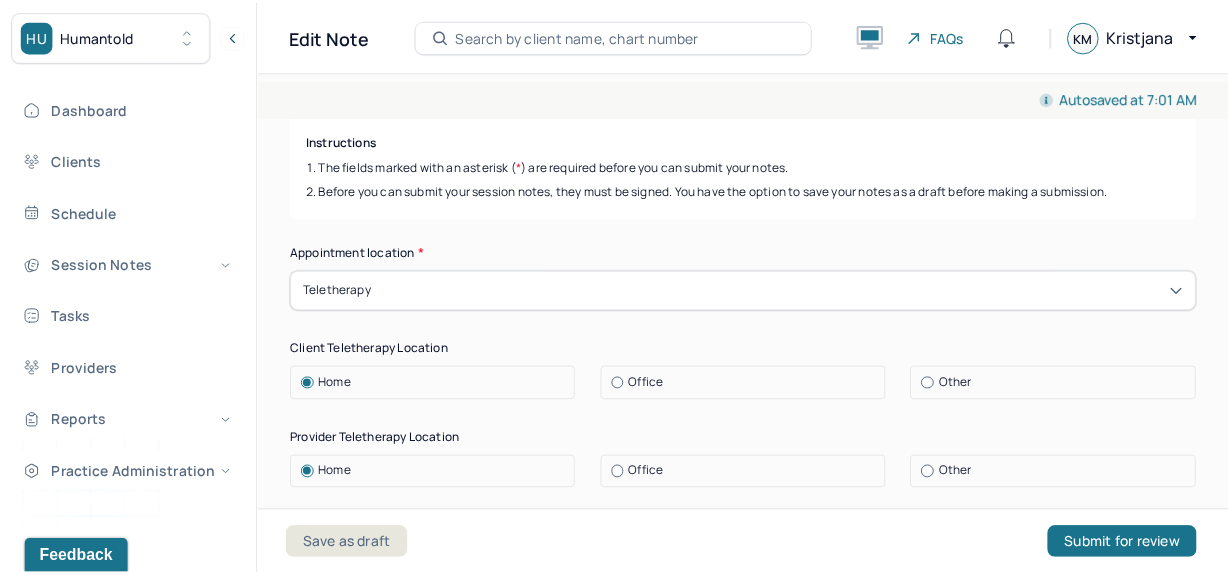 scroll, scrollTop: 0, scrollLeft: 0, axis: both 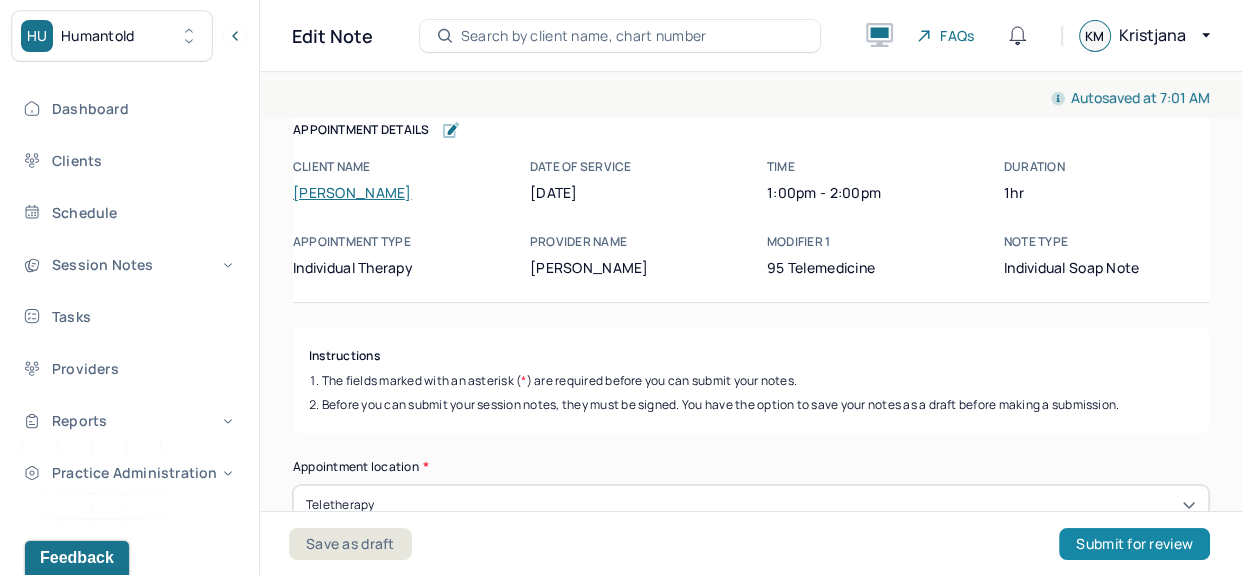 type on "The client currently experiences overwhelm, worry, [MEDICAL_DATA], distress, interpersonal tension, low mood all of which substantiates the current mental health diagnosis. The client's current familial dynamic is increasing distress and causing catastrophic thinking as well as black and white thinking. CBT and psychodynamic therapy were utilized in order to explore the clients role in their family as the peacekeeper as well as decrease catastrophic thinking." 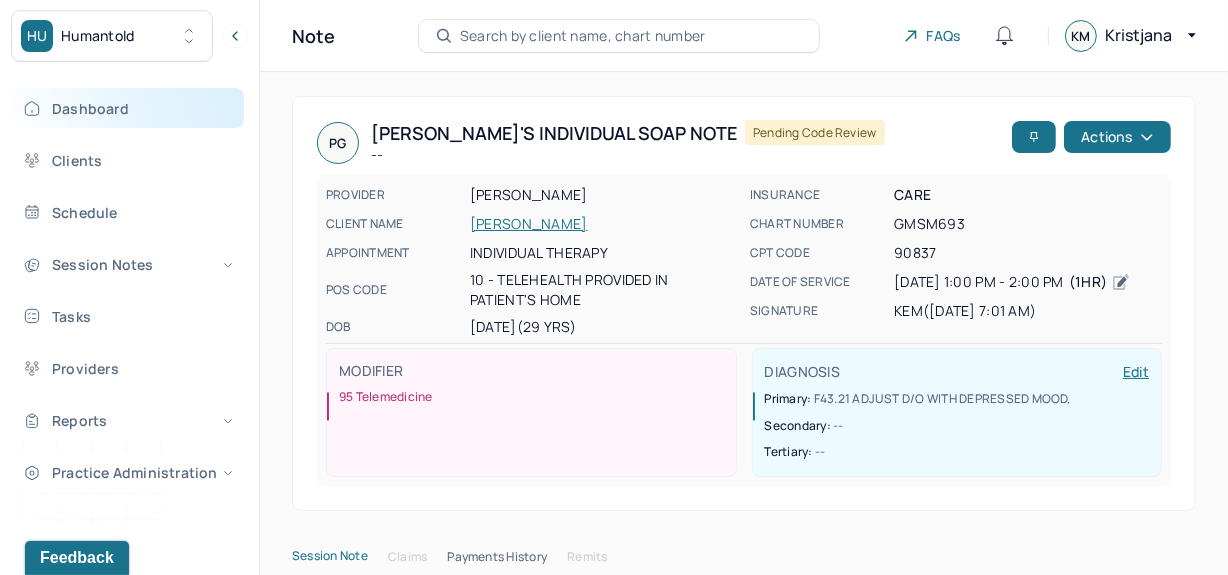 click on "Dashboard" at bounding box center [128, 108] 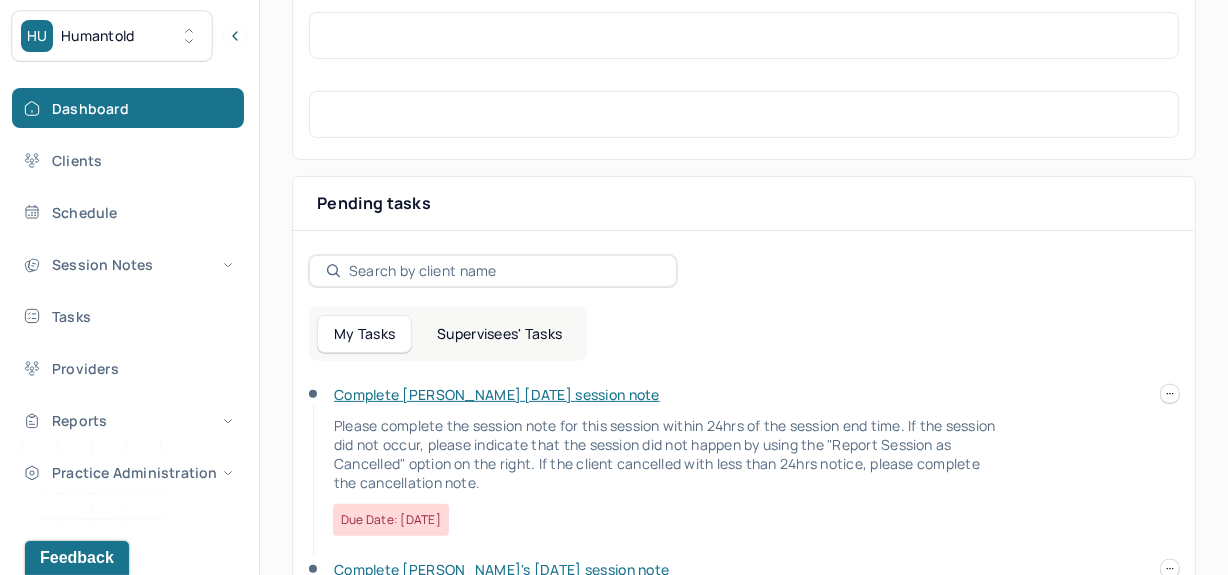 scroll, scrollTop: 564, scrollLeft: 0, axis: vertical 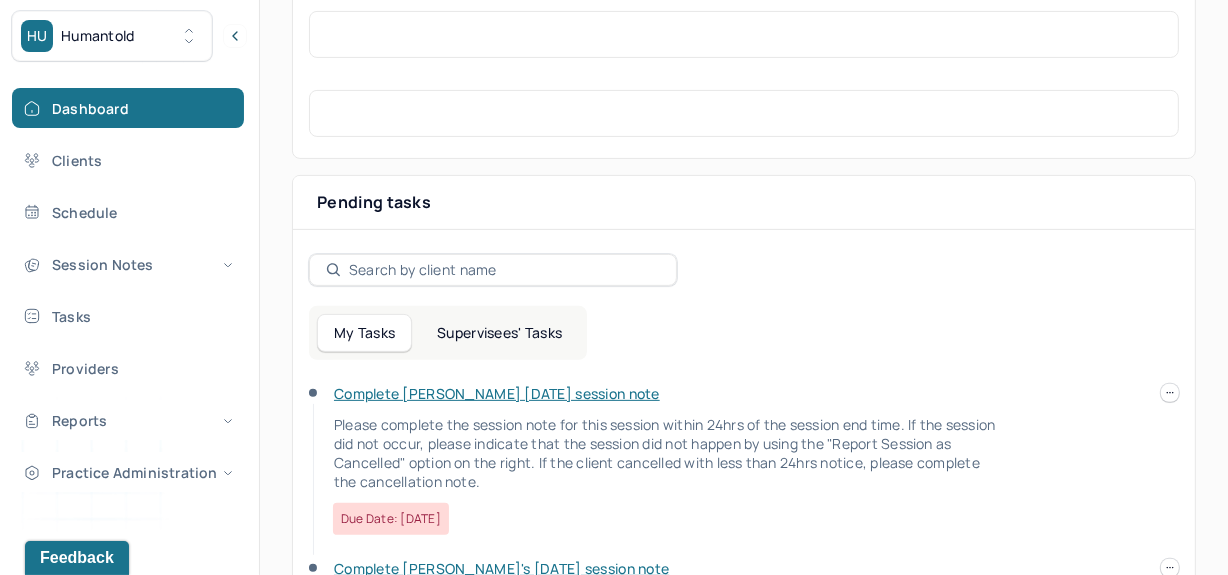 click on "Complete [PERSON_NAME] [DATE] session note" at bounding box center [497, 393] 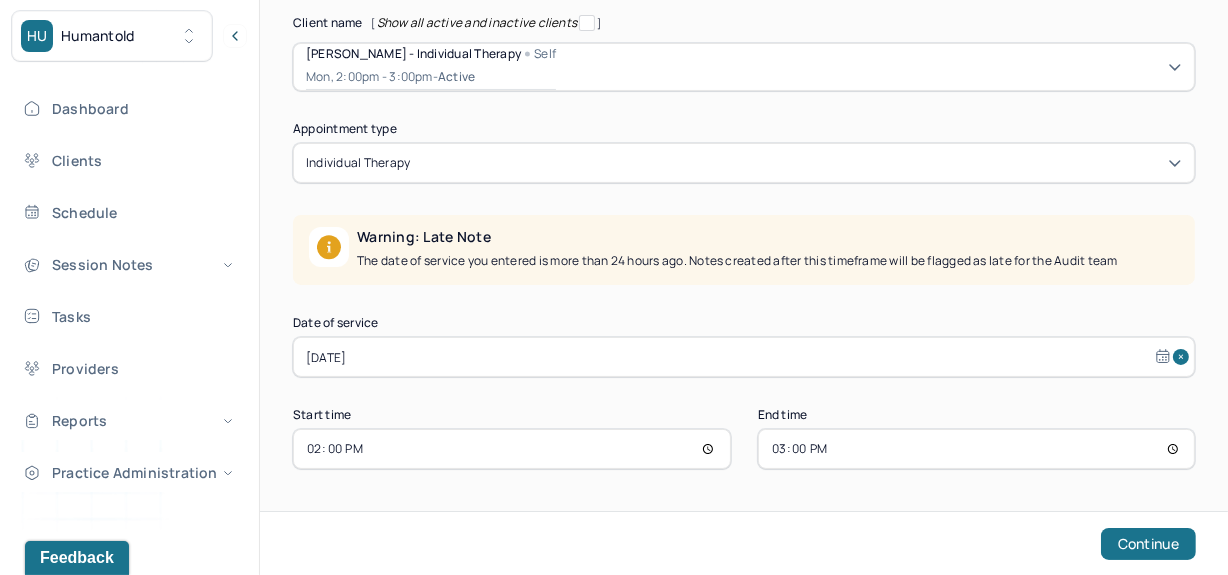 scroll, scrollTop: 253, scrollLeft: 0, axis: vertical 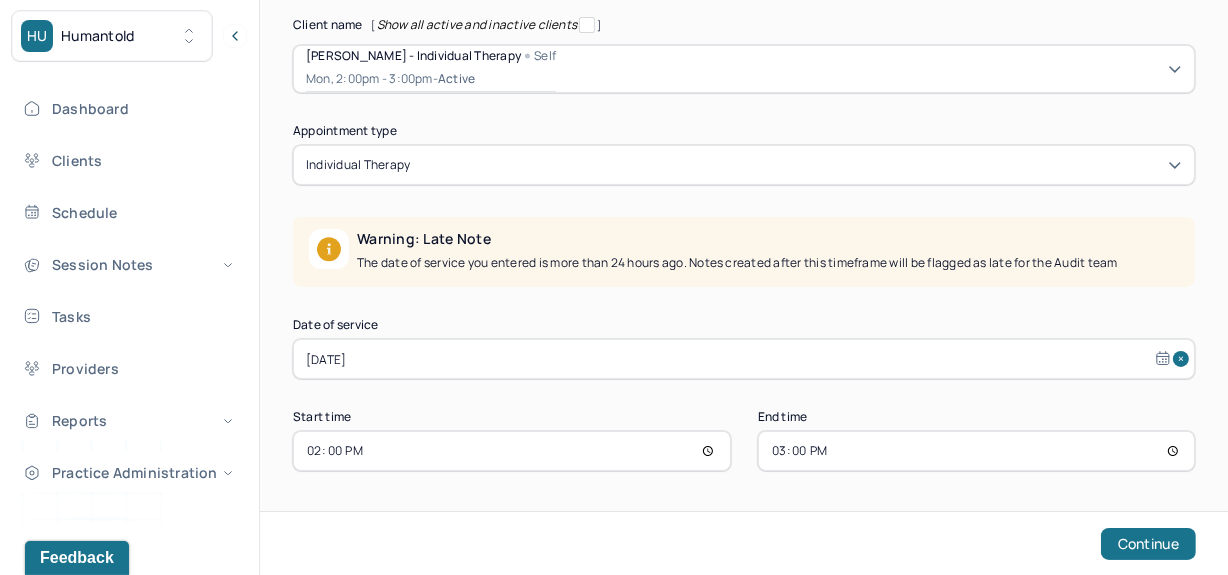 click on "[DATE]" at bounding box center [744, 359] 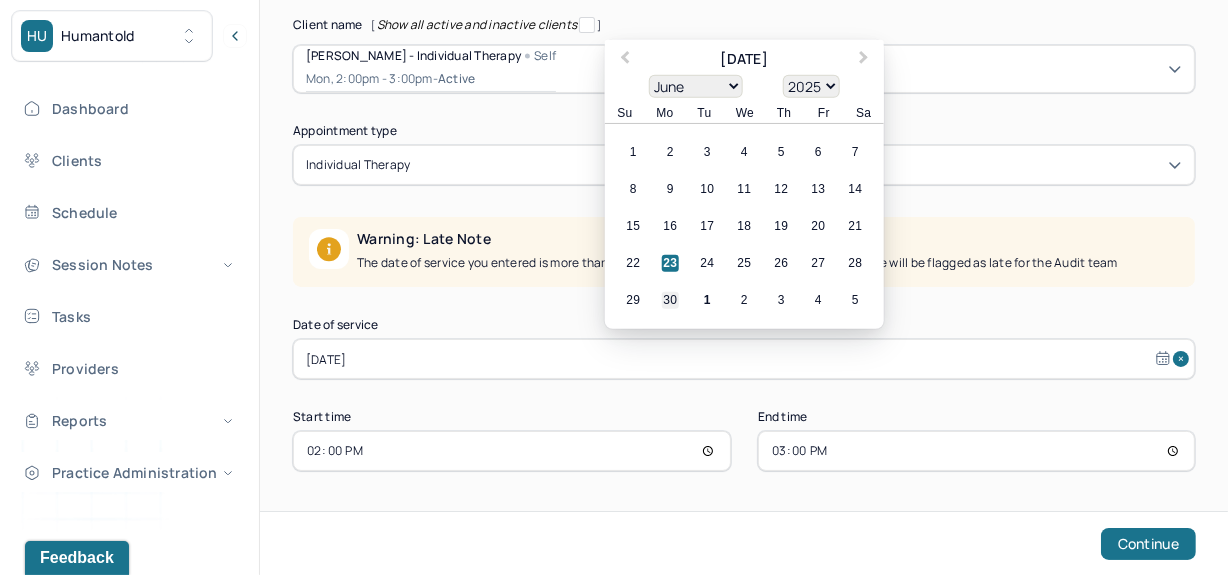 click on "30" at bounding box center (670, 300) 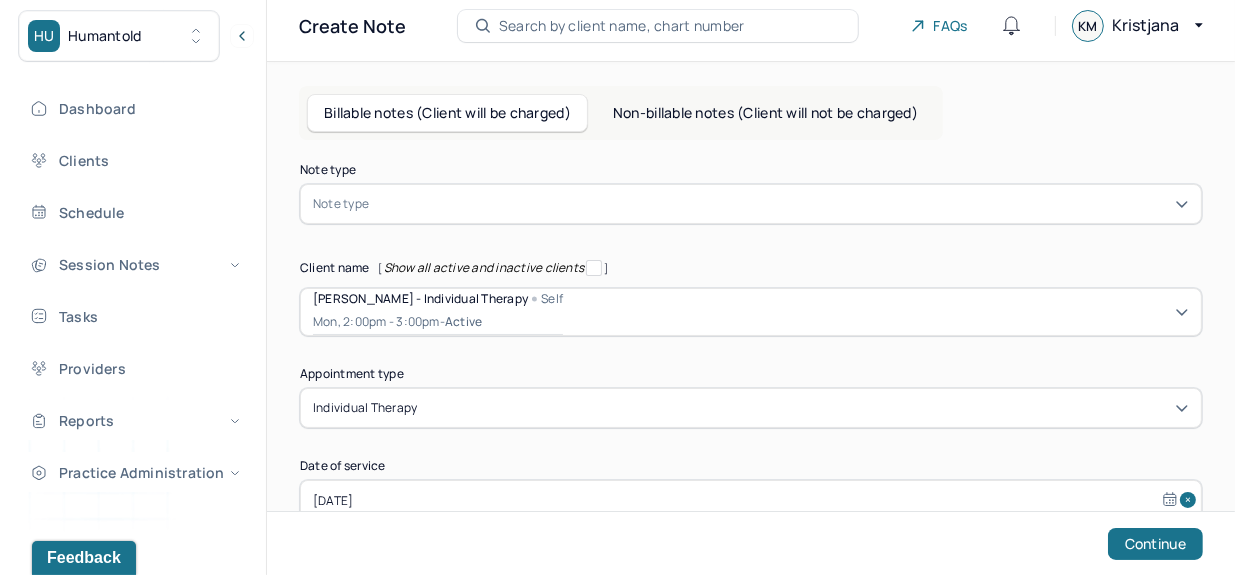 scroll, scrollTop: 0, scrollLeft: 0, axis: both 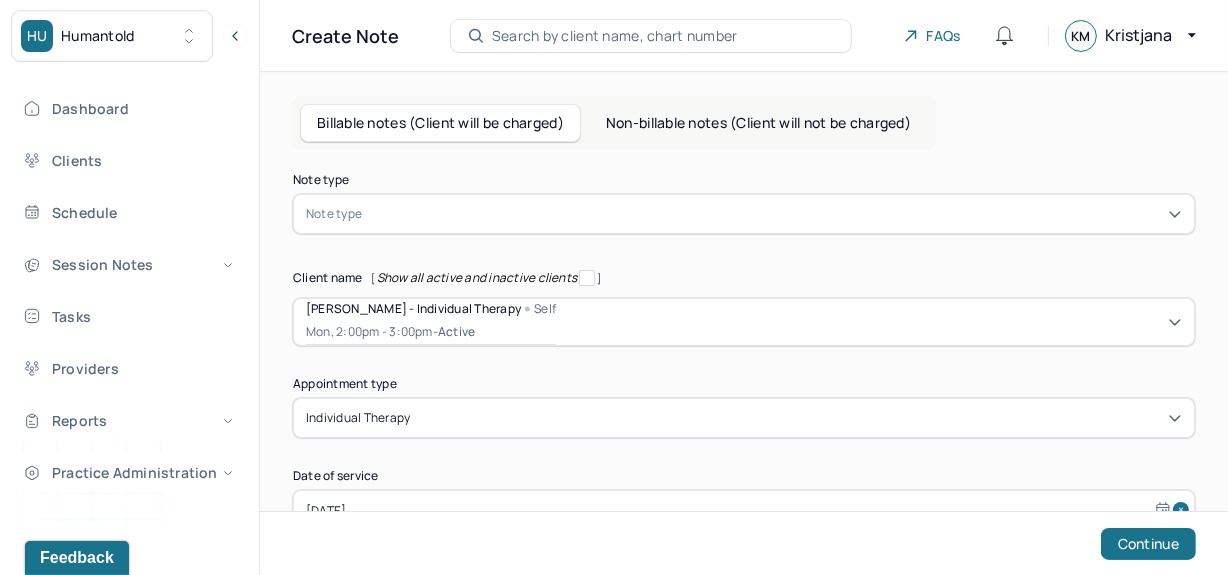 click at bounding box center (774, 214) 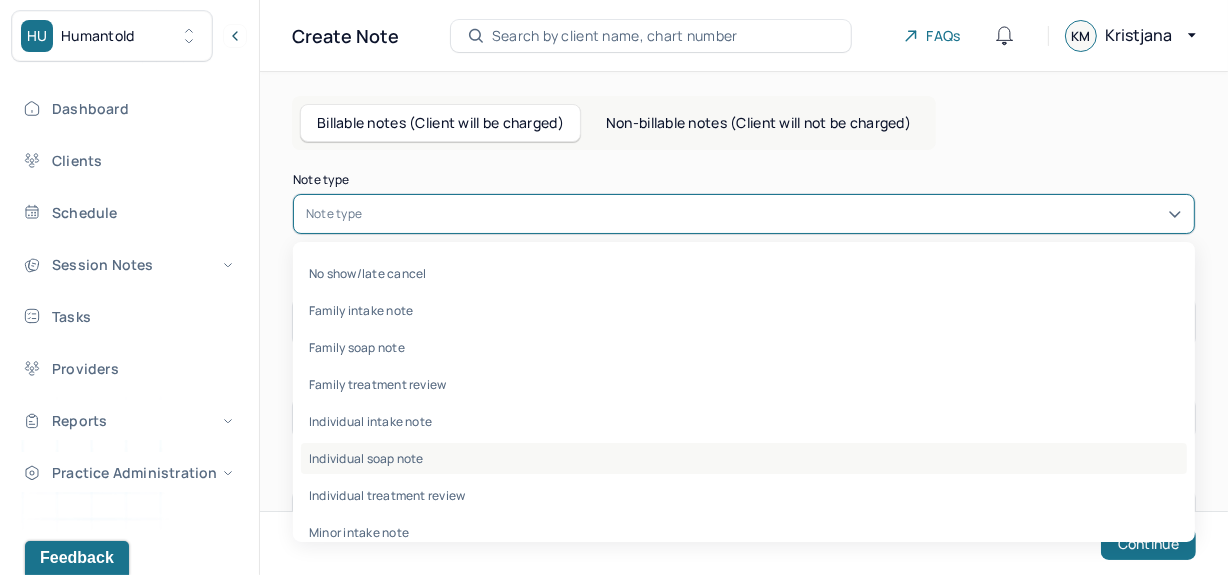 click on "Individual soap note" at bounding box center (744, 458) 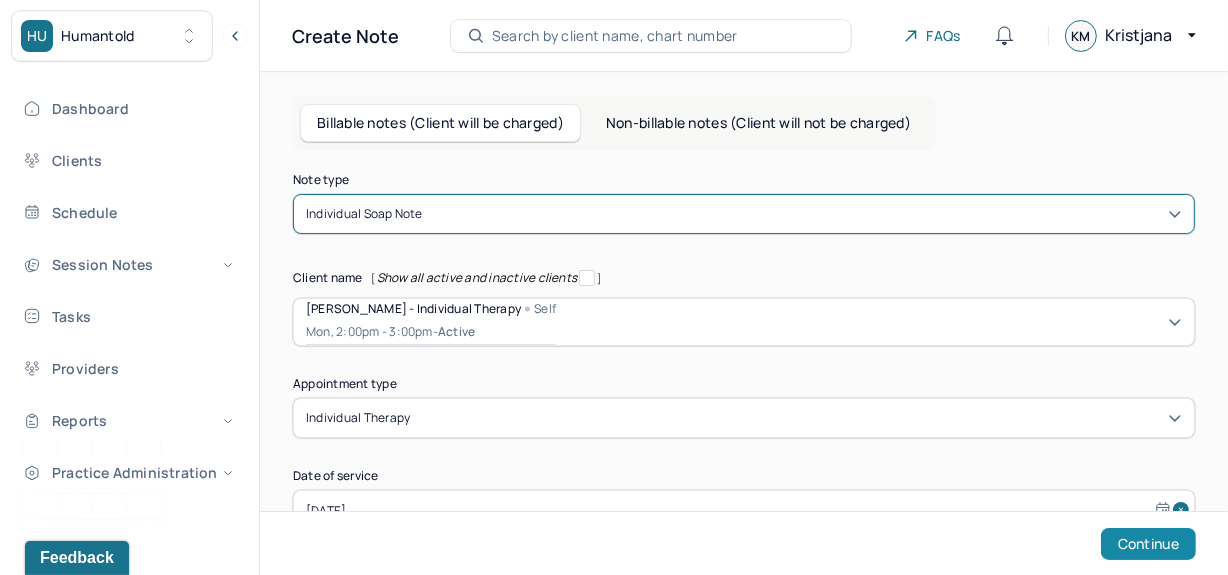 click on "Continue" at bounding box center (1148, 544) 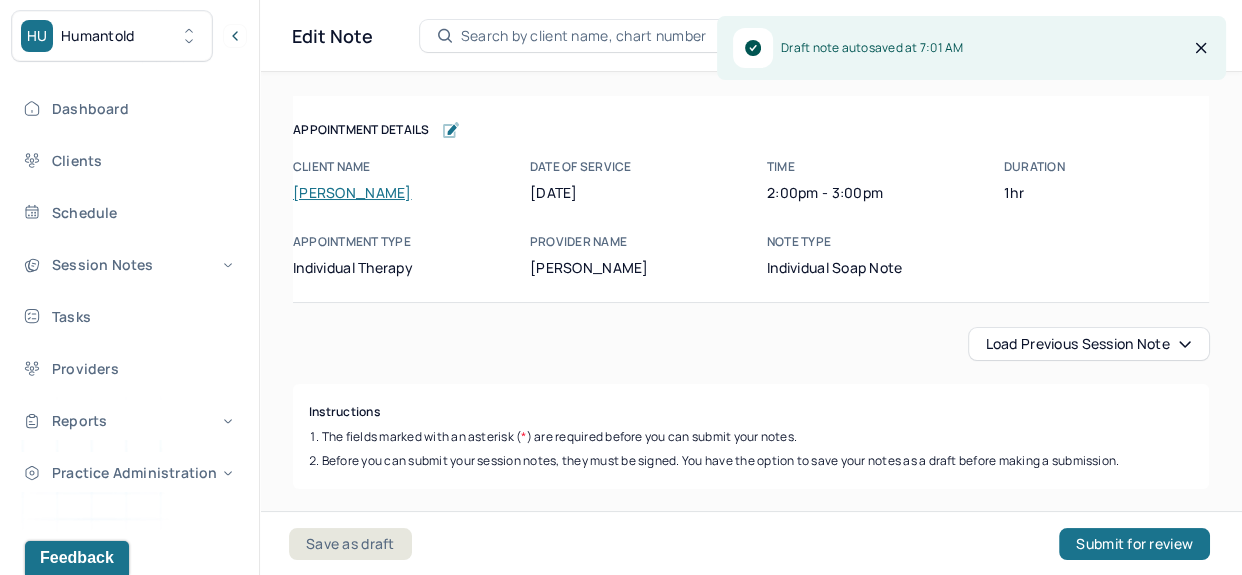 scroll, scrollTop: 120, scrollLeft: 0, axis: vertical 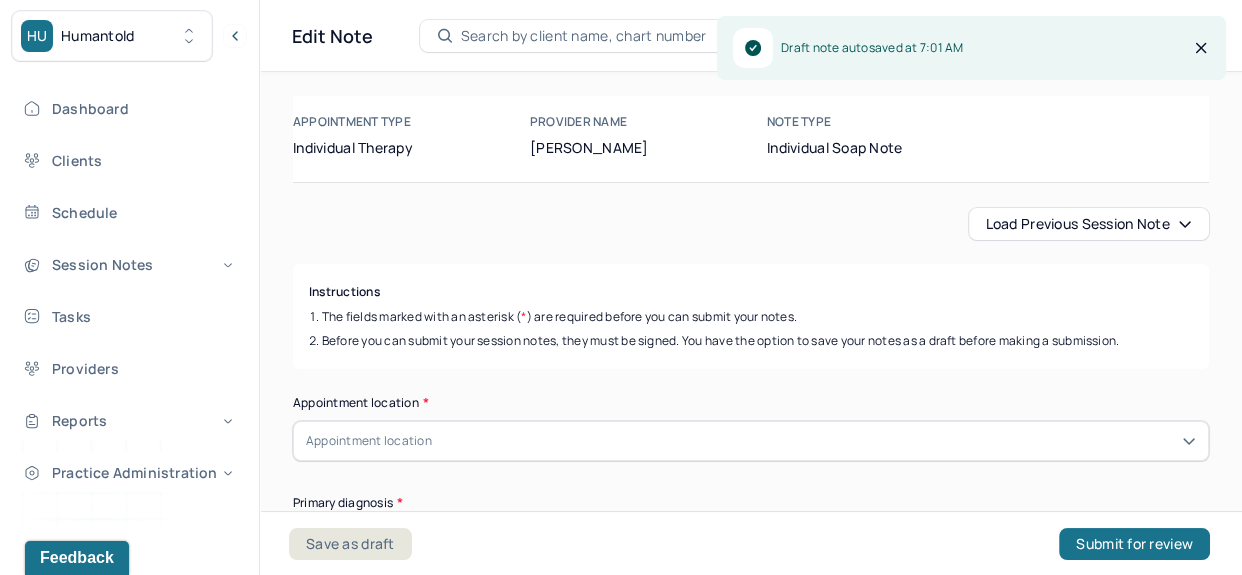 click on "Load previous session note" at bounding box center [1089, 224] 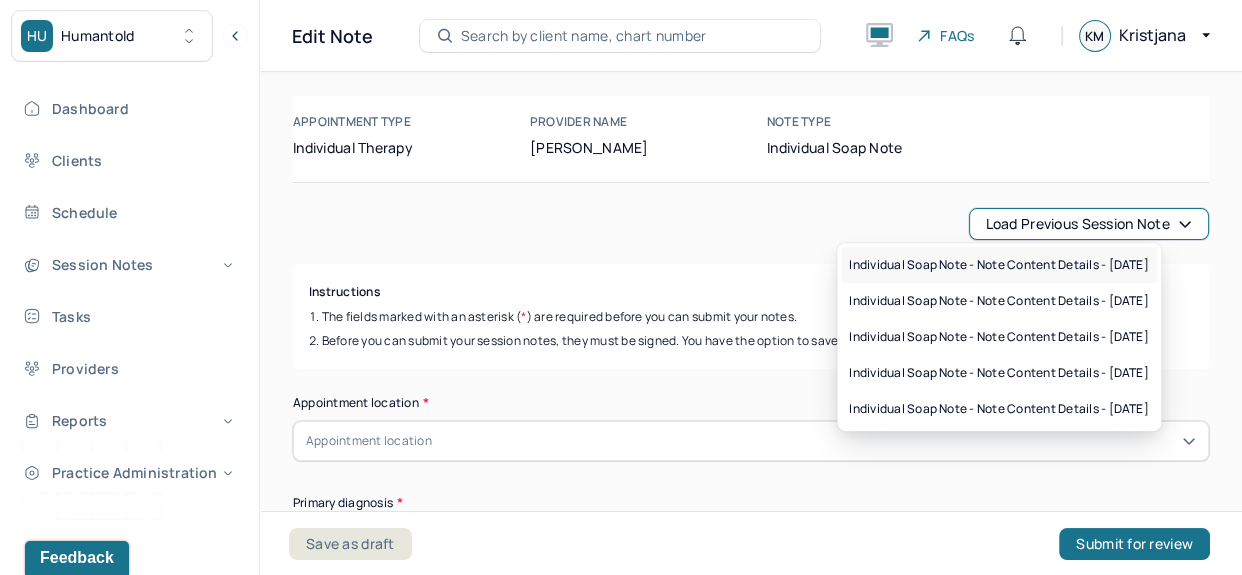 click on "Individual soap note   - Note content Details -   [DATE]" at bounding box center [999, 265] 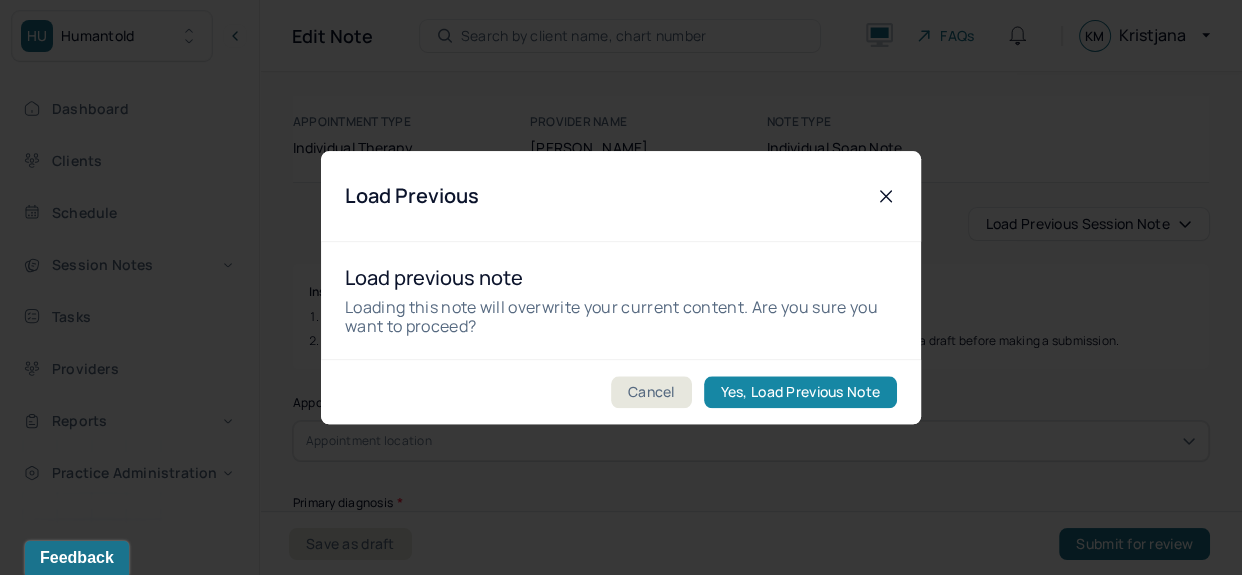 click on "Yes, Load Previous Note" at bounding box center [800, 392] 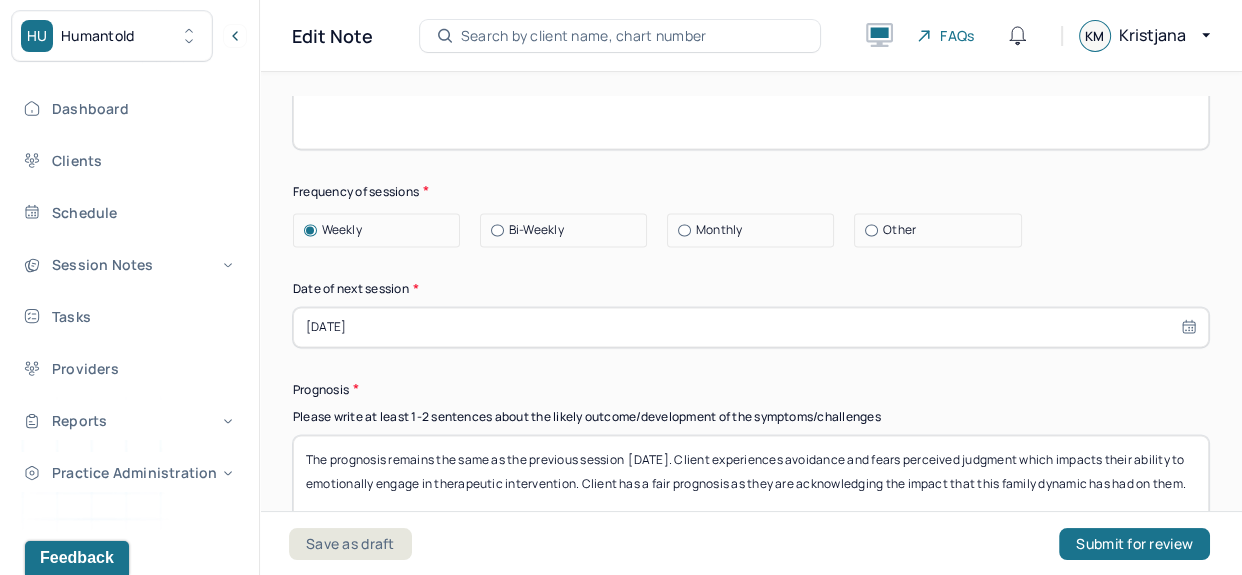 scroll, scrollTop: 3058, scrollLeft: 0, axis: vertical 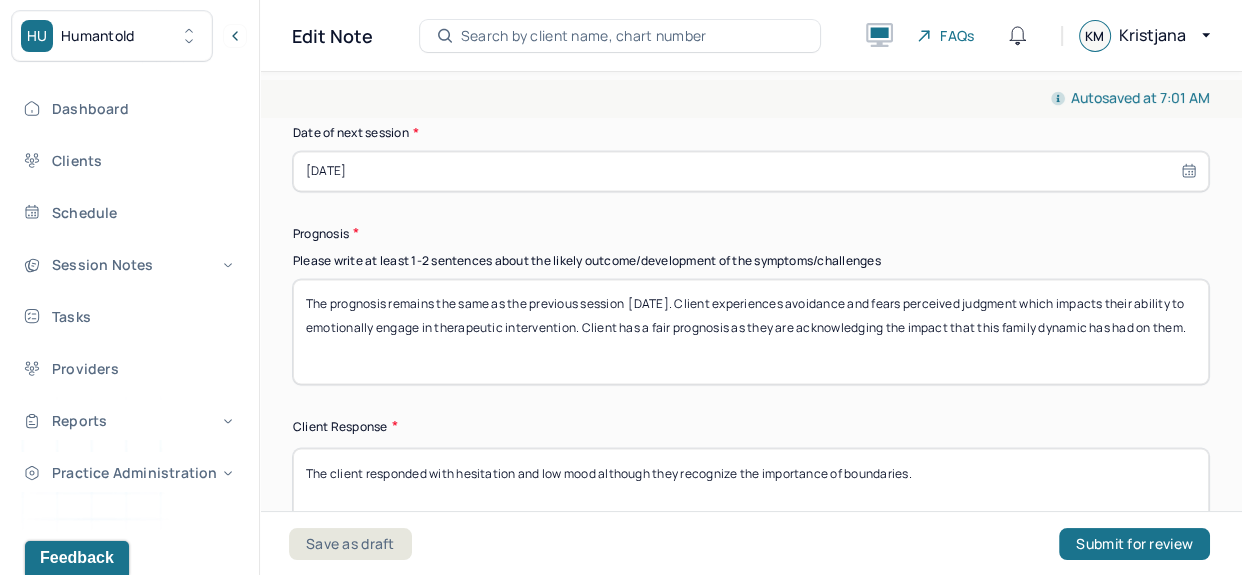 drag, startPoint x: 660, startPoint y: 302, endPoint x: 636, endPoint y: 307, distance: 24.5153 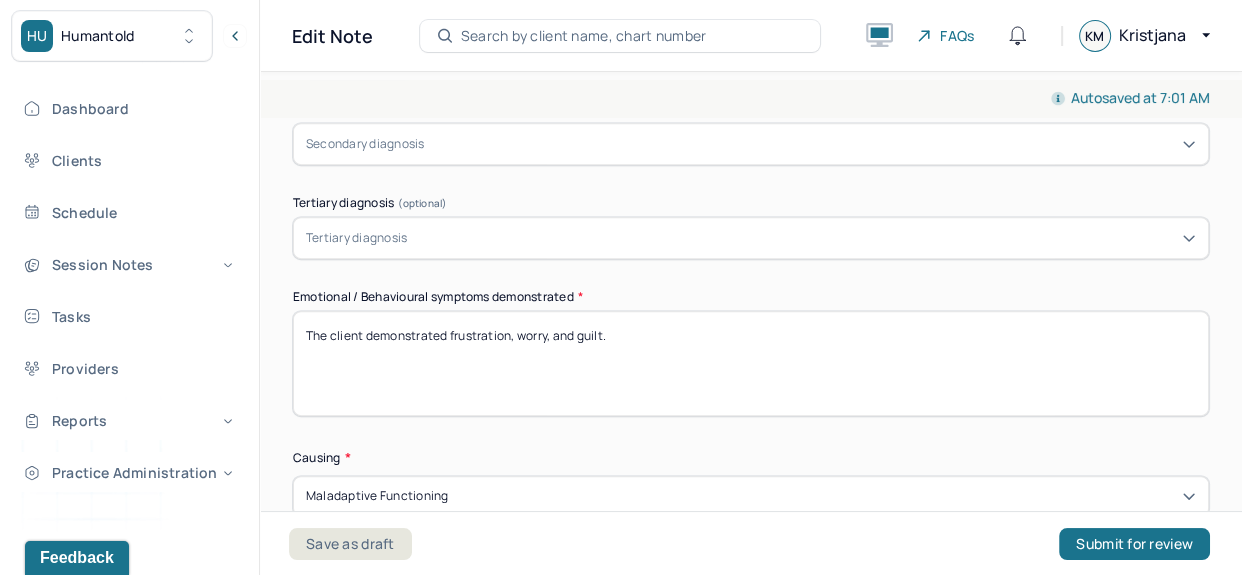 scroll, scrollTop: 886, scrollLeft: 0, axis: vertical 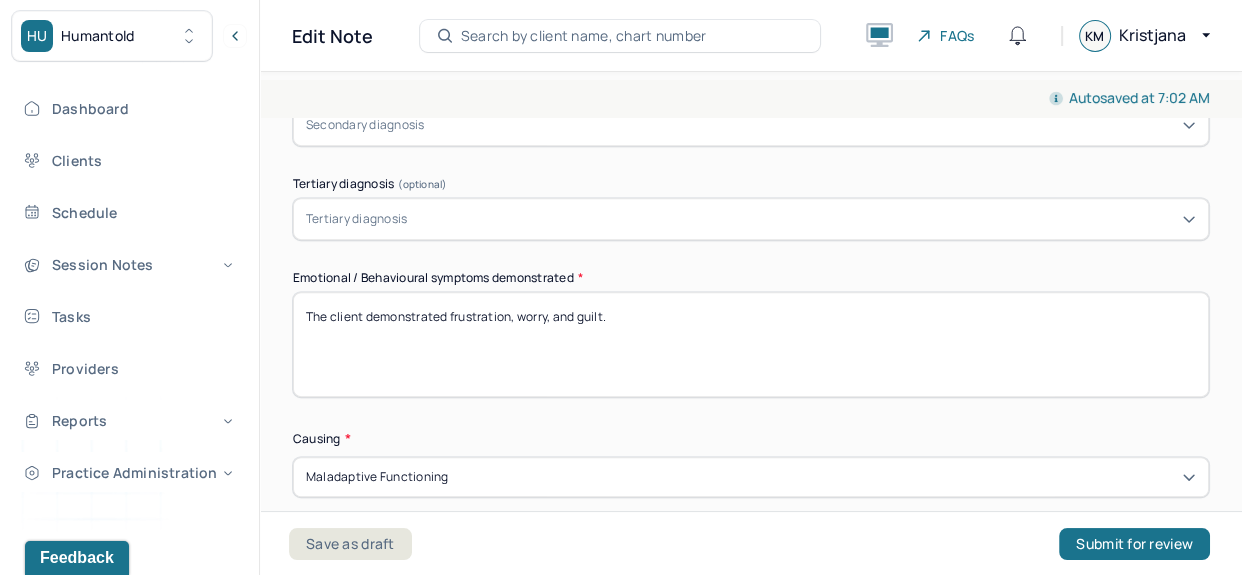 type on "The prognosis remains the same as the previous session  [DATE]. Client experiences avoidance and fears perceived judgment which impacts their ability to emotionally engage in therapeutic intervention. Client has a fair prognosis as they are acknowledging the impact that this family dynamic has had on them." 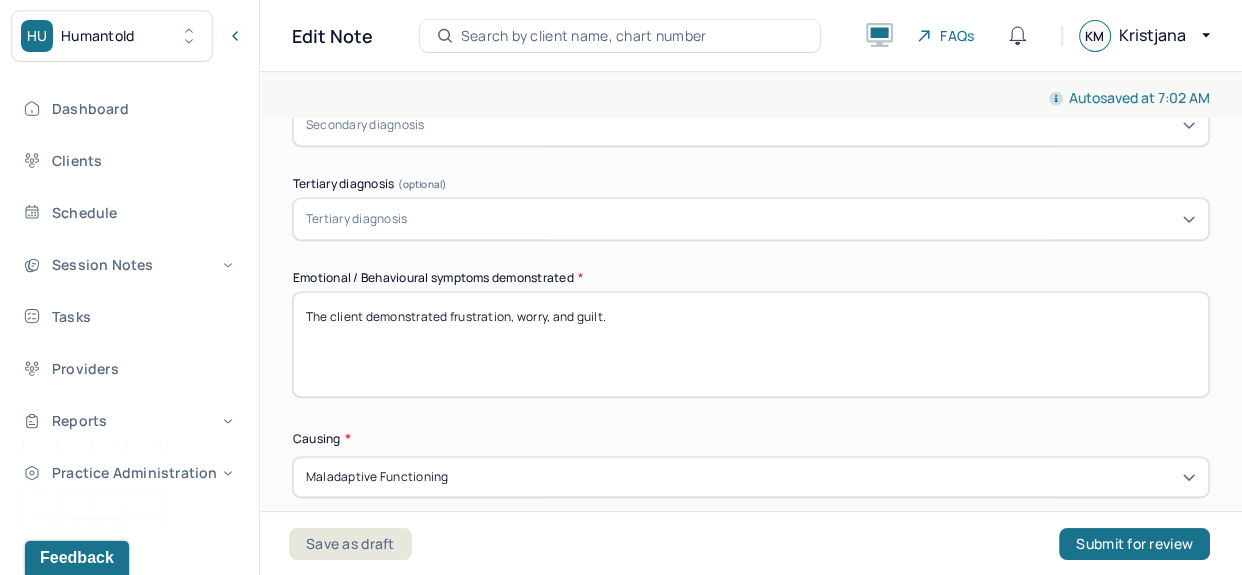 drag, startPoint x: 635, startPoint y: 307, endPoint x: 255, endPoint y: 325, distance: 380.4261 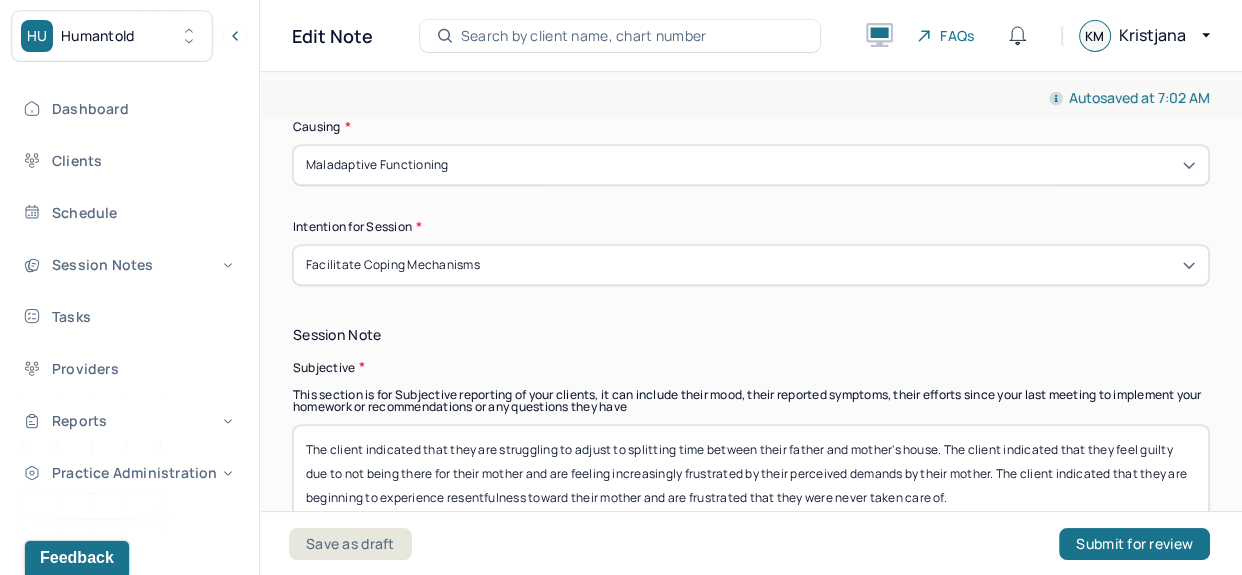 scroll, scrollTop: 1374, scrollLeft: 0, axis: vertical 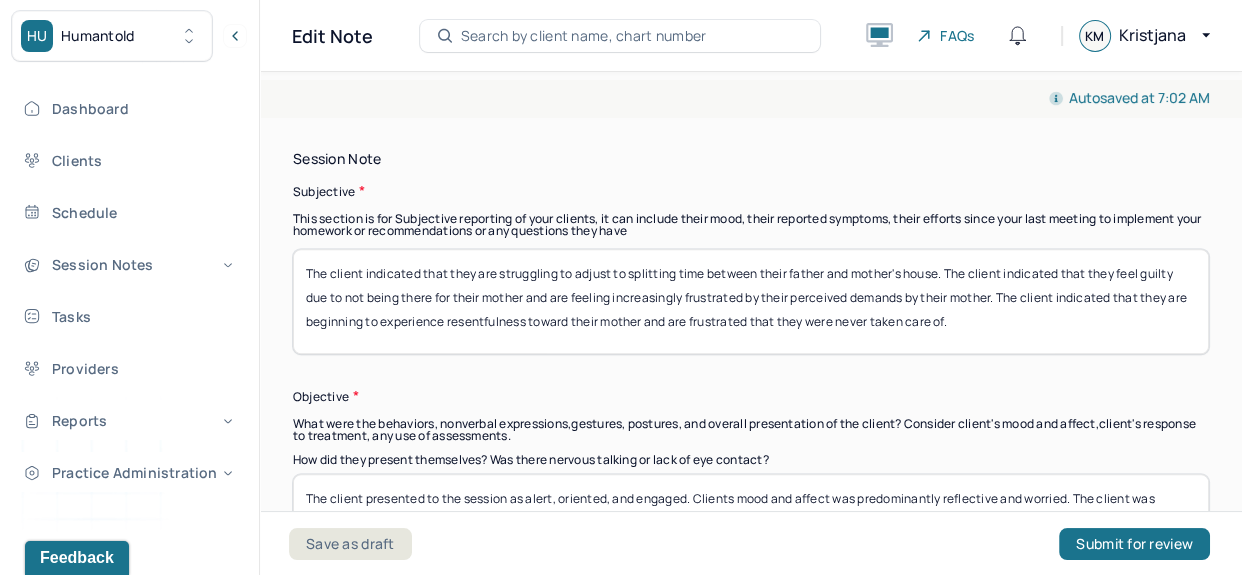 type on "The client demonstrated the emotional symptoms of frustration, self criticism, and low self worth. The client demonstrated [MEDICAL_DATA] as well as differences in tone and pitch of speech." 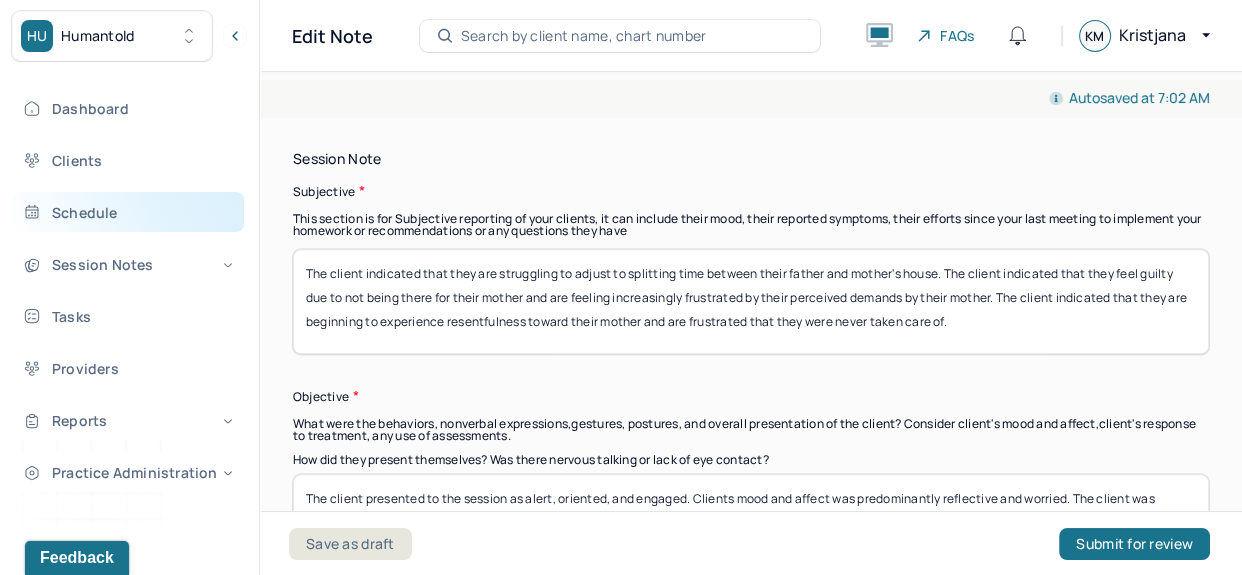 drag, startPoint x: 984, startPoint y: 340, endPoint x: 191, endPoint y: 223, distance: 801.58466 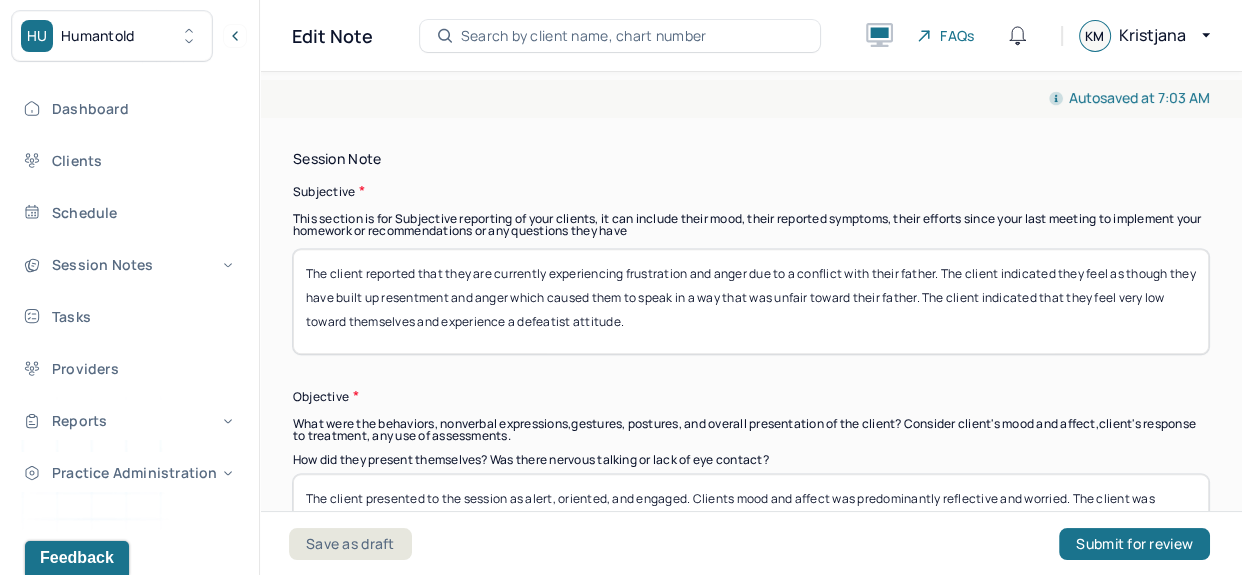 scroll, scrollTop: 1603, scrollLeft: 0, axis: vertical 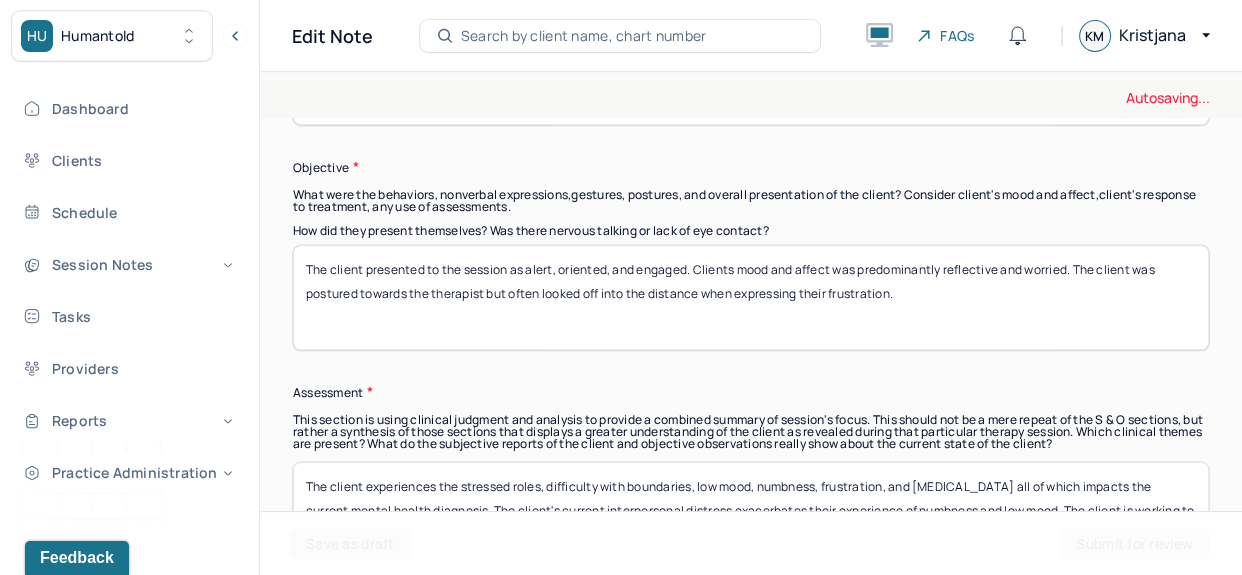 type on "The client reported that they are currently experiencing frustration and anger due to a conflict with their father. The client indicated they feel as though they have built up resentment and anger which caused them to speak in a way that was unfair toward their father. The client indicated that they feel very low toward themselves and experience a defeatist attitude." 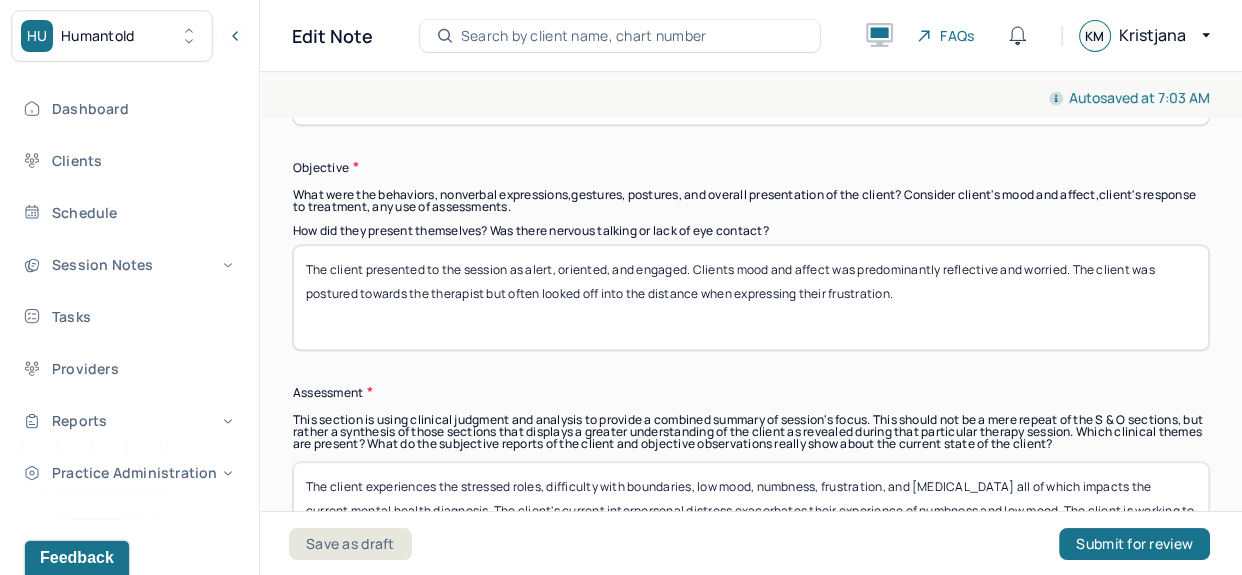 drag, startPoint x: 985, startPoint y: 312, endPoint x: 303, endPoint y: 250, distance: 684.8124 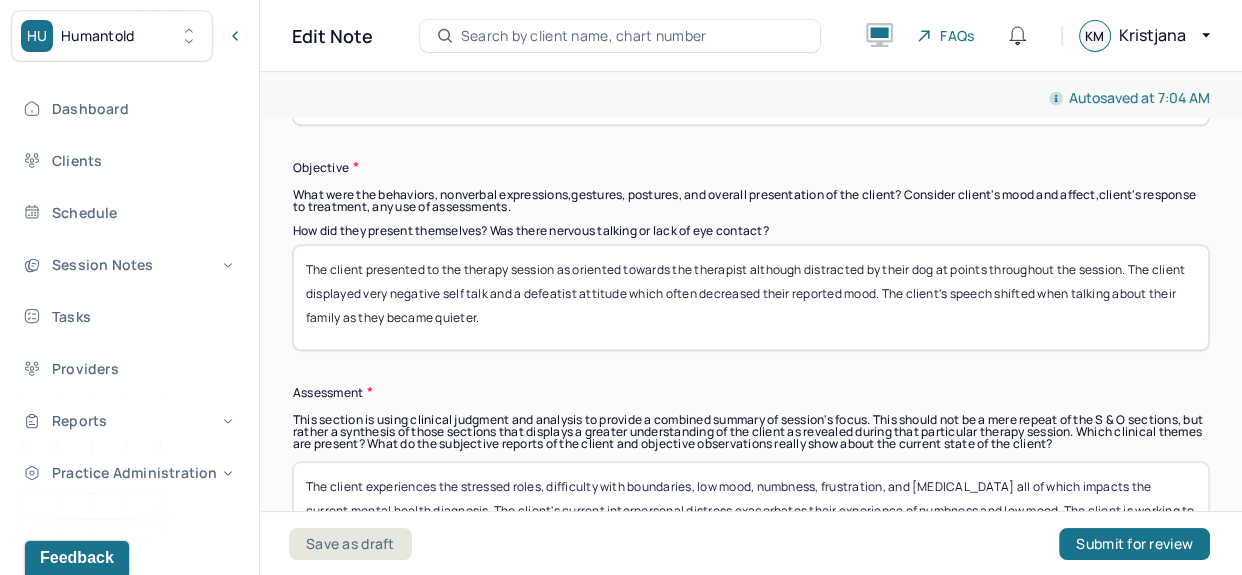 scroll, scrollTop: 1741, scrollLeft: 0, axis: vertical 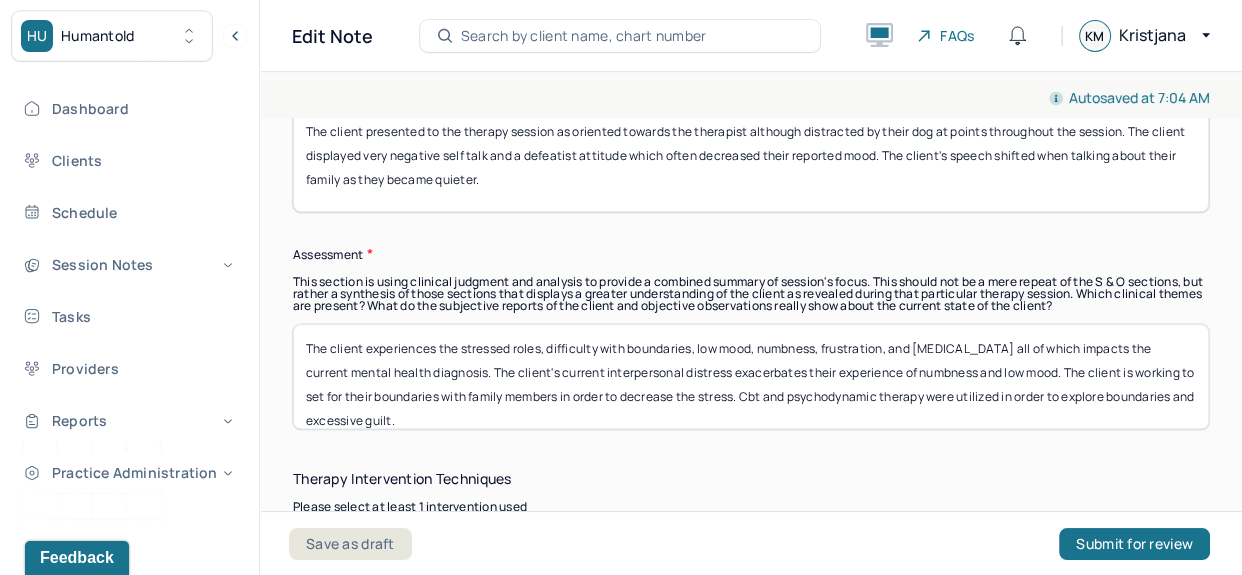 type on "The client presented to the therapy session as oriented towards the therapist although distracted by their dog at points throughout the session. The client displayed very negative self talk and a defeatist attitude which often decreased their reported mood. The client's speech shifted when talking about their family as they became quieter." 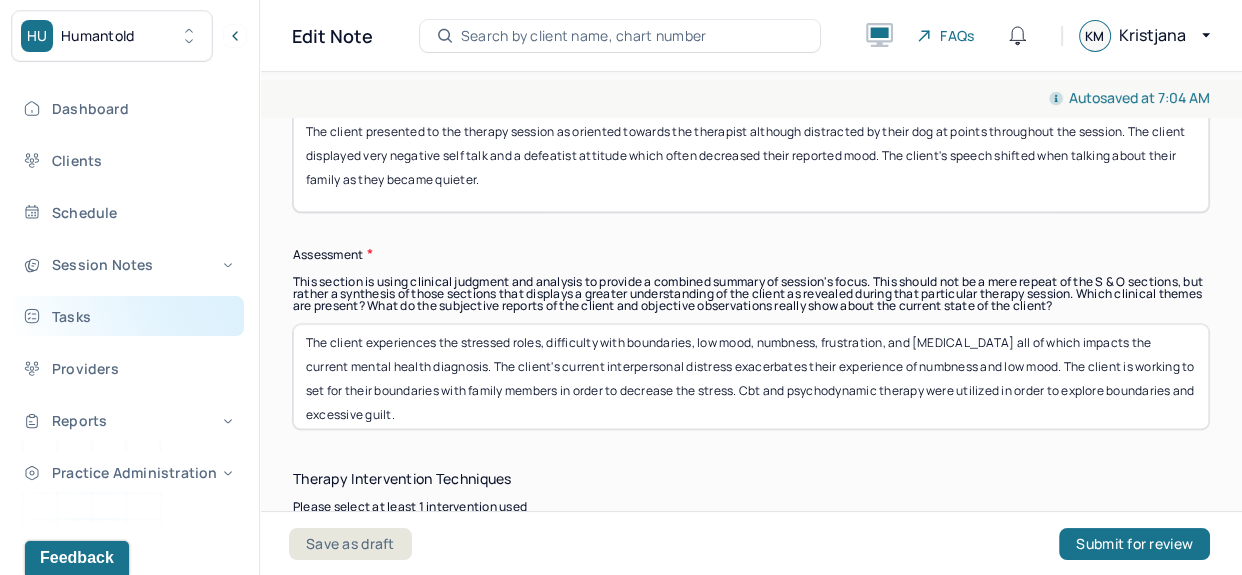 scroll, scrollTop: 0, scrollLeft: 0, axis: both 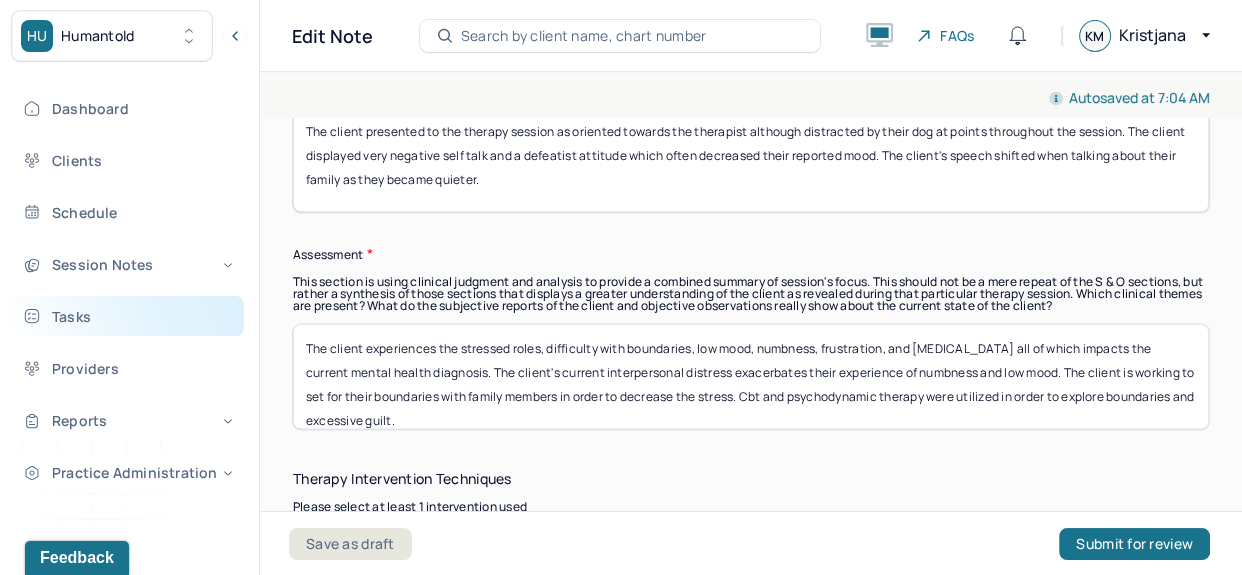 drag, startPoint x: 551, startPoint y: 435, endPoint x: 189, endPoint y: 324, distance: 378.6357 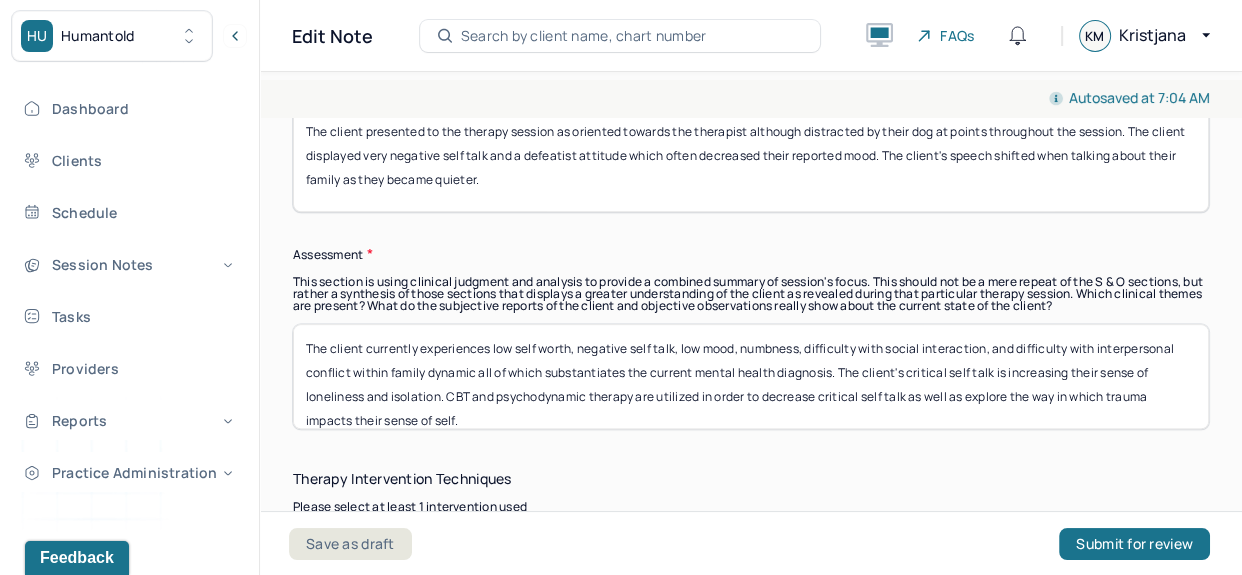 scroll, scrollTop: 16, scrollLeft: 0, axis: vertical 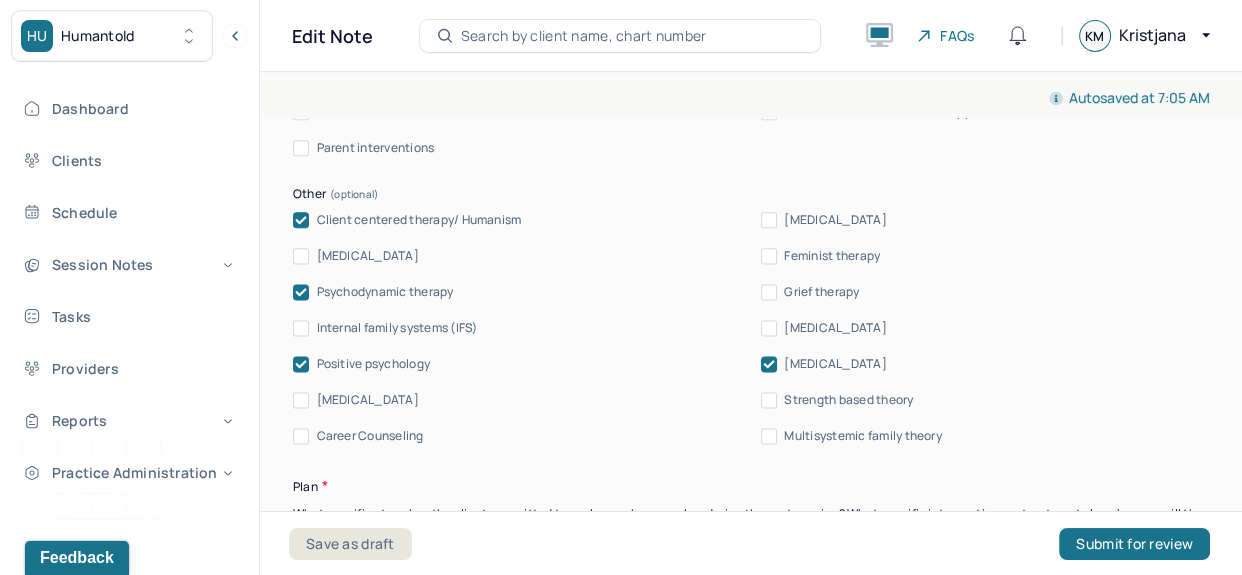 type on "The client currently experiences low self worth, negative self talk, low mood, numbness, difficulty with social interaction, and difficulty with interpersonal conflict within family dynamic all of which substantiates the current mental health diagnosis. The client's critical self talk is increasing their sense of loneliness and isolation. CBT and psychodynamic therapy are utilized in order to decrease critical self talk as well as explore the way in which trauma impacts their sense of self." 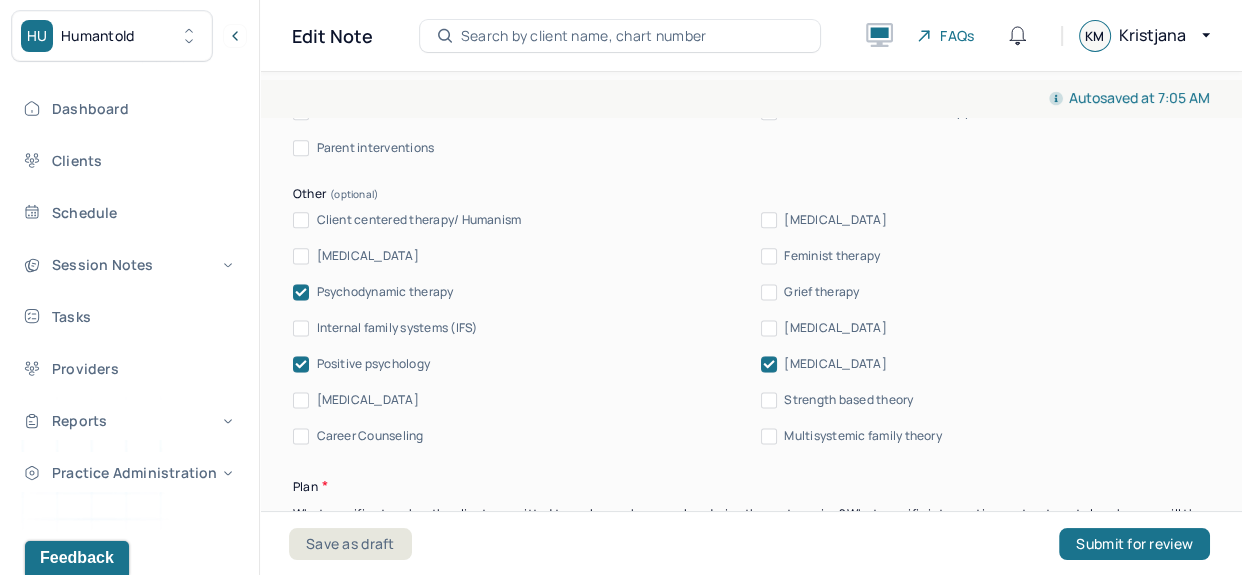 click on "Positive psychology" at bounding box center (374, 364) 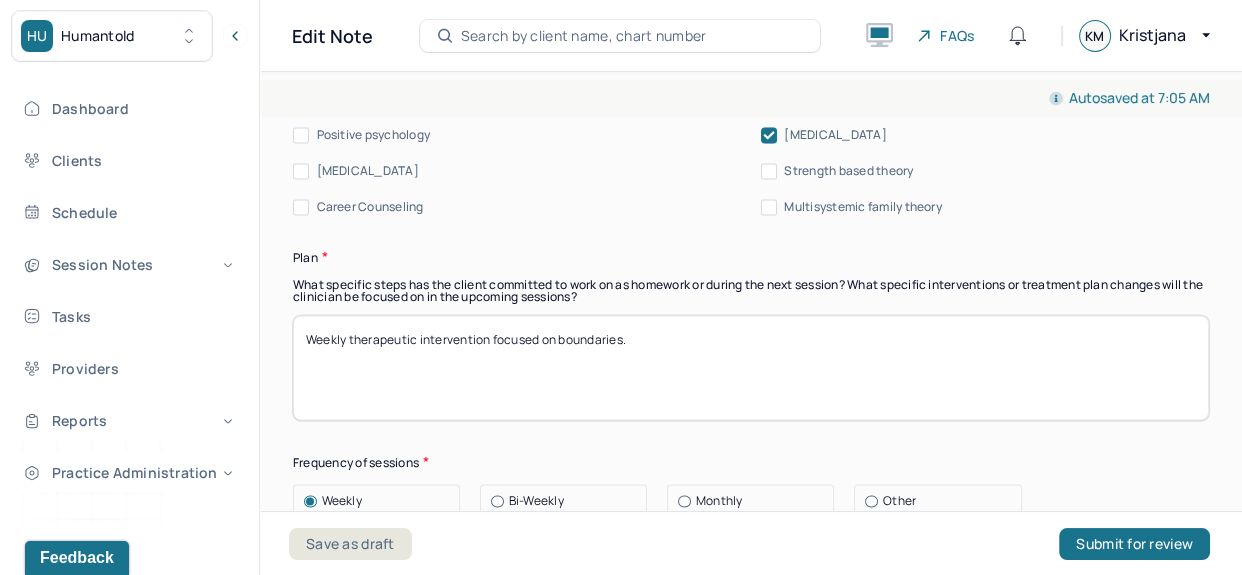 scroll, scrollTop: 2639, scrollLeft: 0, axis: vertical 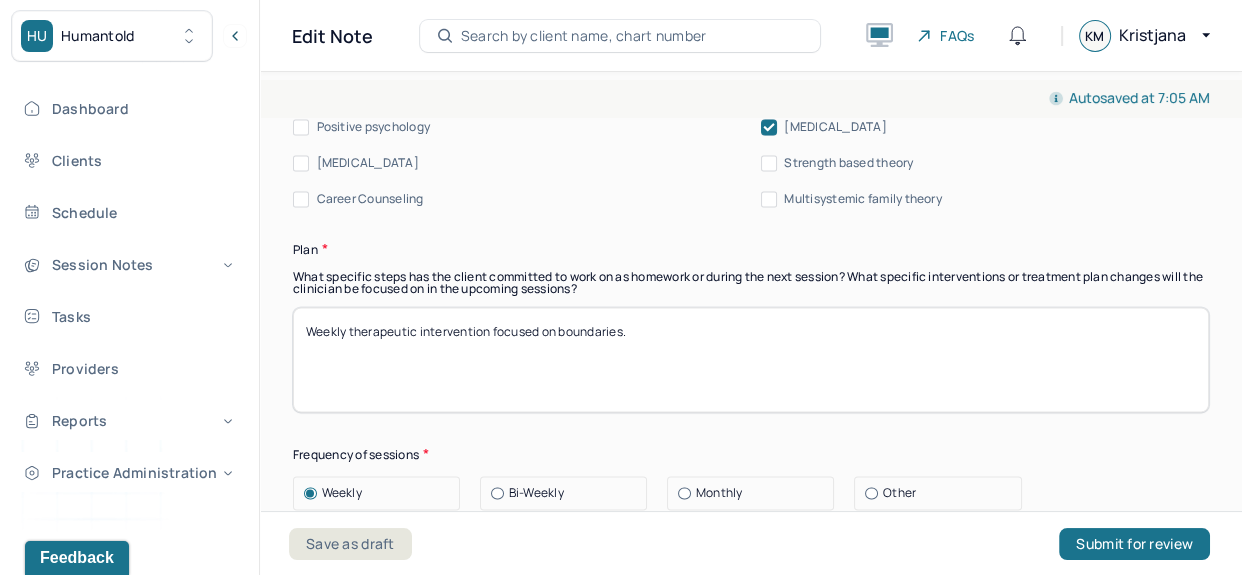 drag, startPoint x: 676, startPoint y: 375, endPoint x: 566, endPoint y: 350, distance: 112.805145 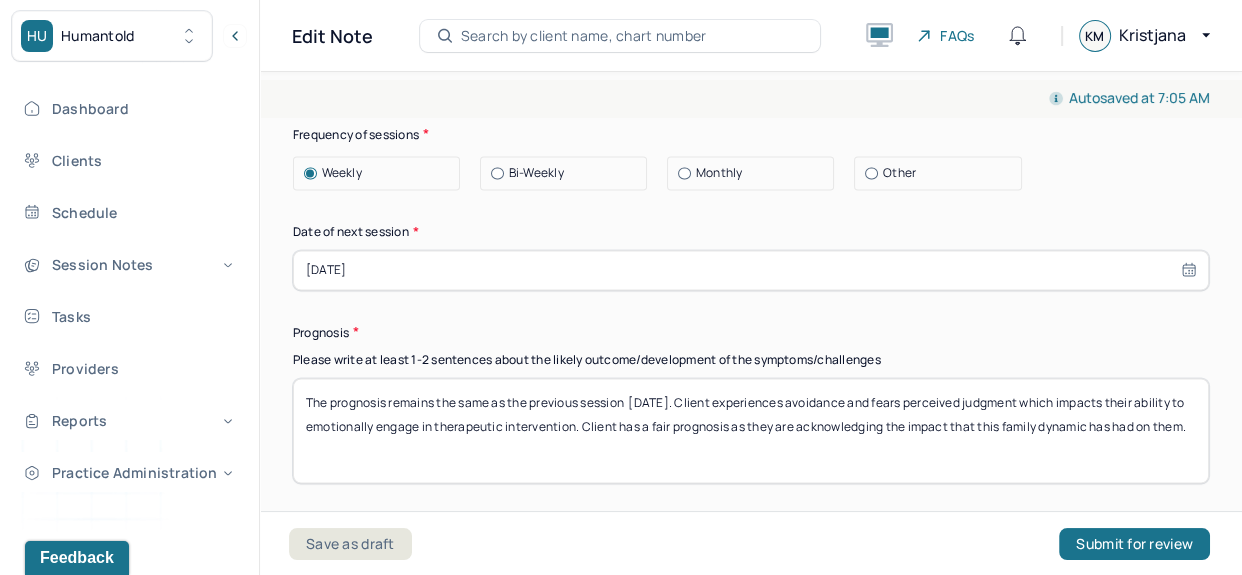 scroll, scrollTop: 2960, scrollLeft: 0, axis: vertical 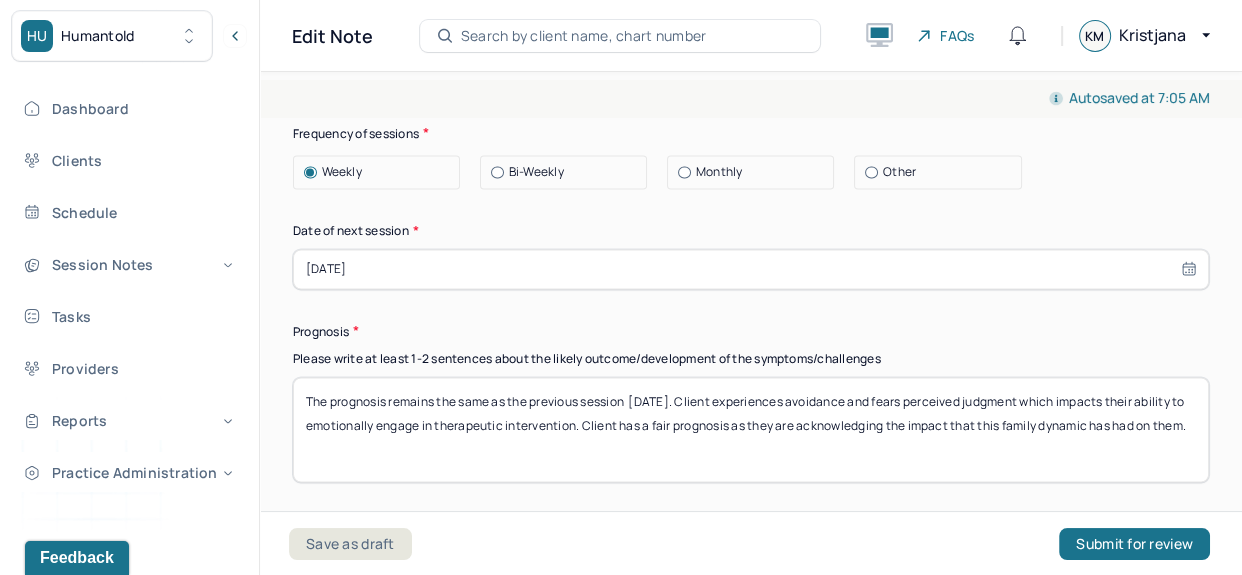 type on "Weekly therapeutic intervention focused on self worth." 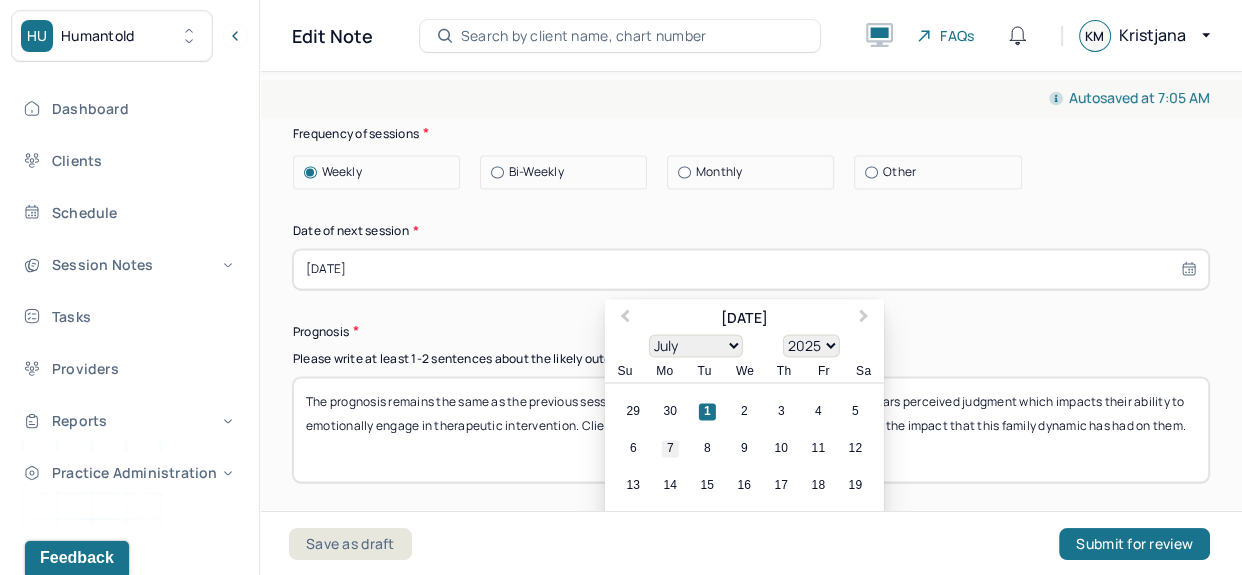click on "7" at bounding box center (670, 448) 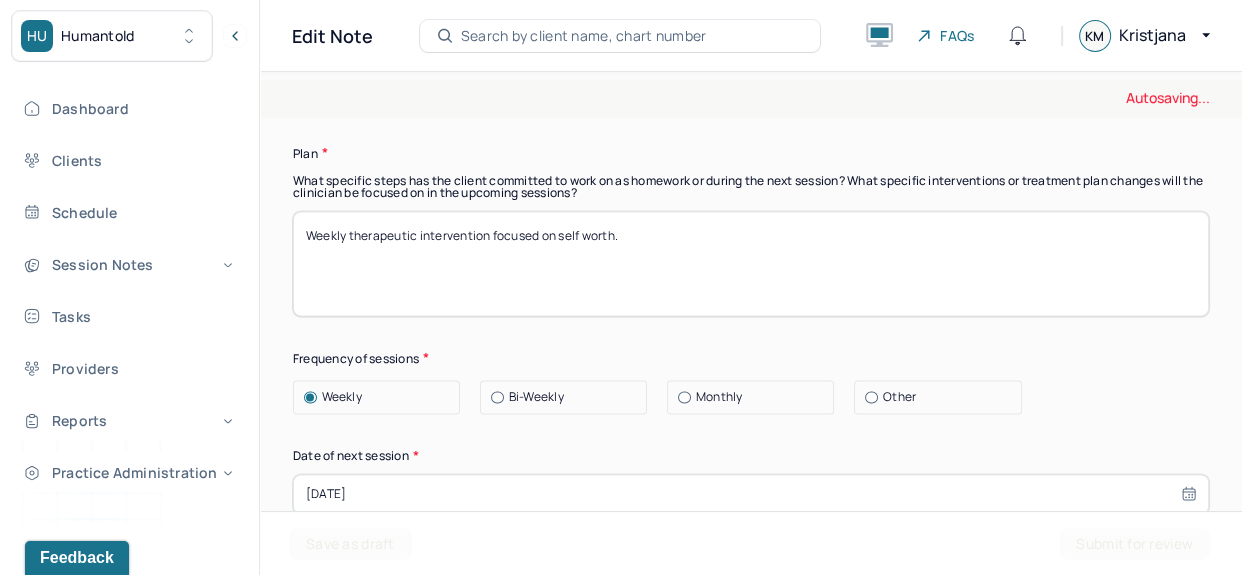 scroll, scrollTop: 2728, scrollLeft: 0, axis: vertical 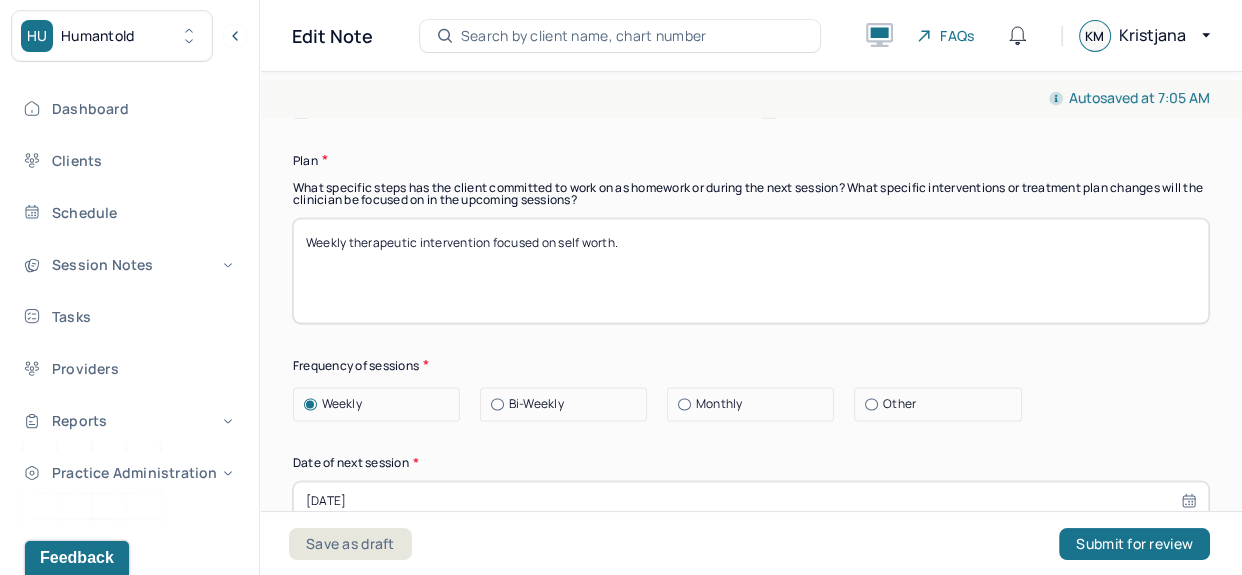 click on "Weekly therapeutic intervention focused on self worth." at bounding box center [751, 270] 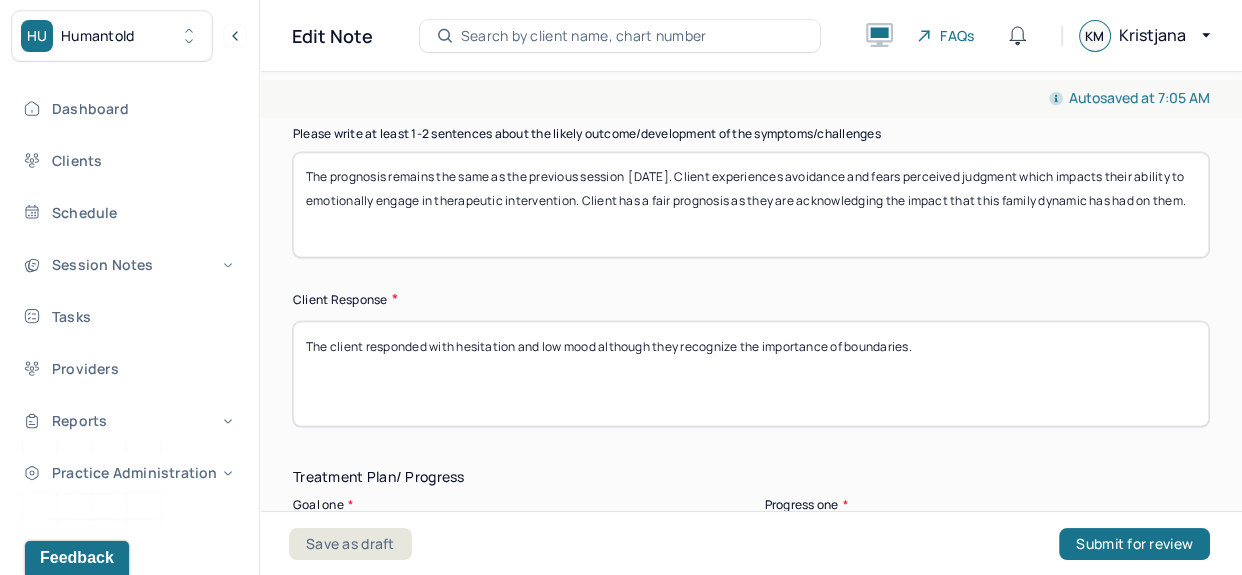 scroll, scrollTop: 3186, scrollLeft: 0, axis: vertical 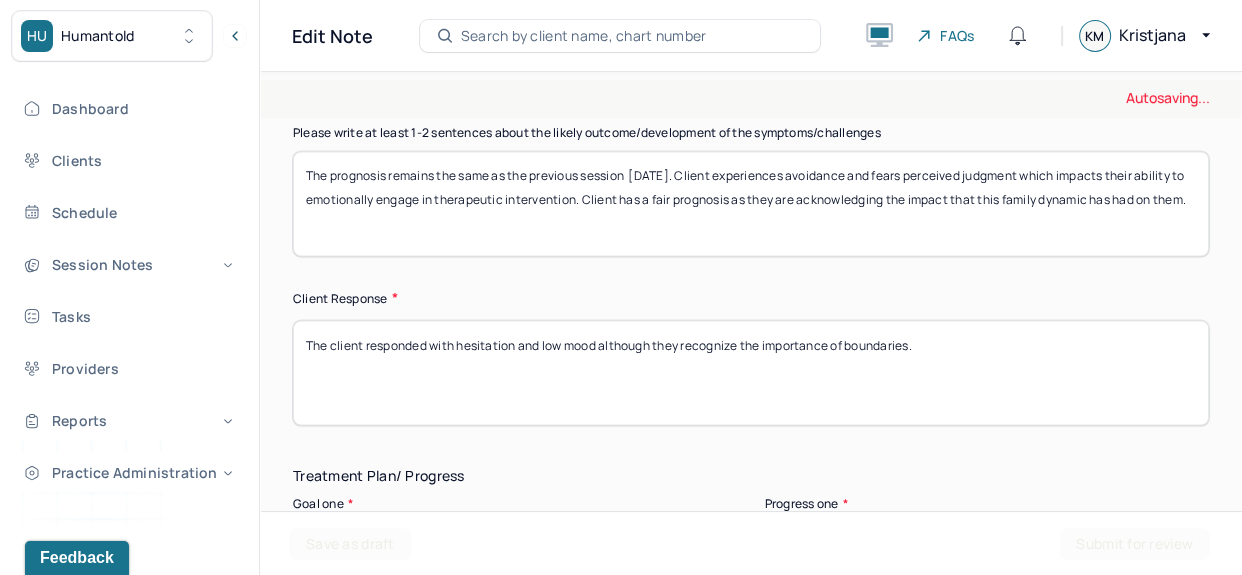 type on "Conduct weekly therapeutic intervention focused on self worth." 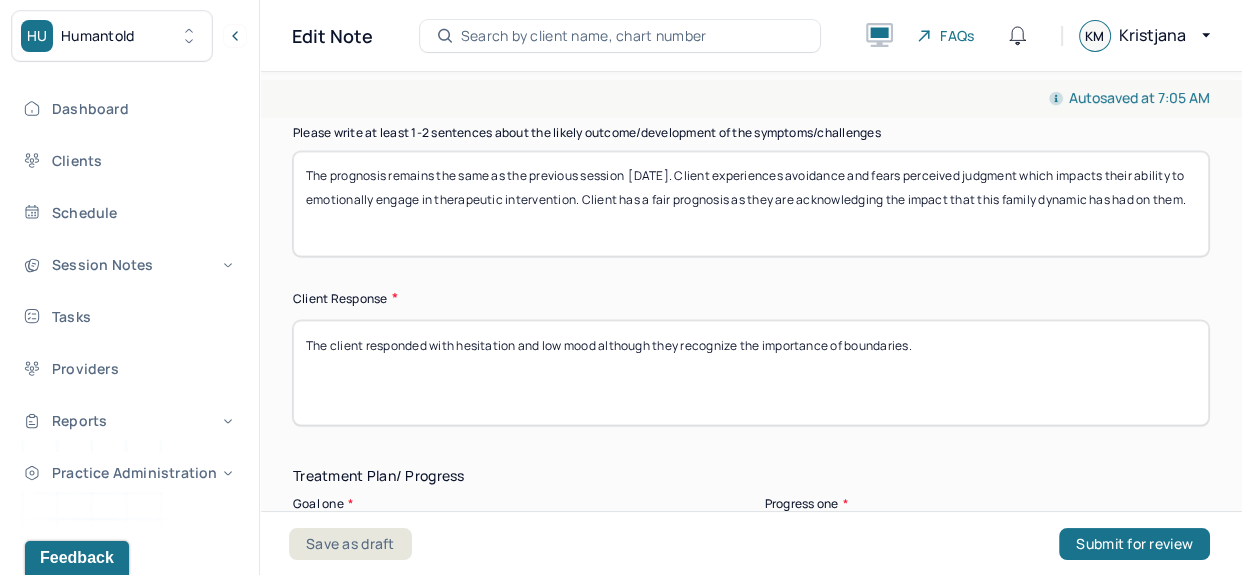 drag, startPoint x: 936, startPoint y: 370, endPoint x: 250, endPoint y: 392, distance: 686.35266 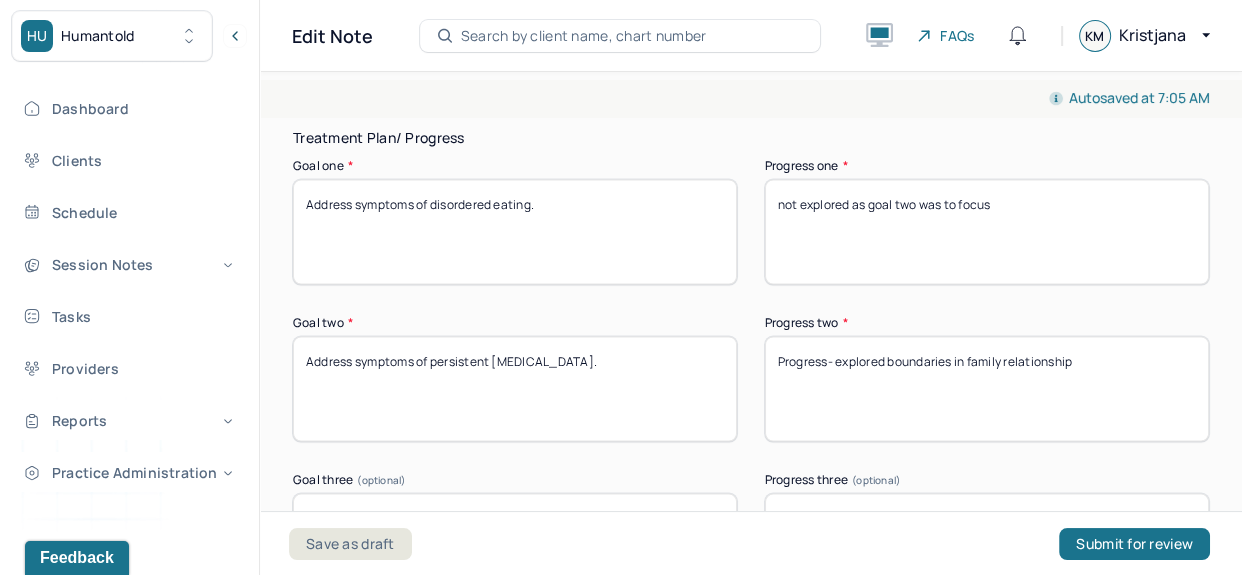 scroll, scrollTop: 3524, scrollLeft: 0, axis: vertical 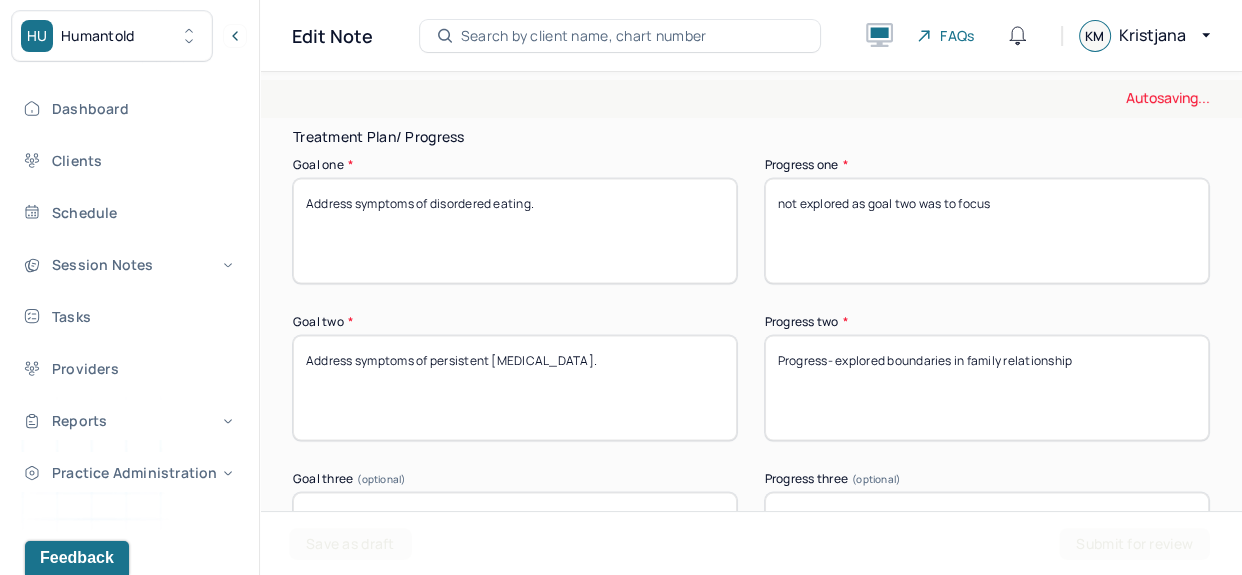 type on "The client responded with hesitation and hopelessness as they feel self criticism is inherent part of their experience." 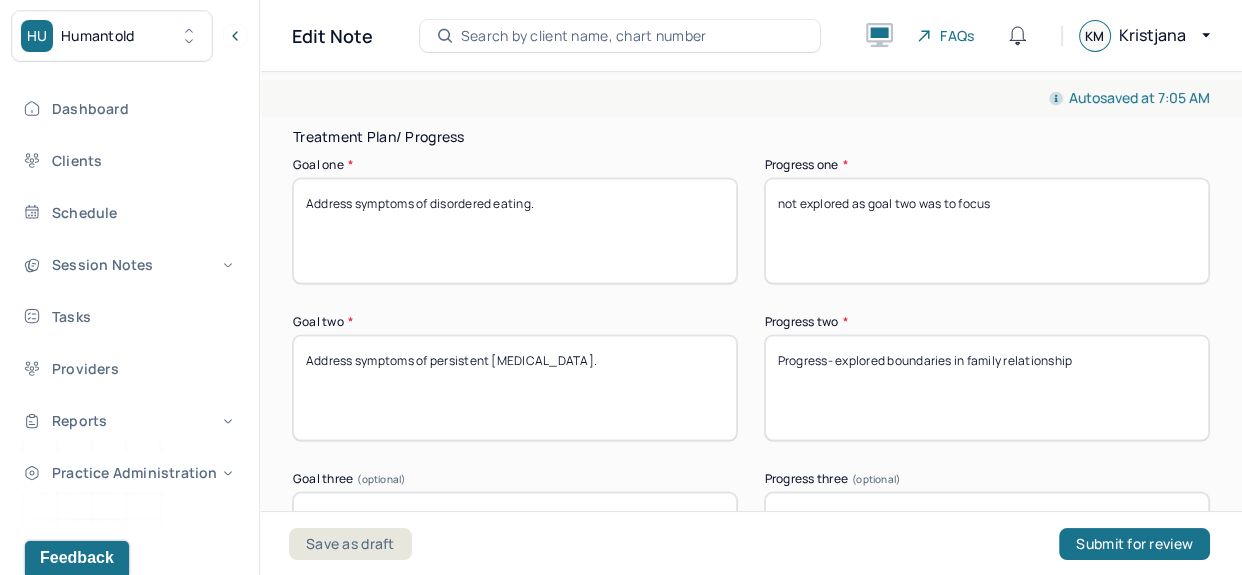 drag, startPoint x: 1032, startPoint y: 198, endPoint x: 824, endPoint y: 221, distance: 209.26778 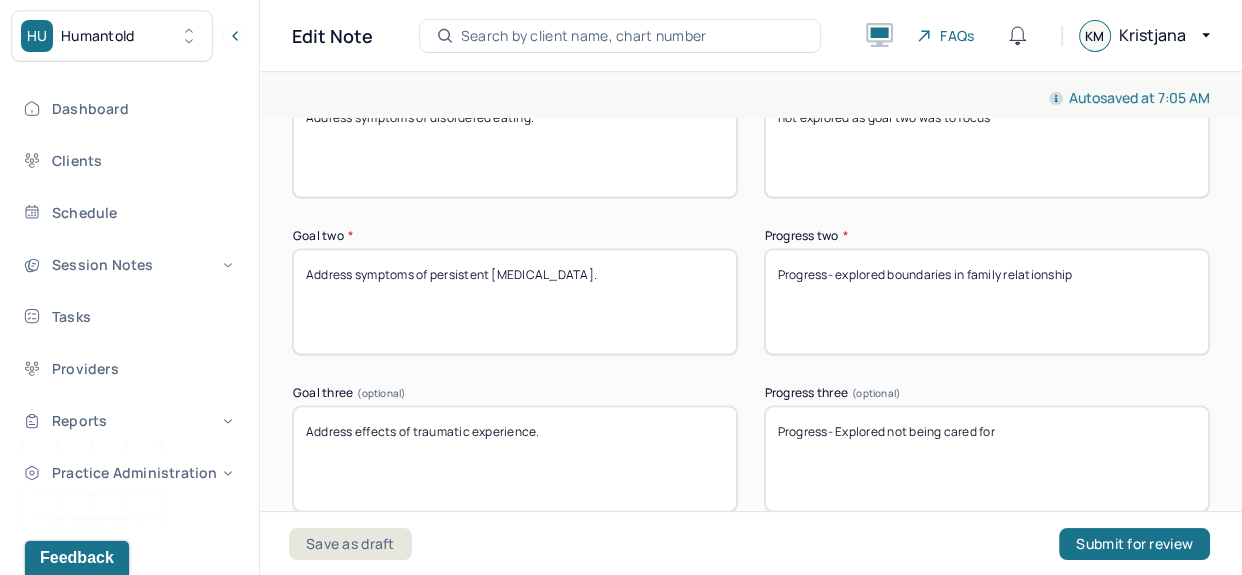 scroll, scrollTop: 3610, scrollLeft: 0, axis: vertical 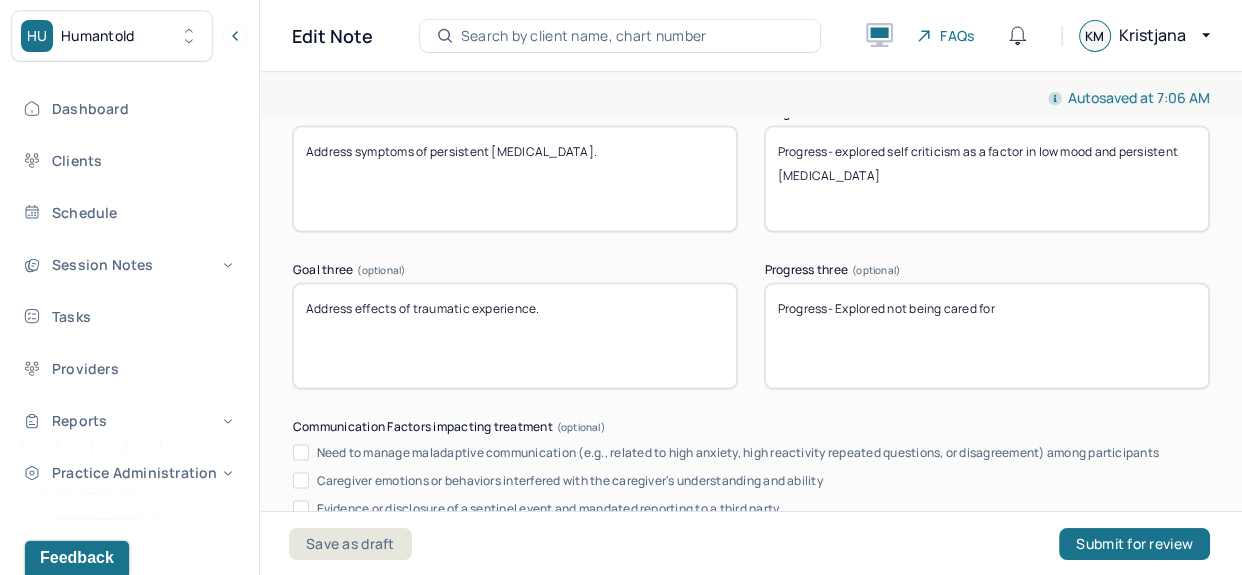 type on "Progress- explored self criticism as a factor in low mood and persistent [MEDICAL_DATA]" 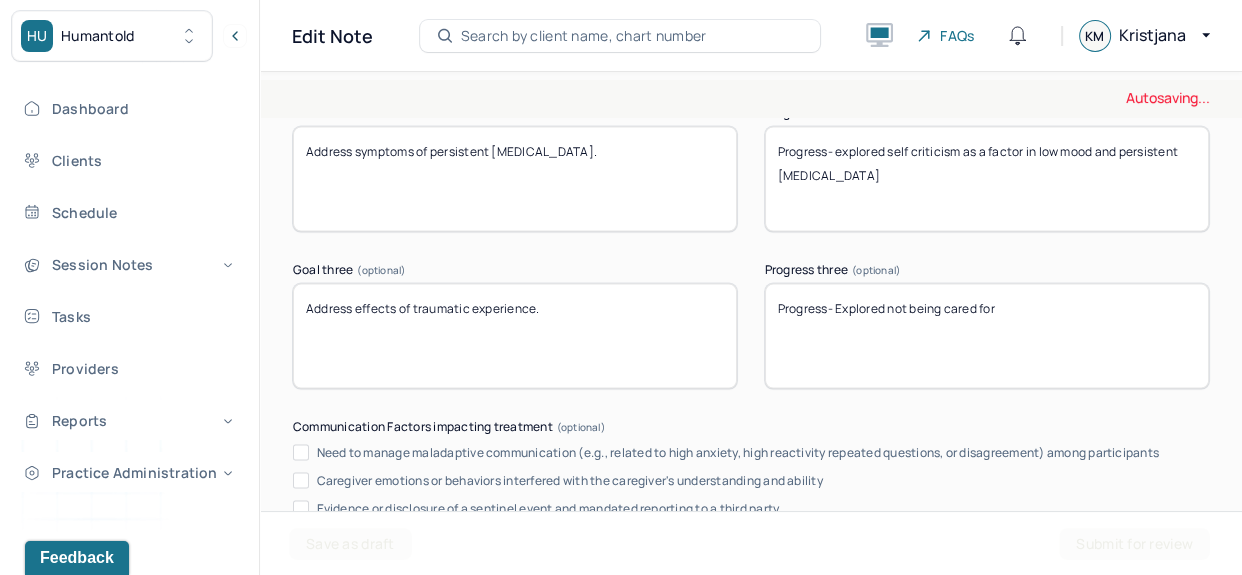 drag, startPoint x: 1014, startPoint y: 313, endPoint x: 883, endPoint y: 309, distance: 131.06105 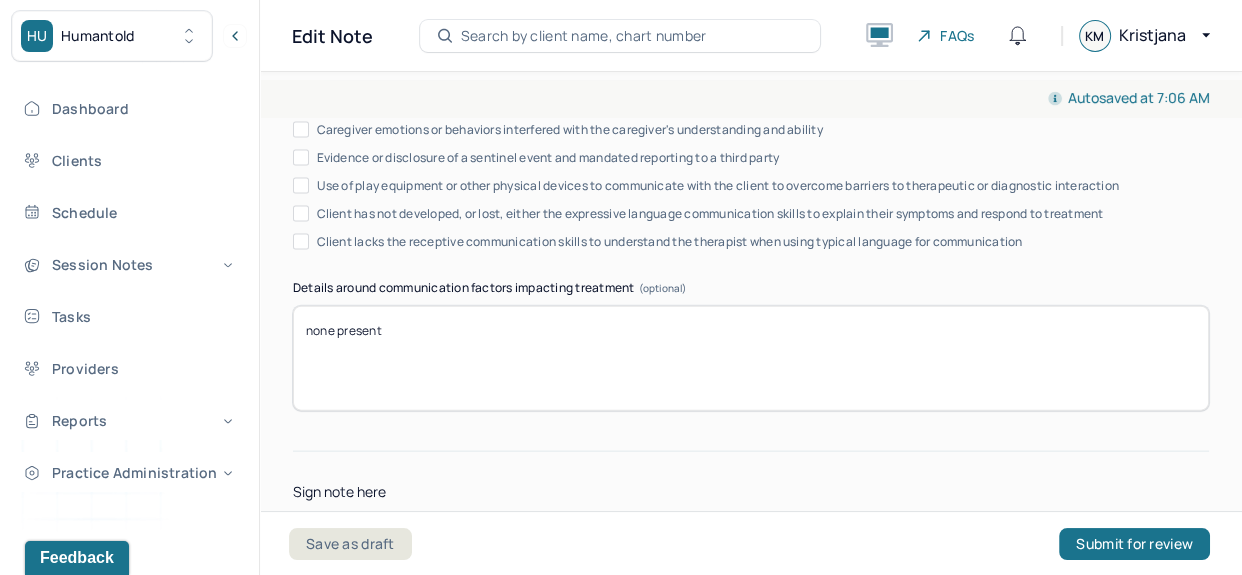 scroll, scrollTop: 4278, scrollLeft: 0, axis: vertical 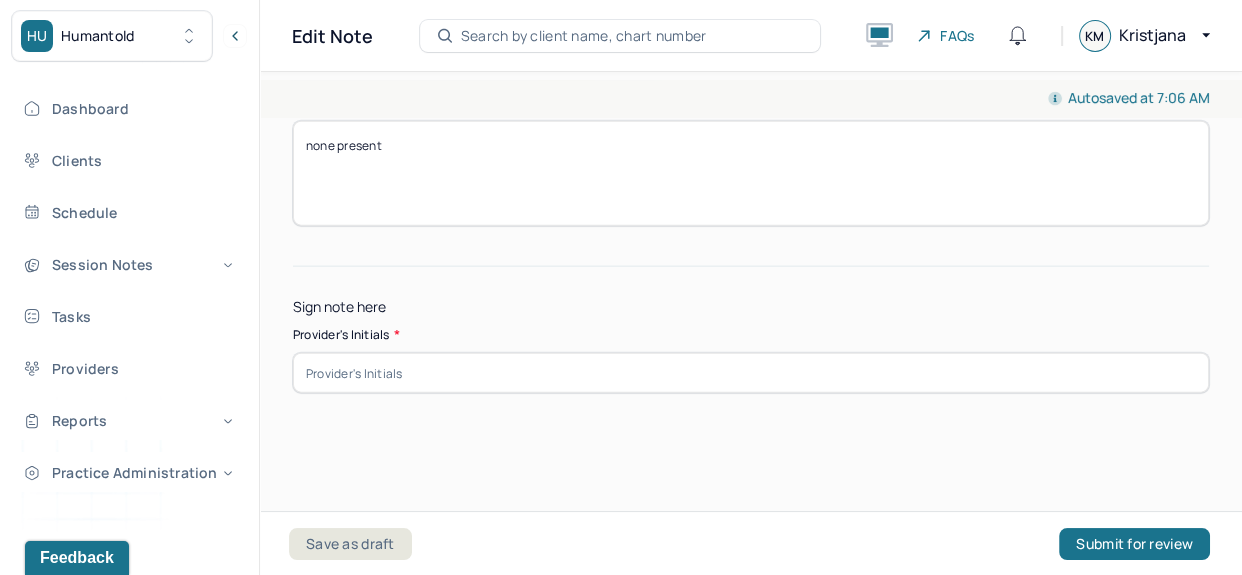 type on "Progress- Explored anger as it relates to familial truama" 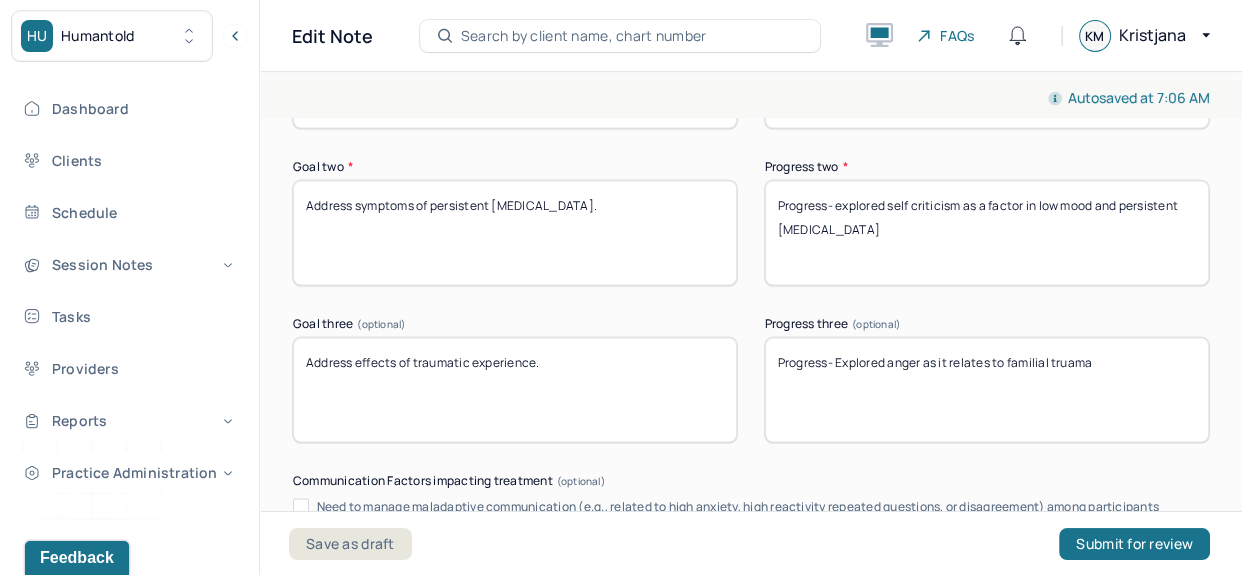 scroll, scrollTop: 3678, scrollLeft: 0, axis: vertical 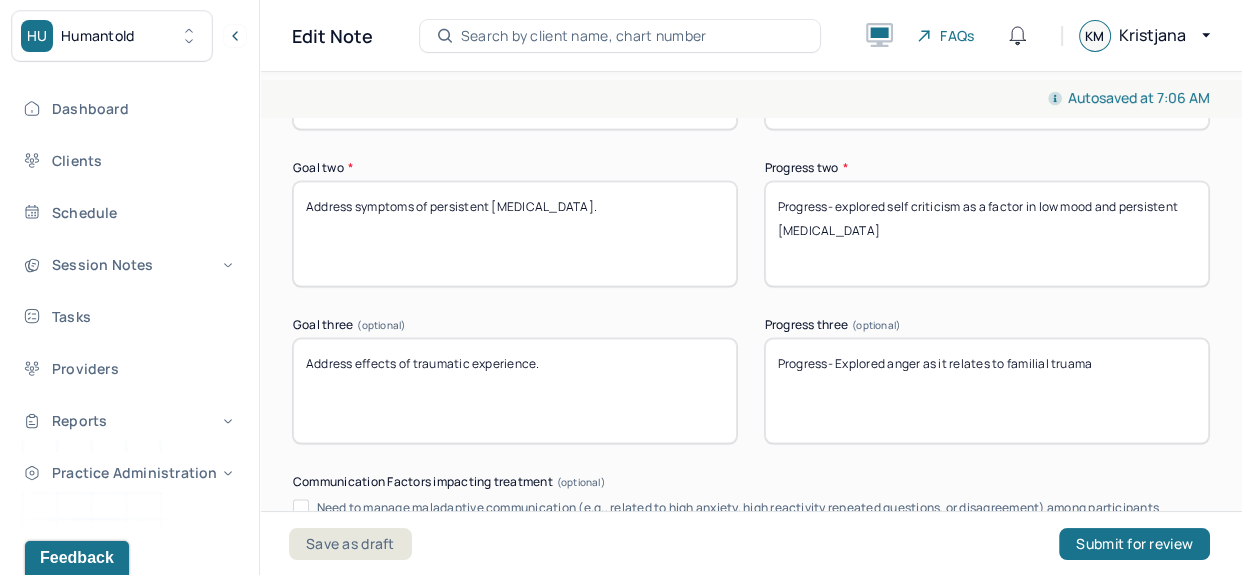 type on "kem" 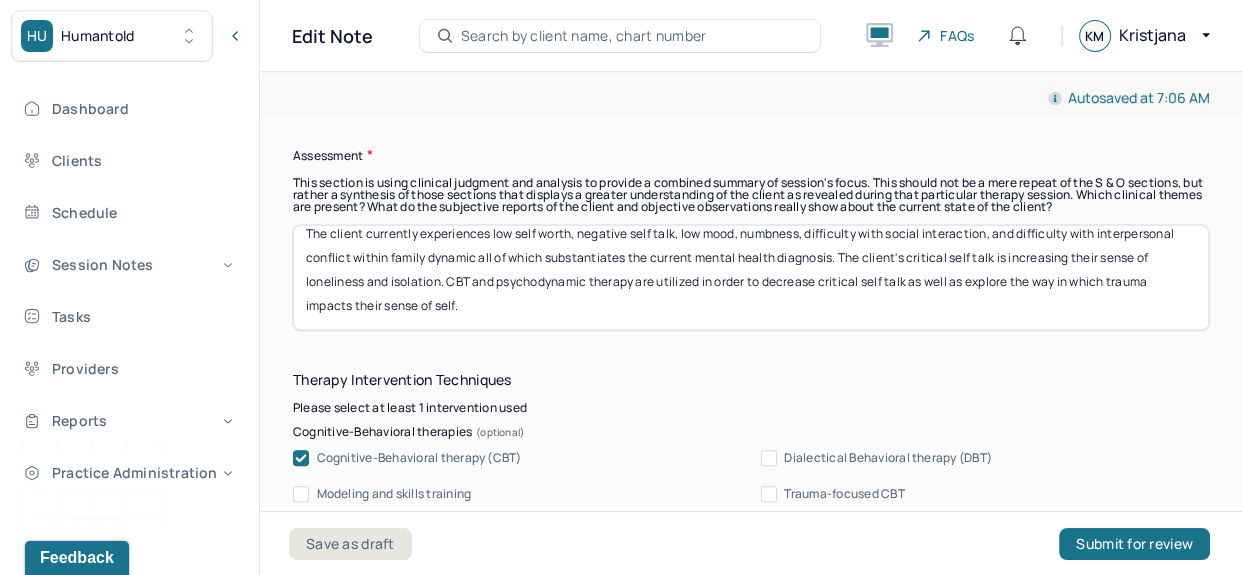 scroll, scrollTop: 1833, scrollLeft: 0, axis: vertical 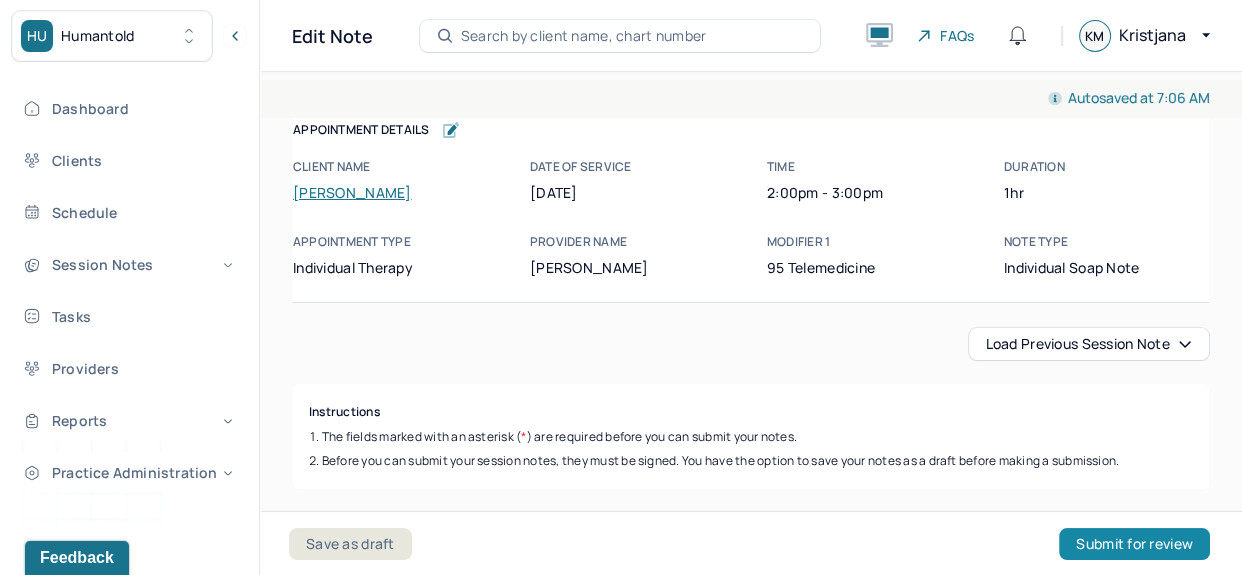 type on "Progress- Explored anger as it relates to familial trauma" 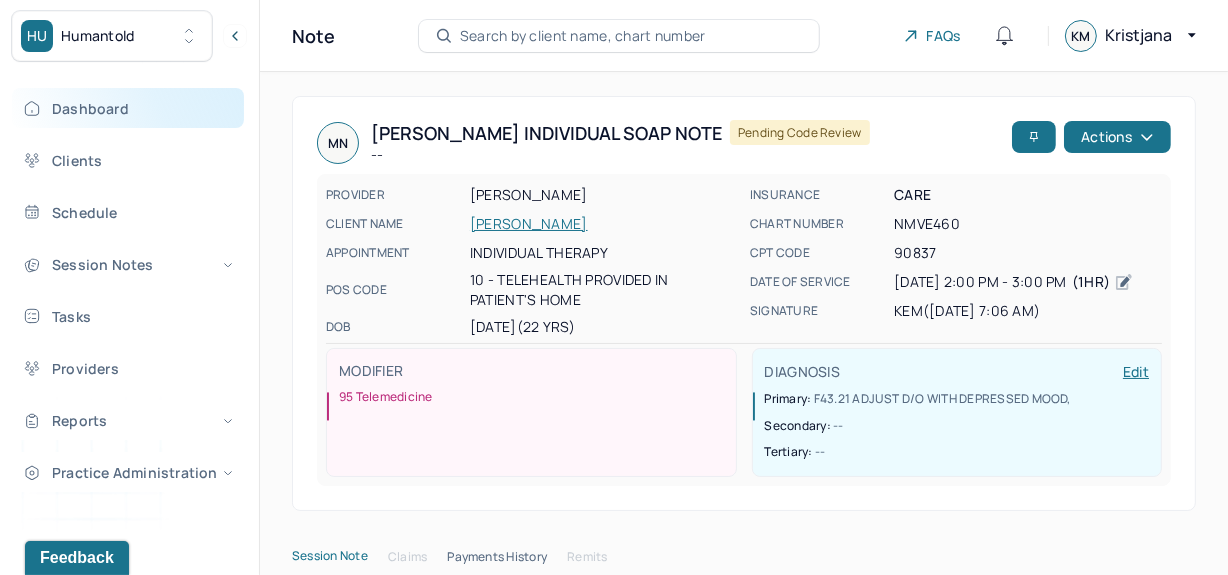click on "Dashboard" at bounding box center [128, 108] 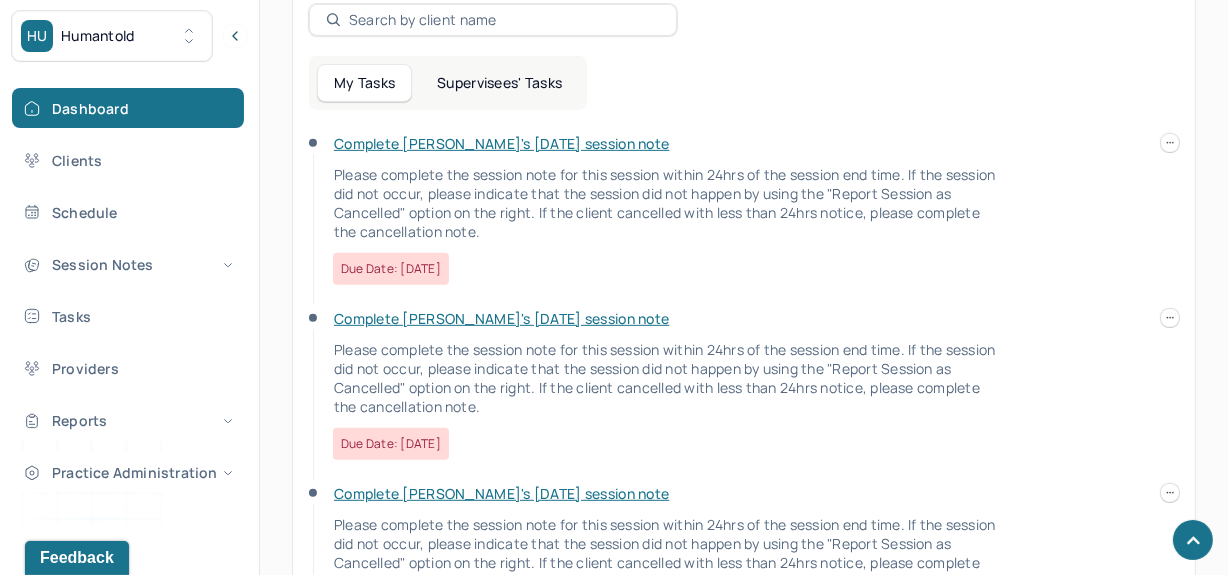scroll, scrollTop: 817, scrollLeft: 0, axis: vertical 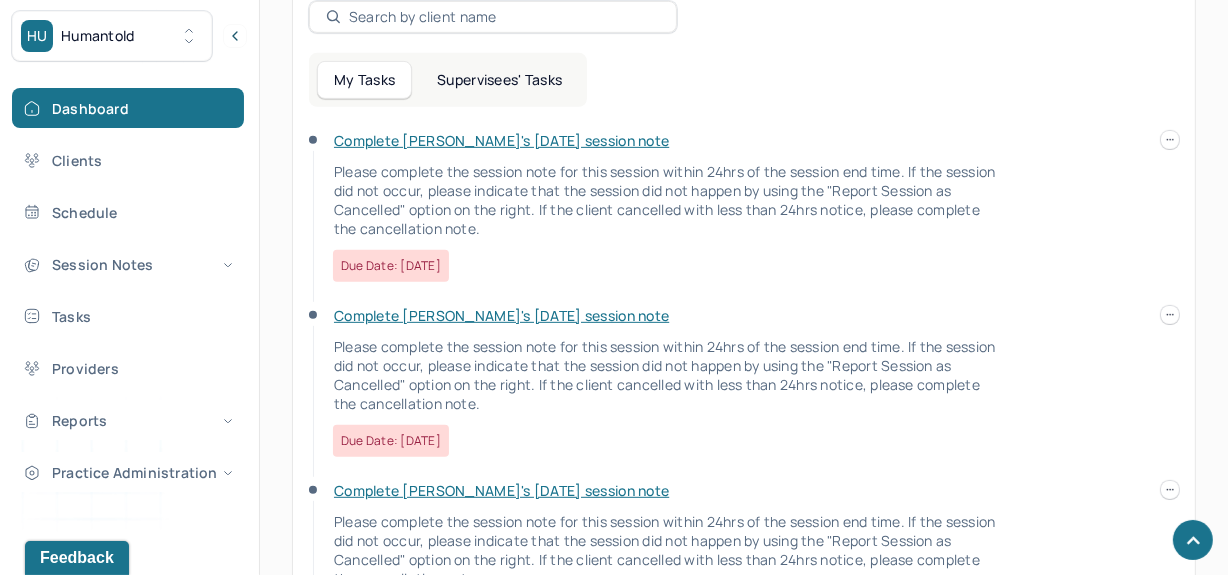 click at bounding box center [1170, 315] 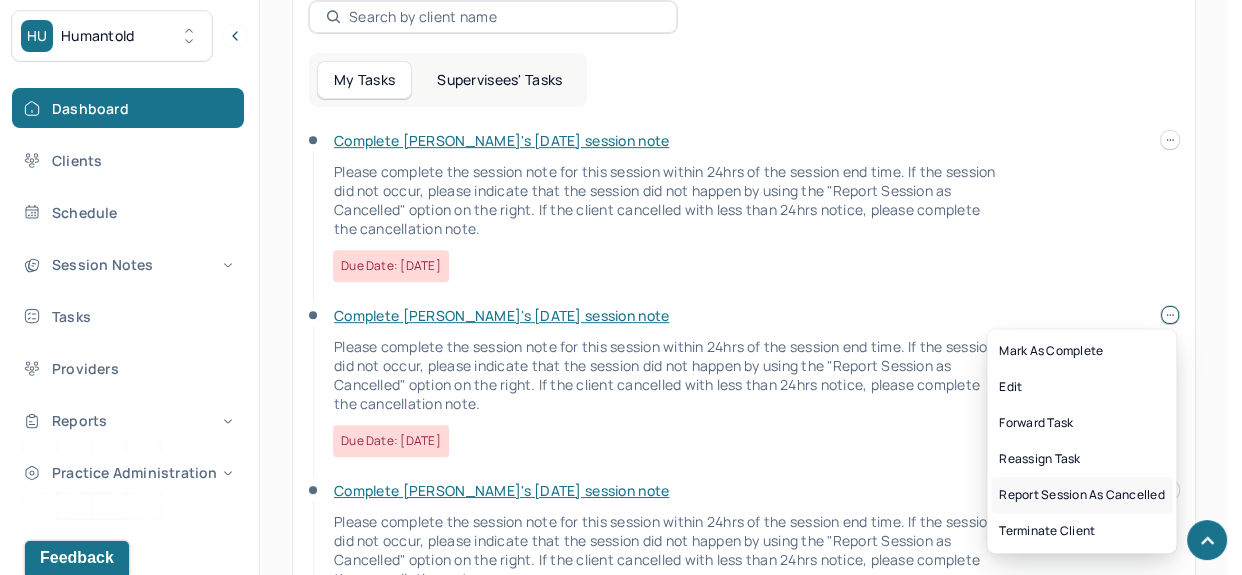 click on "Report session as cancelled" at bounding box center [1081, 495] 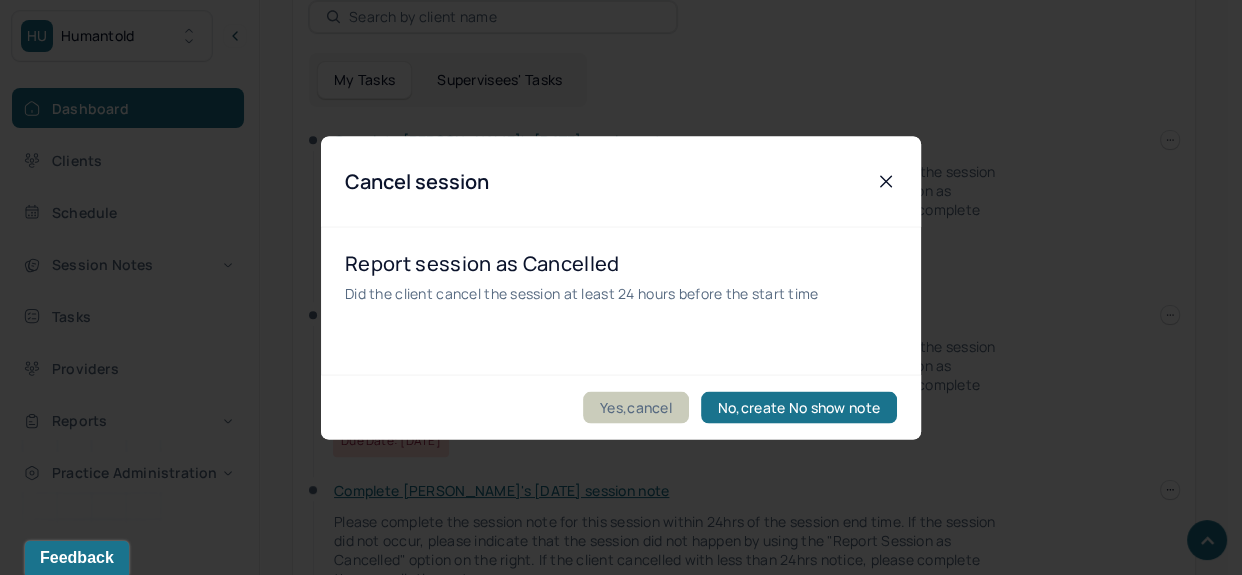 click on "Yes,cancel" at bounding box center [636, 407] 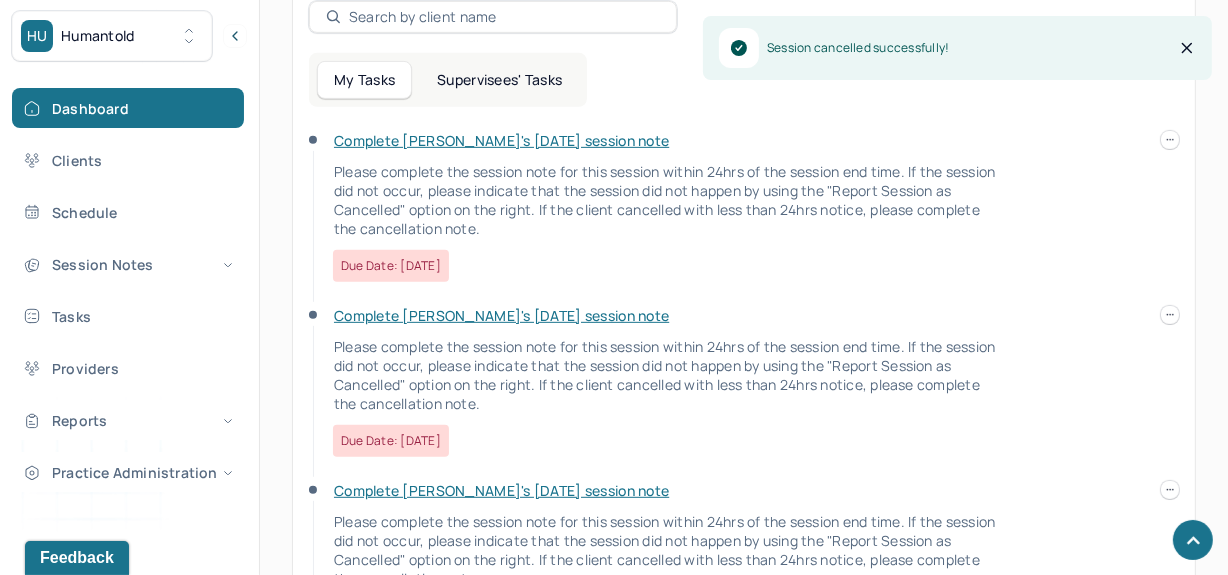 click 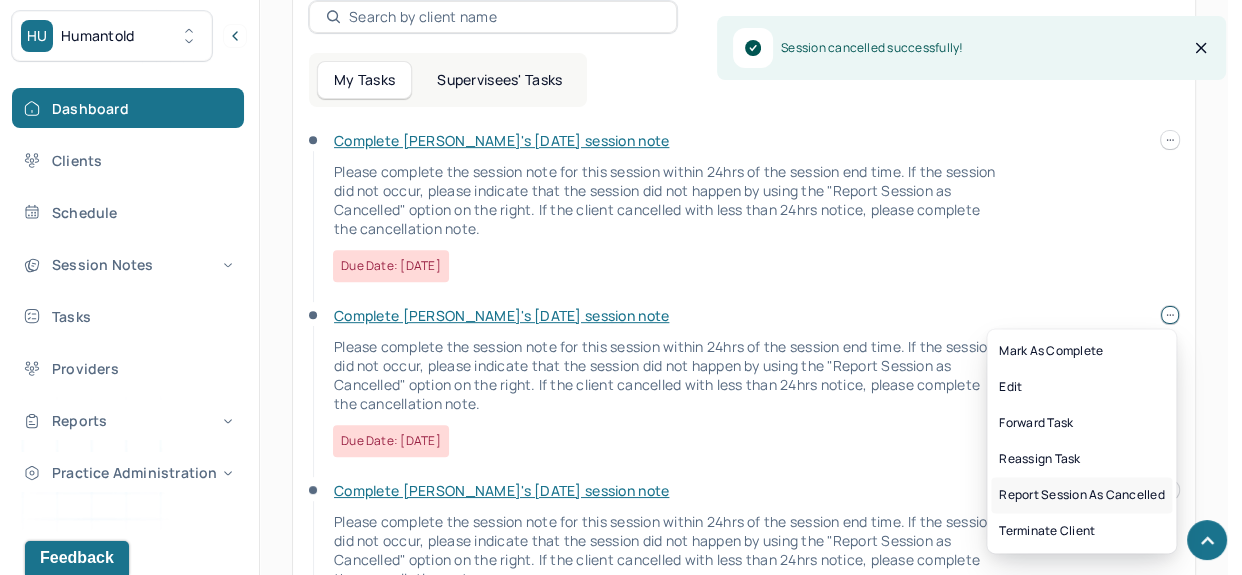 click on "Report session as cancelled" at bounding box center [1081, 495] 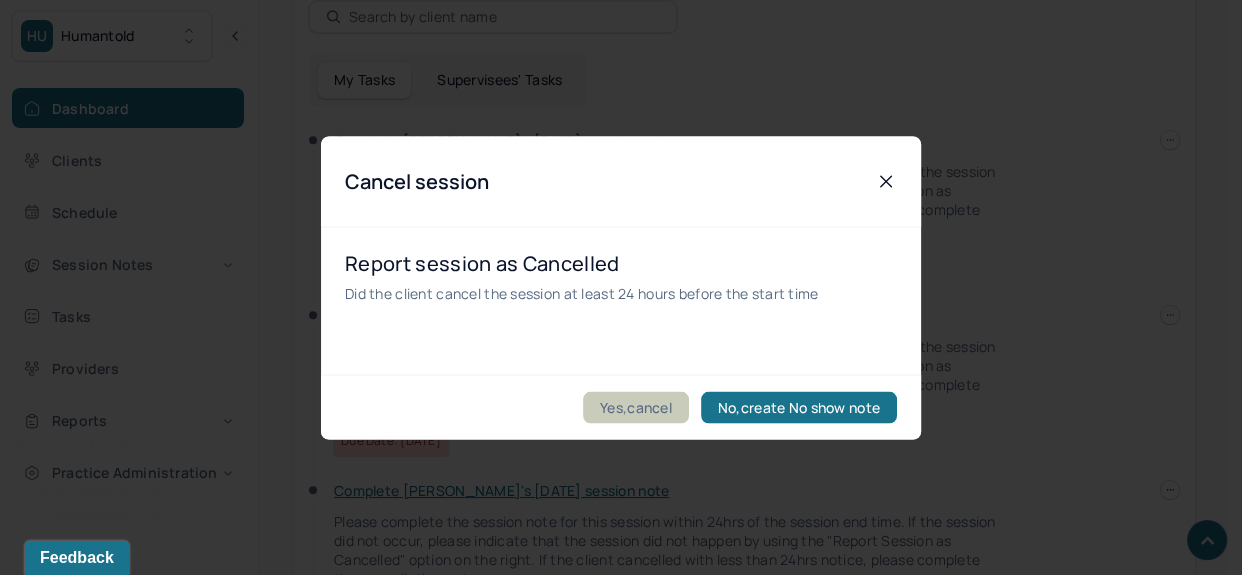click on "Yes,cancel" at bounding box center [636, 407] 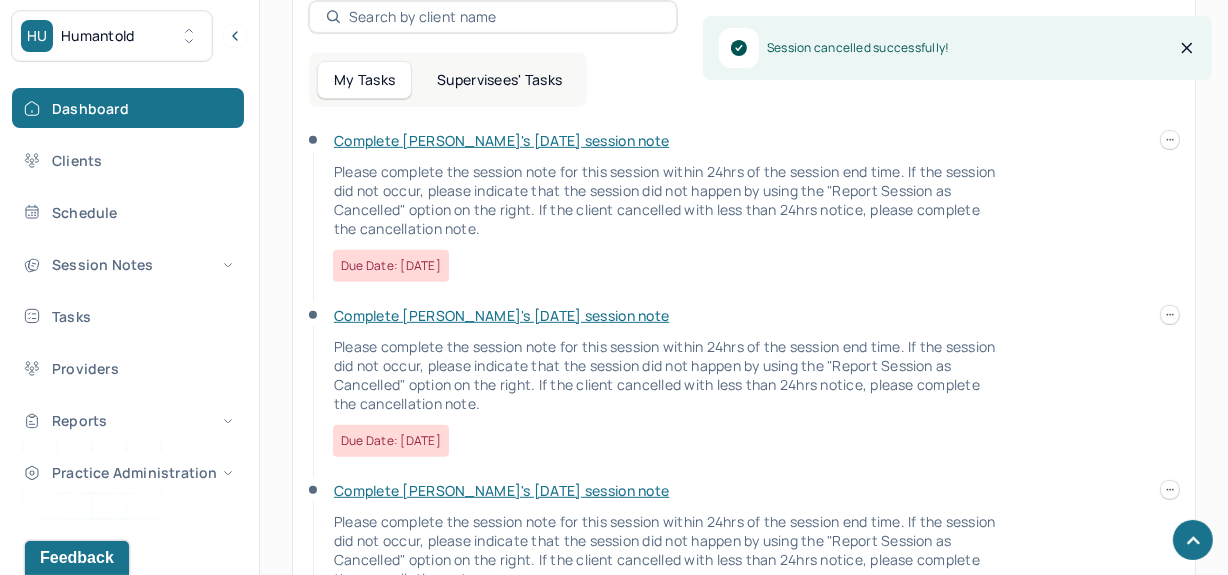click on "HU Humantold       Dashboard Clients Schedule Session Notes Tasks Providers Reports Practice Administration KM [PERSON_NAME] auditor,provider   Logout   Search by client name, chart number     FAQs     KM Kristjana Let’s get you started 🚀 You can manage your caseload and availability here   this week   NOTES FLAGGED FOR AUDIT 0 FLAGGED NOTES THAT REQUIRE ACTIONS 0 SESSIONS SCHEDULED 8 COMPLETED NOTES 3 LATE NOTES 0 My Schedule View caseload 1:00pm - 2:00pm   [PERSON_NAME]   Next - -- Individual therapy Bi-Weekly CIG     1:00pm - 2:00pm   [PERSON_NAME], ACADIA   Next - -- Individual therapy Bi-Weekly AET     11:00am - 12:00pm   [PERSON_NAME], ACADIA   Next - -- Individual therapy Bi-Weekly AET     11:00am - 12:00pm   [PERSON_NAME]   Next - -- Individual therapy Bi-Weekly AET     12:00pm - 1:00pm   [PERSON_NAME]   Next - -- Individual therapy Weekly CARE     4:00pm - 5:00pm   [PERSON_NAME]   Next - -- Child therapy Weekly CARE     3:00pm - 4:00pm   [PERSON_NAME]" at bounding box center [614, 992] 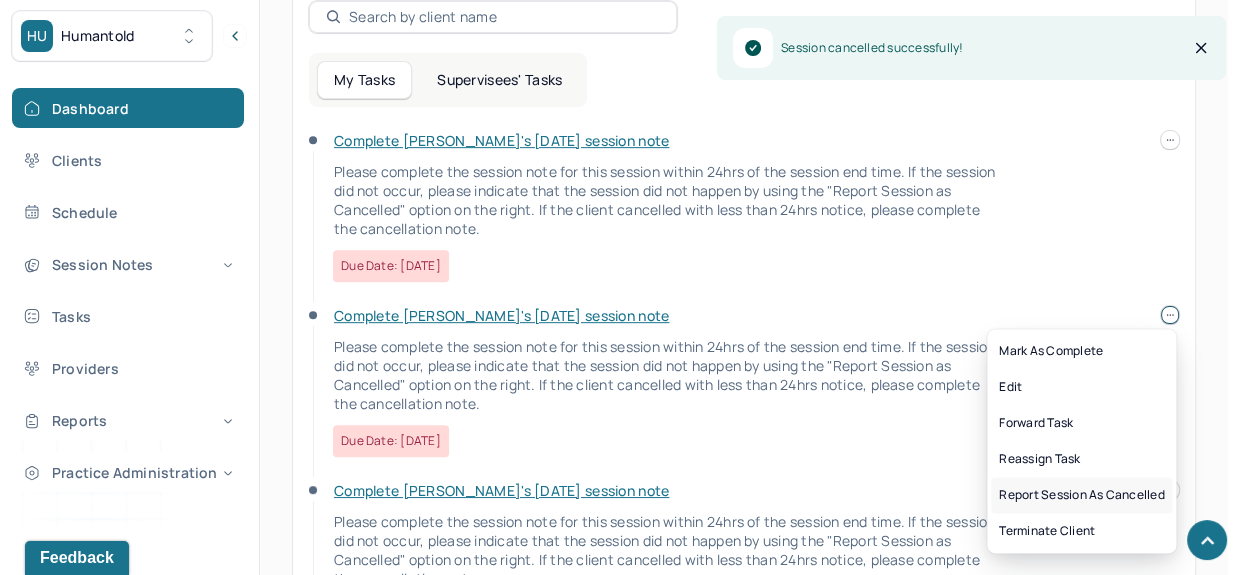click on "Report session as cancelled" at bounding box center [1081, 495] 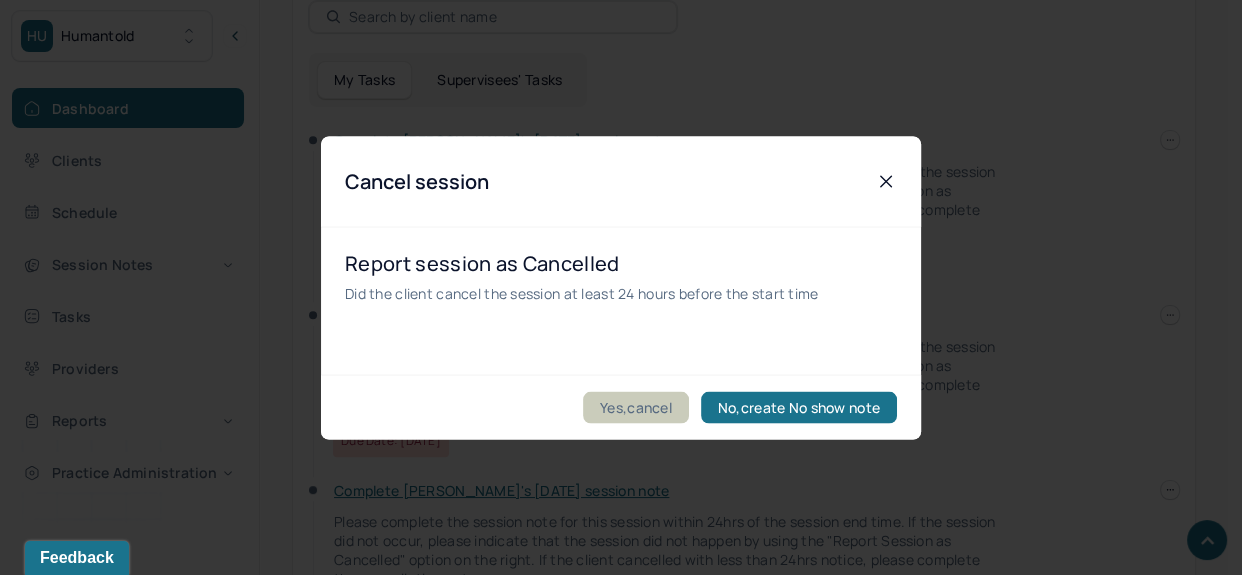 click on "Yes,cancel" at bounding box center [636, 407] 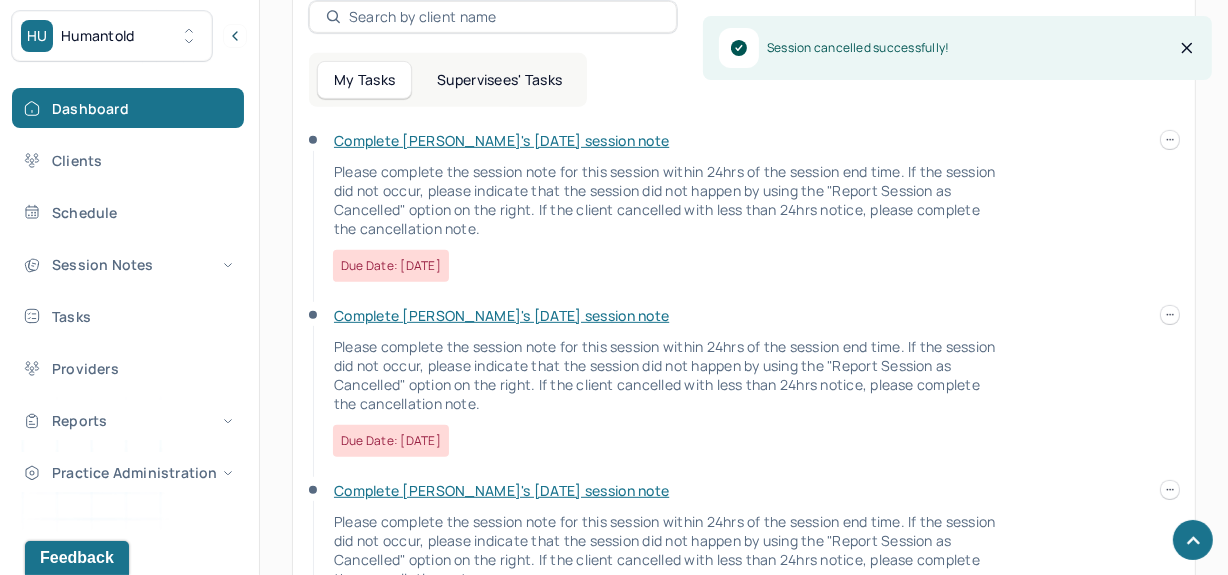 click on "Complete [PERSON_NAME]'s [DATE] session note Please complete the session note for this session within 24hrs of the session end time. If the session did not occur, please indicate that the session did not happen by using the "Report Session as Cancelled" option on the right. If the client cancelled with less than 24hrs notice, please complete the cancellation note. Due date: [DATE]" at bounding box center (744, 218) 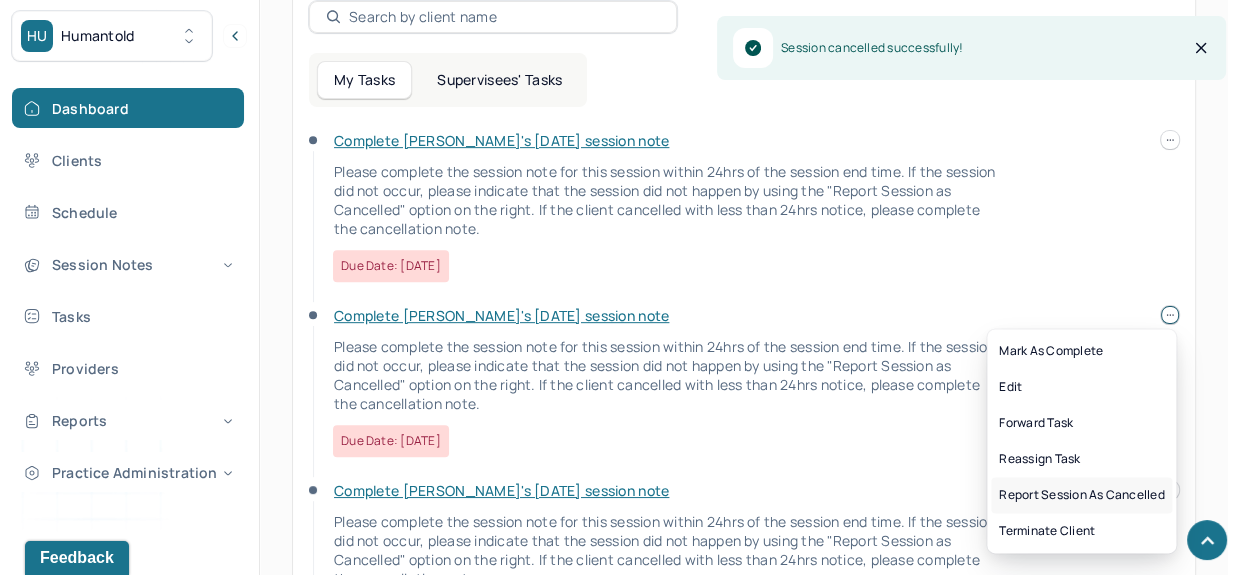 click on "Report session as cancelled" at bounding box center [1081, 495] 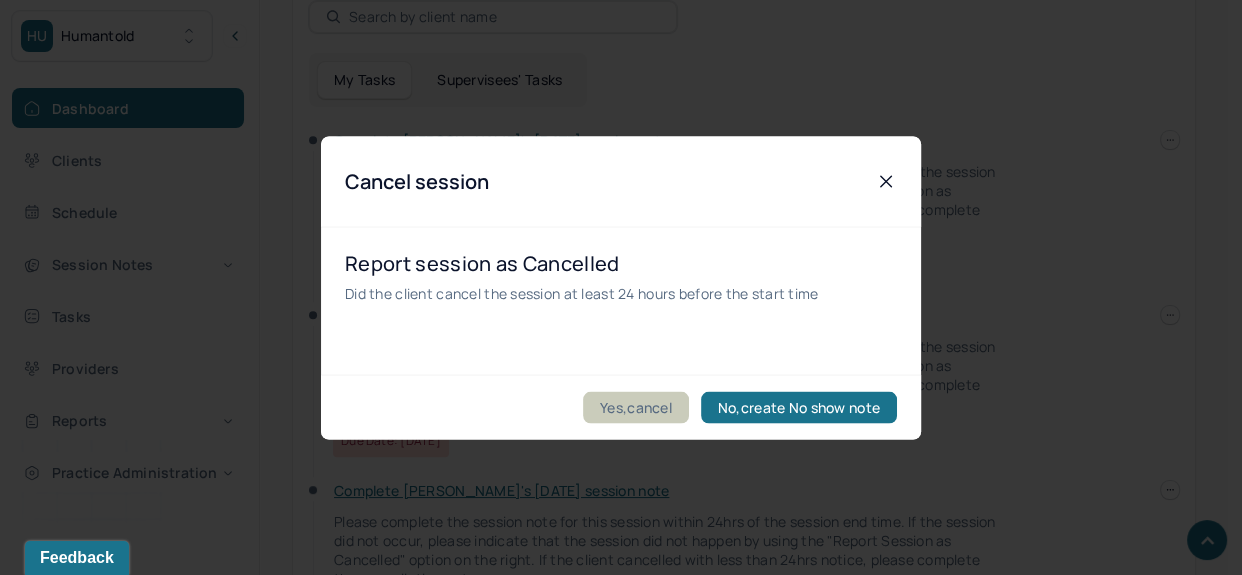 click on "Yes,cancel" at bounding box center (636, 407) 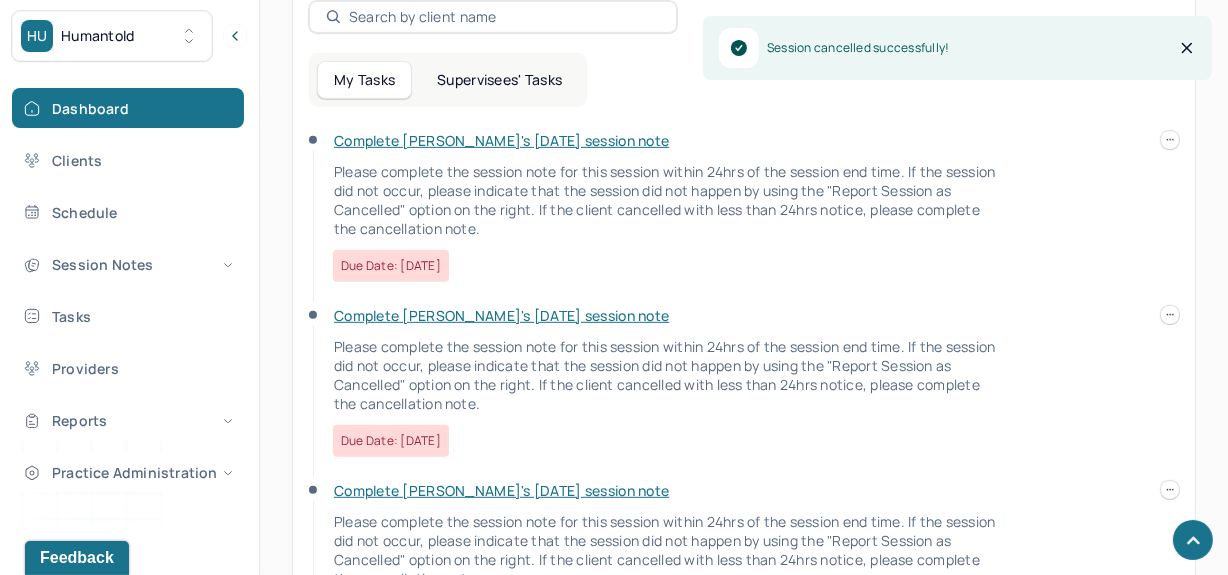 click on "HU Humantold       Dashboard Clients Schedule Session Notes Tasks Providers Reports Practice Administration KM [PERSON_NAME] auditor,provider   Logout   Search by client name, chart number     FAQs     KM Kristjana Let’s get you started 🚀 You can manage your caseload and availability here   this week   NOTES FLAGGED FOR AUDIT 0 FLAGGED NOTES THAT REQUIRE ACTIONS 0 SESSIONS SCHEDULED 8 COMPLETED NOTES 3 LATE NOTES 0 My Schedule View caseload 1:00pm - 2:00pm   [PERSON_NAME]   Next - -- Individual therapy Bi-Weekly CIG     1:00pm - 2:00pm   [PERSON_NAME], ACADIA   Next - -- Individual therapy Bi-Weekly AET     11:00am - 12:00pm   [PERSON_NAME], ACADIA   Next - -- Individual therapy Bi-Weekly AET     11:00am - 12:00pm   [PERSON_NAME]   Next - -- Individual therapy Bi-Weekly AET     12:00pm - 1:00pm   [PERSON_NAME]   Next - -- Individual therapy Weekly CARE     4:00pm - 5:00pm   [PERSON_NAME]   Next - -- Child therapy Weekly CARE     3:00pm - 4:00pm   [PERSON_NAME]" at bounding box center [614, 817] 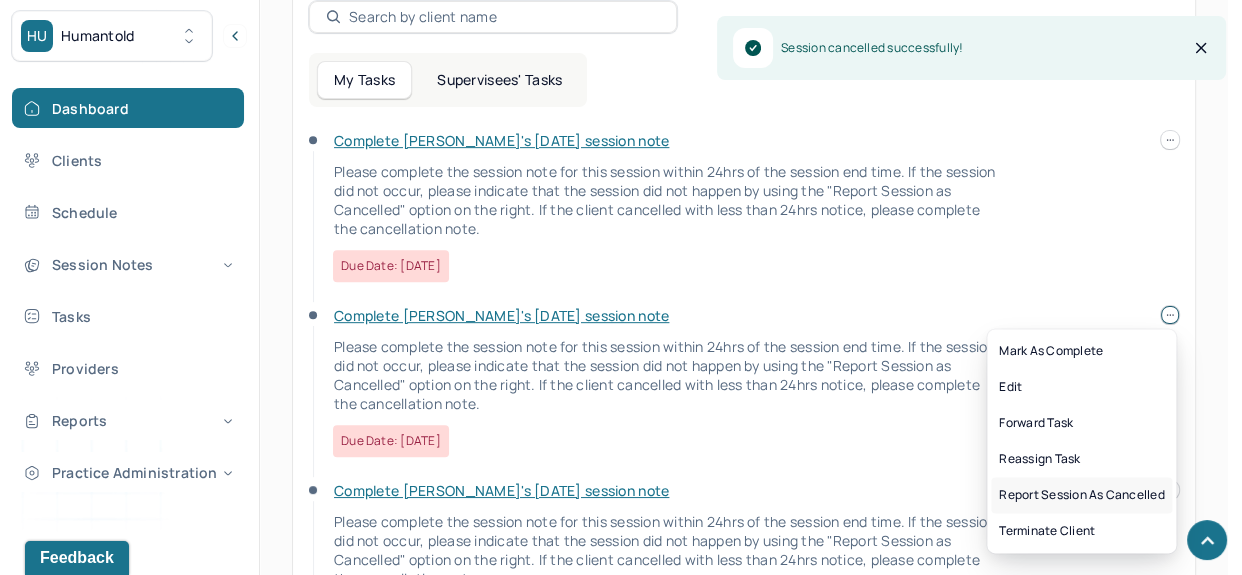 click on "Report session as cancelled" at bounding box center (1081, 495) 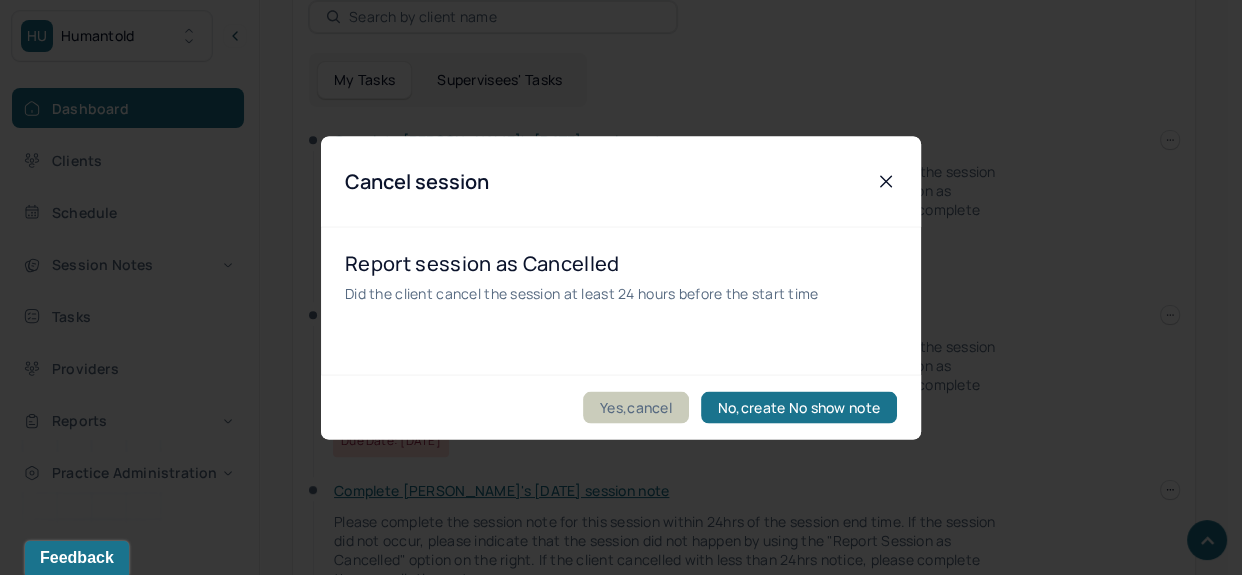 click on "Yes,cancel" at bounding box center [636, 407] 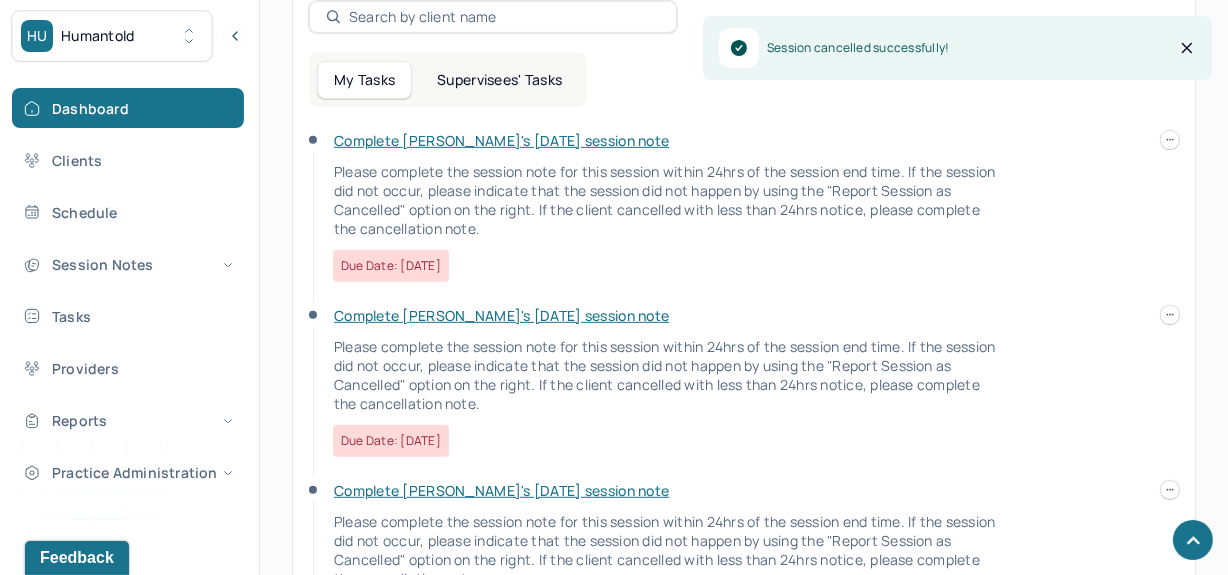click at bounding box center [1170, 315] 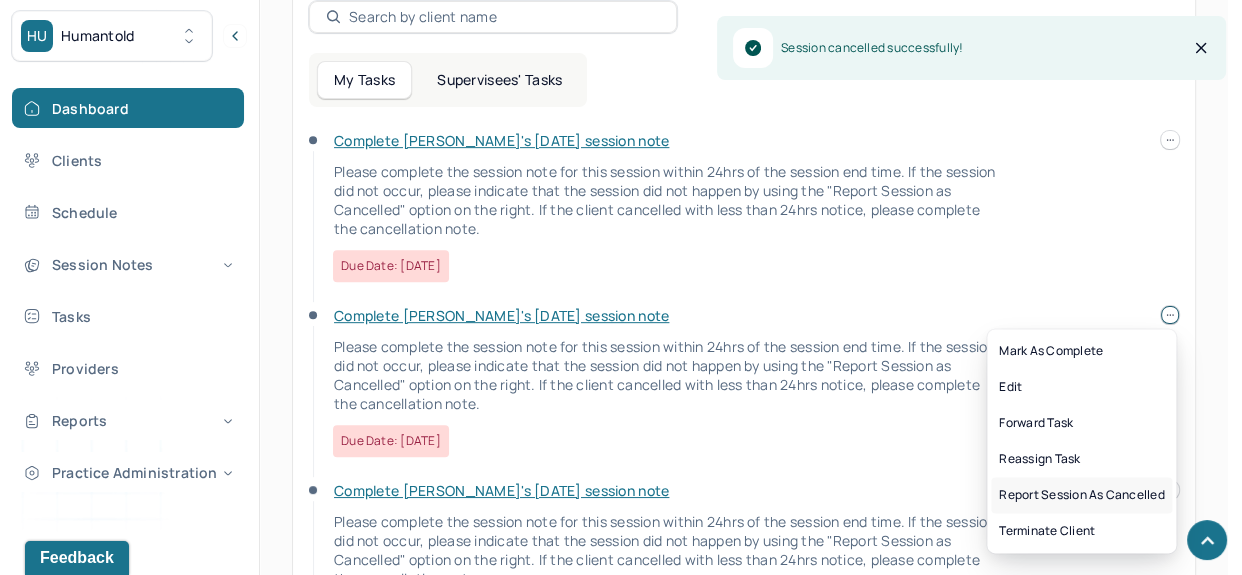 click on "Report session as cancelled" at bounding box center (1081, 495) 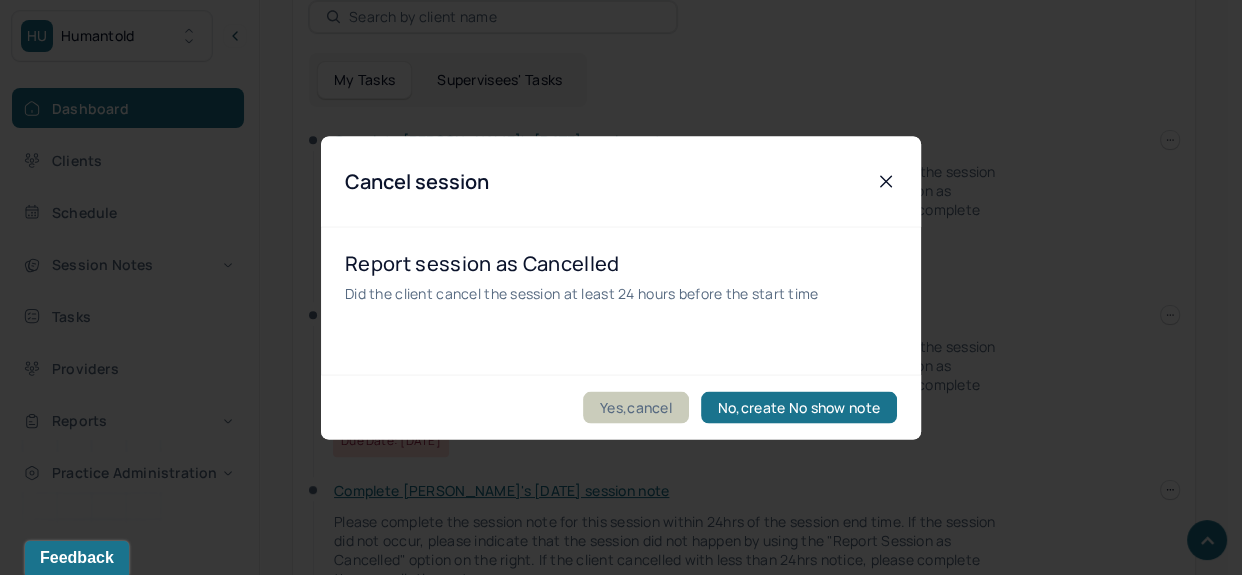 click on "Yes,cancel" at bounding box center (636, 407) 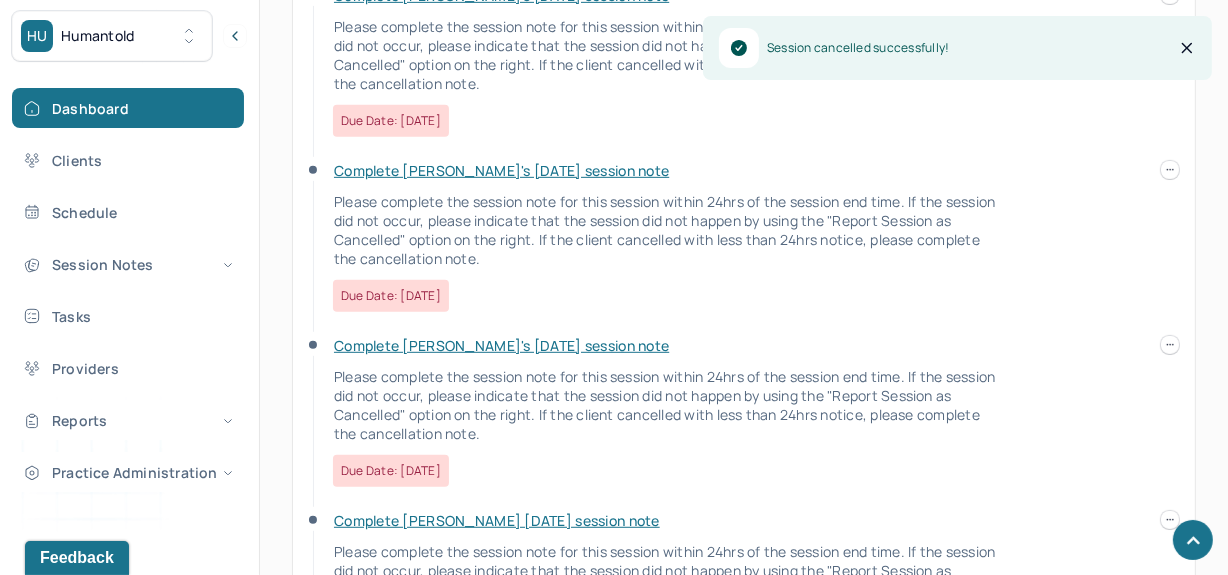 scroll, scrollTop: 963, scrollLeft: 0, axis: vertical 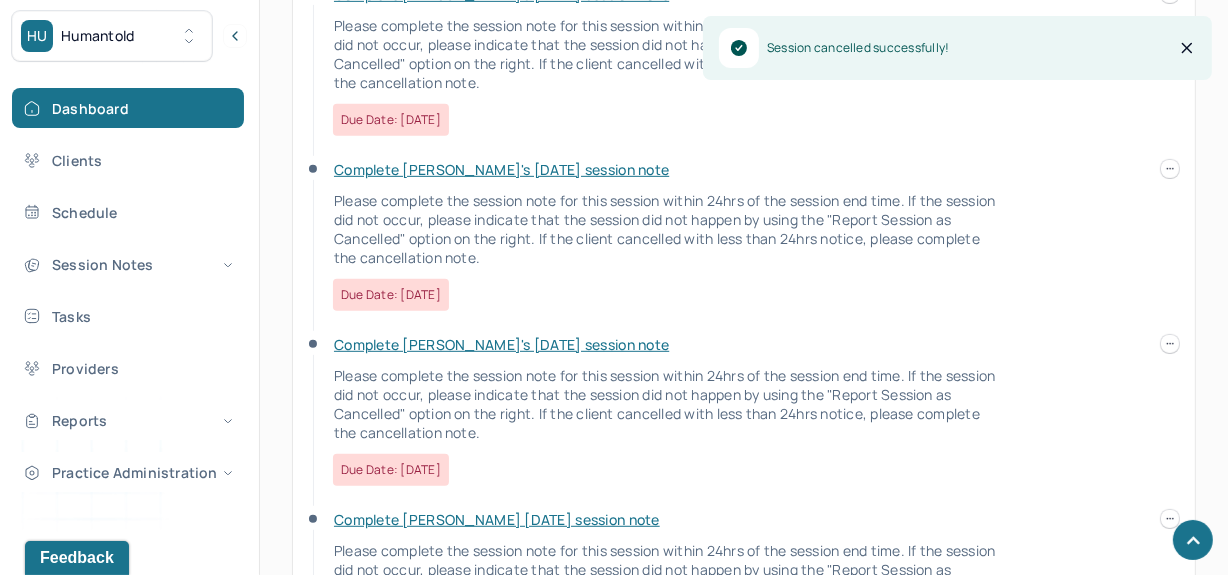 click on "HU Humantold       Dashboard Clients Schedule Session Notes Tasks Providers Reports Practice Administration KM [PERSON_NAME] auditor,provider   Logout   Search by client name, chart number     FAQs     KM Kristjana Let’s get you started 🚀 You can manage your caseload and availability here   this week   NOTES FLAGGED FOR AUDIT 0 FLAGGED NOTES THAT REQUIRE ACTIONS 0 SESSIONS SCHEDULED 8 COMPLETED NOTES 3 LATE NOTES 0 My Schedule View caseload 1:00pm - 2:00pm   [PERSON_NAME]   Next - -- Individual therapy Bi-Weekly CIG     1:00pm - 2:00pm   [PERSON_NAME], ACADIA   Next - -- Individual therapy Bi-Weekly AET     11:00am - 12:00pm   [PERSON_NAME], ACADIA   Next - -- Individual therapy Bi-Weekly AET     11:00am - 12:00pm   [PERSON_NAME]   Next - -- Individual therapy Bi-Weekly AET     12:00pm - 1:00pm   [PERSON_NAME]   Next - -- Individual therapy Weekly CARE     4:00pm - 5:00pm   [PERSON_NAME]   Next - -- Child therapy Weekly CARE     3:00pm - 4:00pm   [PERSON_NAME]" at bounding box center (614, 496) 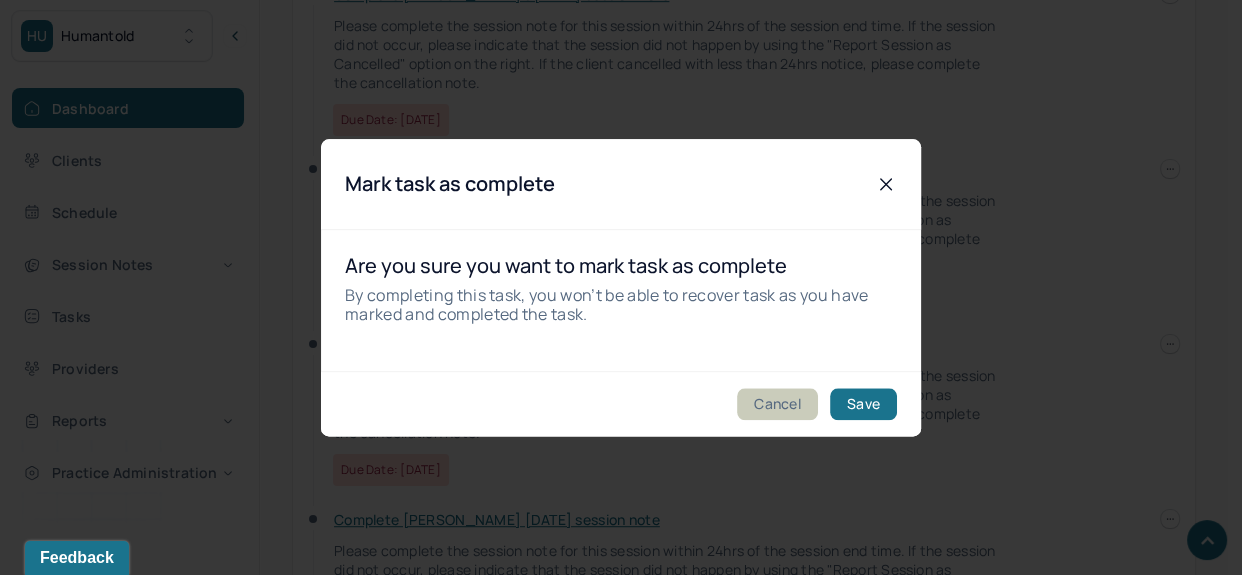 click on "Cancel" at bounding box center (777, 404) 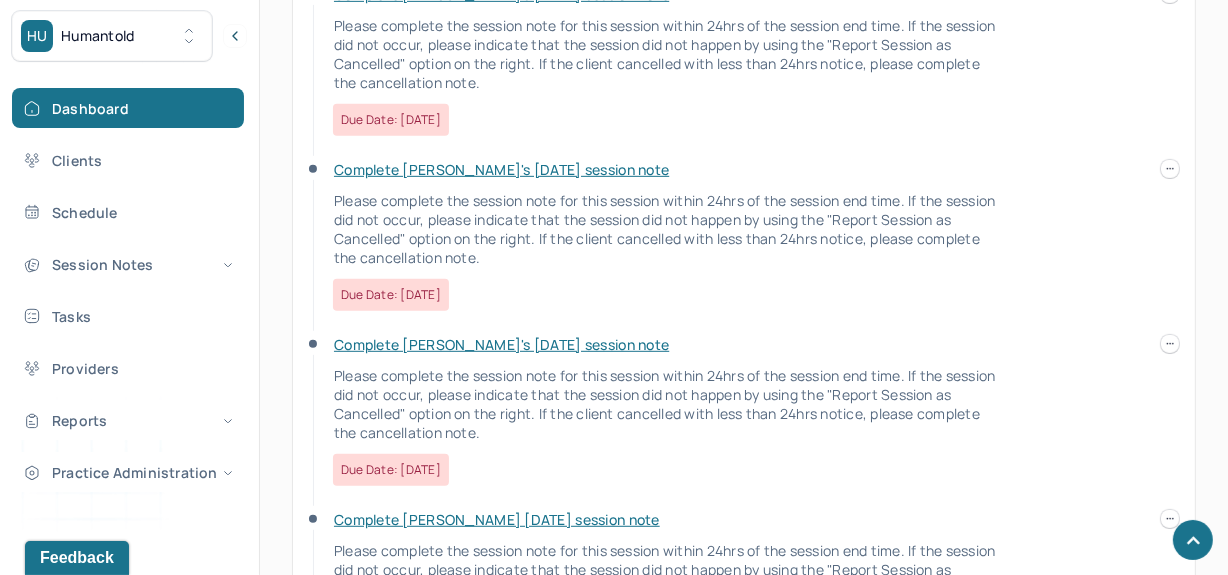 click 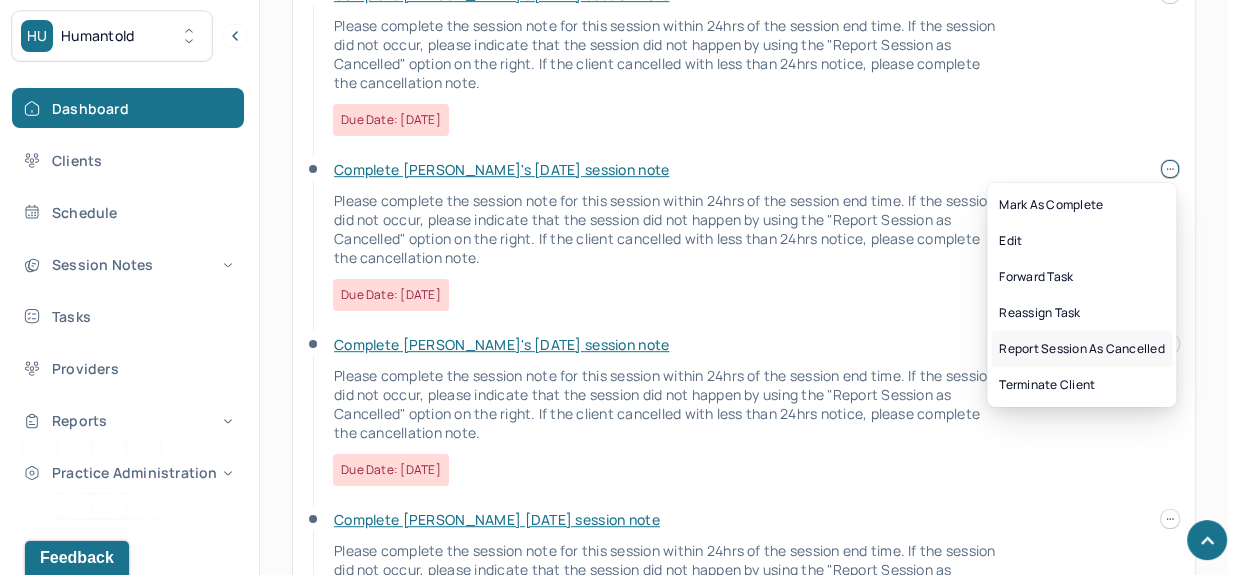 click on "Report session as cancelled" at bounding box center [1081, 349] 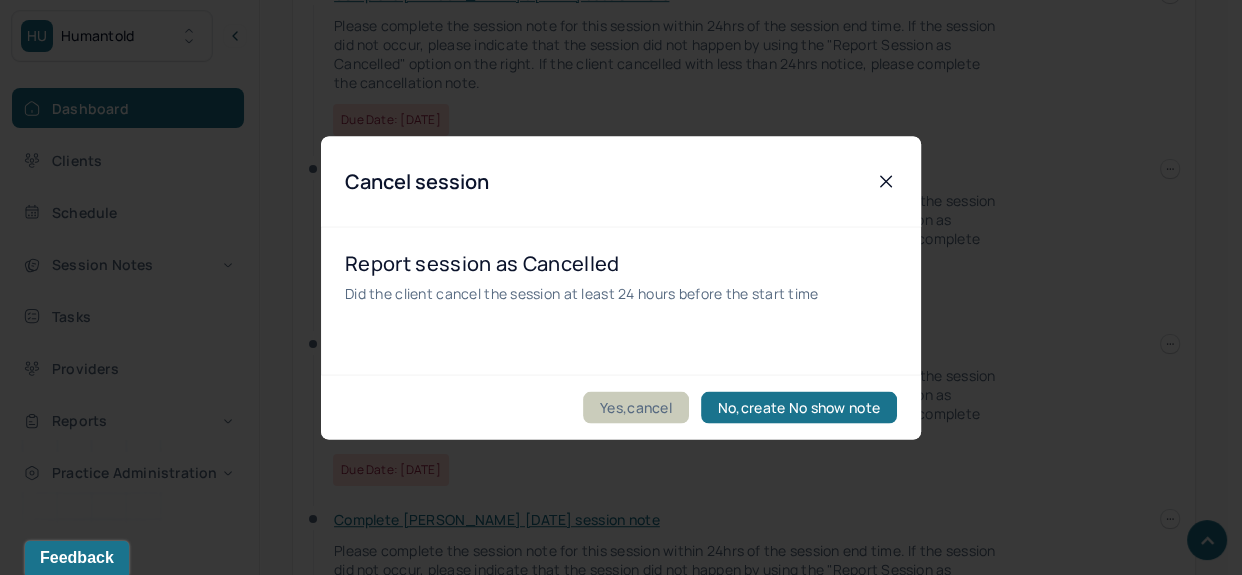 click on "Yes,cancel" at bounding box center (636, 407) 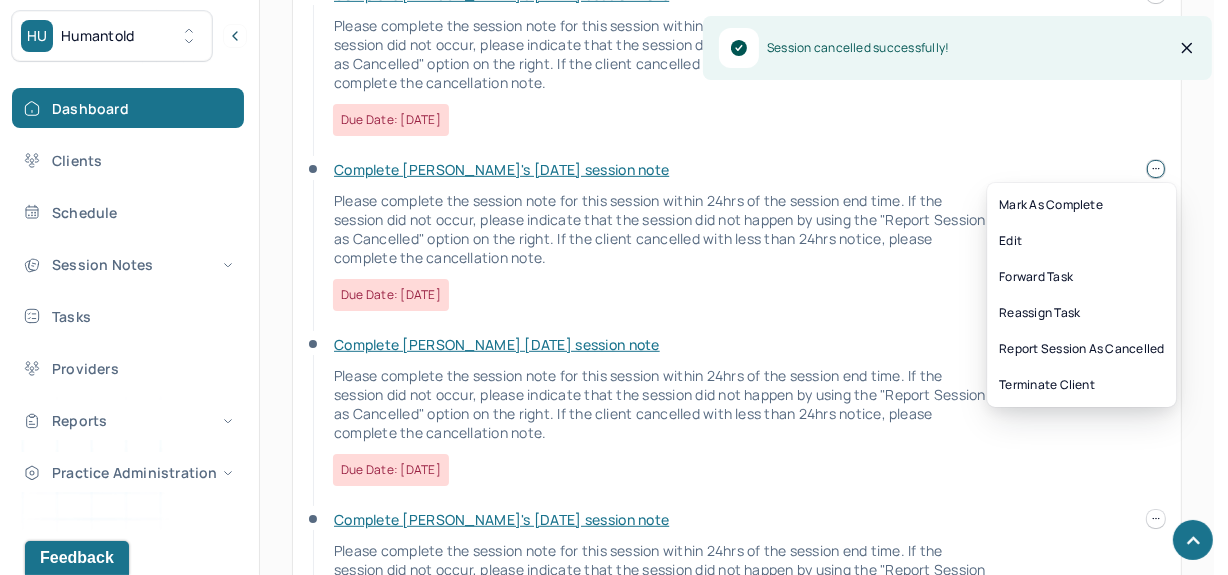 click at bounding box center (1156, 169) 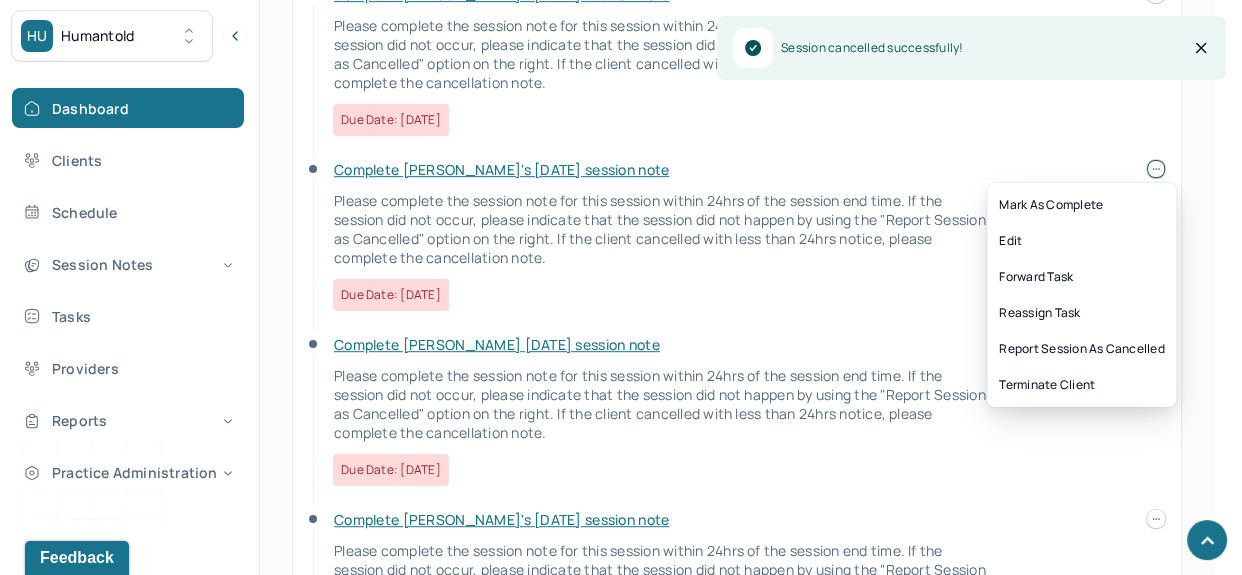 click at bounding box center (1156, 169) 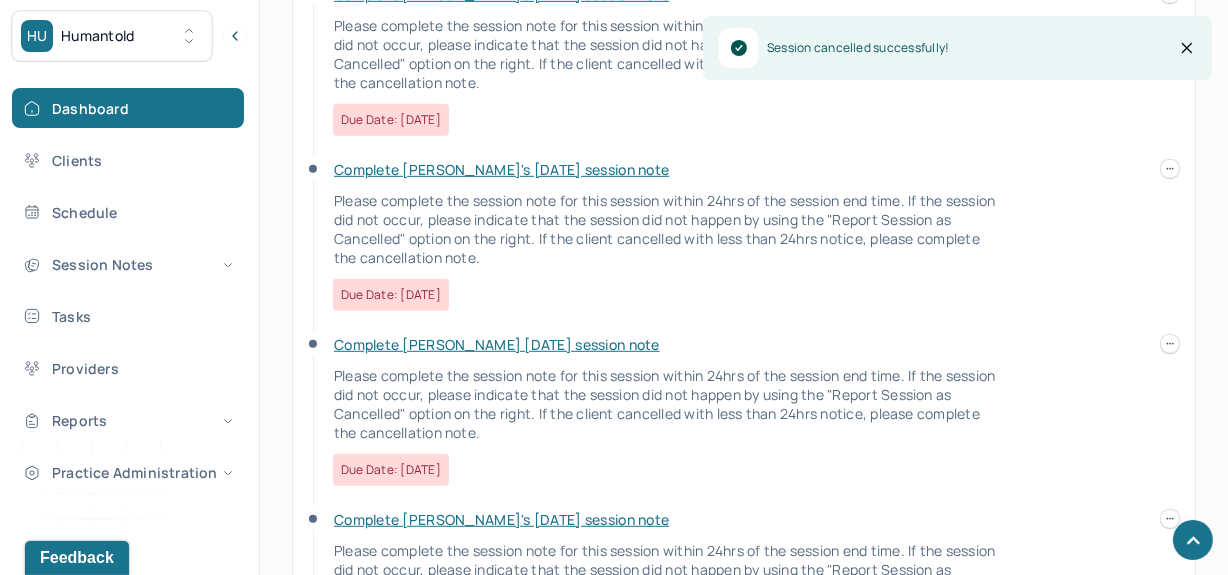 click at bounding box center (1170, 169) 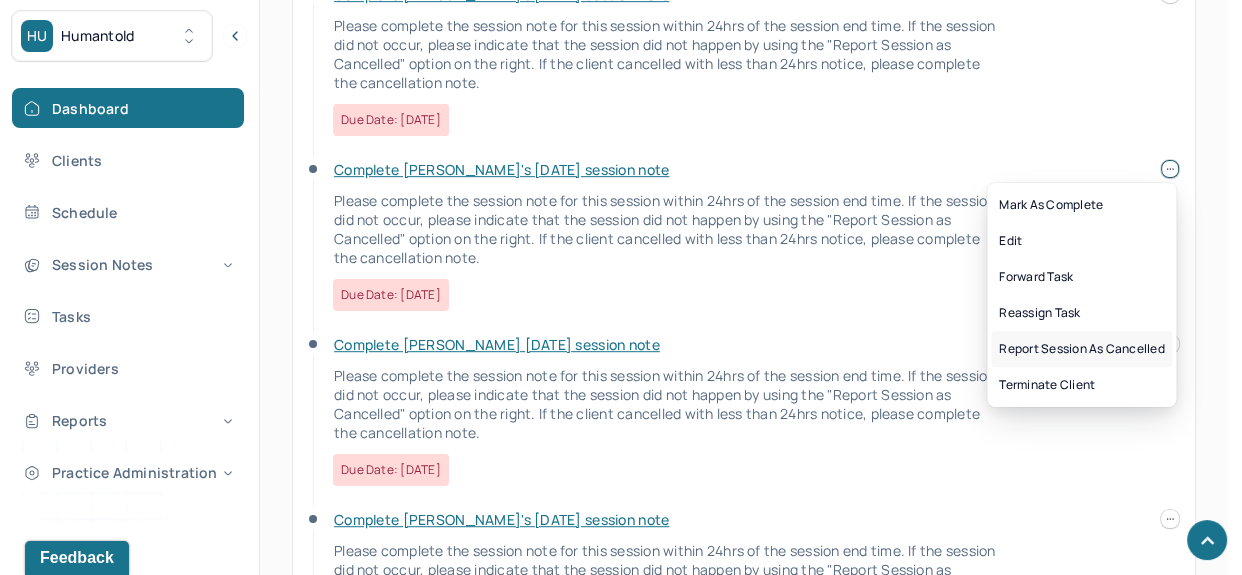 click on "Report session as cancelled" at bounding box center (1081, 349) 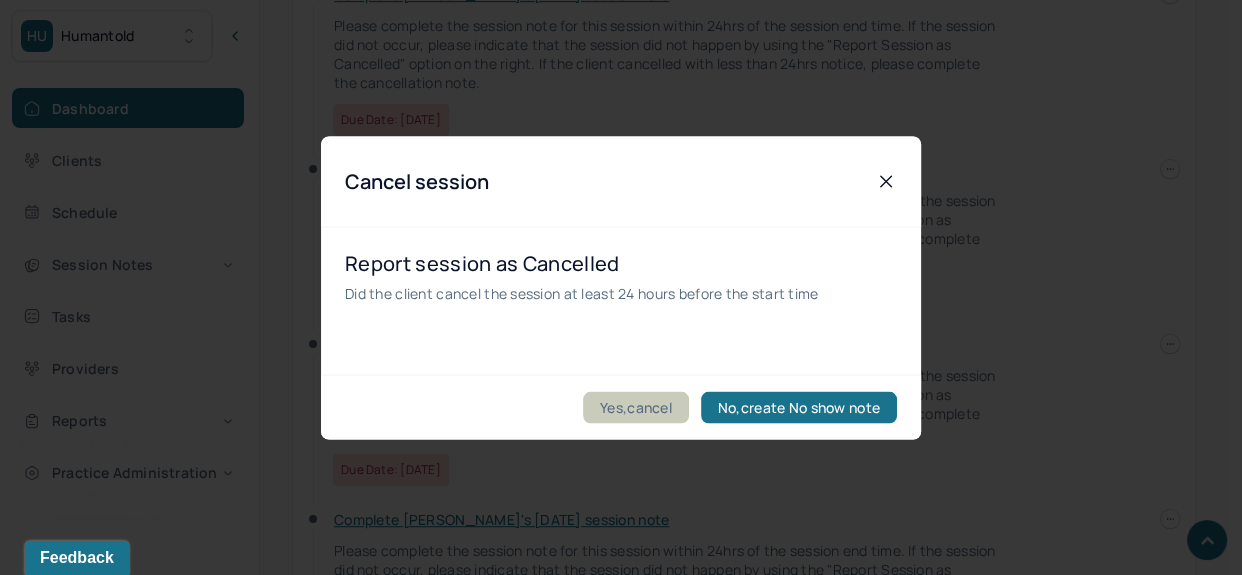 click on "Yes,cancel" at bounding box center (636, 407) 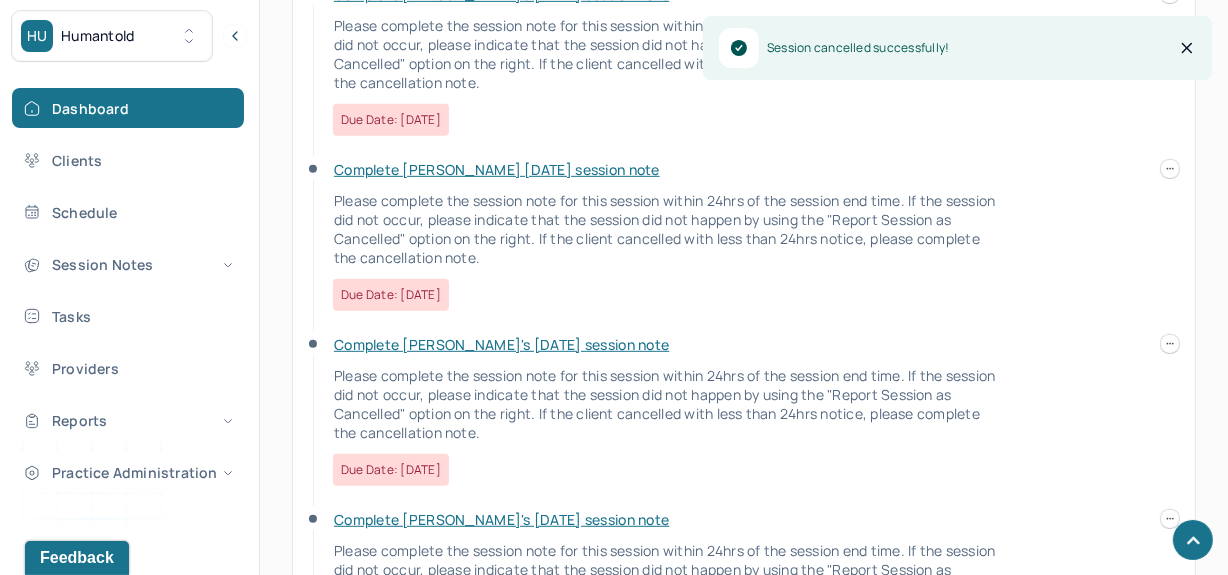 click at bounding box center [1170, 169] 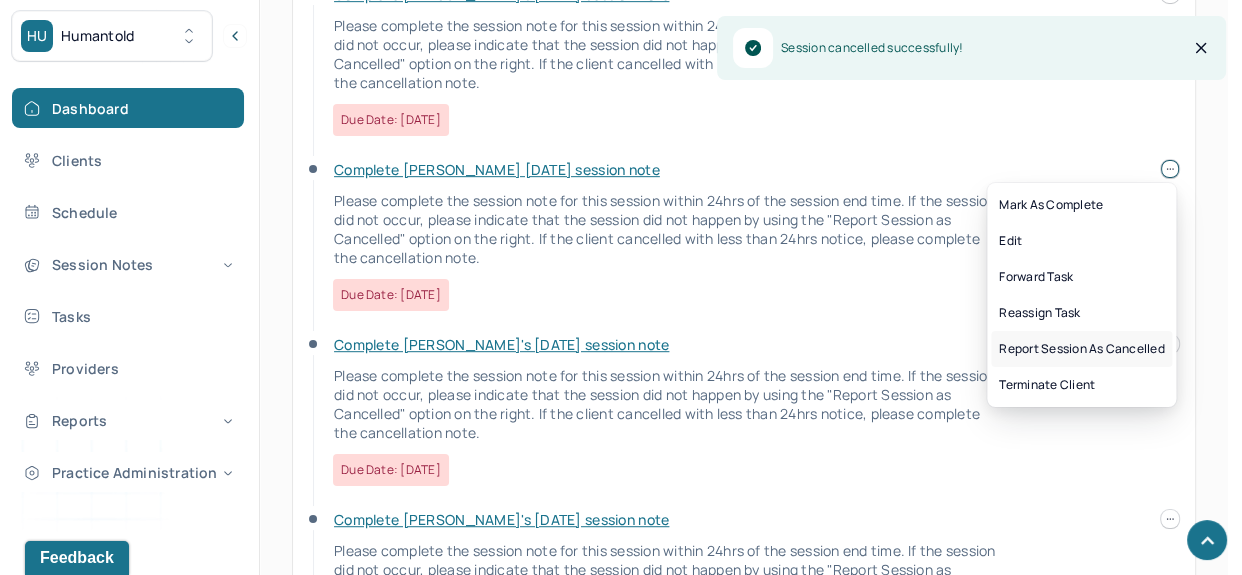 click on "Report session as cancelled" at bounding box center [1081, 349] 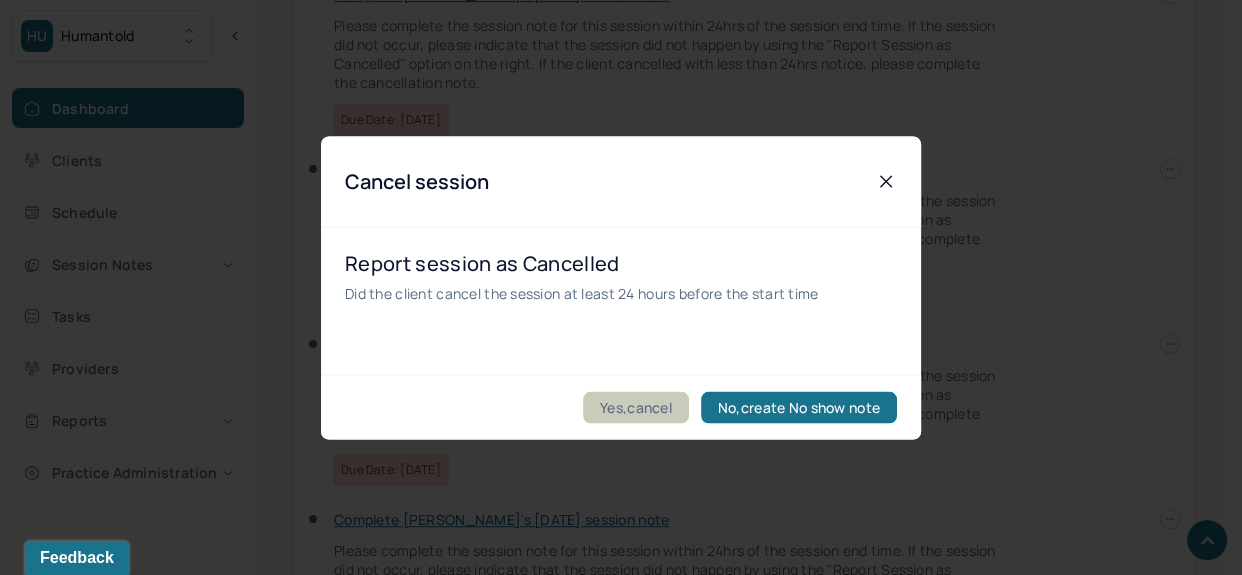 click on "Yes,cancel" at bounding box center [636, 407] 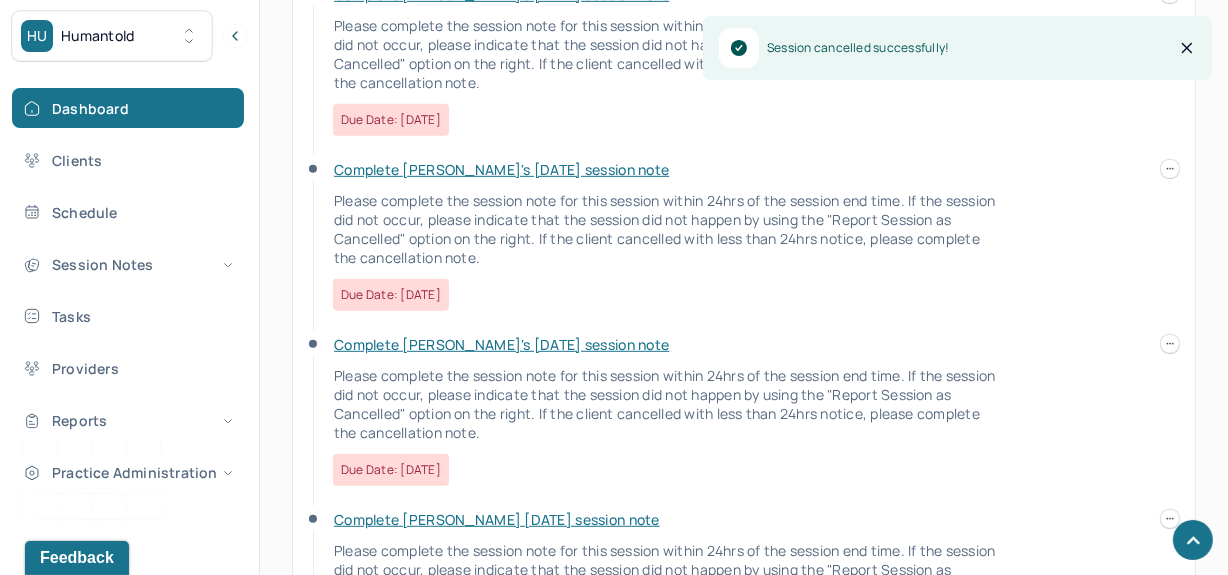 click at bounding box center (1170, 169) 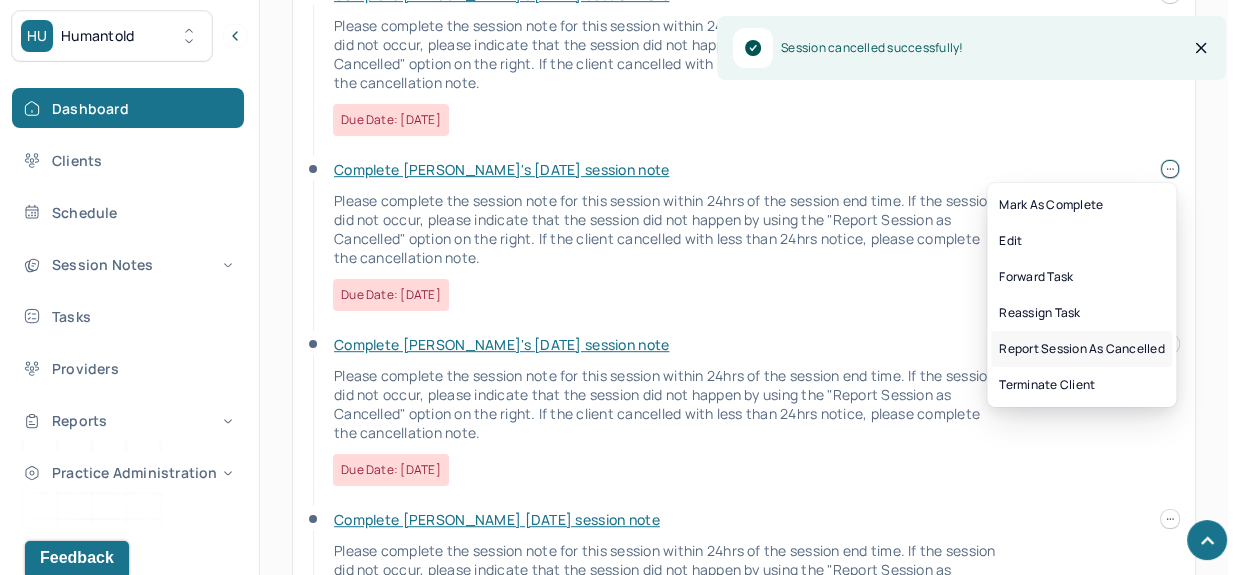 click on "Report session as cancelled" at bounding box center (1081, 349) 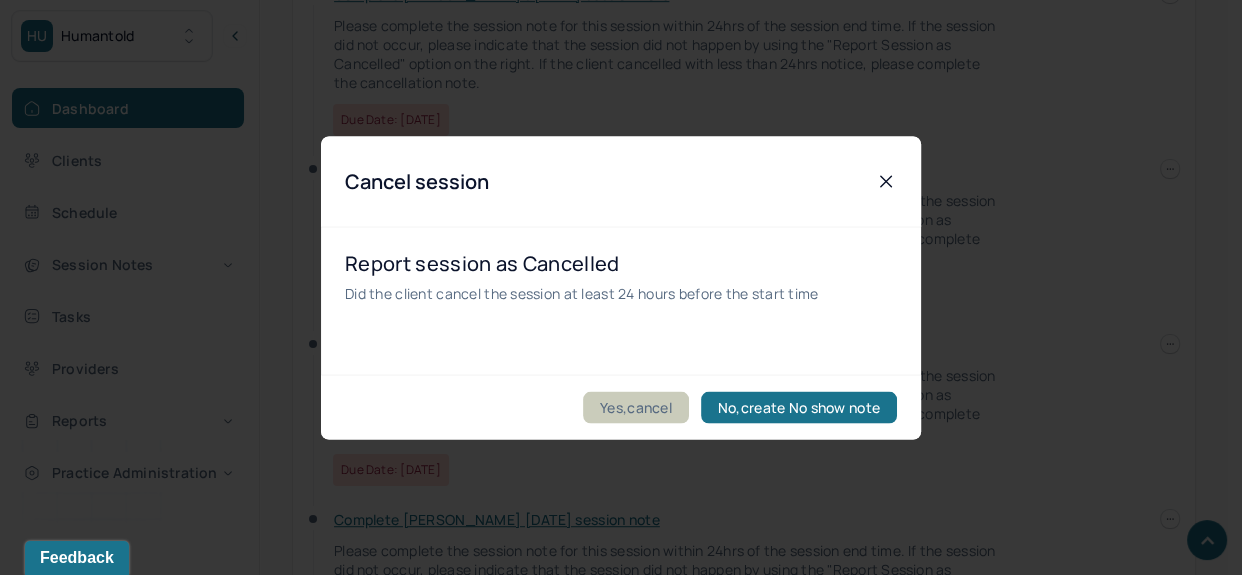 click on "Yes,cancel" at bounding box center (636, 407) 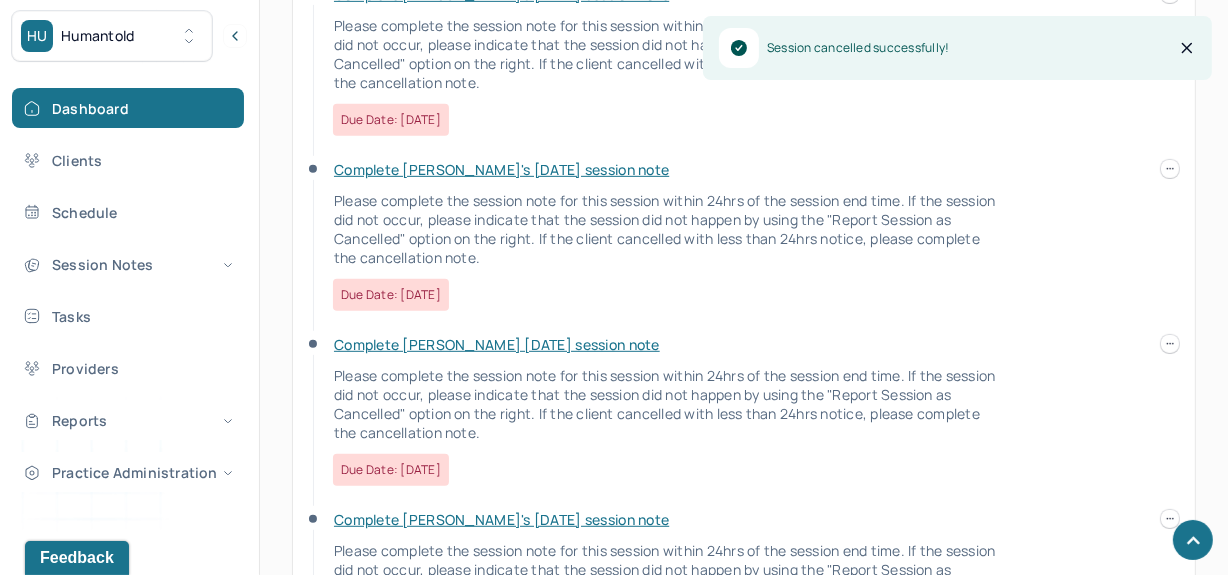 click 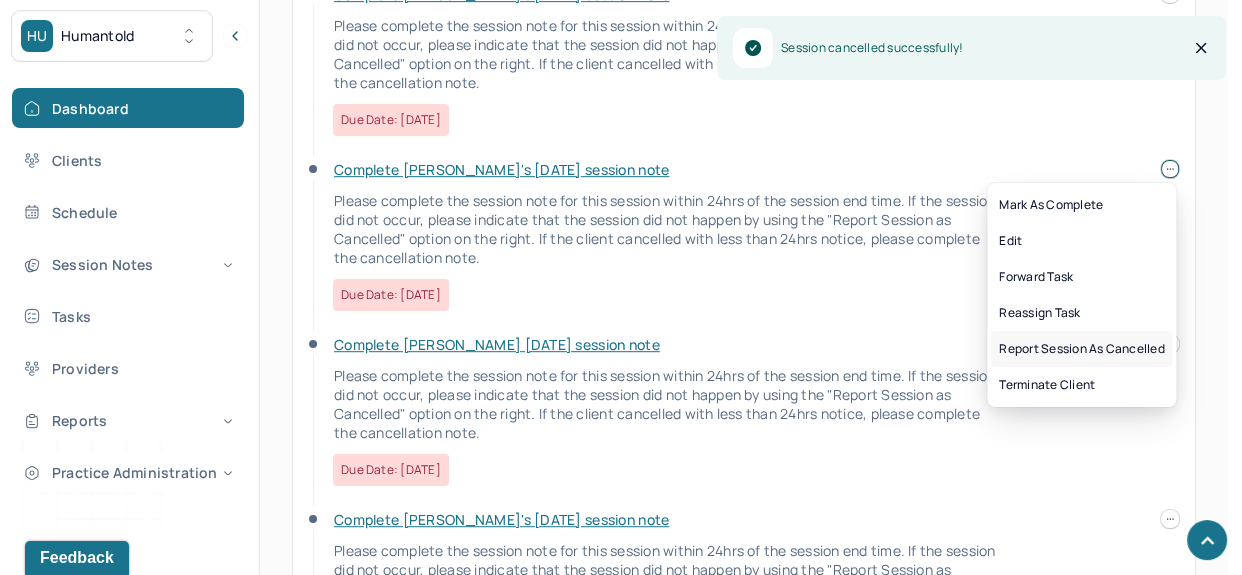 click on "Report session as cancelled" at bounding box center (1081, 349) 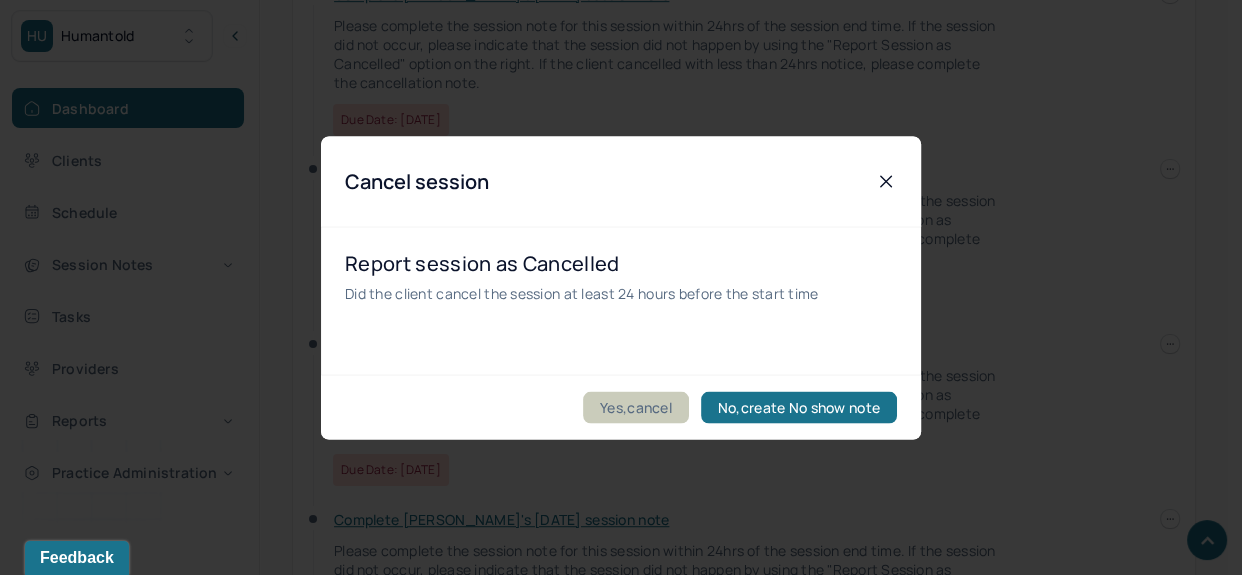 click on "Yes,cancel" at bounding box center (636, 407) 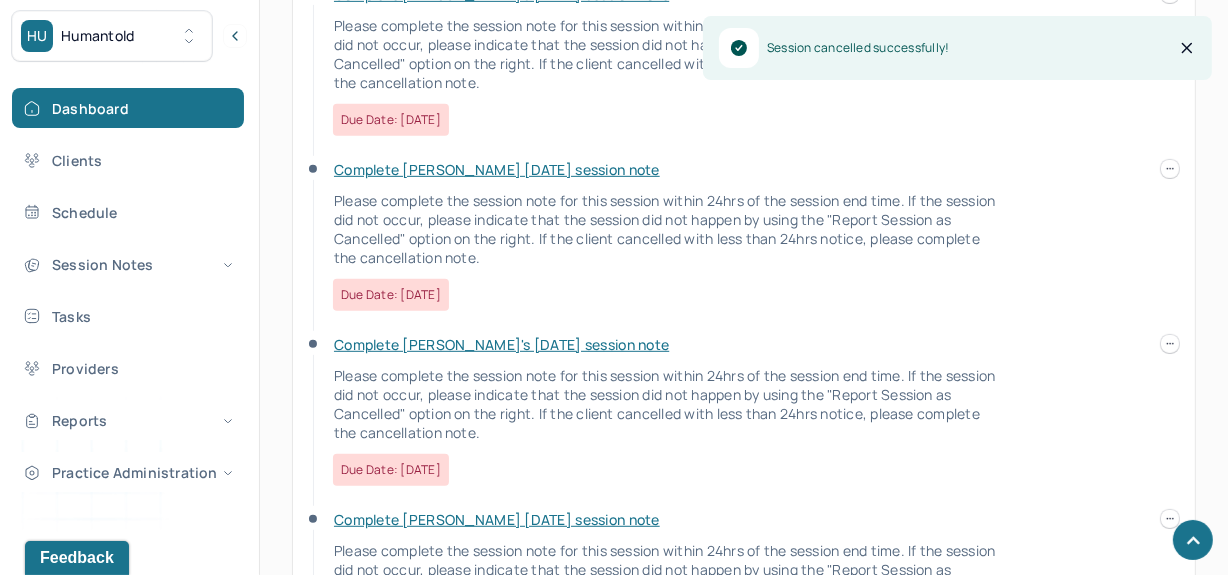 click at bounding box center [1170, 169] 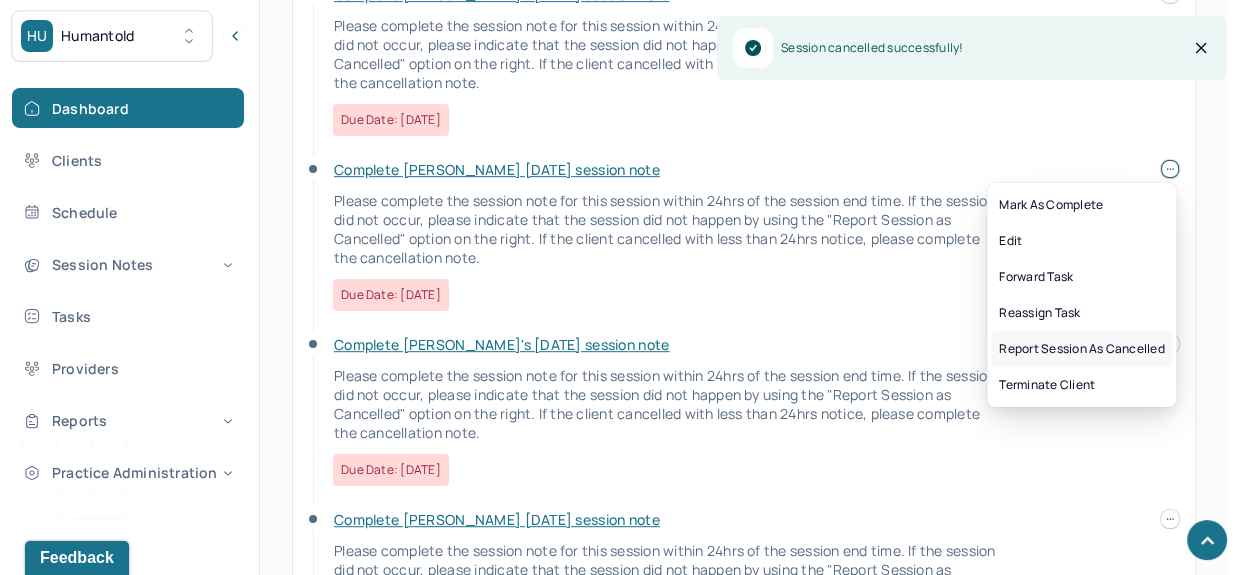 click on "Report session as cancelled" at bounding box center [1081, 349] 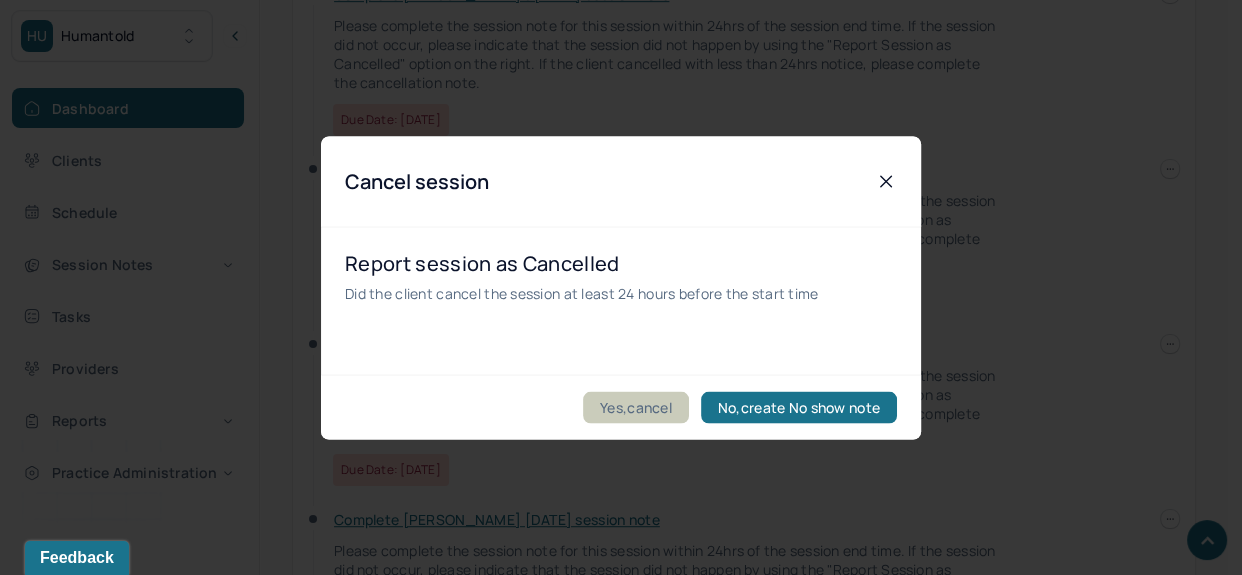 click on "Yes,cancel" at bounding box center [636, 407] 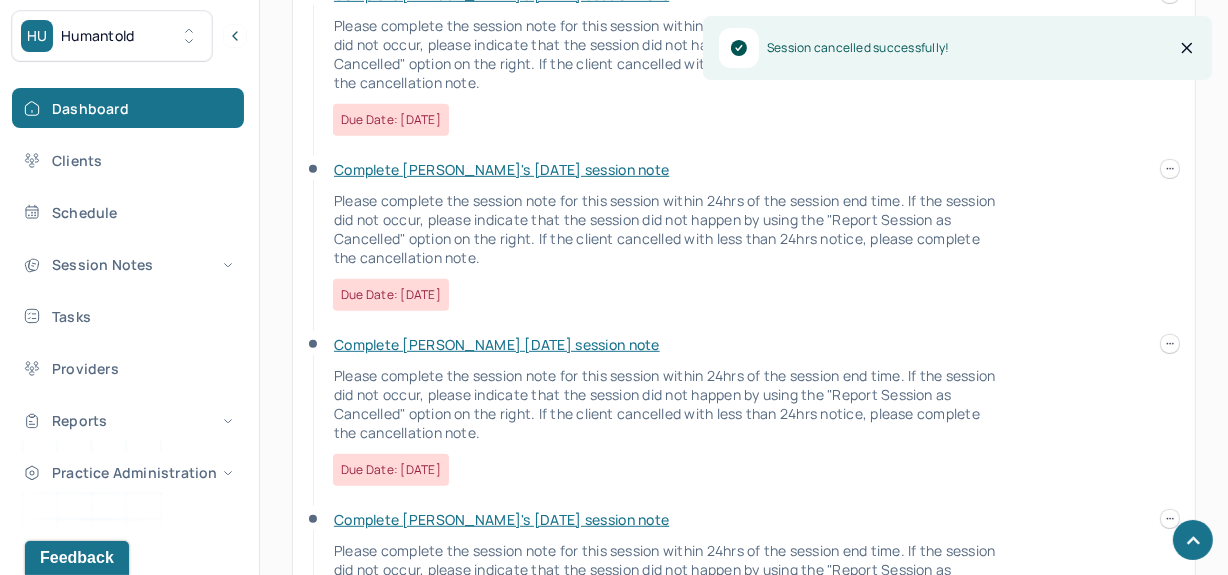 click 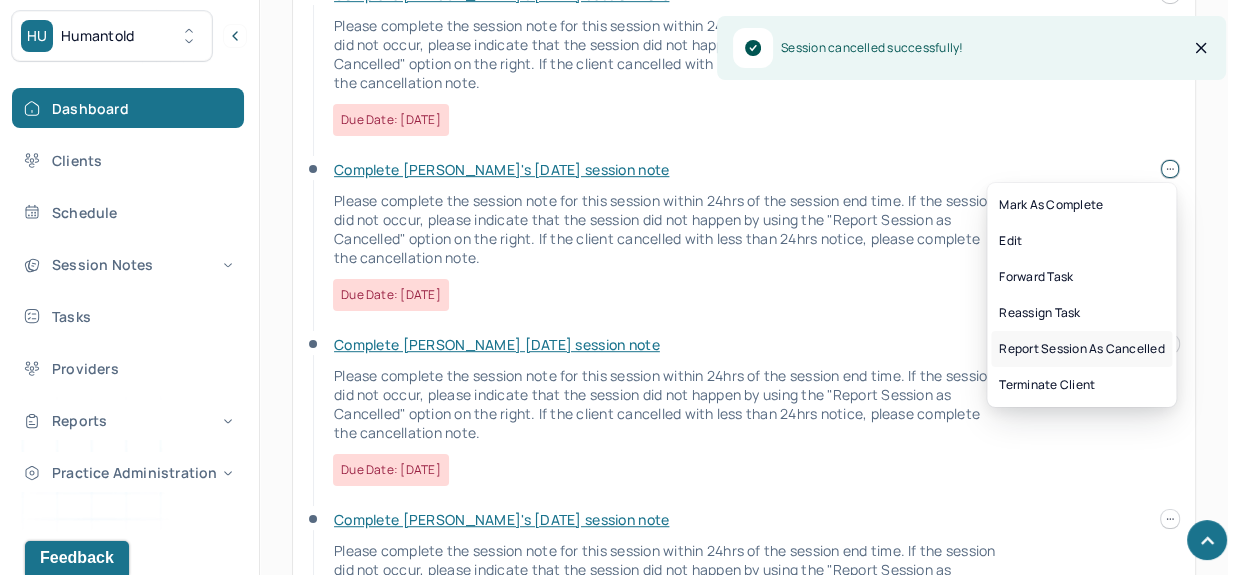 click on "Report session as cancelled" at bounding box center [1081, 349] 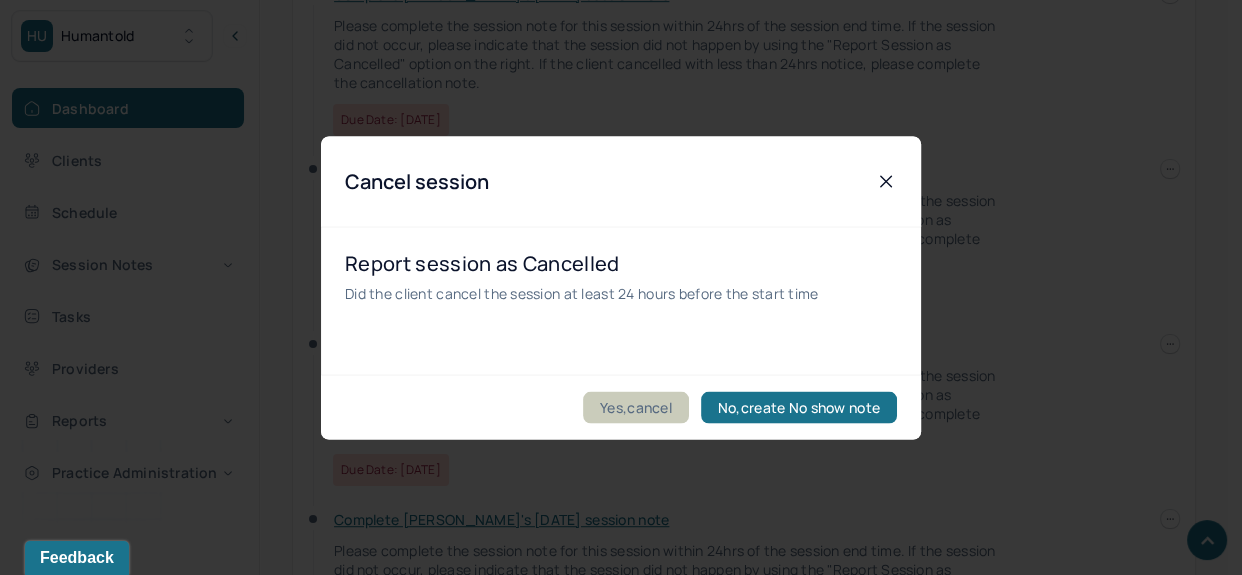 click on "Yes,cancel" at bounding box center [636, 407] 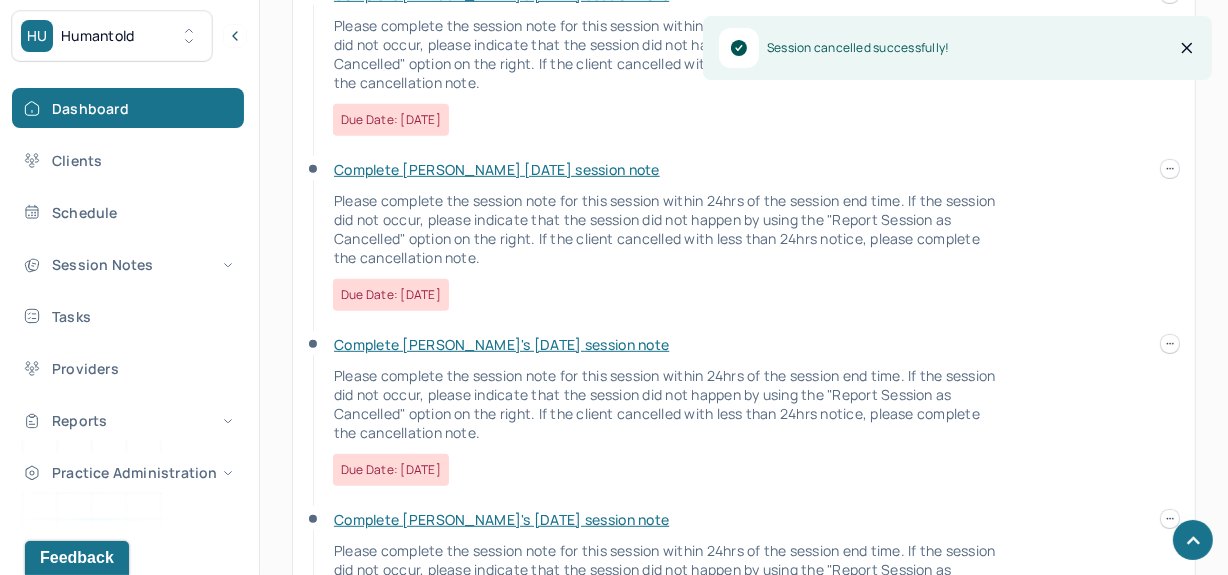 click at bounding box center [1170, 169] 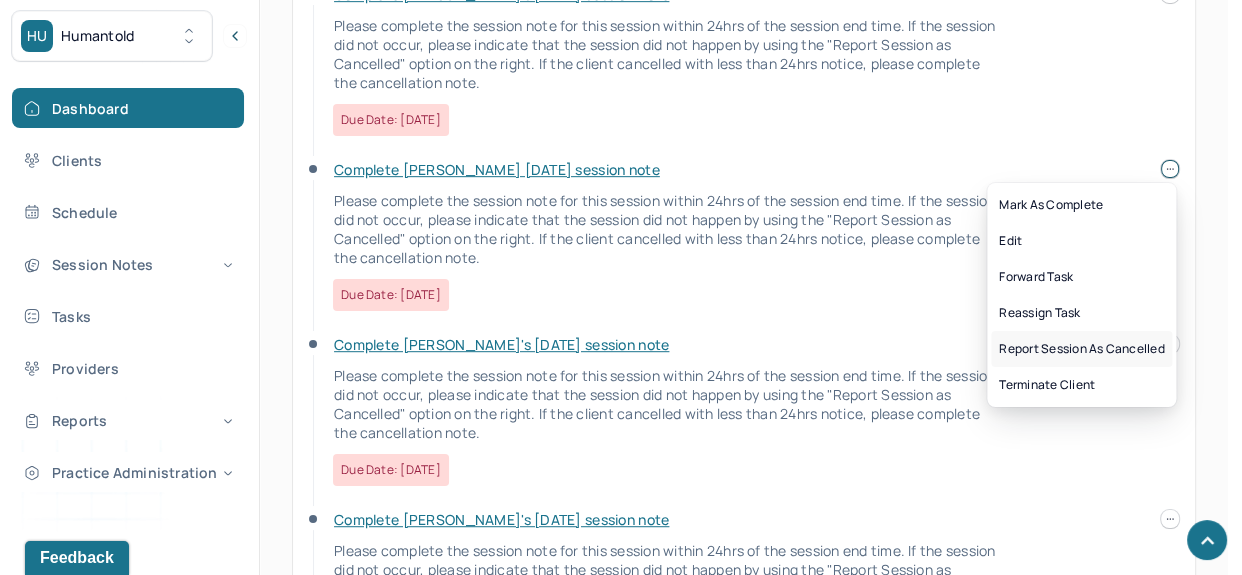 click on "Report session as cancelled" at bounding box center [1081, 349] 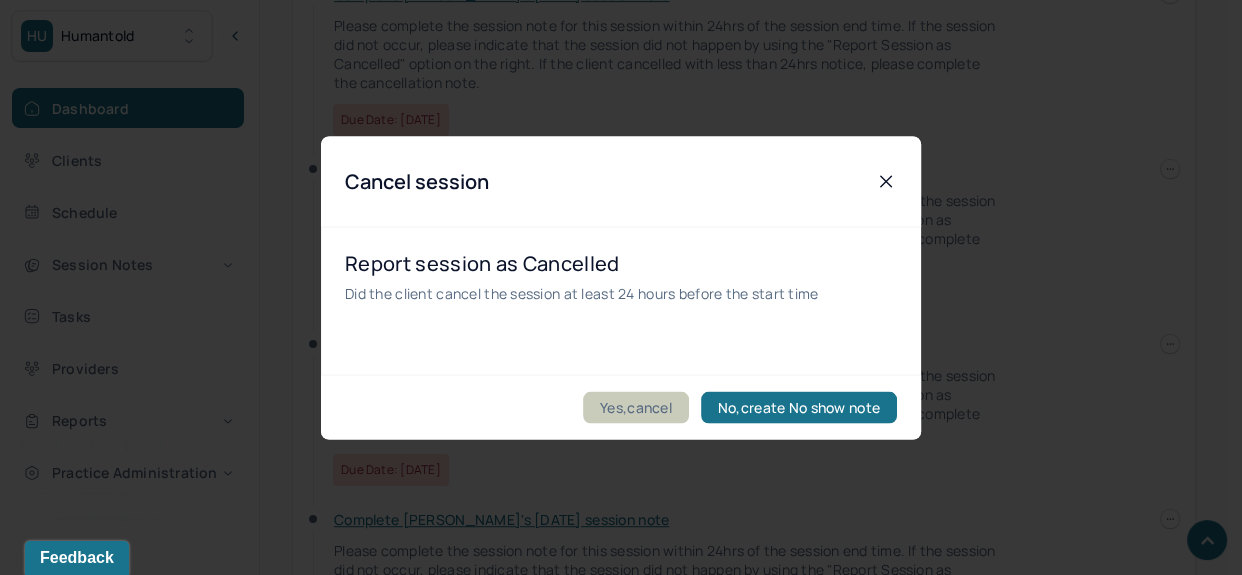 click on "Yes,cancel" at bounding box center [636, 407] 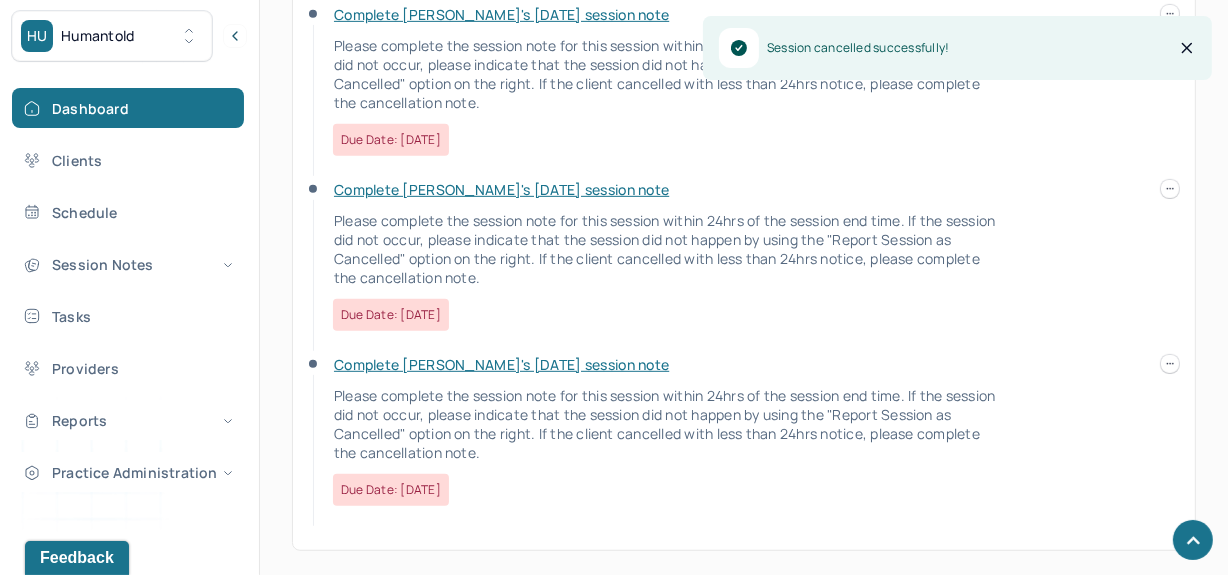 click on "Complete [PERSON_NAME]'s [DATE] session note" at bounding box center (501, 189) 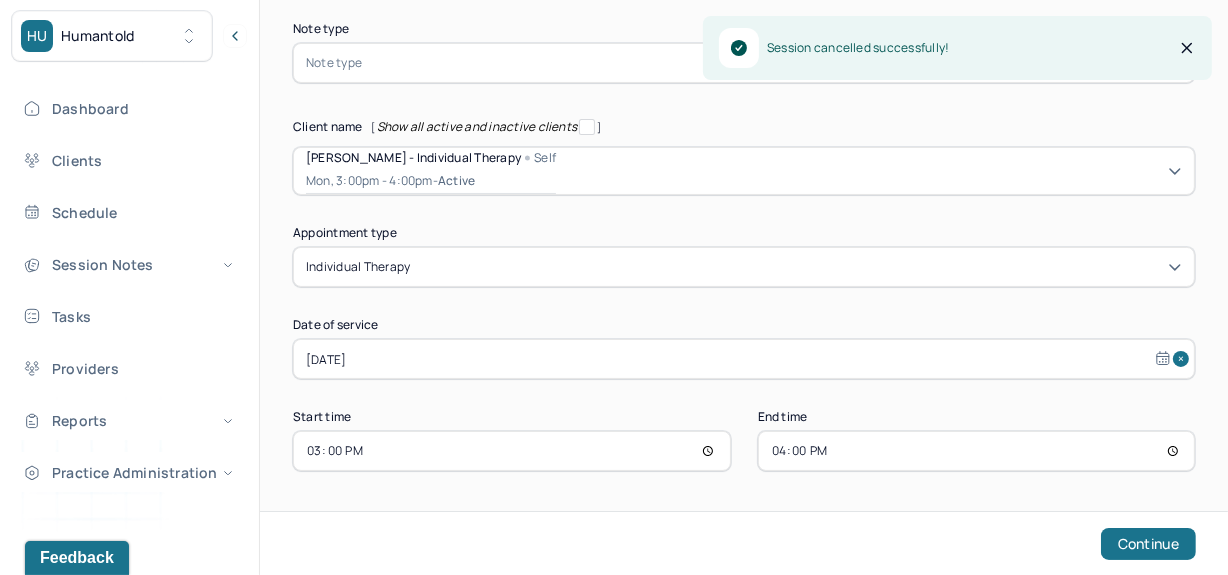 scroll, scrollTop: 0, scrollLeft: 0, axis: both 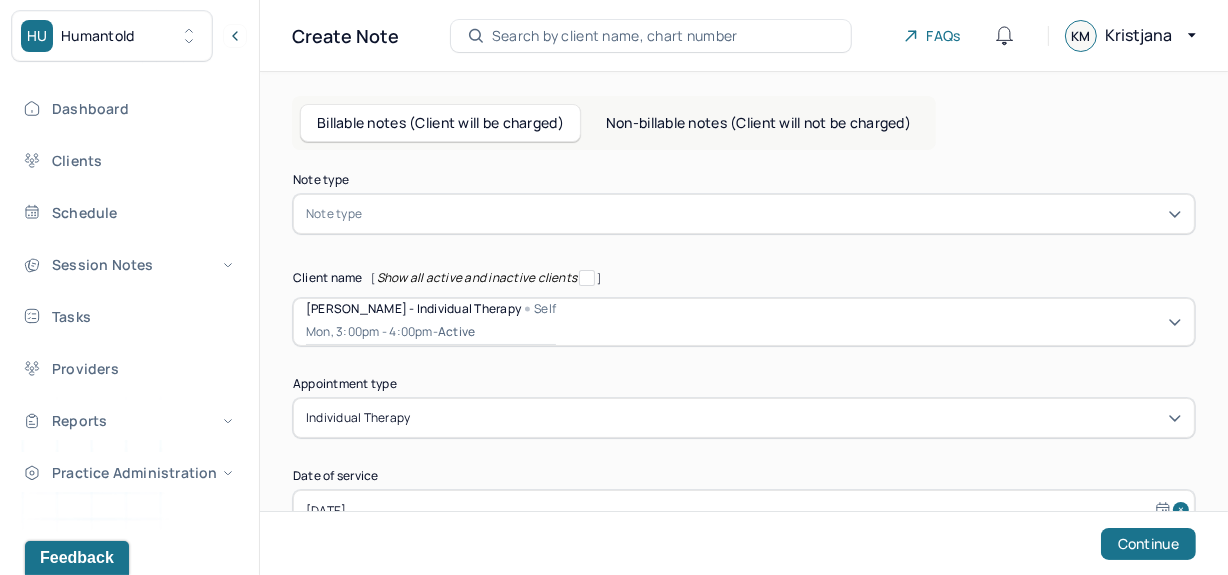 click at bounding box center [774, 214] 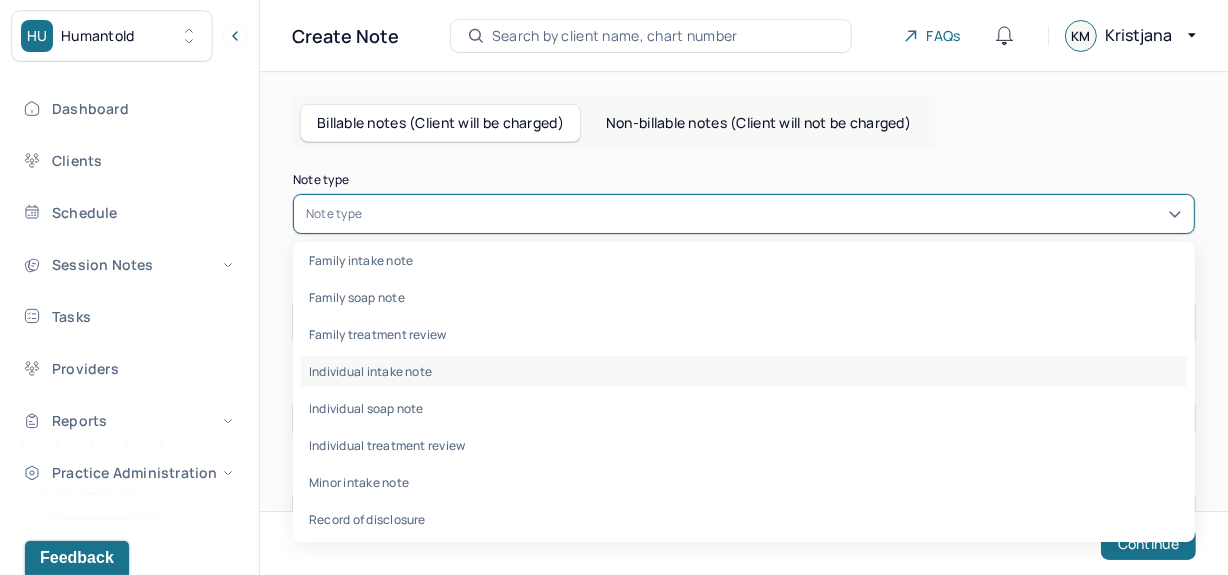 scroll, scrollTop: 95, scrollLeft: 0, axis: vertical 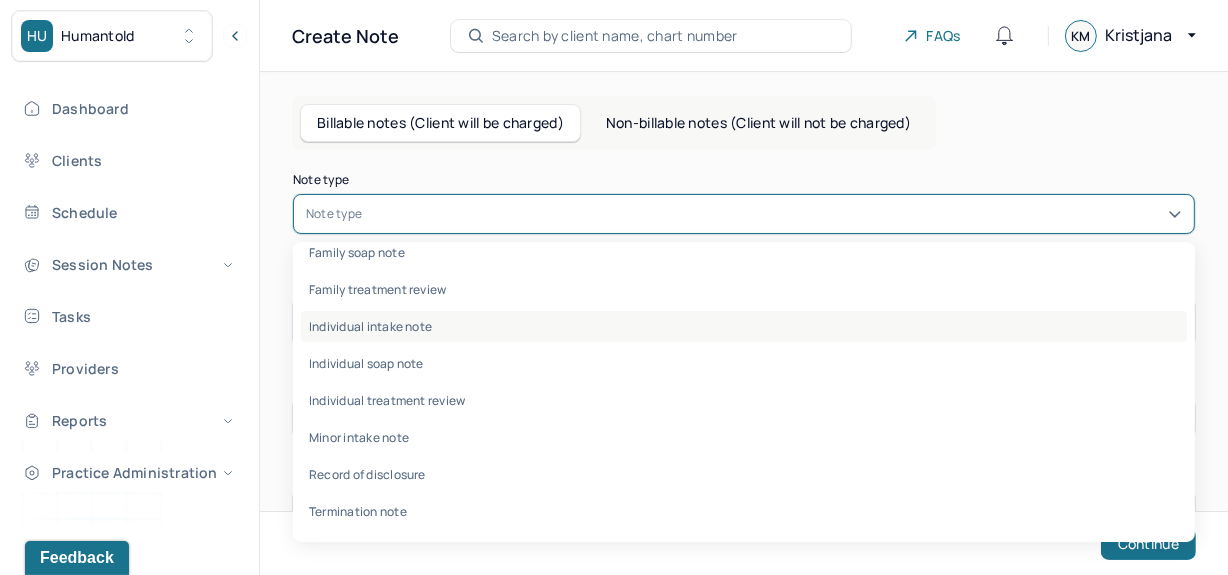 click on "Individual intake note" at bounding box center (744, 326) 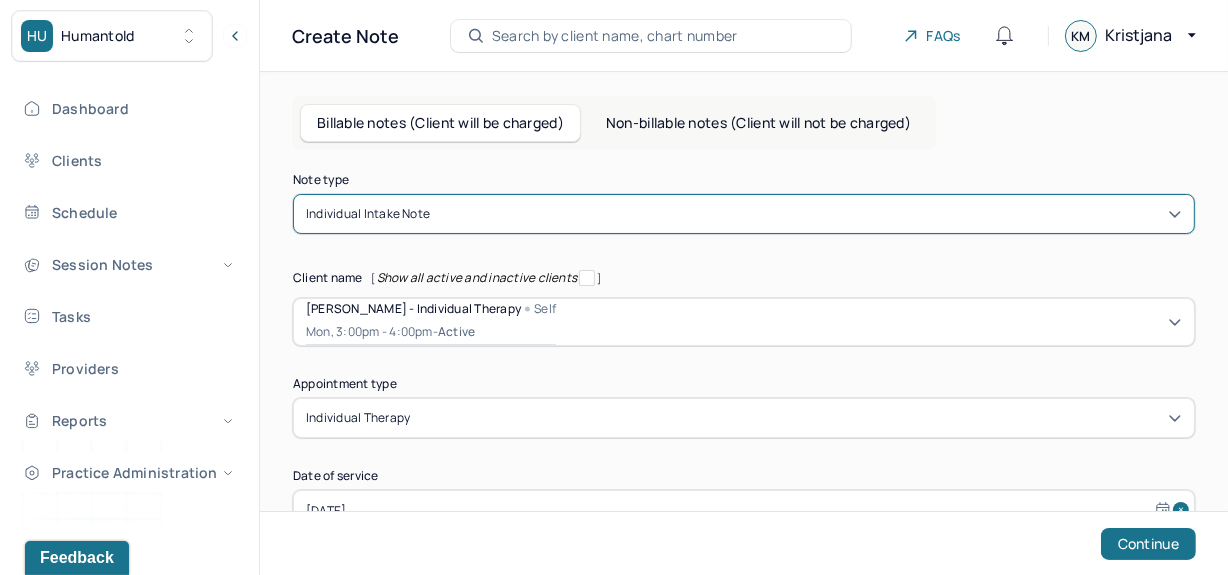 scroll, scrollTop: 151, scrollLeft: 0, axis: vertical 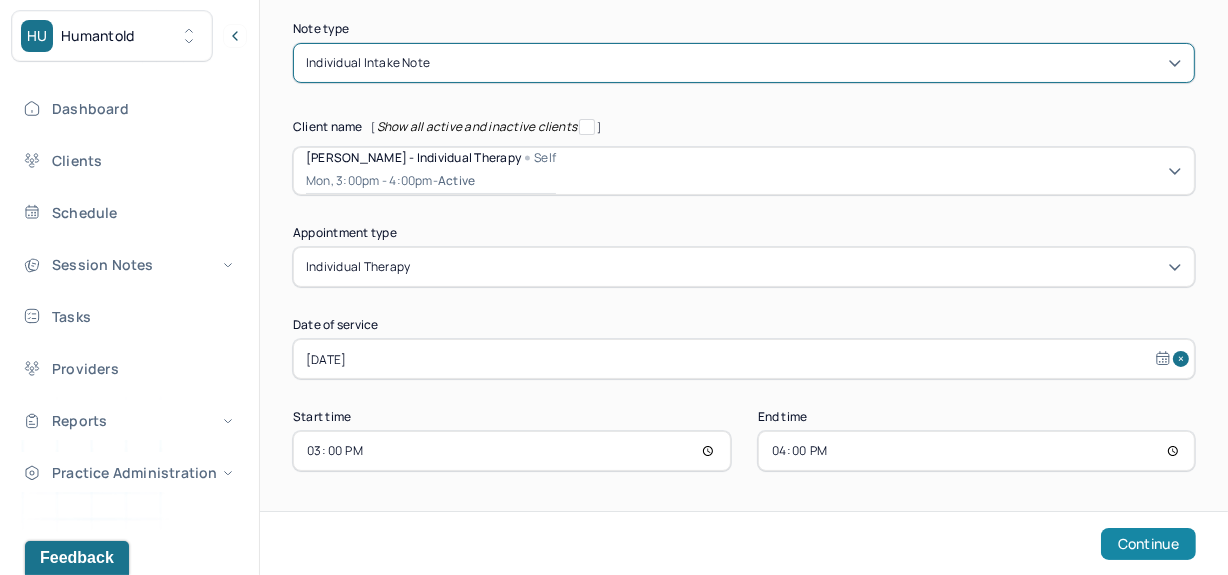 click on "Continue" at bounding box center (1148, 544) 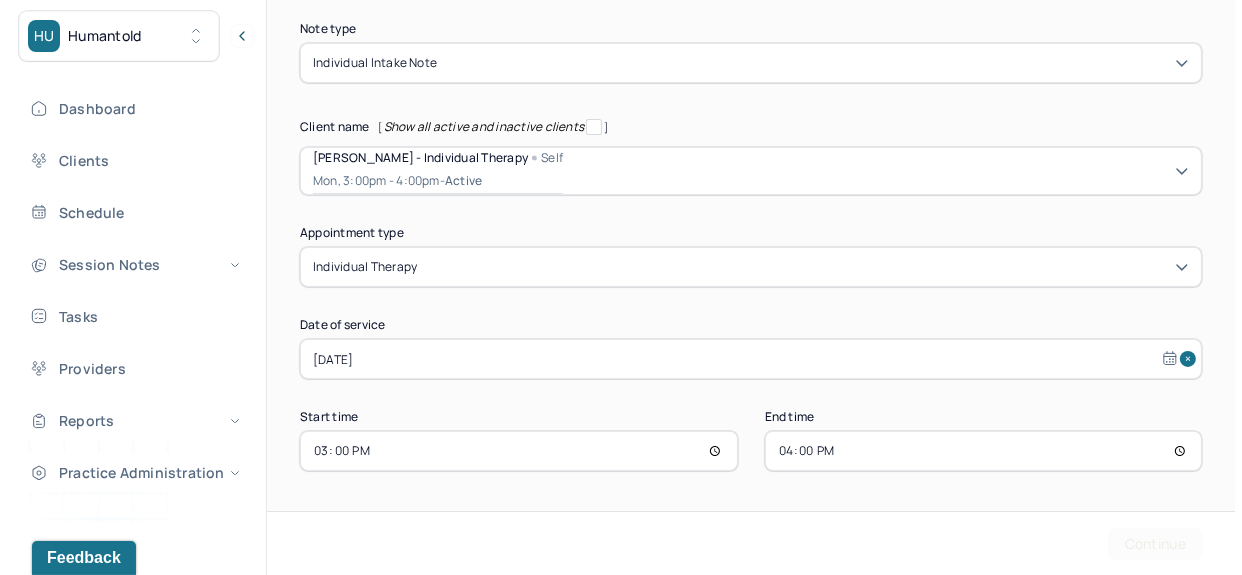 scroll, scrollTop: 0, scrollLeft: 0, axis: both 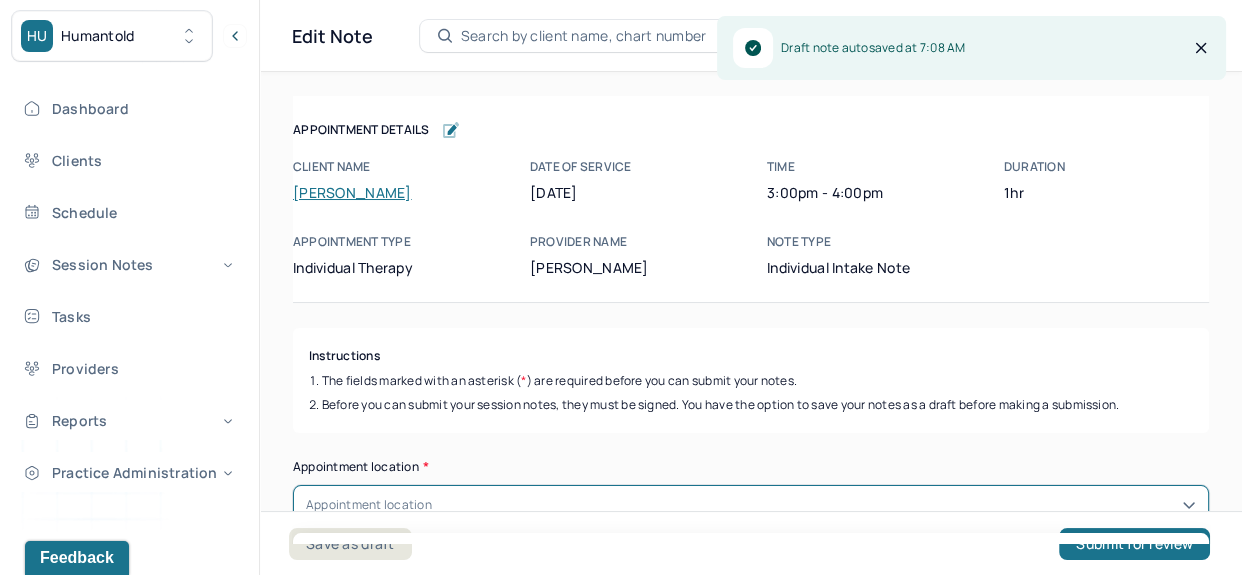 click on "Teletherapy" at bounding box center [751, 601] 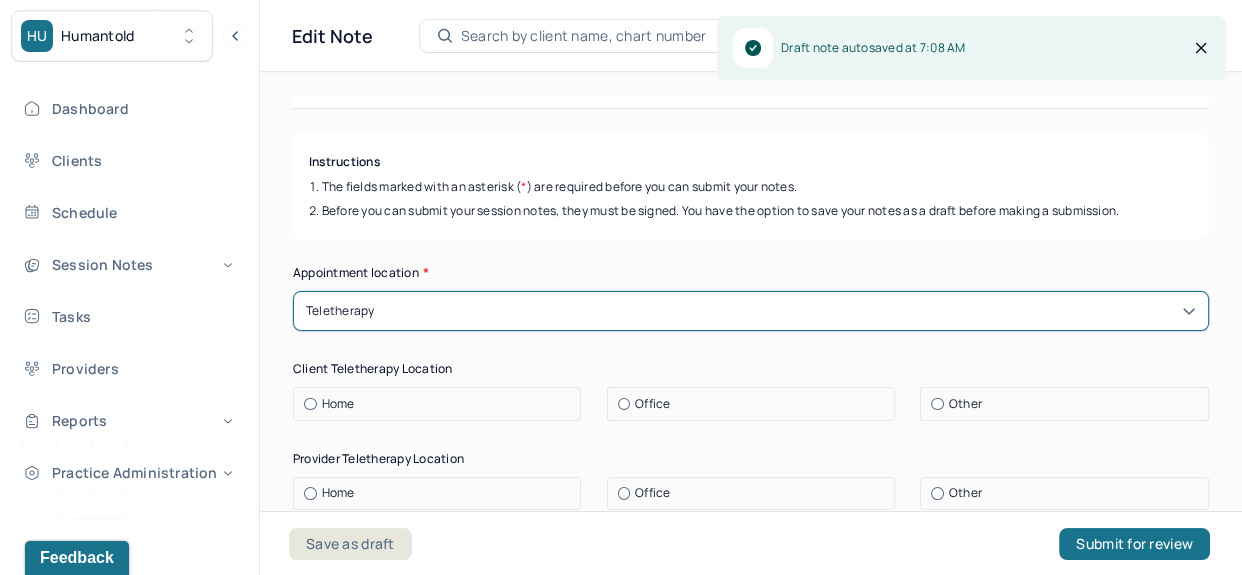 click on "Home" at bounding box center [442, 404] 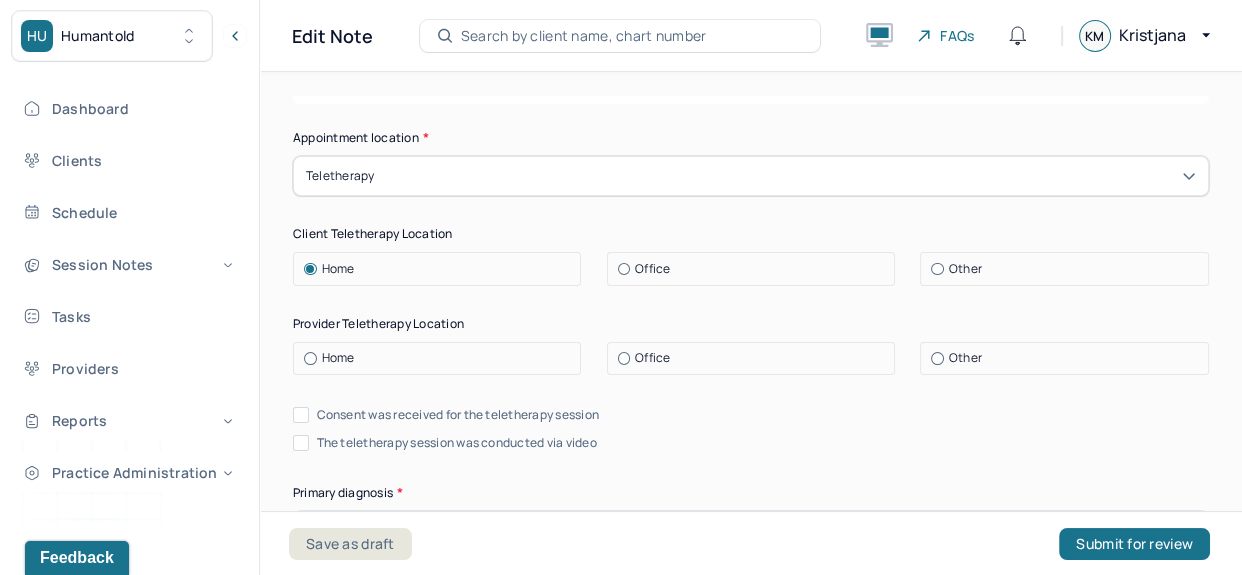 scroll, scrollTop: 330, scrollLeft: 0, axis: vertical 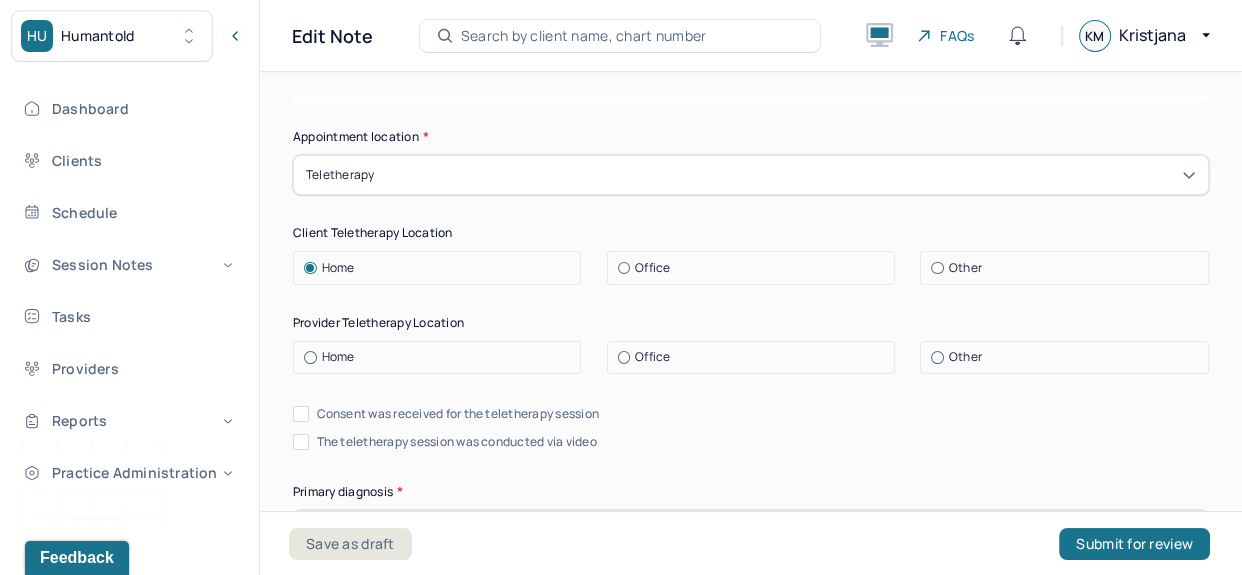 click on "Home" at bounding box center [437, 358] 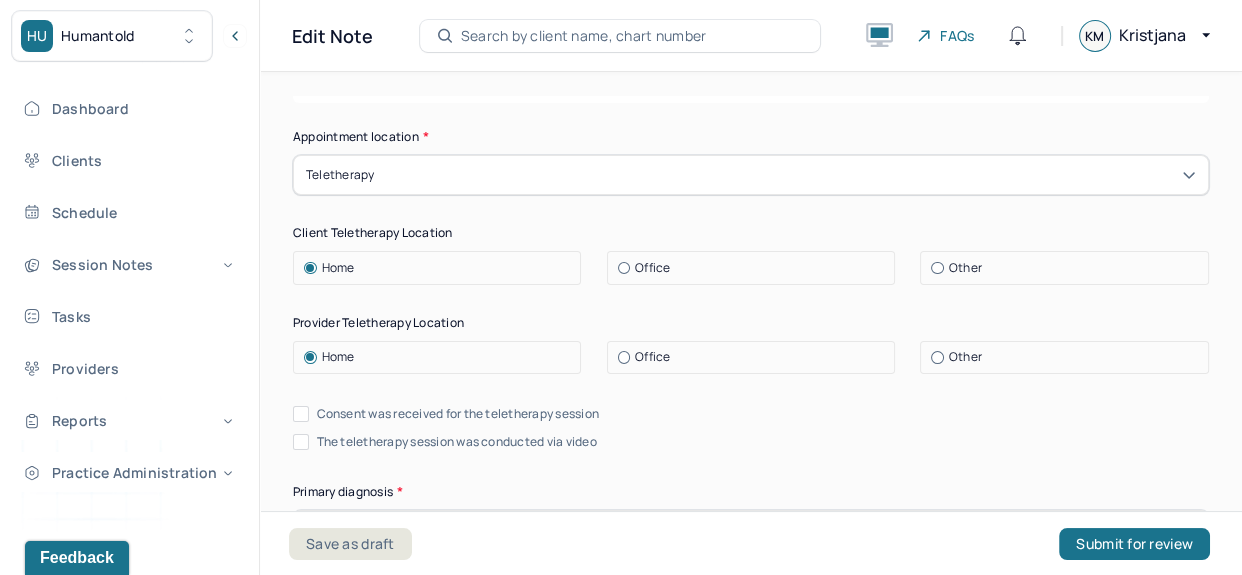 click on "Consent was received for the teletherapy session" at bounding box center [458, 414] 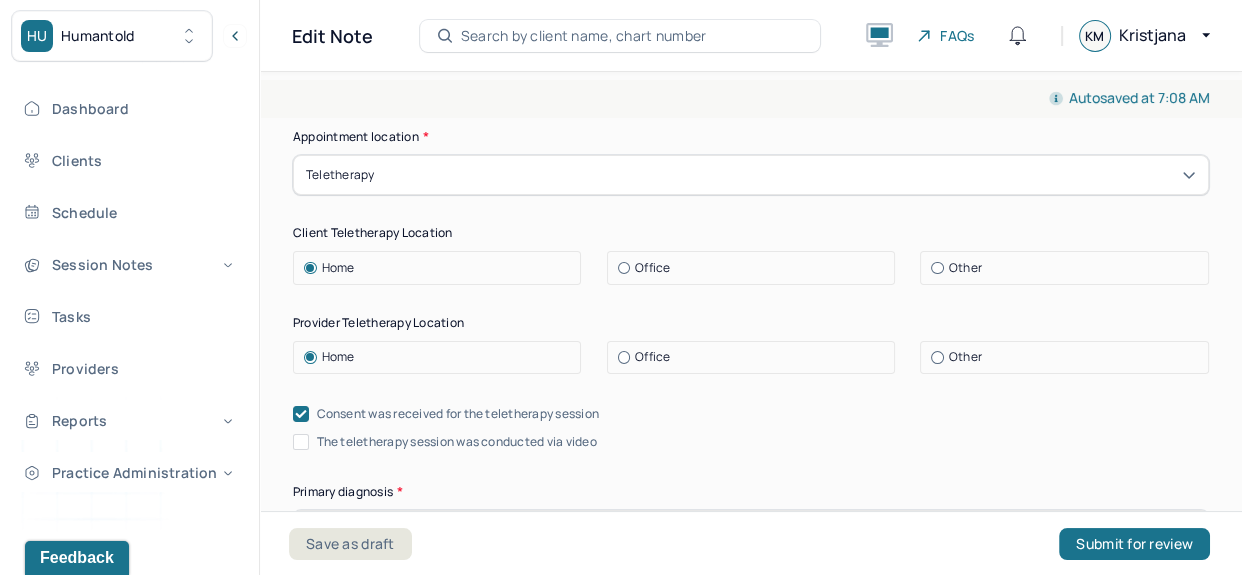 click on "The teletherapy session was conducted via video" at bounding box center [457, 442] 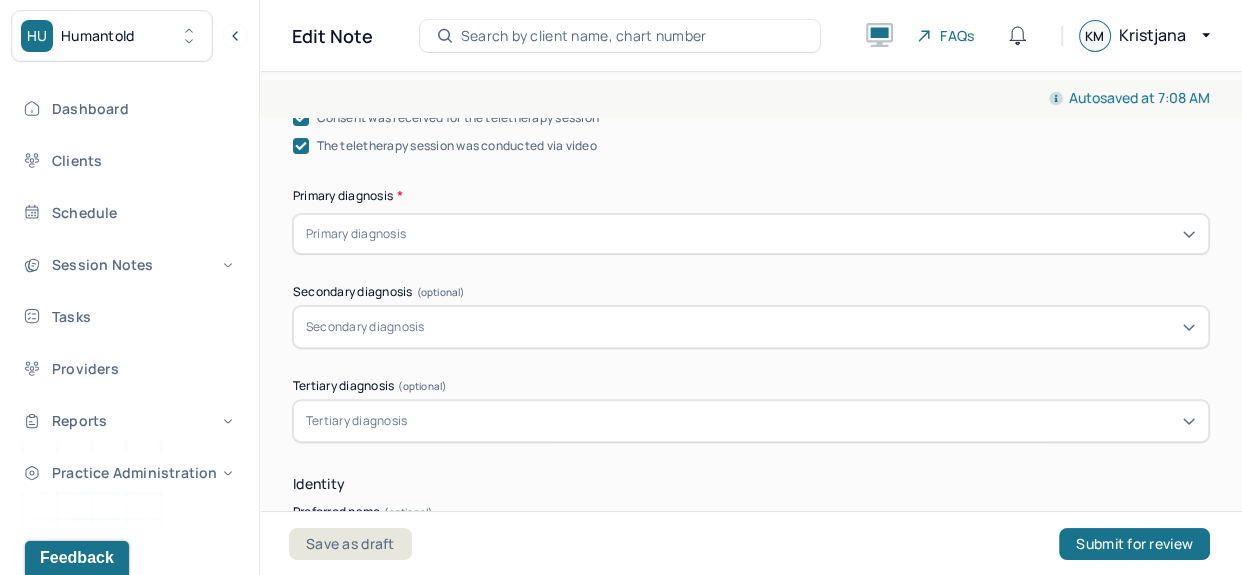 scroll, scrollTop: 627, scrollLeft: 0, axis: vertical 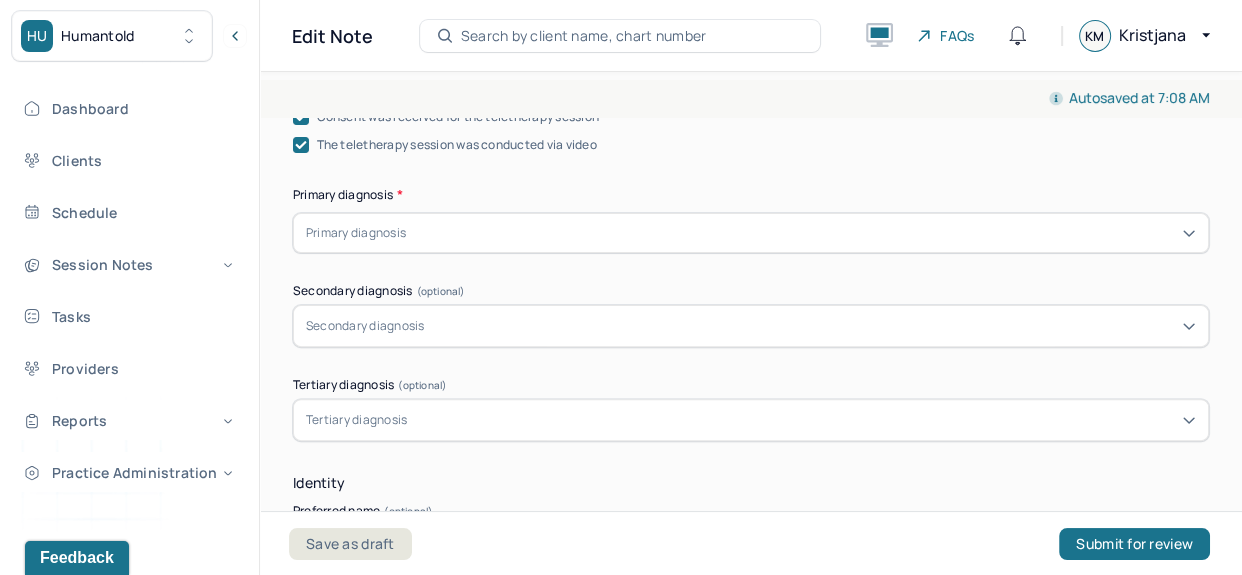 click on "Primary diagnosis" at bounding box center [751, 233] 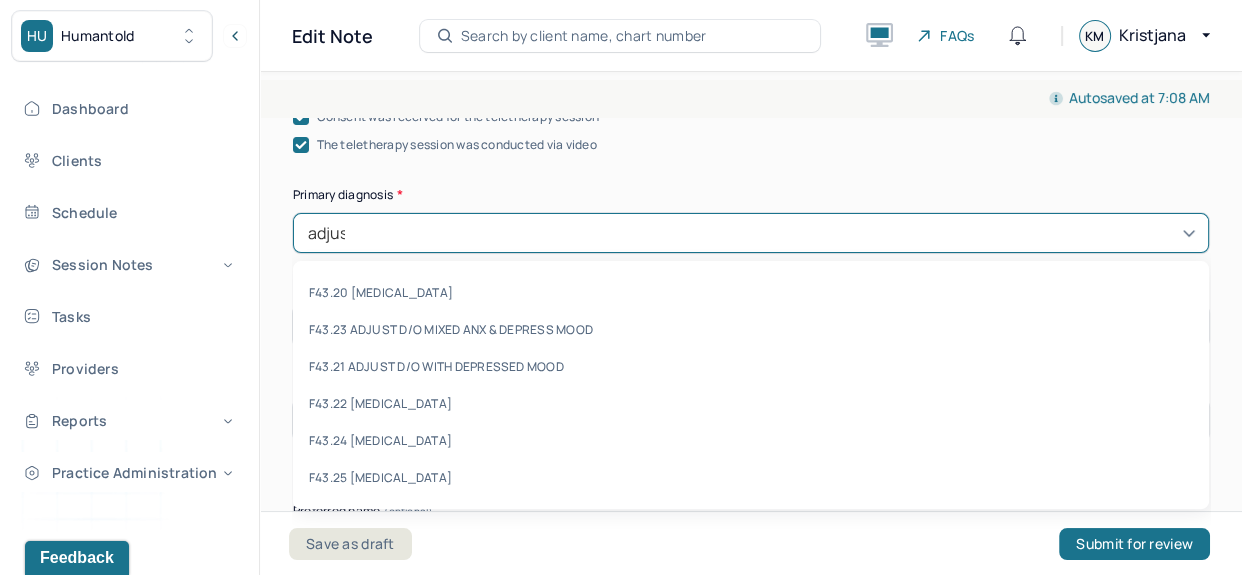 type on "adjust" 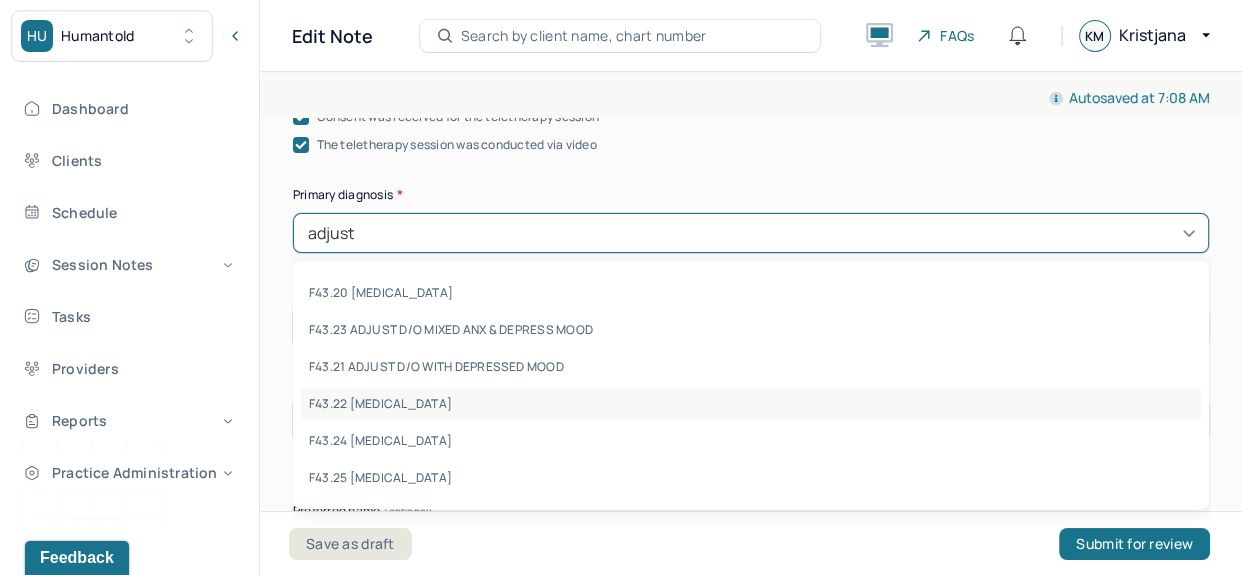 click on "F43.22 [MEDICAL_DATA]" at bounding box center [751, 403] 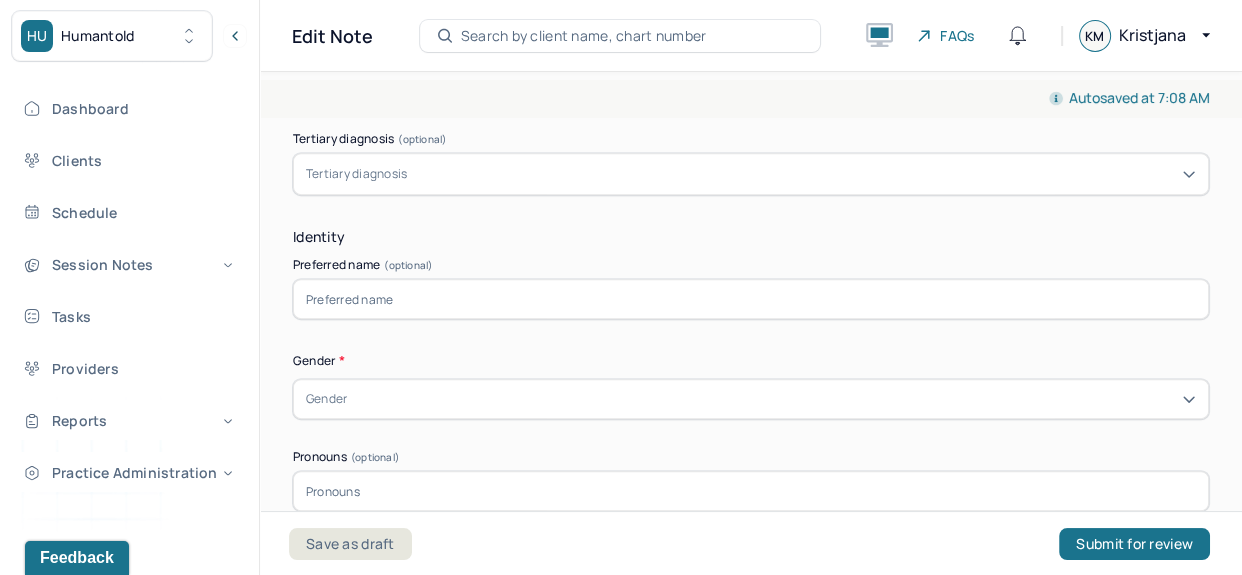 scroll, scrollTop: 880, scrollLeft: 0, axis: vertical 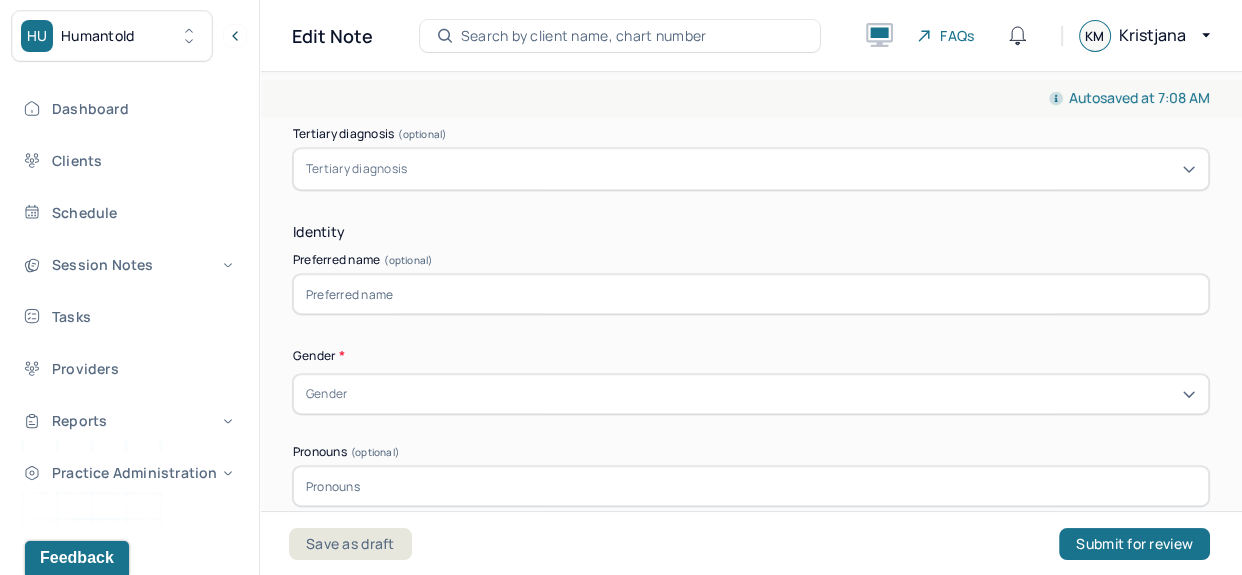 click at bounding box center (751, 294) 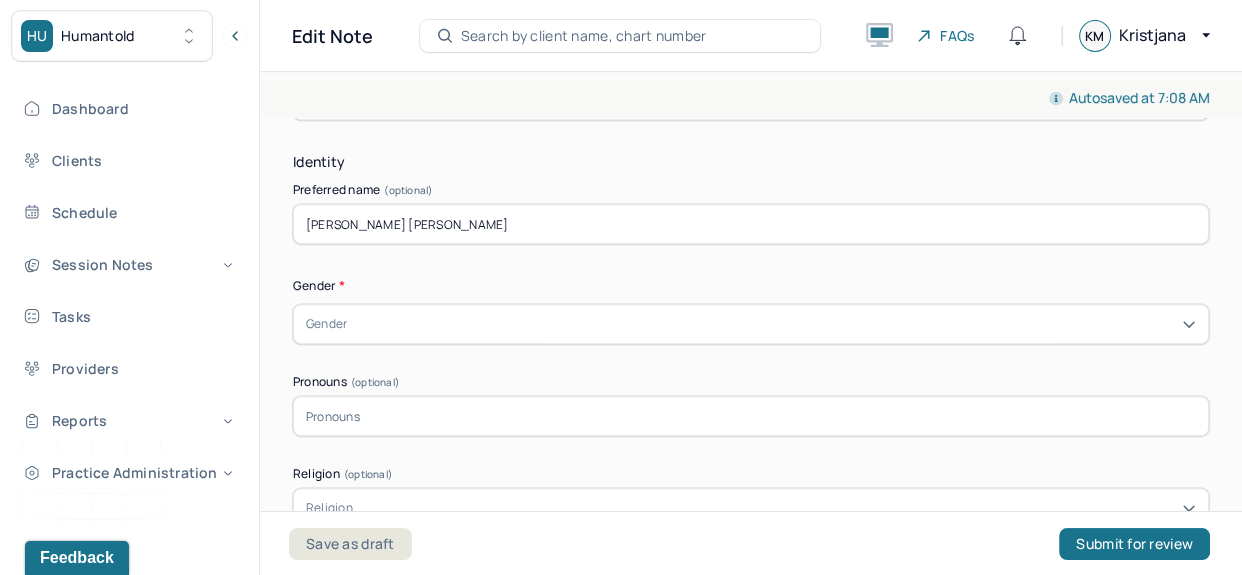 scroll, scrollTop: 952, scrollLeft: 0, axis: vertical 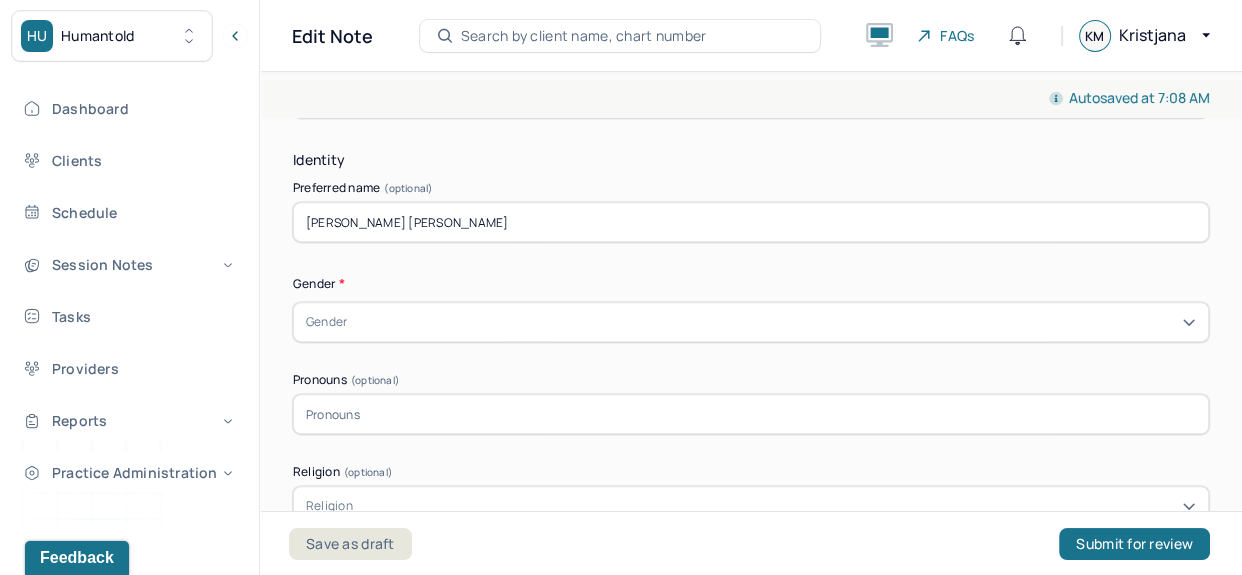 type on "[PERSON_NAME] [PERSON_NAME]" 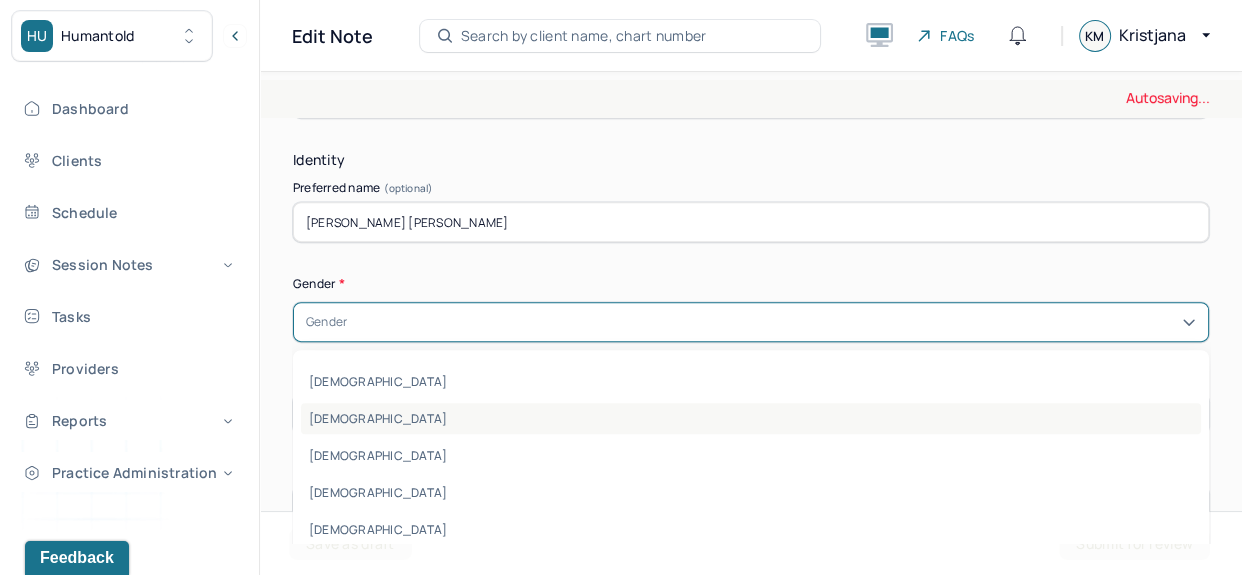 click on "[DEMOGRAPHIC_DATA]" at bounding box center [751, 418] 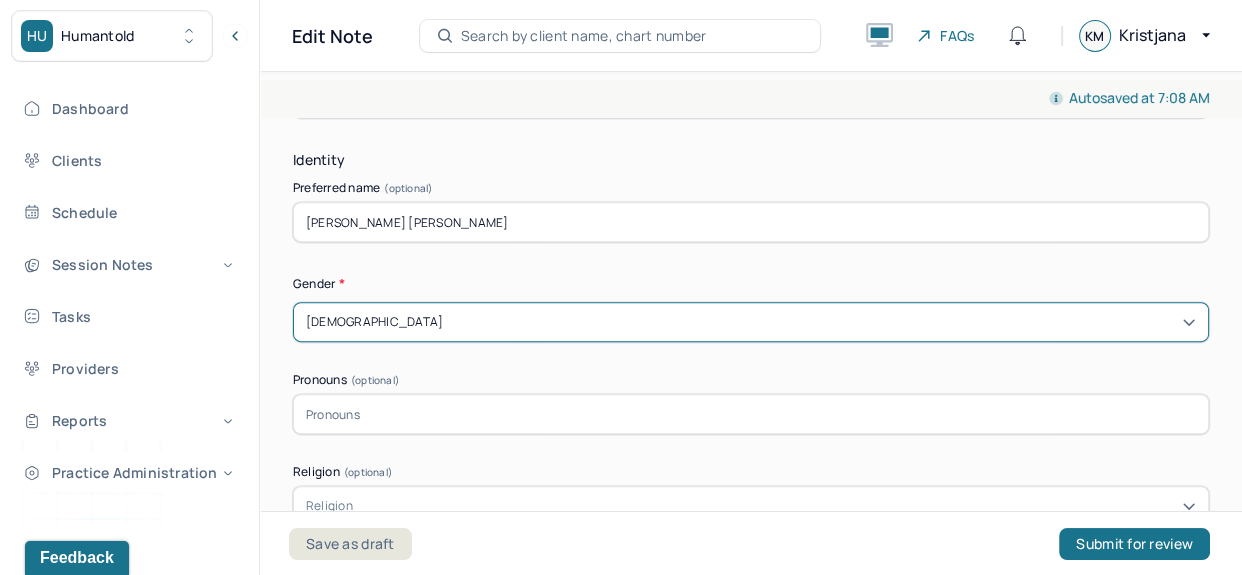 scroll, scrollTop: 1129, scrollLeft: 0, axis: vertical 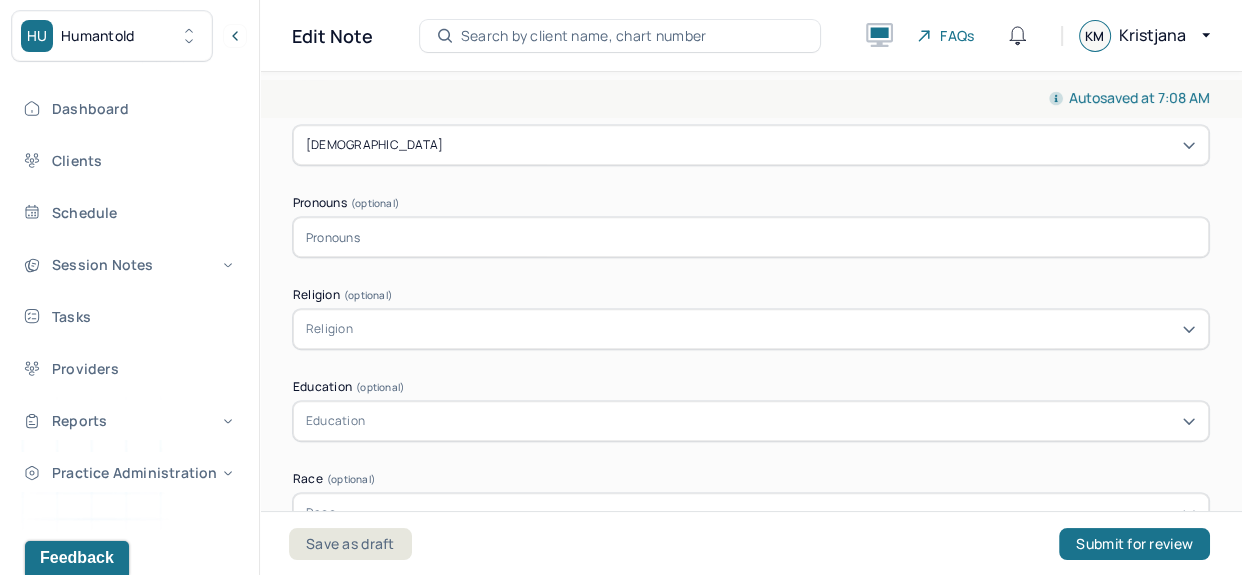 click at bounding box center [751, 237] 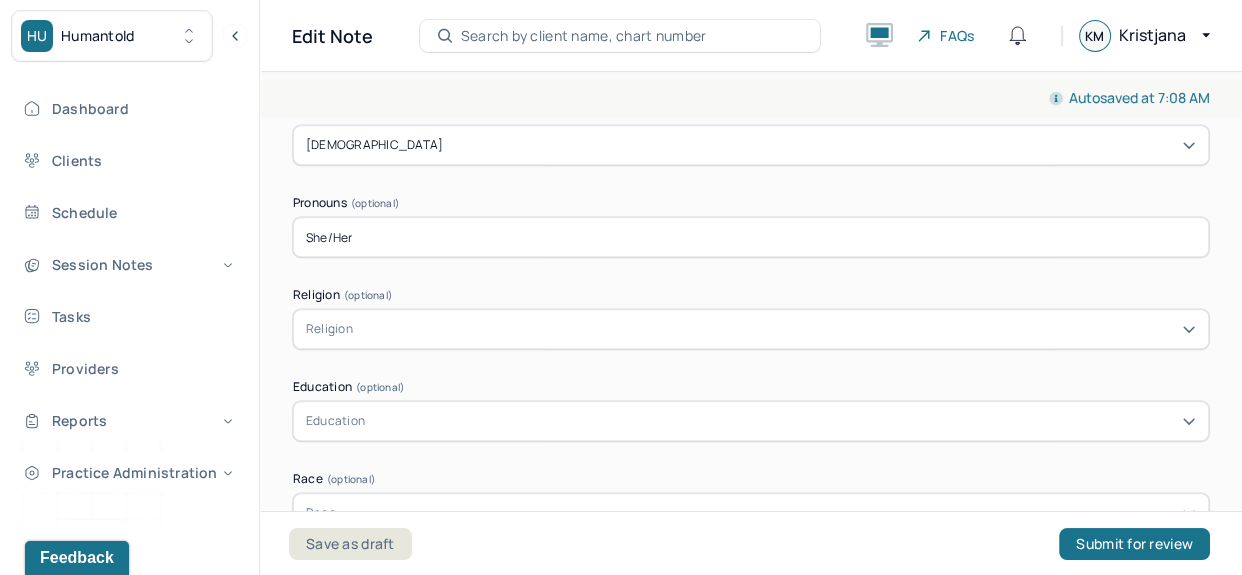 type on "She/Her" 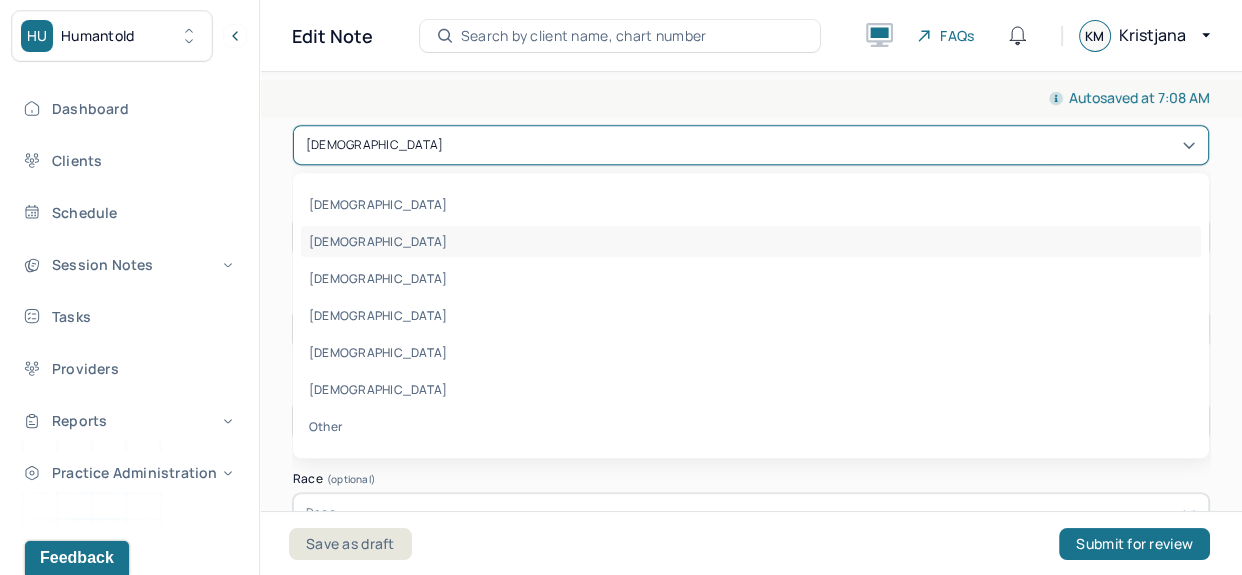 click on "[DEMOGRAPHIC_DATA]" at bounding box center (751, 145) 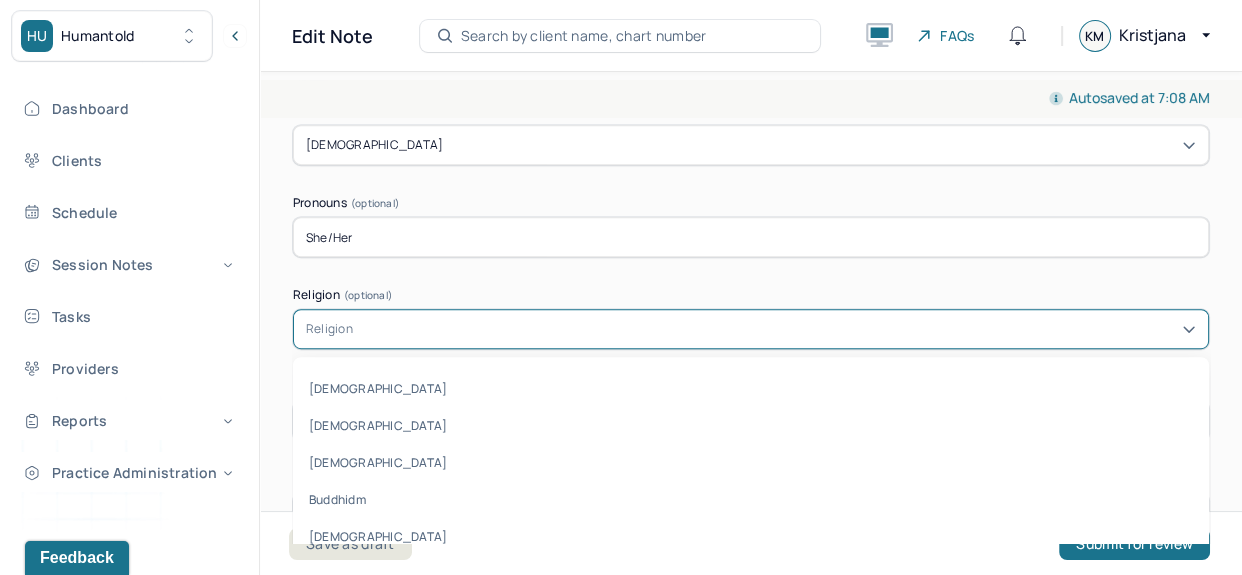click on "Religion" at bounding box center [751, 329] 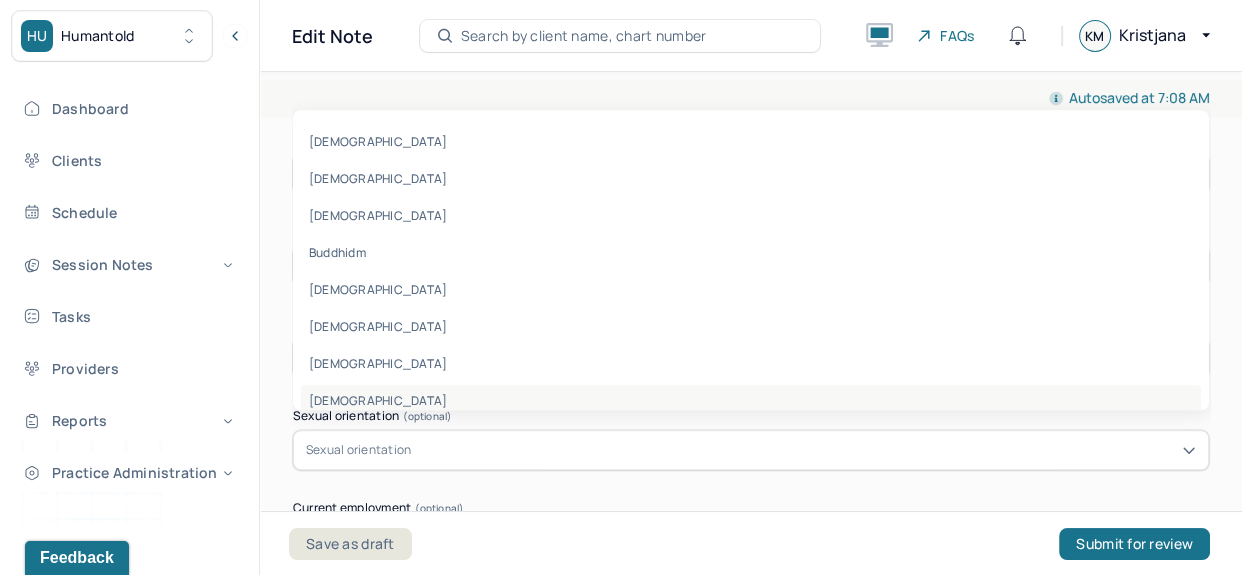 scroll, scrollTop: 1377, scrollLeft: 0, axis: vertical 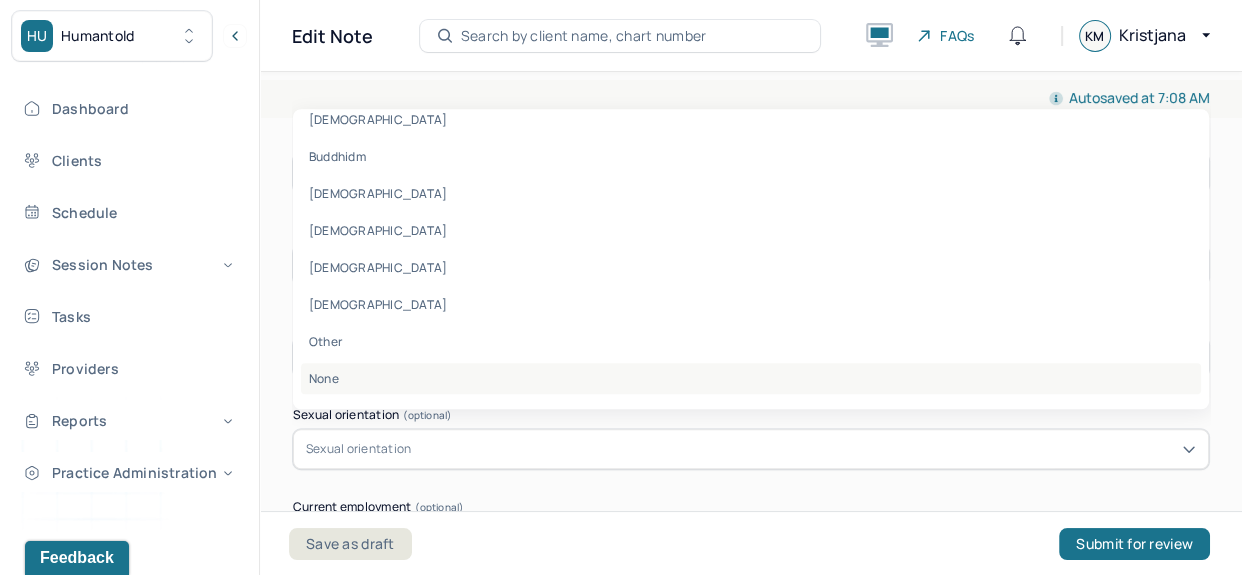 click on "None" at bounding box center (751, 378) 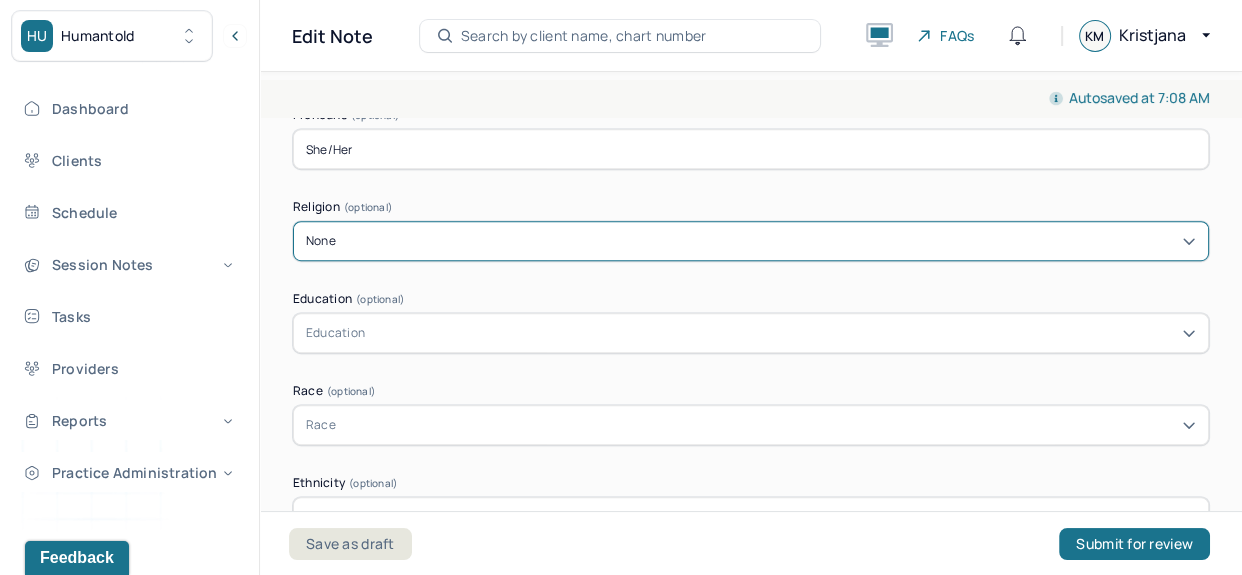 scroll, scrollTop: 1215, scrollLeft: 0, axis: vertical 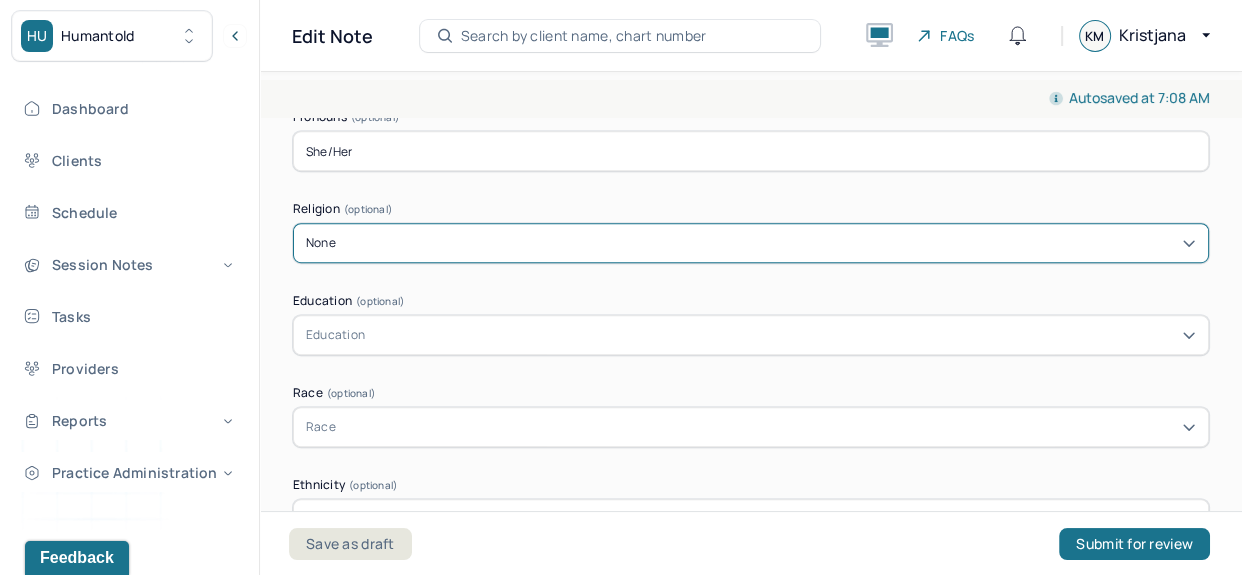 click on "Education" at bounding box center [751, 335] 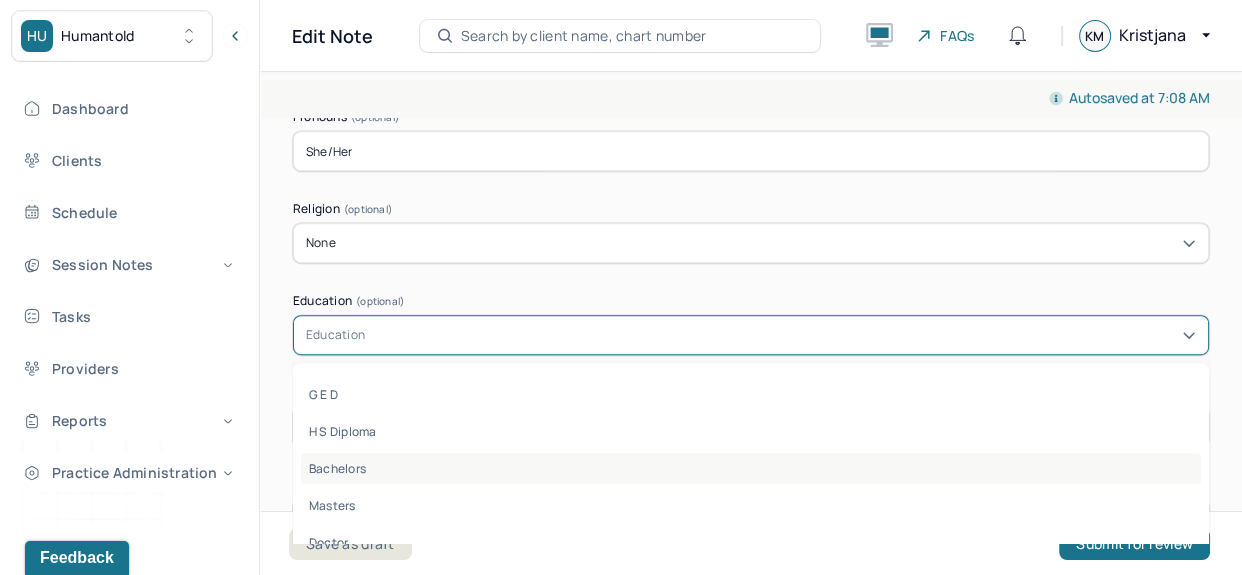 click on "Bachelors" at bounding box center (751, 468) 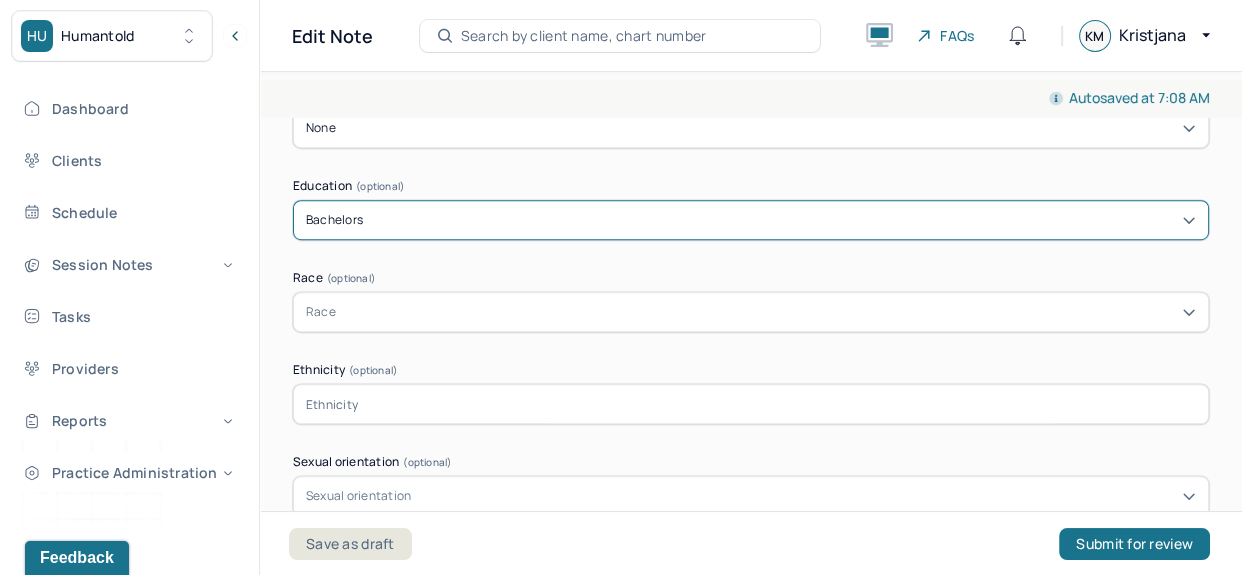 scroll, scrollTop: 1331, scrollLeft: 0, axis: vertical 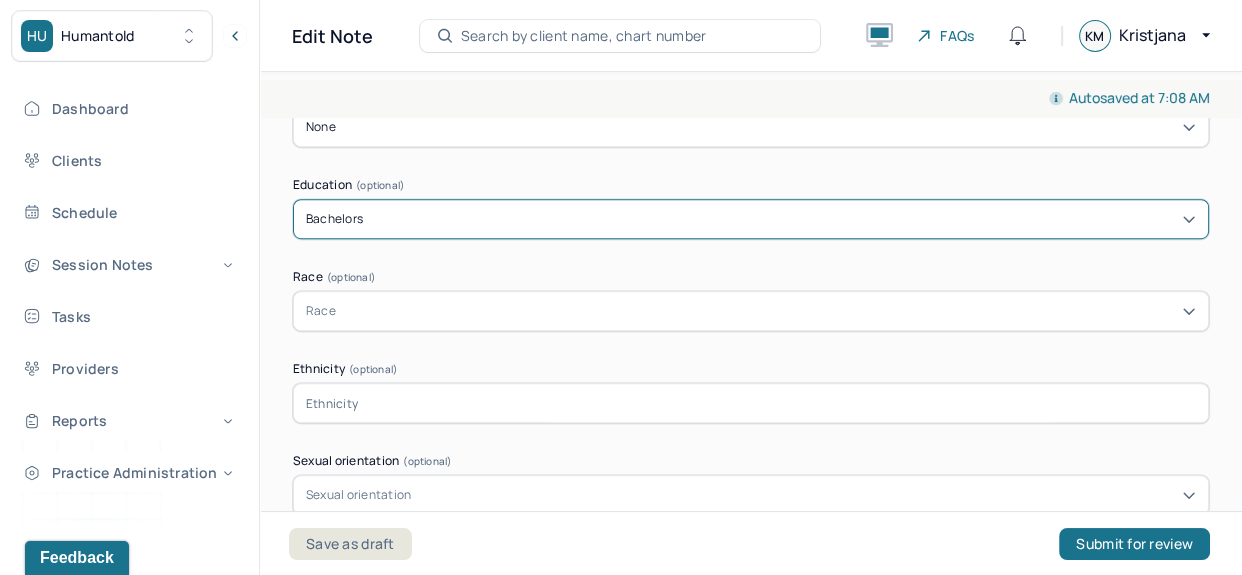 click on "Race" at bounding box center (751, 311) 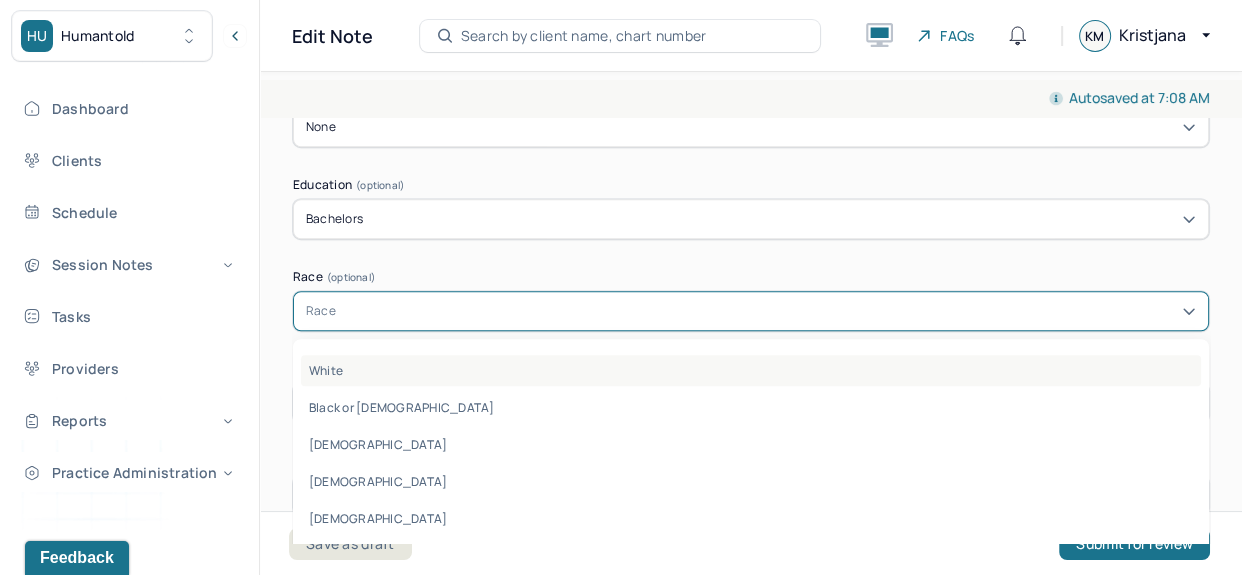 click on "White" at bounding box center [751, 370] 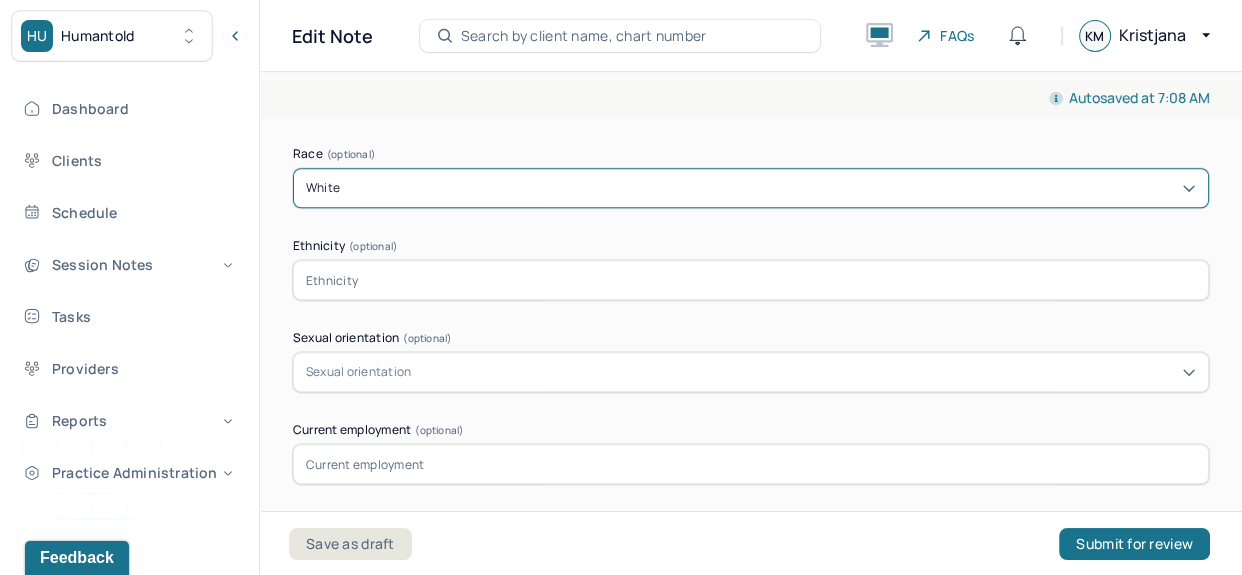 scroll, scrollTop: 1456, scrollLeft: 0, axis: vertical 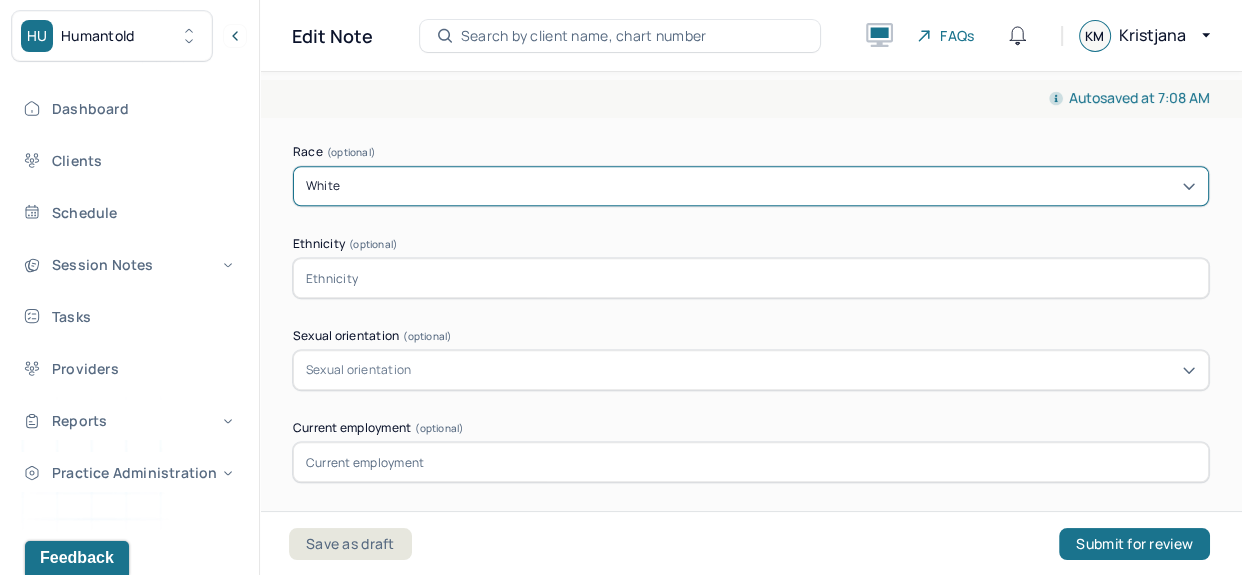 click at bounding box center [751, 278] 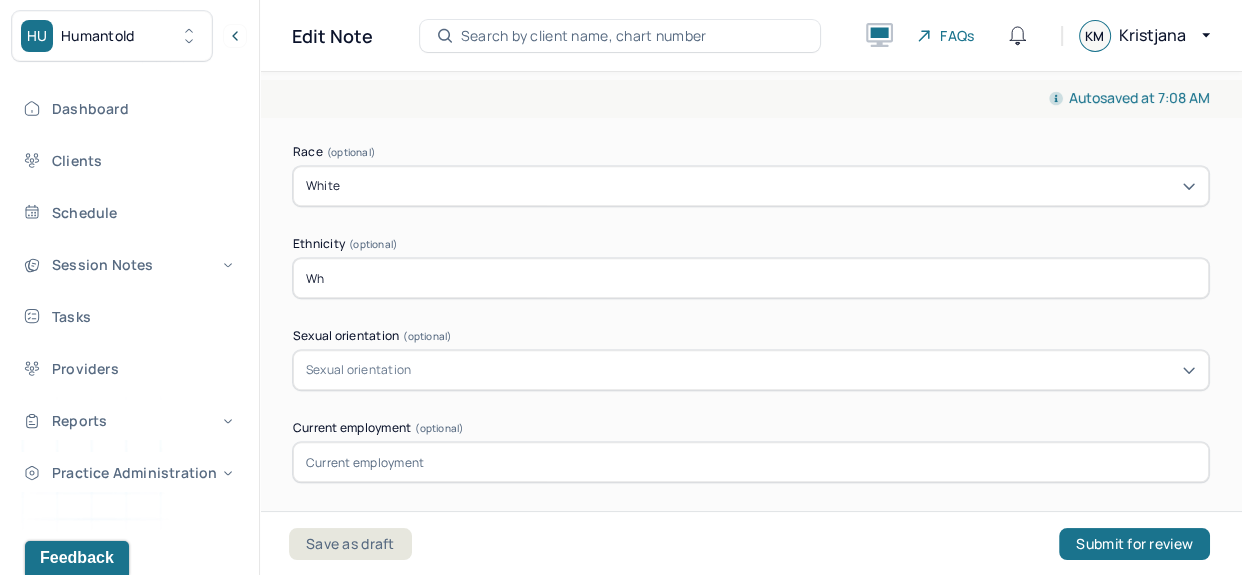type on "W" 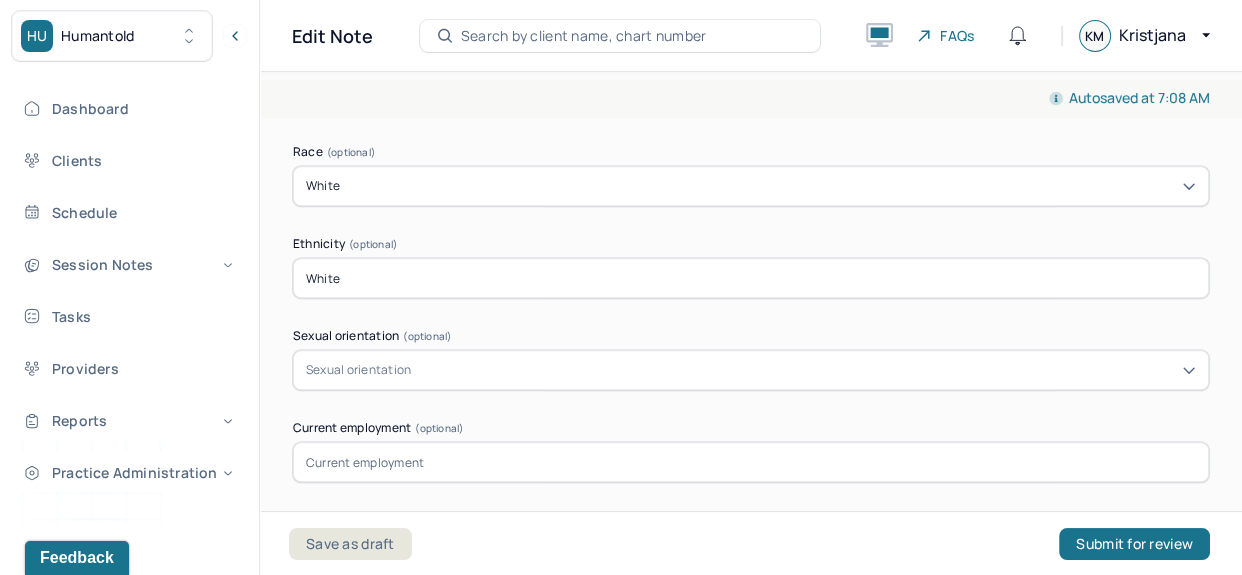 scroll, scrollTop: 1564, scrollLeft: 0, axis: vertical 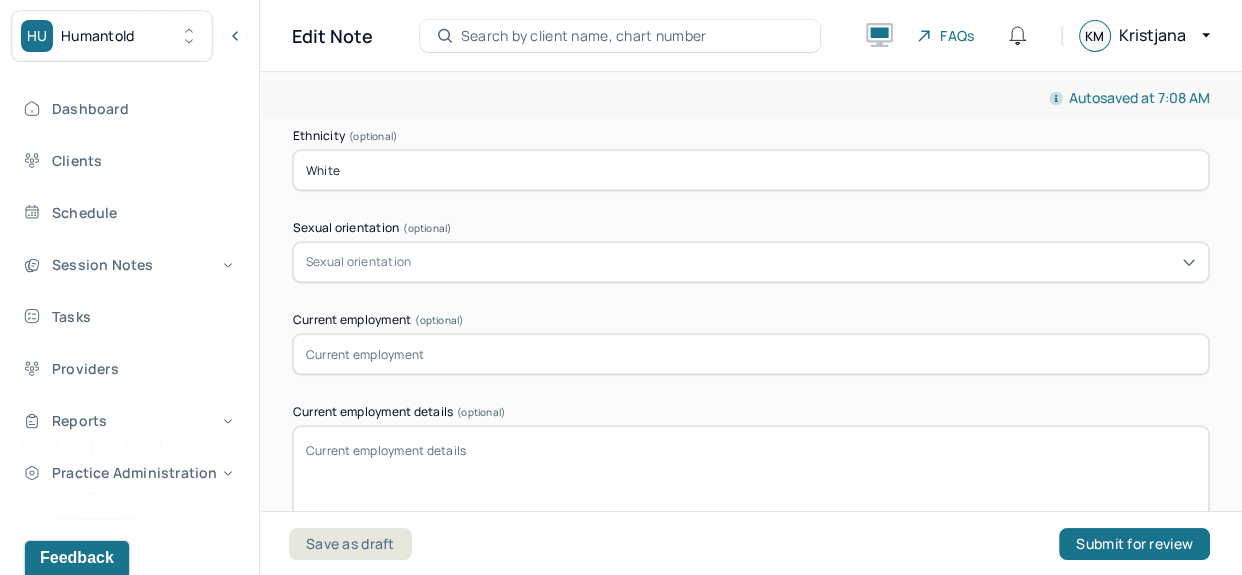 type on "White" 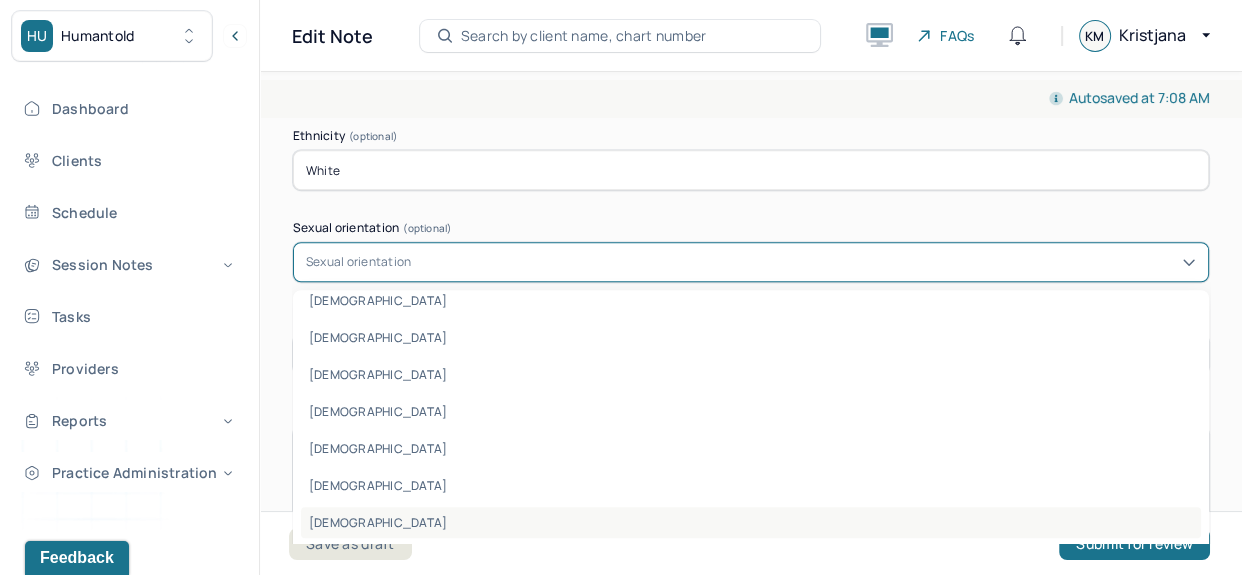 scroll, scrollTop: 0, scrollLeft: 0, axis: both 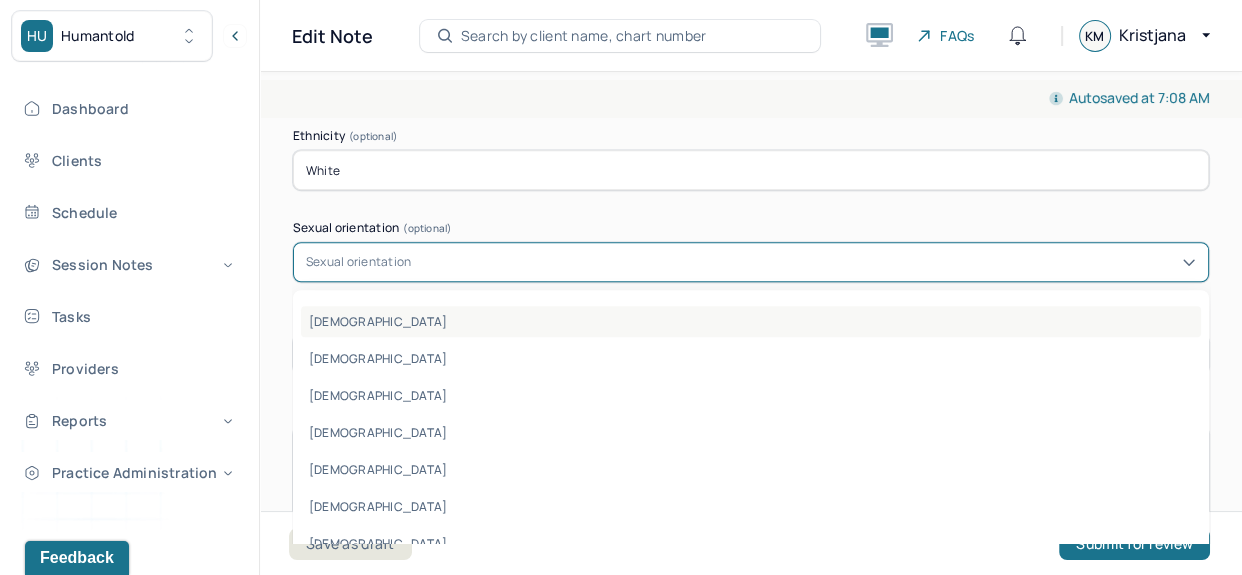 click on "[DEMOGRAPHIC_DATA]" at bounding box center [751, 321] 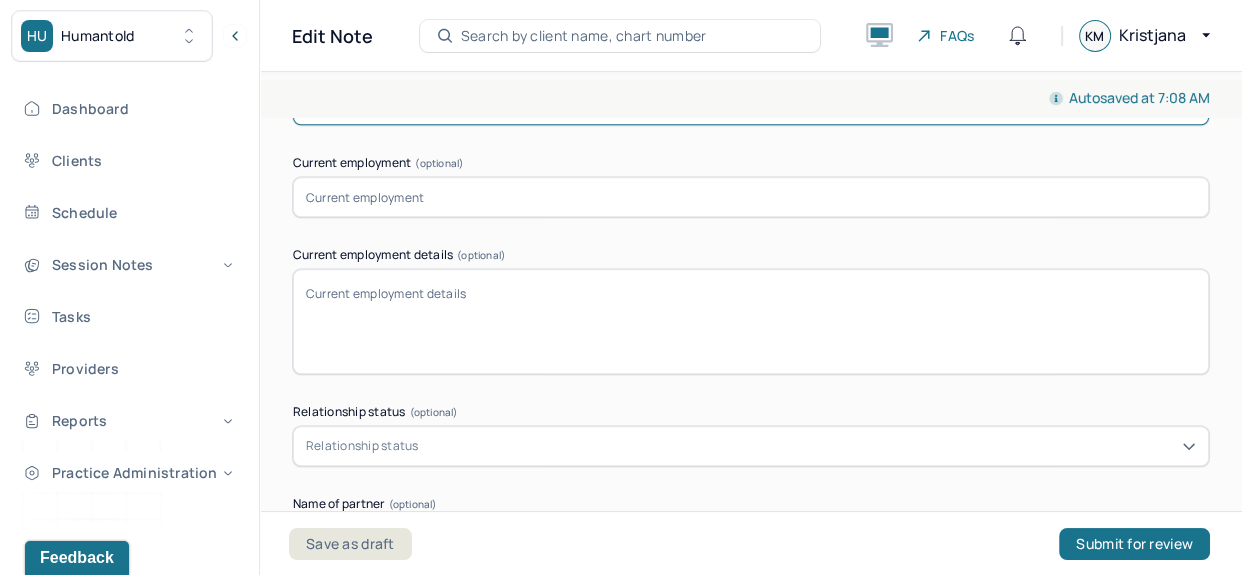 scroll, scrollTop: 1722, scrollLeft: 0, axis: vertical 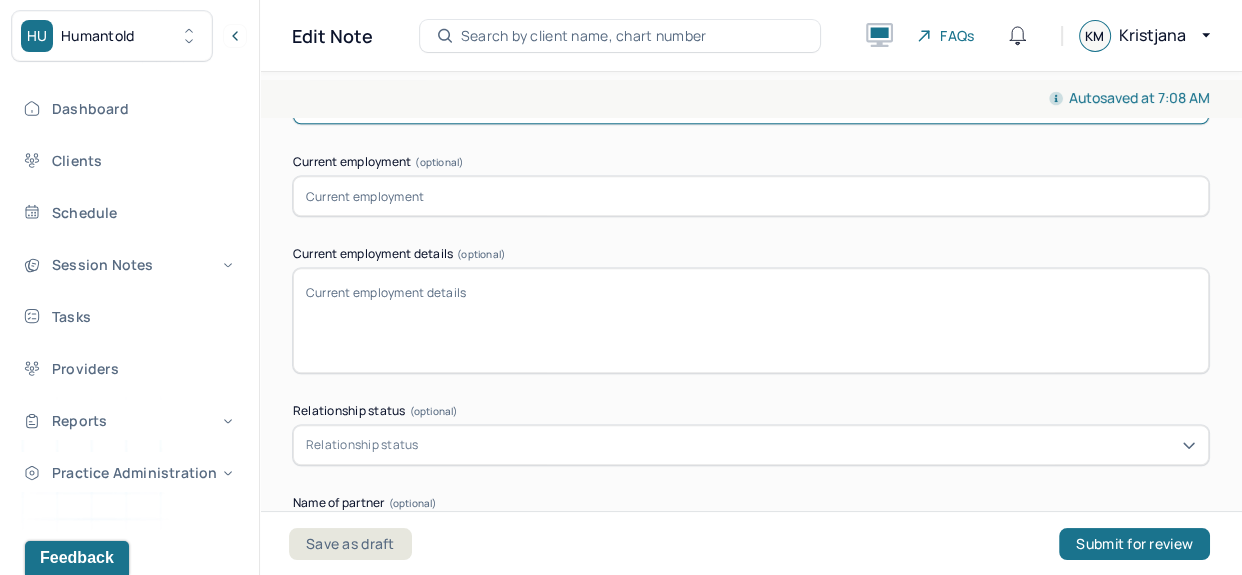 click at bounding box center [751, 196] 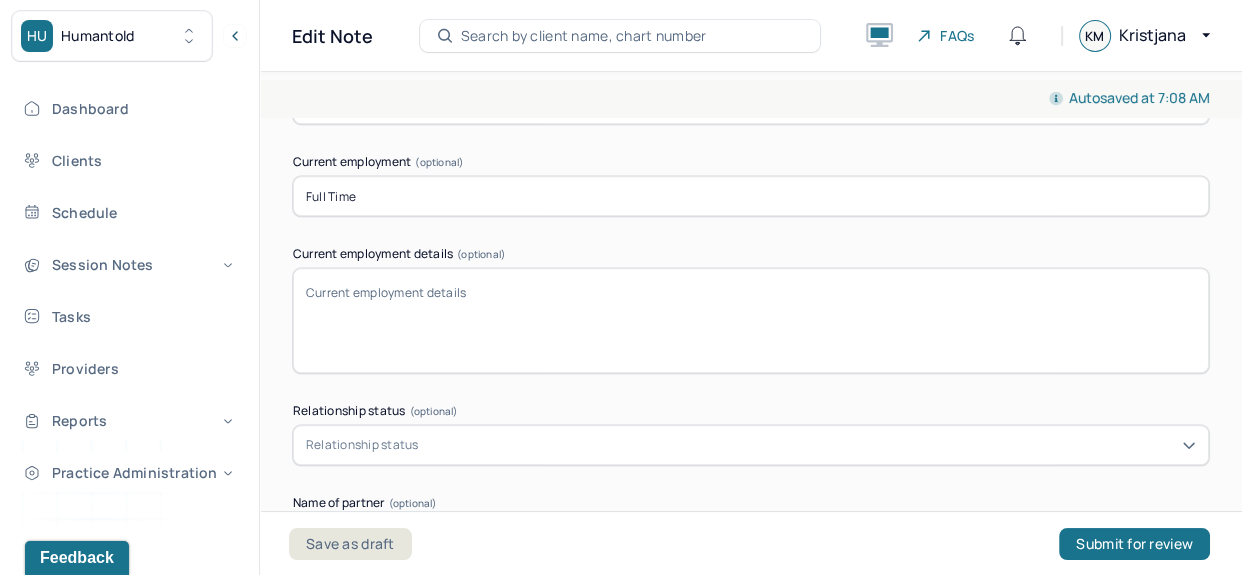 type on "Full Time" 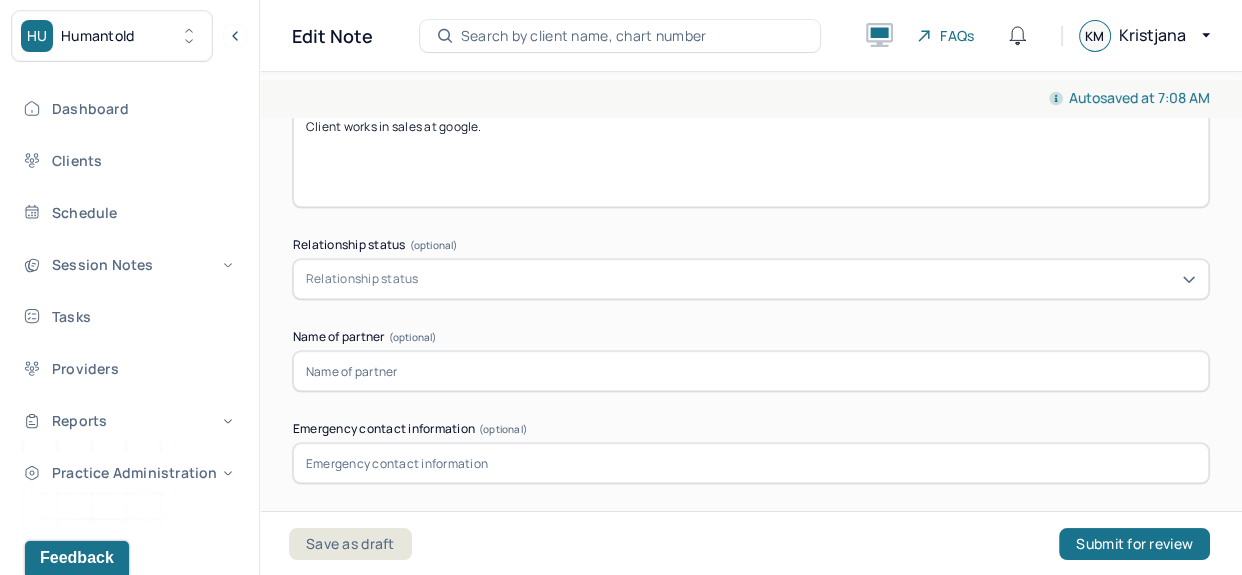 scroll, scrollTop: 1890, scrollLeft: 0, axis: vertical 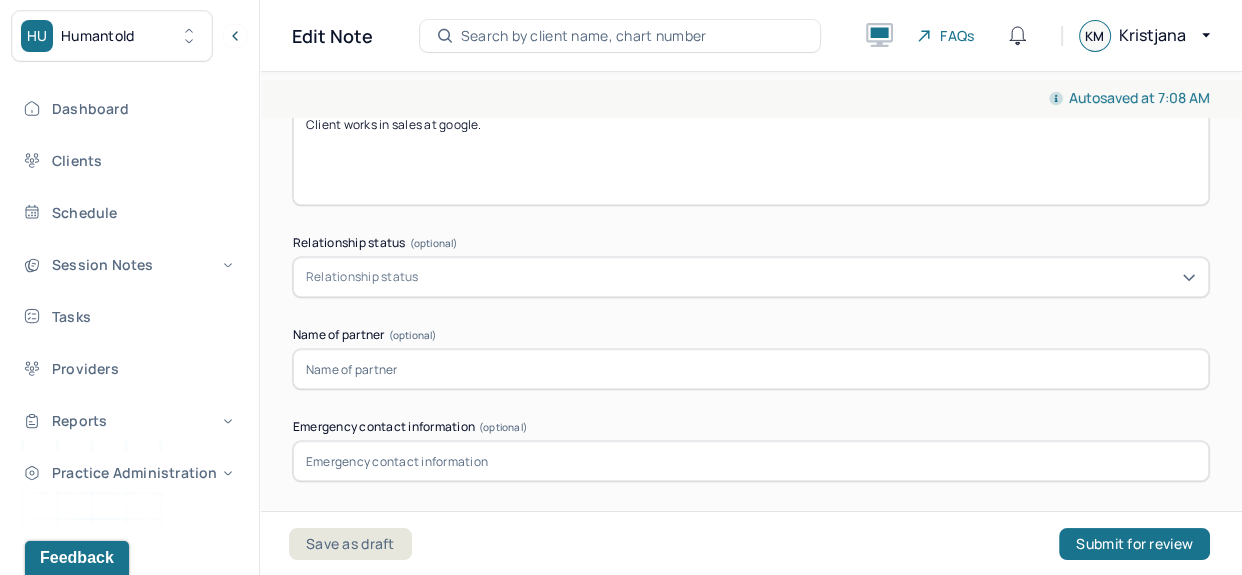 type on "Client works in sales at google." 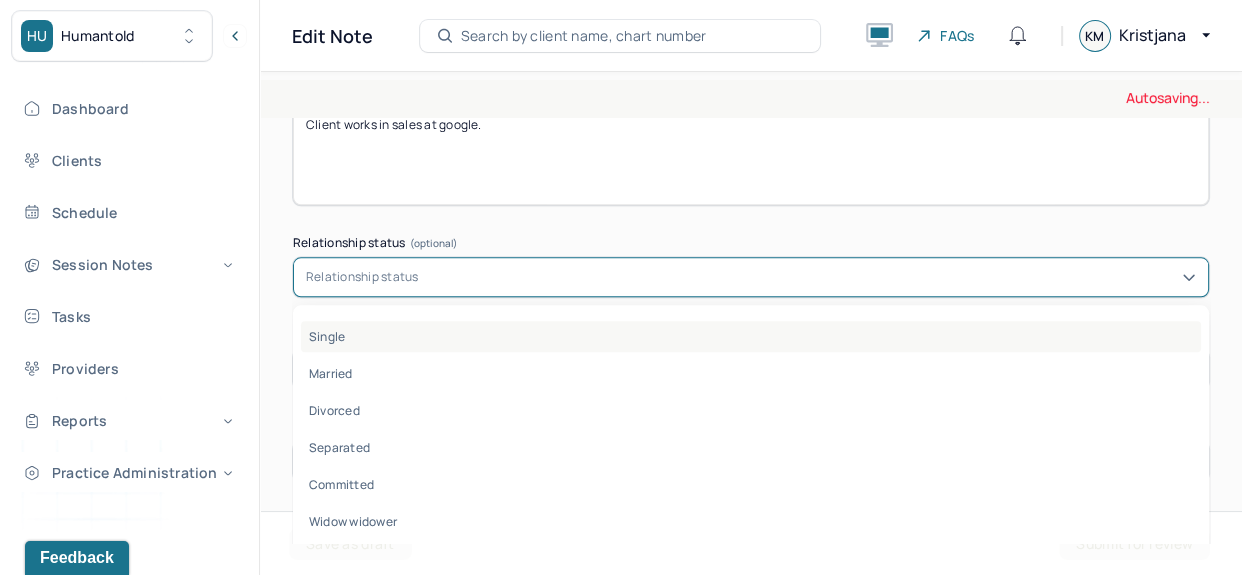 click on "Single" at bounding box center [751, 336] 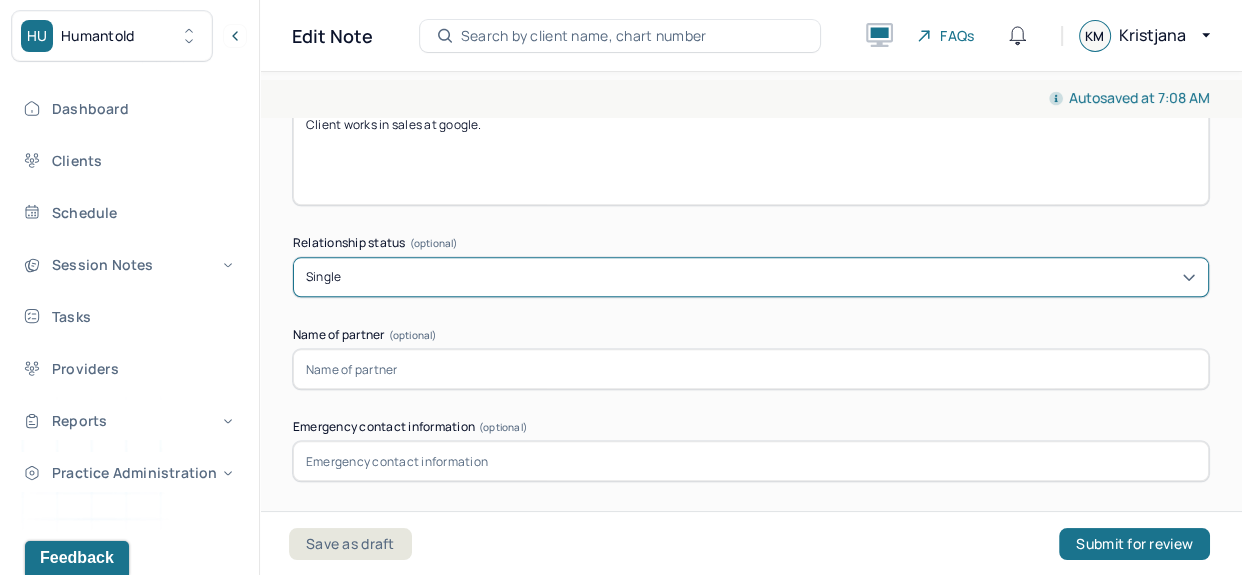 click at bounding box center (751, 369) 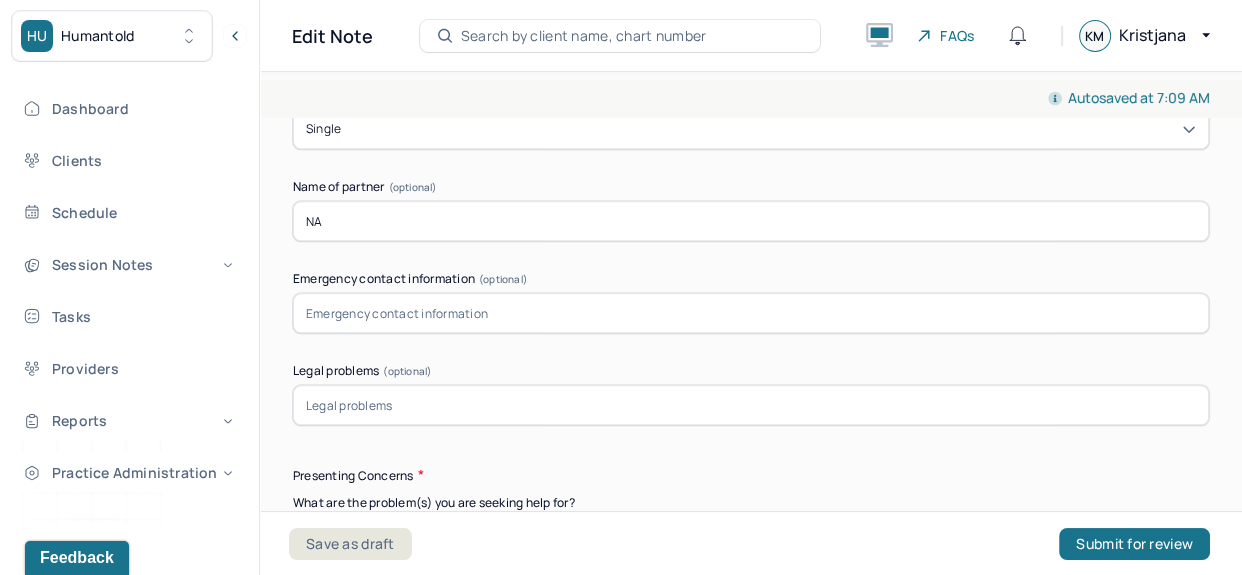 scroll, scrollTop: 2039, scrollLeft: 0, axis: vertical 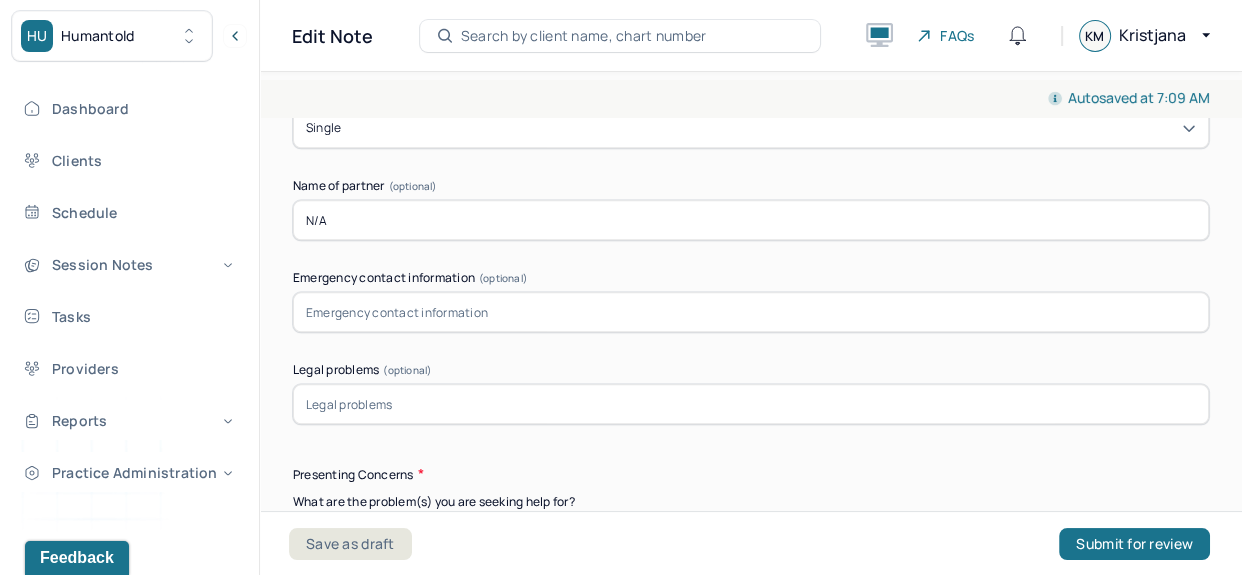 type on "N/A" 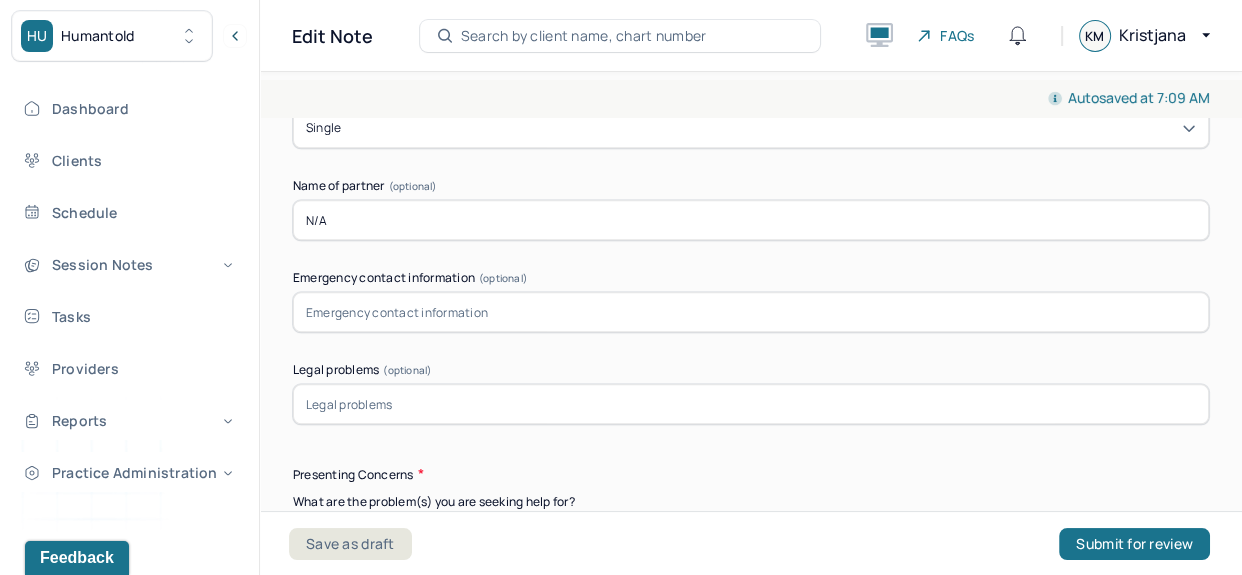 click at bounding box center (751, 312) 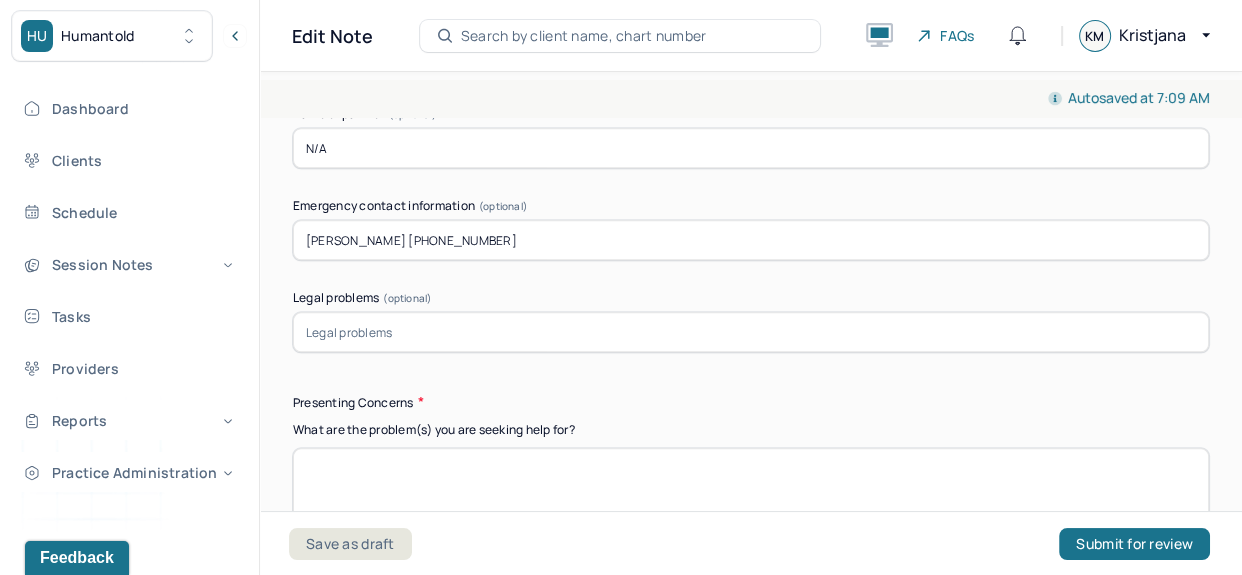 scroll, scrollTop: 2112, scrollLeft: 0, axis: vertical 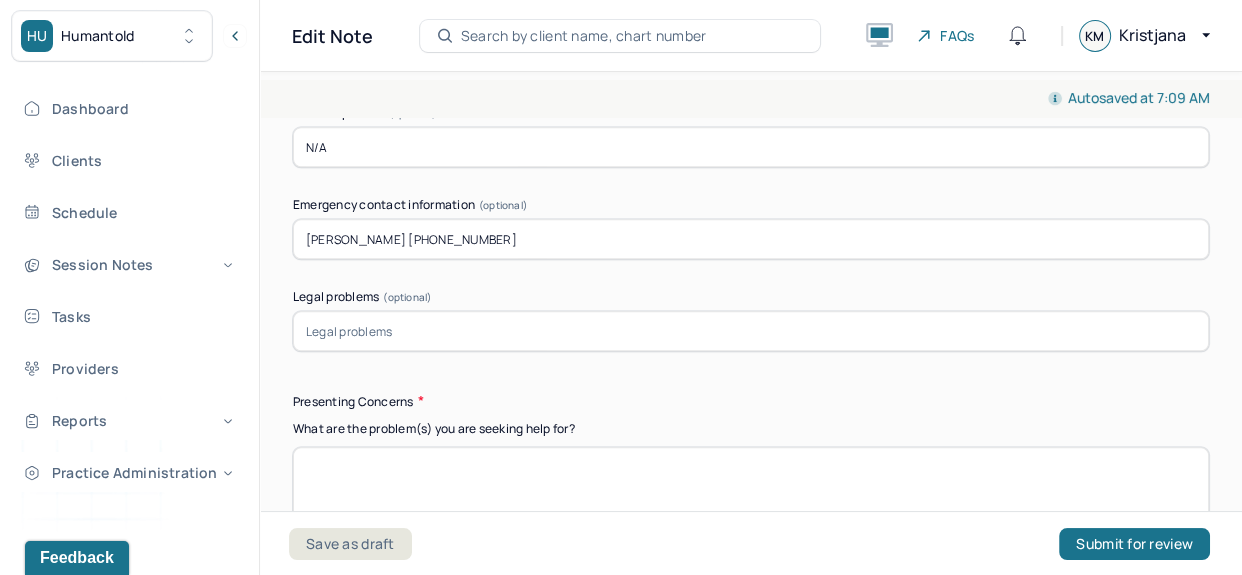 type on "[PERSON_NAME] [PHONE_NUMBER]" 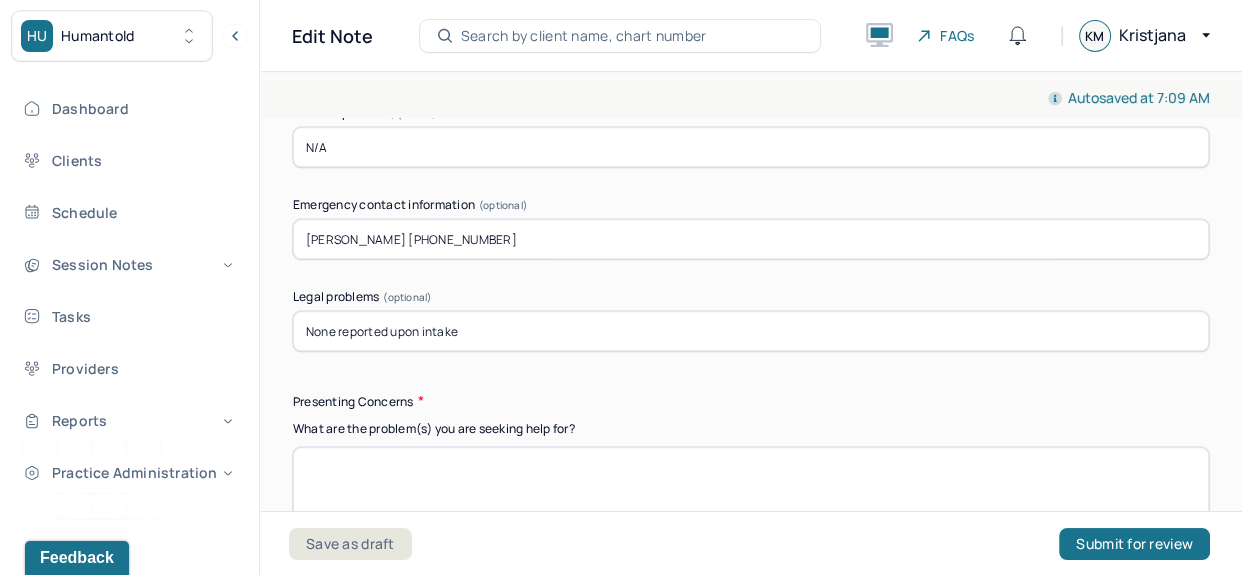 drag, startPoint x: 490, startPoint y: 326, endPoint x: 268, endPoint y: 342, distance: 222.57584 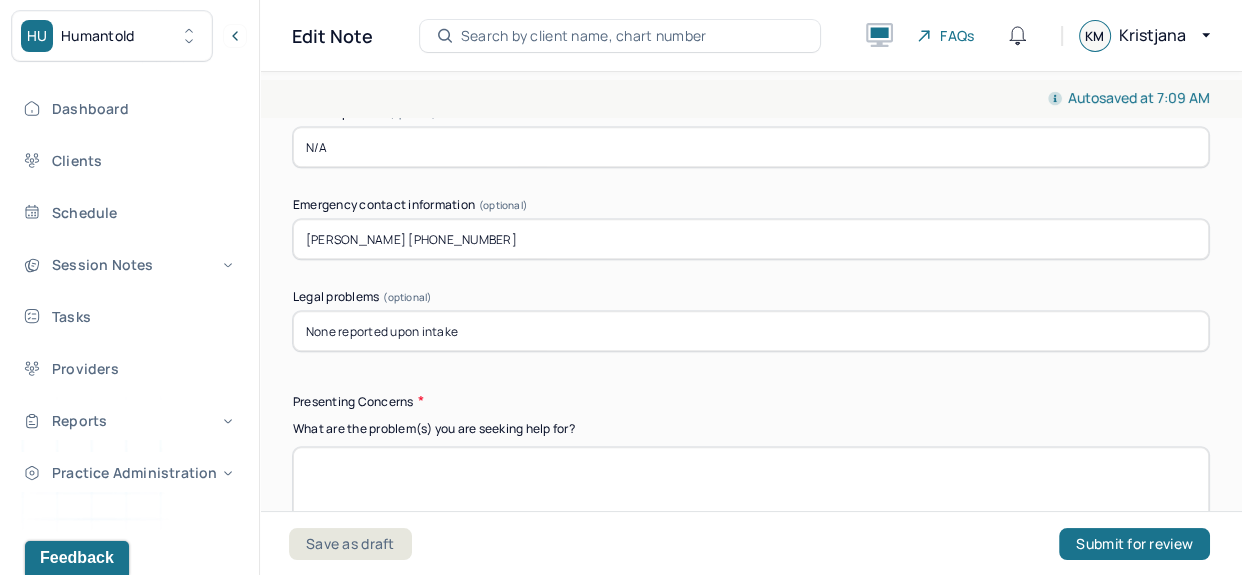 click on "Autosaved at 7:09 AM Appointment Details     Client name [PERSON_NAME] Date of service [DATE] Time 3:00pm - 4:00pm Duration 1hr Appointment type individual therapy Provider name [PERSON_NAME] Modifier 1 95 Telemedicine Note type Individual intake note Appointment Details     Client name [PERSON_NAME] Date of service [DATE] Time 3:00pm - 4:00pm Duration 1hr Appointment type individual therapy Provider name [PERSON_NAME] Modifier 1 95 Telemedicine Note type Individual intake note Instructions The fields marked with an asterisk ( * ) are required before you can submit your notes. Before you can submit your session notes, they must be signed. You have the option to save your notes as a draft before making a submission. Appointment location * Teletherapy Client Teletherapy Location Home Office Other Provider Teletherapy Location Home Office Other Consent was received for the teletherapy session The teletherapy session was conducted via video Primary diagnosis * Secondary diagnosis (optional)" at bounding box center (751, 319) 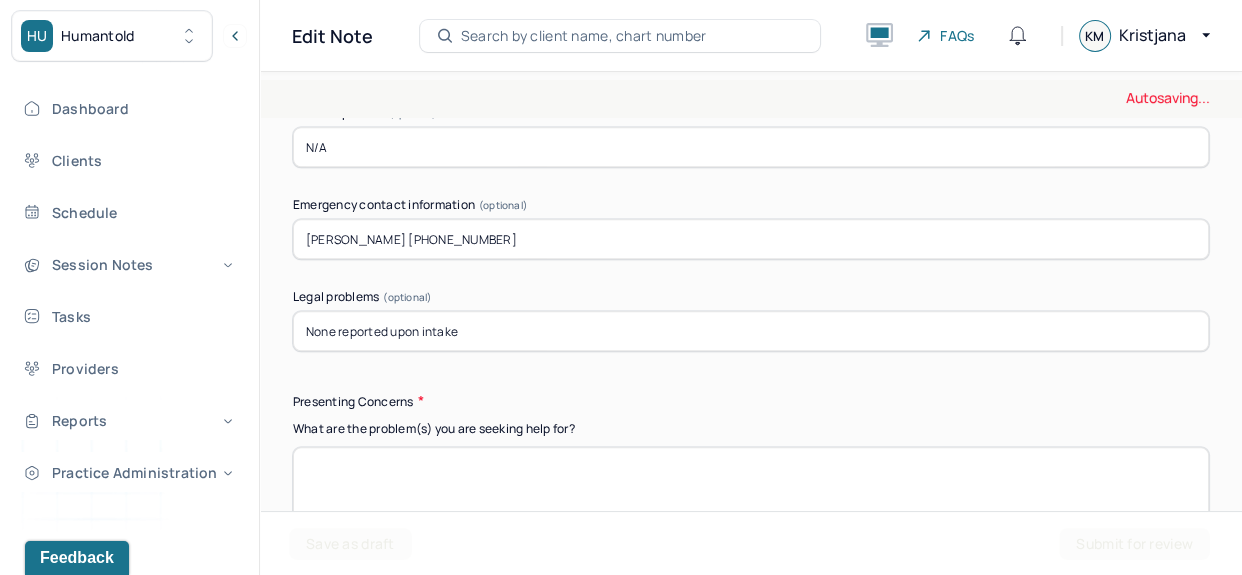 scroll, scrollTop: 2280, scrollLeft: 0, axis: vertical 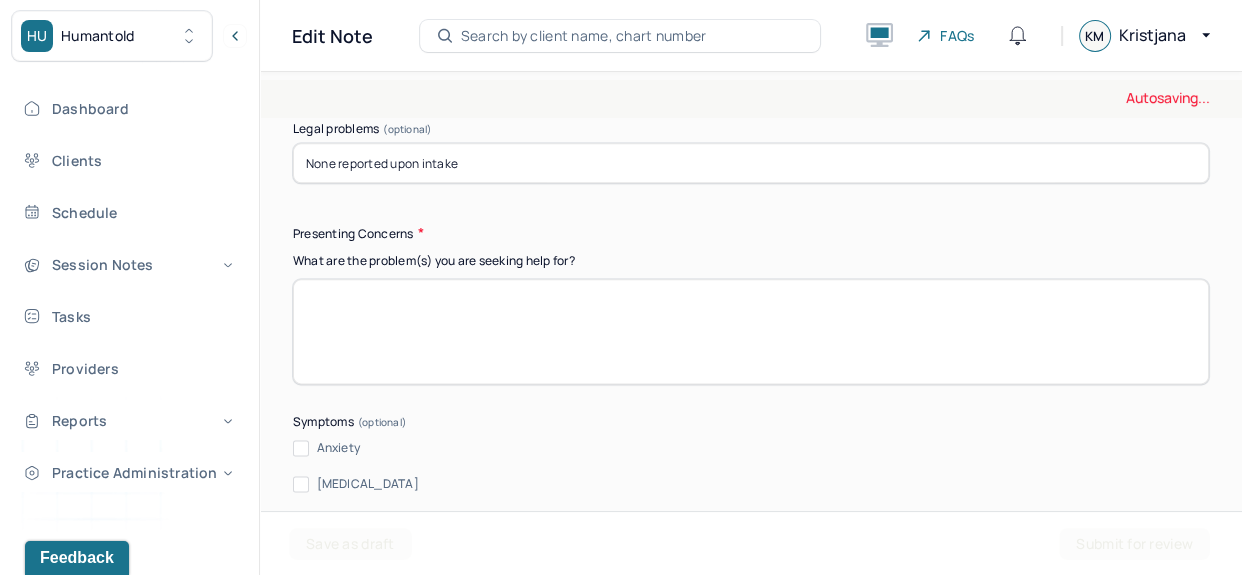 type on "None reported upon intake" 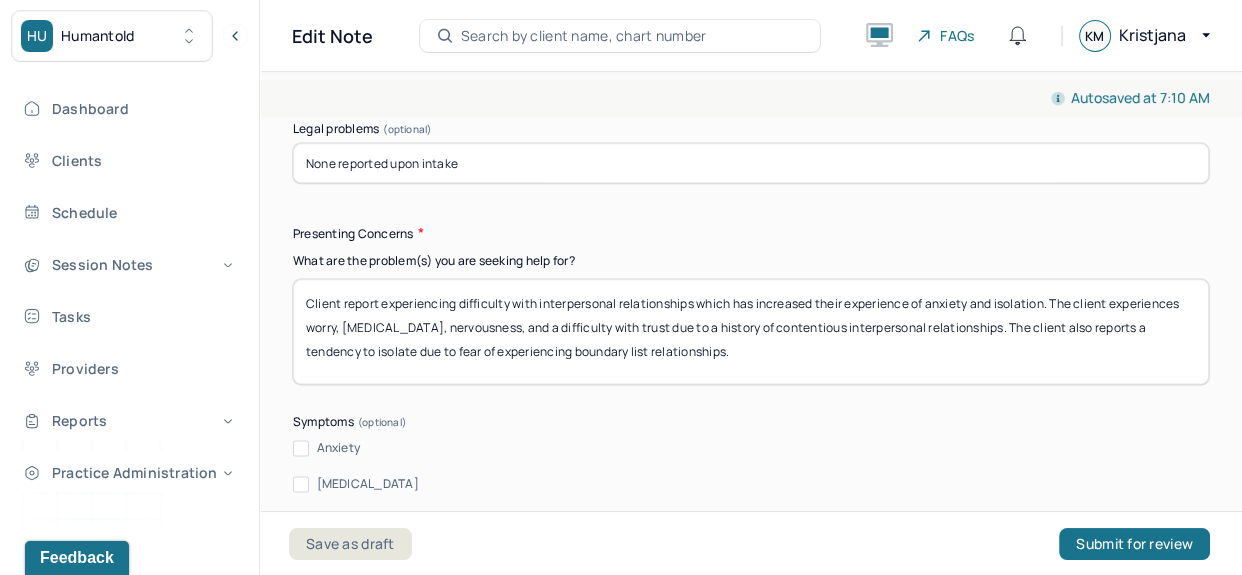 click on "Client report experiencing difficulty with interpersonal relationships which has increased their experience of anxiety and isolation. The client experiences worry, [MEDICAL_DATA], nervousness, and a difficulty with trust due to a history of contentious interpersonal relationships. The client also reports a tendency to isolate due to fear of" at bounding box center [751, 331] 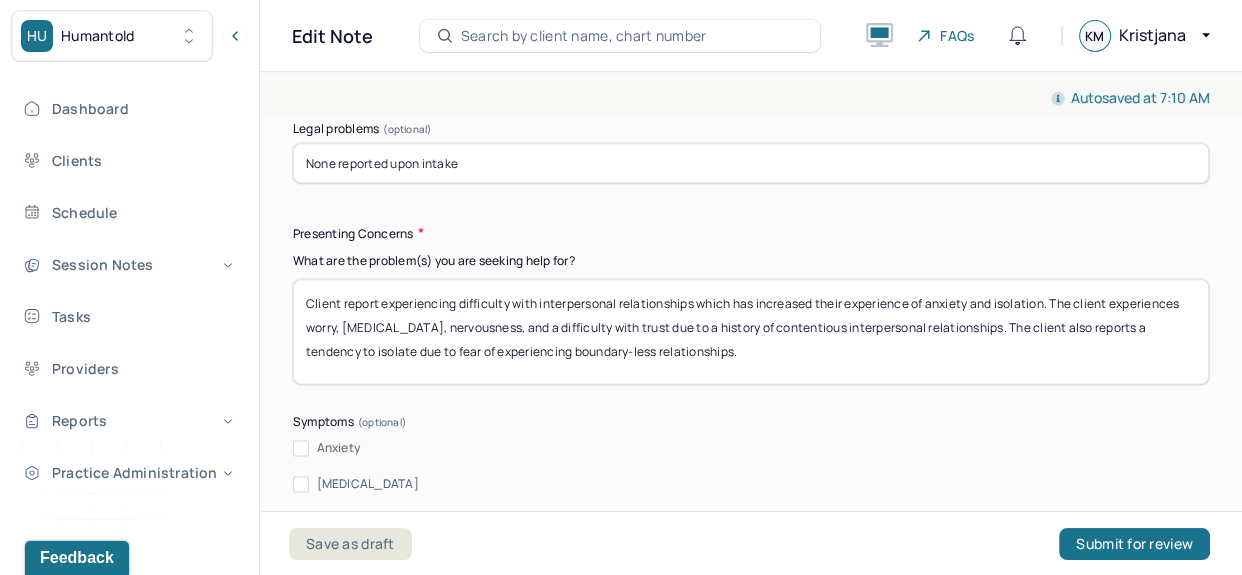 click on "Client report experiencing difficulty with interpersonal relationships which has increased their experience of anxiety and isolation. The client experiences worry, [MEDICAL_DATA], nervousness, and a difficulty with trust due to a history of contentious interpersonal relationships. The client also reports a tendency to isolate due to fear of" at bounding box center [751, 331] 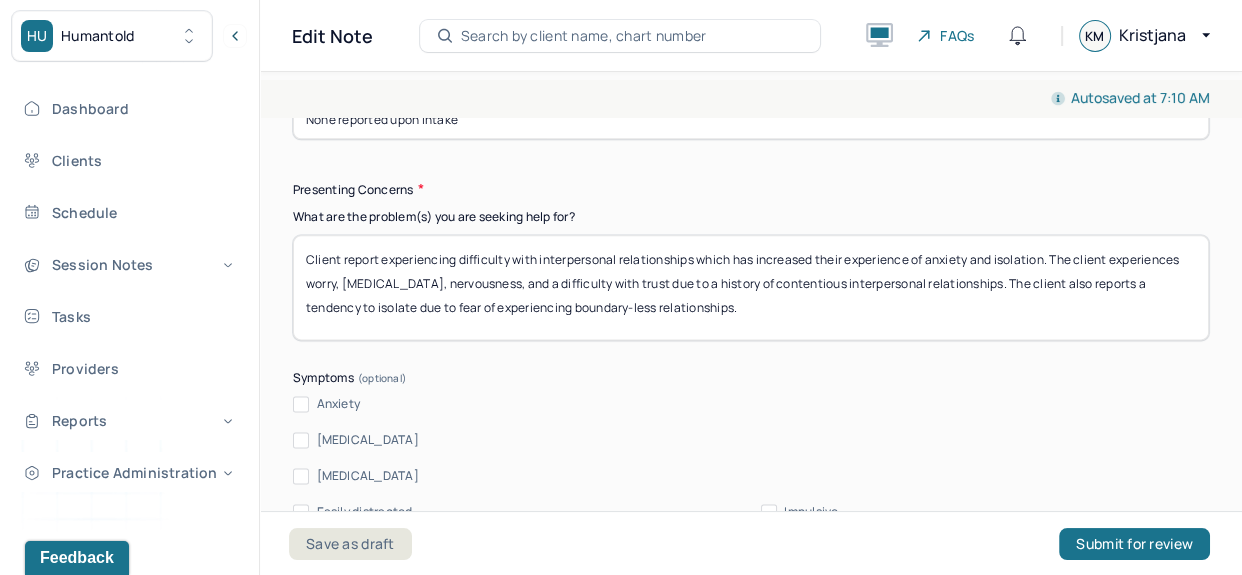 scroll, scrollTop: 2327, scrollLeft: 0, axis: vertical 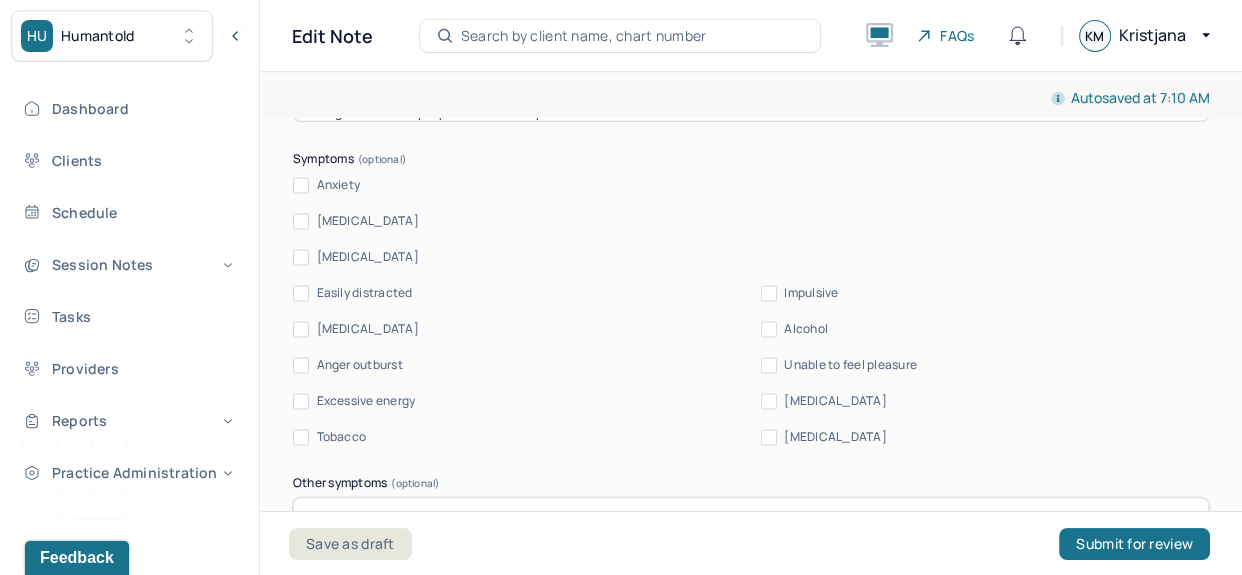 type on "Client report experiencing difficulty with interpersonal relationships which has increased their experience of anxiety and isolation. The client experiences worry, [MEDICAL_DATA], nervousness, and a difficulty with trust due to a history of contentious interpersonal relationships. The client also reports a tendency to isolate due to fear of experiencing boundary-less relationships. The client additionally reports a desire to explore intimate interests and the way their gender identity impacts relationships." 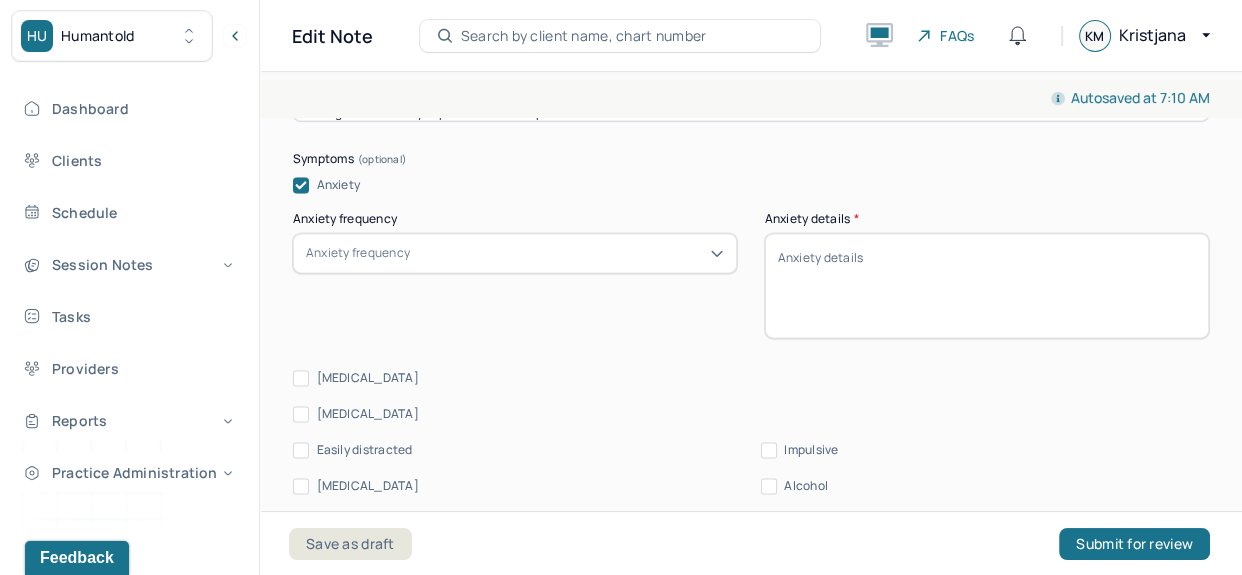 click on "Anxiety frequency" at bounding box center [358, 253] 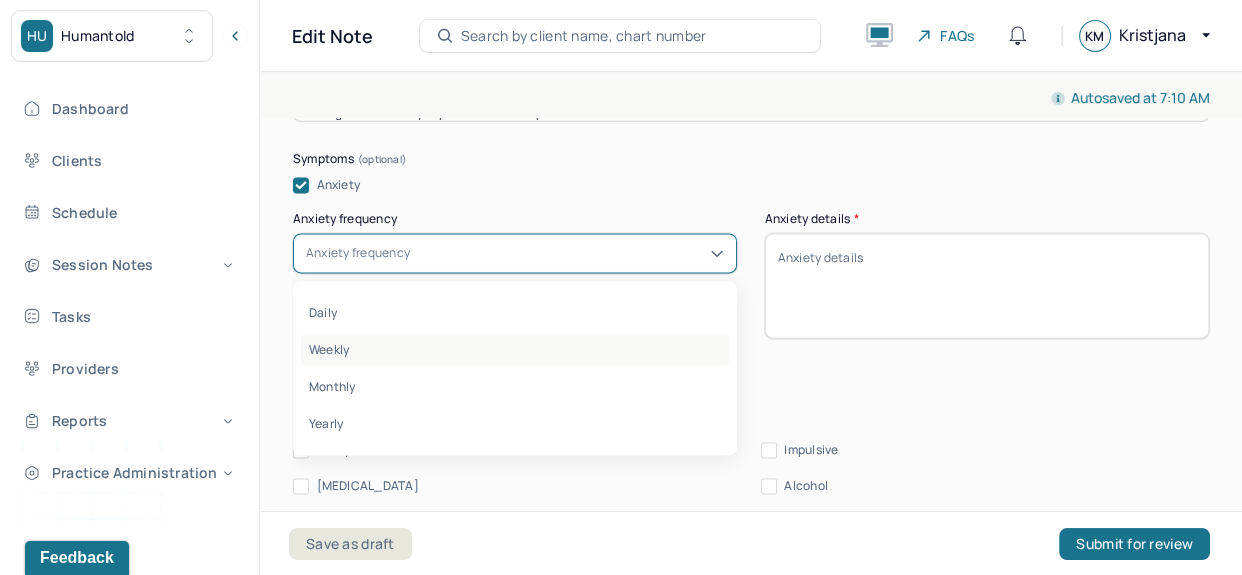 click on "Weekly" at bounding box center (515, 349) 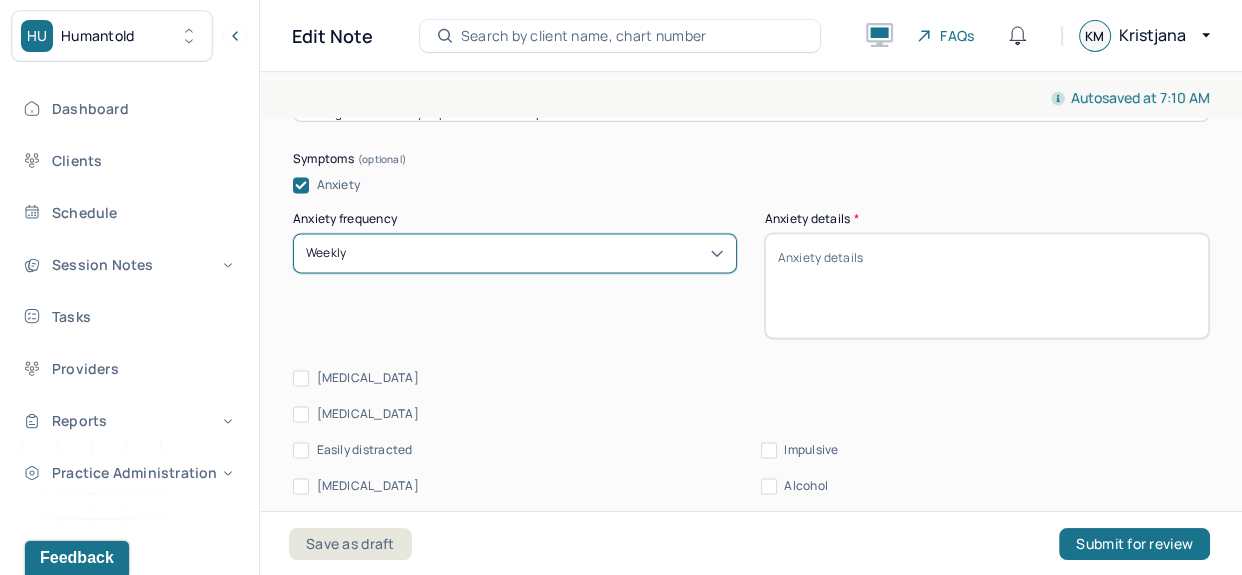 click on "Anxiety details *" at bounding box center [987, 285] 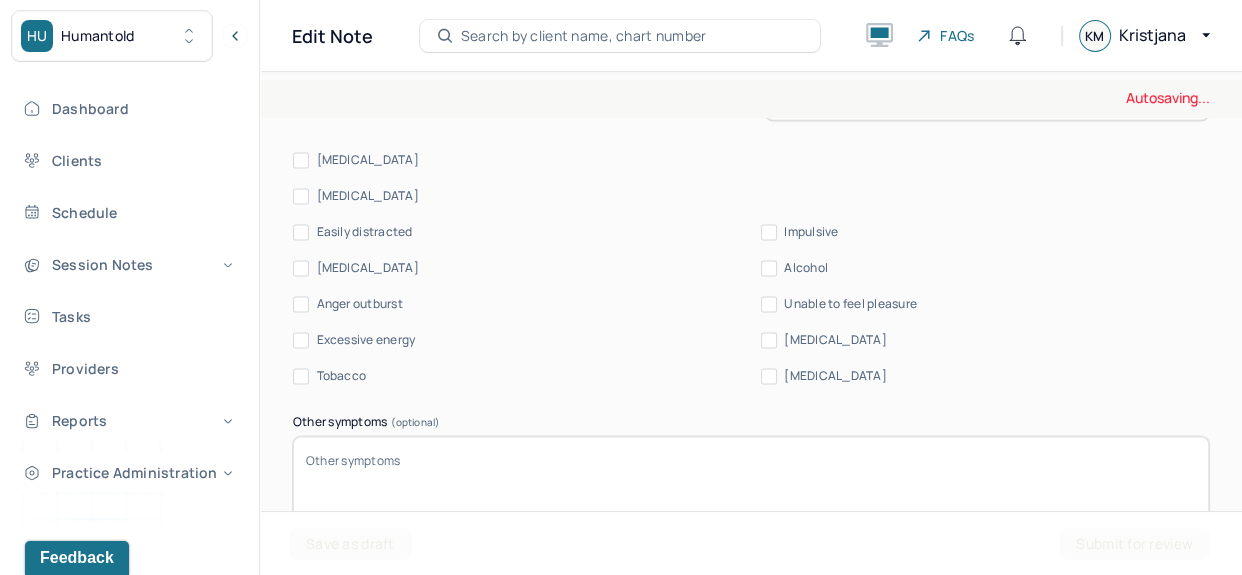 scroll, scrollTop: 2822, scrollLeft: 0, axis: vertical 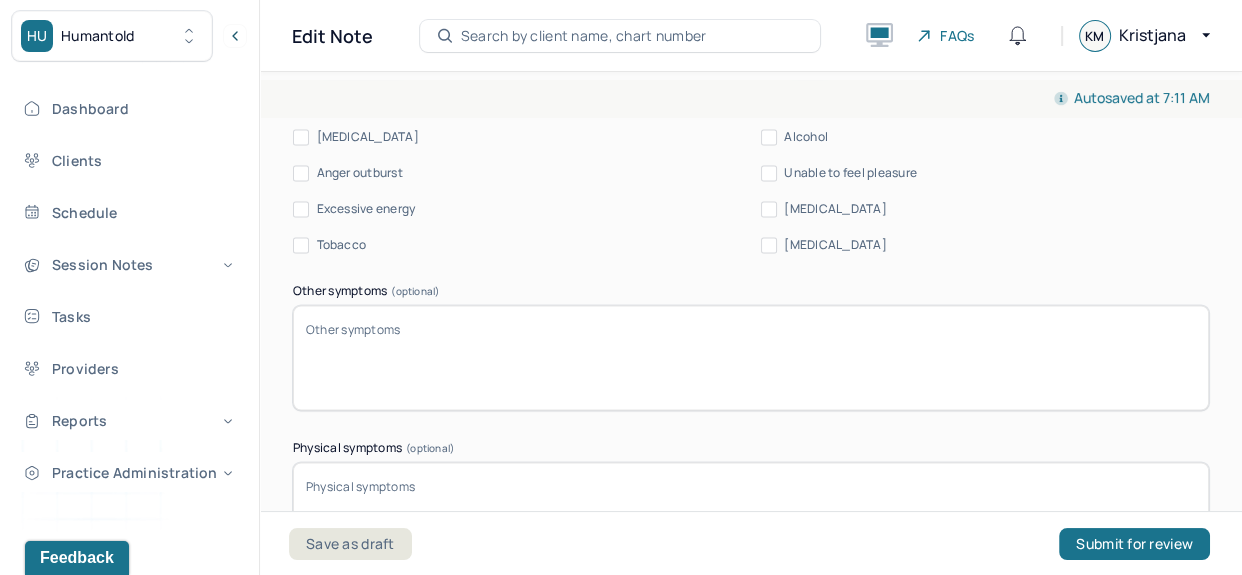 type on "worry, [MEDICAL_DATA], nervousness, difficulty with trust, rumination" 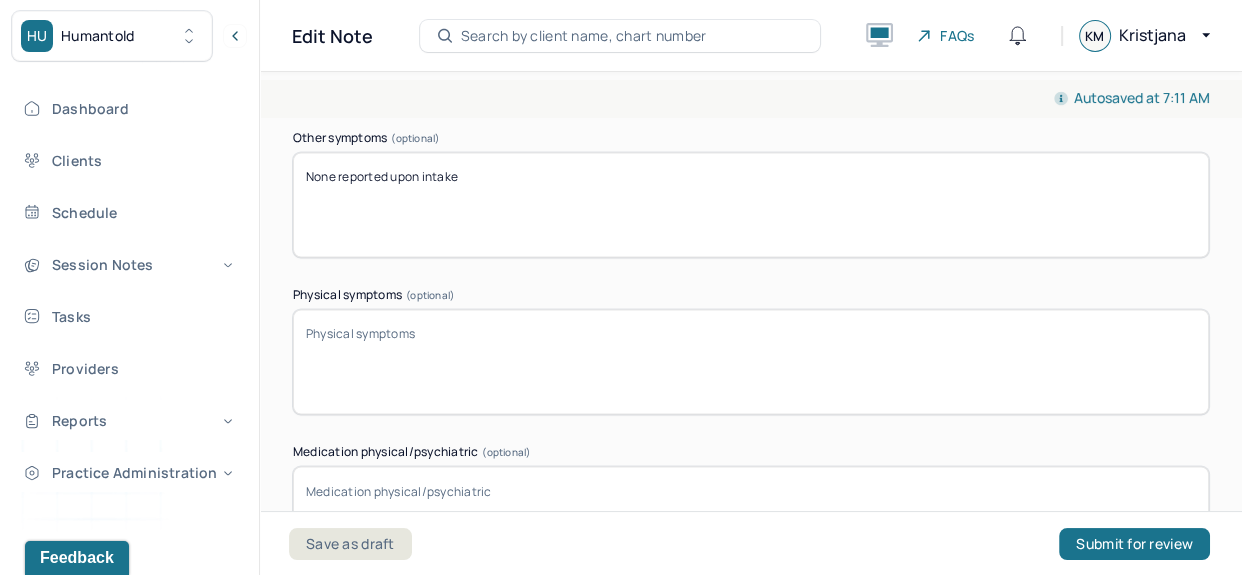 scroll, scrollTop: 3063, scrollLeft: 0, axis: vertical 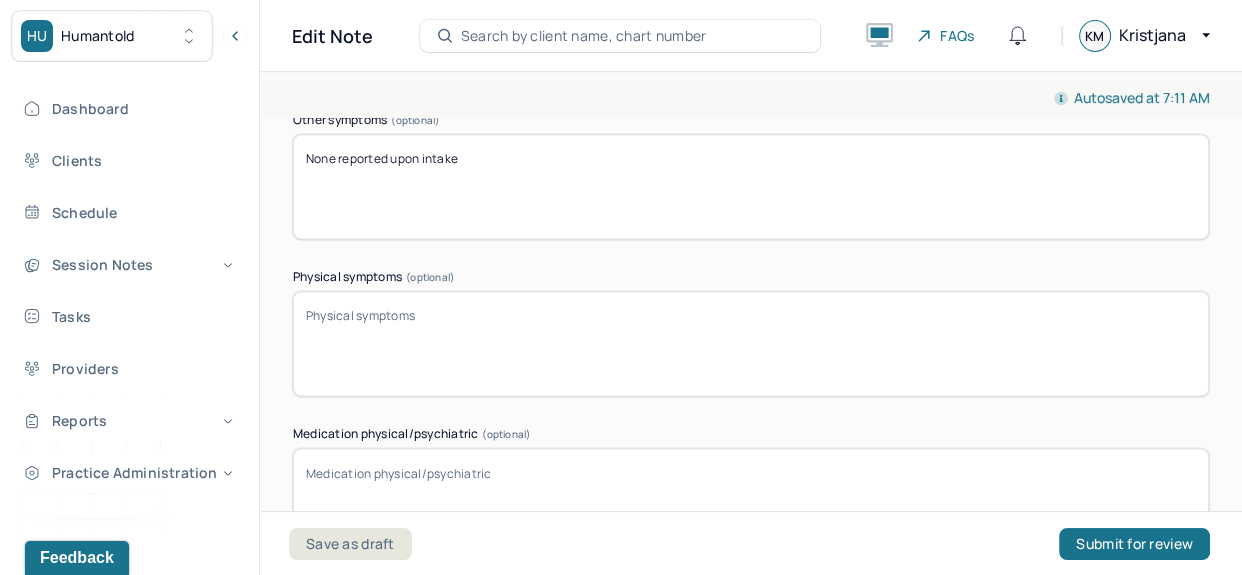 type on "None reported upon intake" 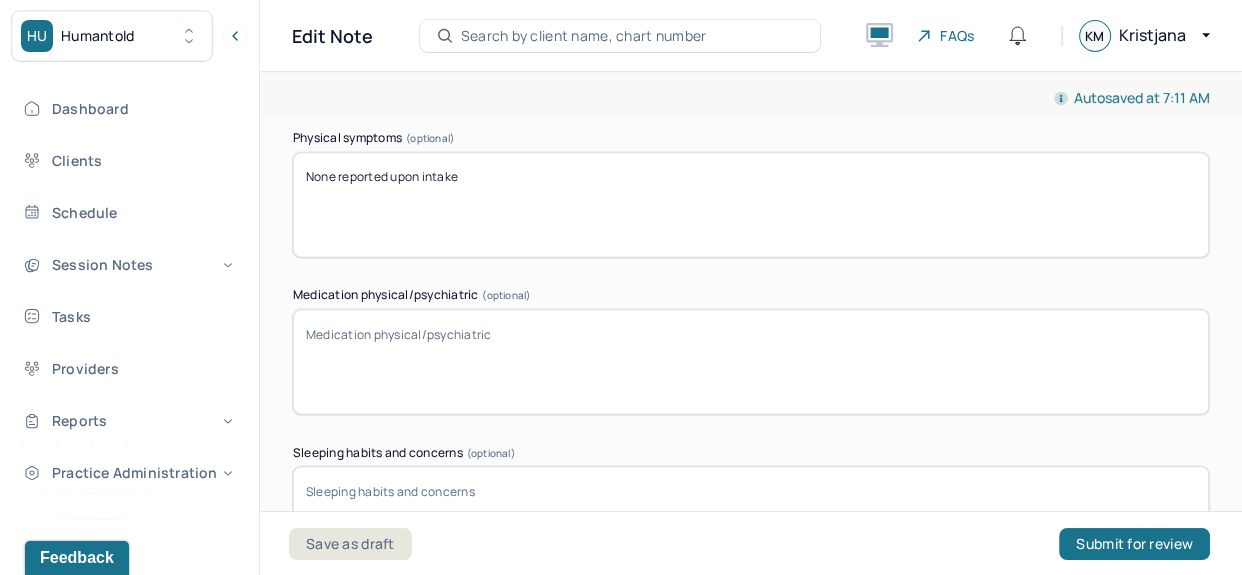 type on "None reported upon intake" 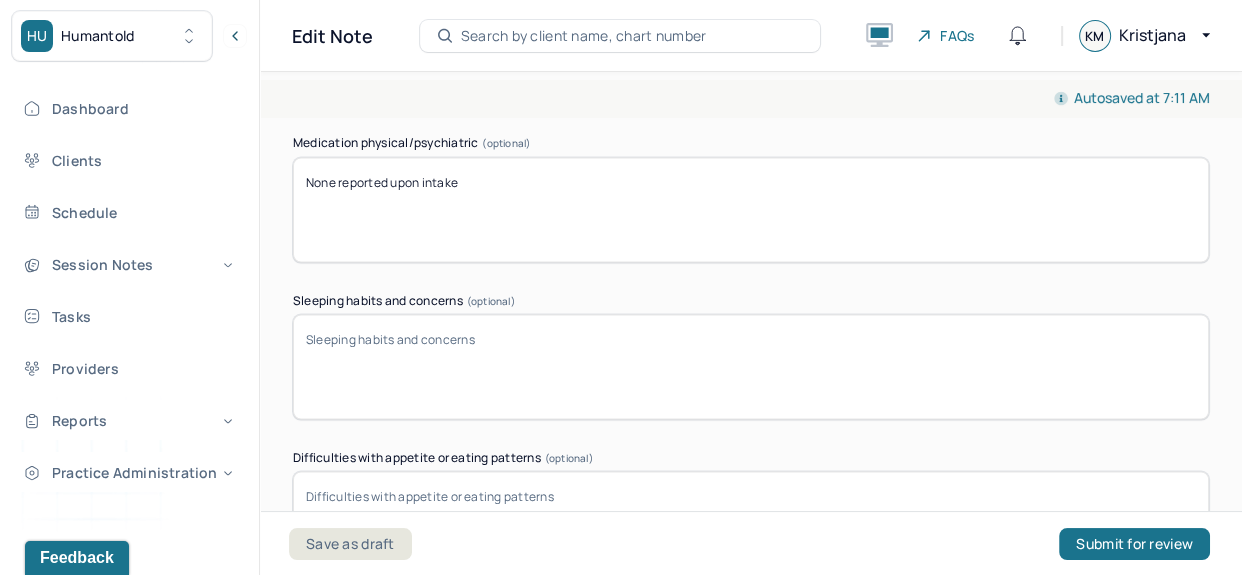 scroll, scrollTop: 3355, scrollLeft: 0, axis: vertical 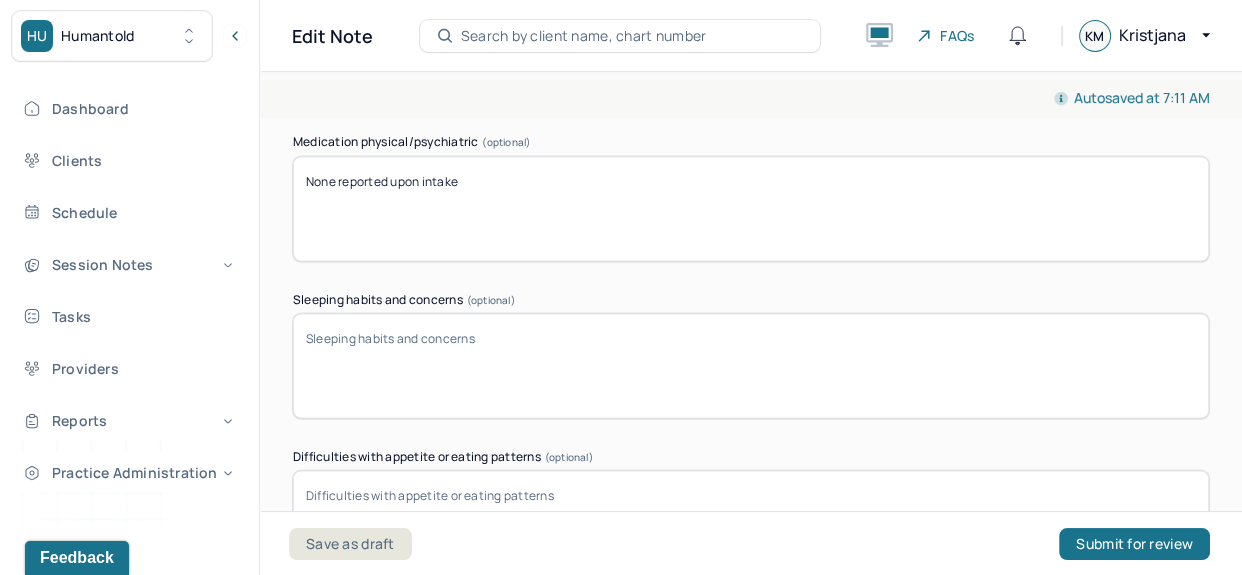 type on "None reported upon intake" 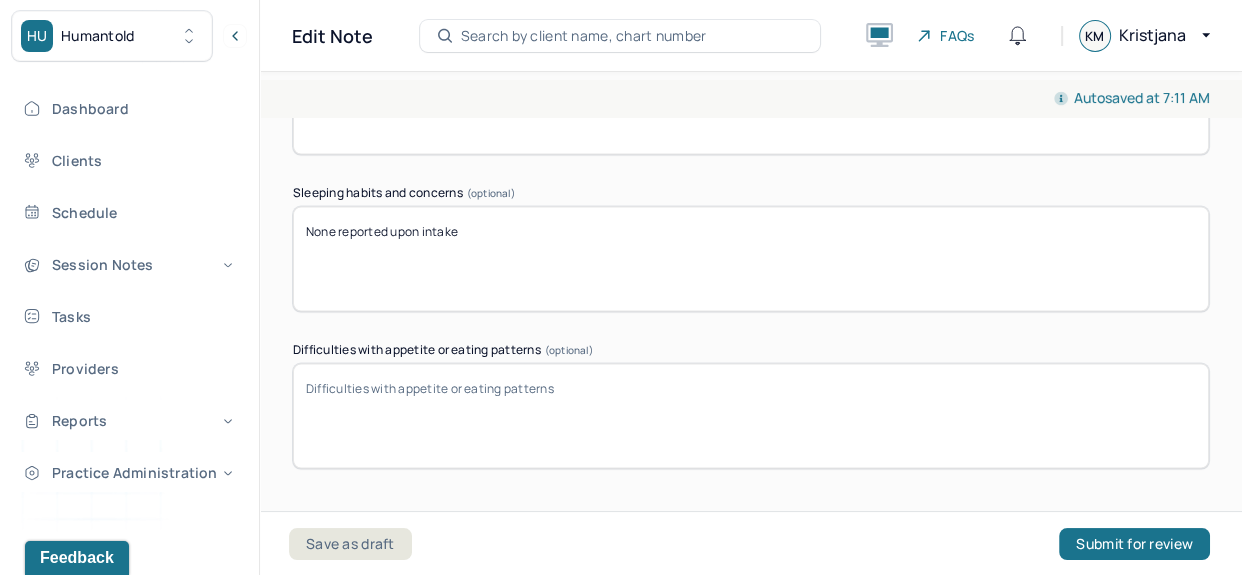 scroll, scrollTop: 3465, scrollLeft: 0, axis: vertical 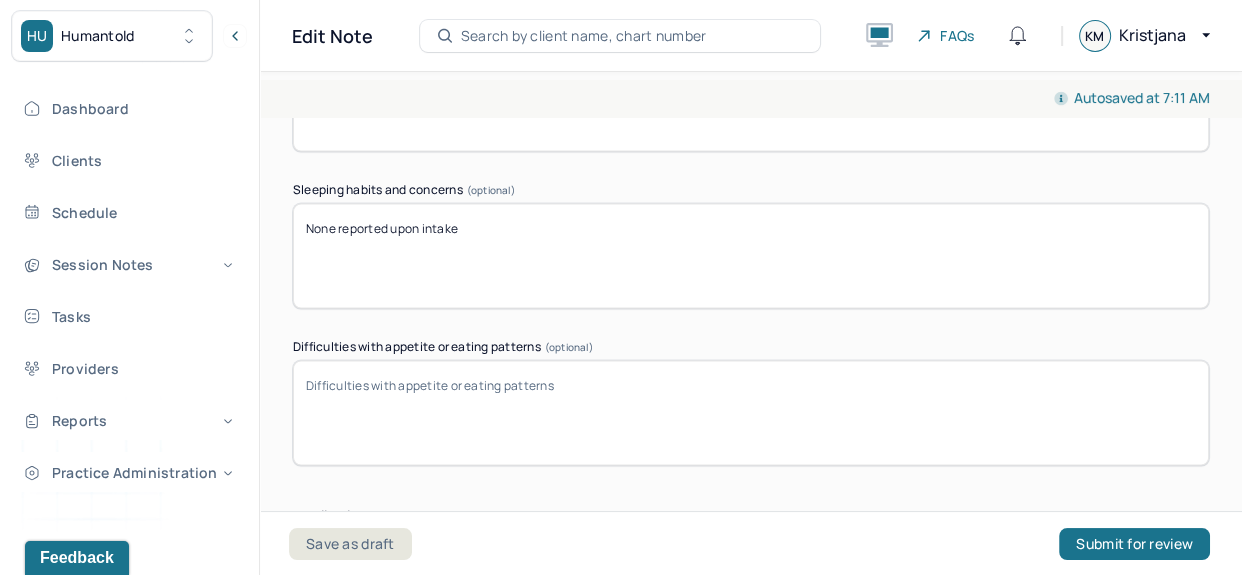 type on "None reported upon intake" 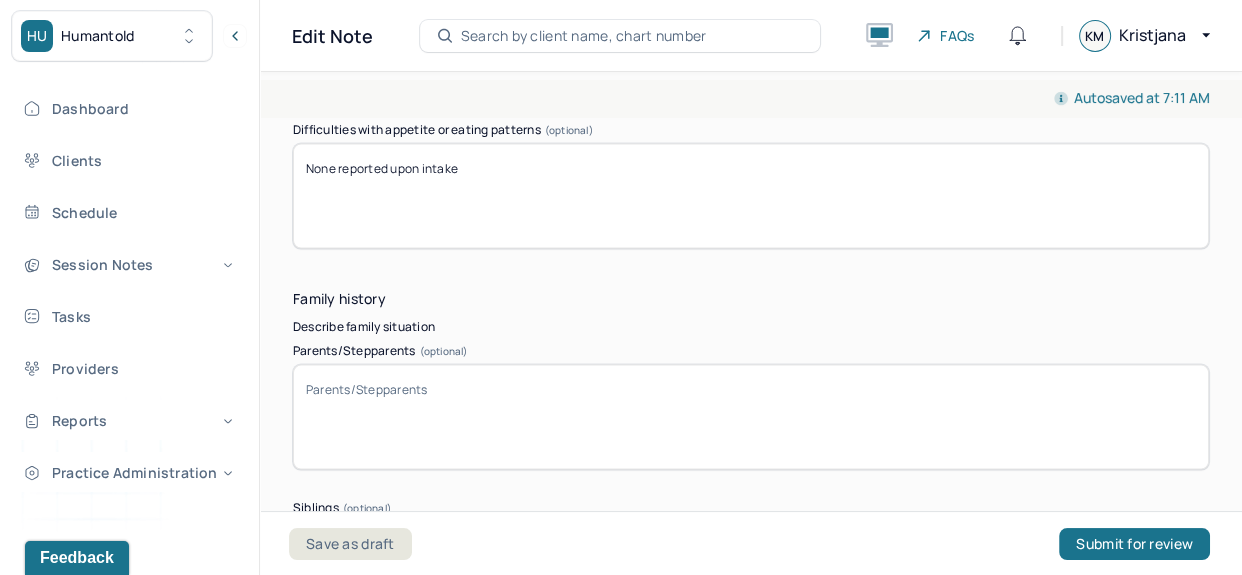 scroll, scrollTop: 3697, scrollLeft: 0, axis: vertical 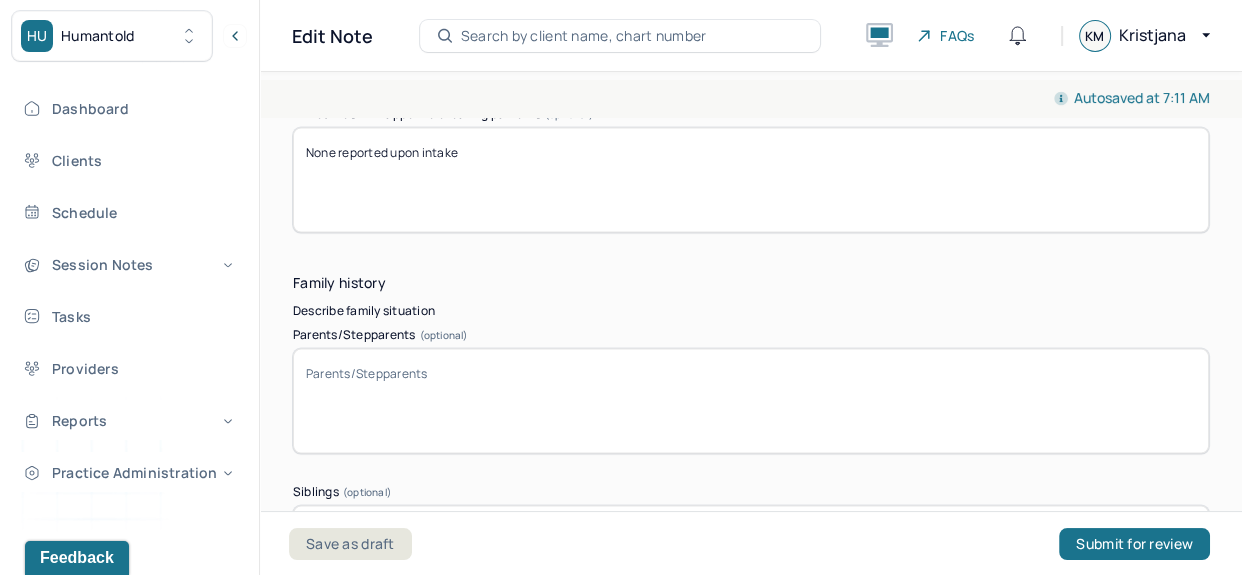 type on "None reported upon intake" 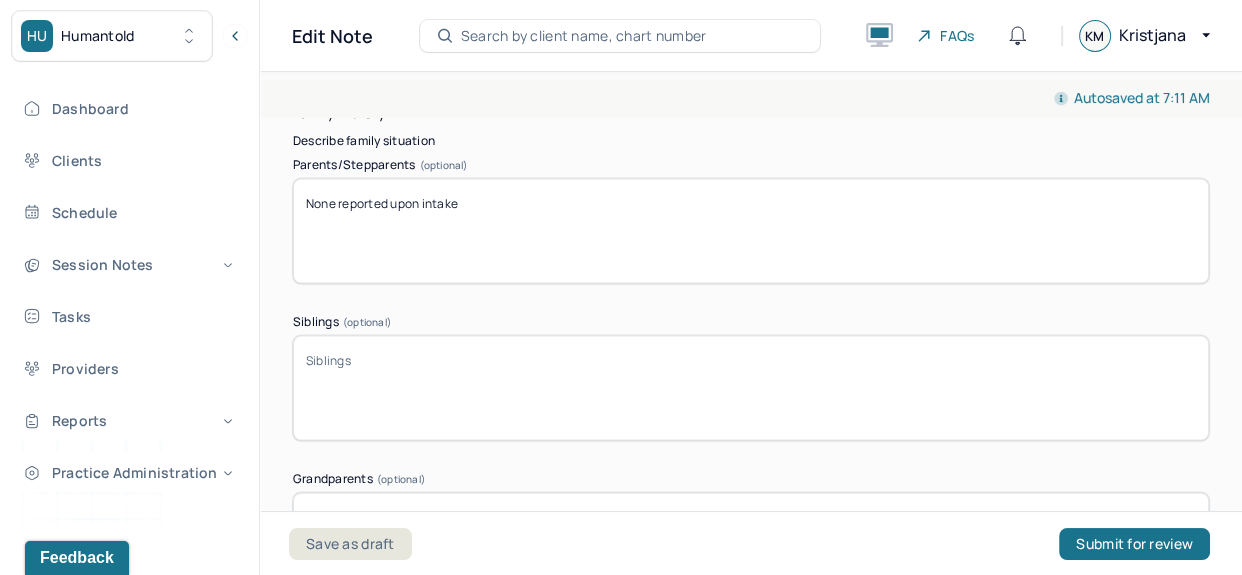 type on "None reported upon intake" 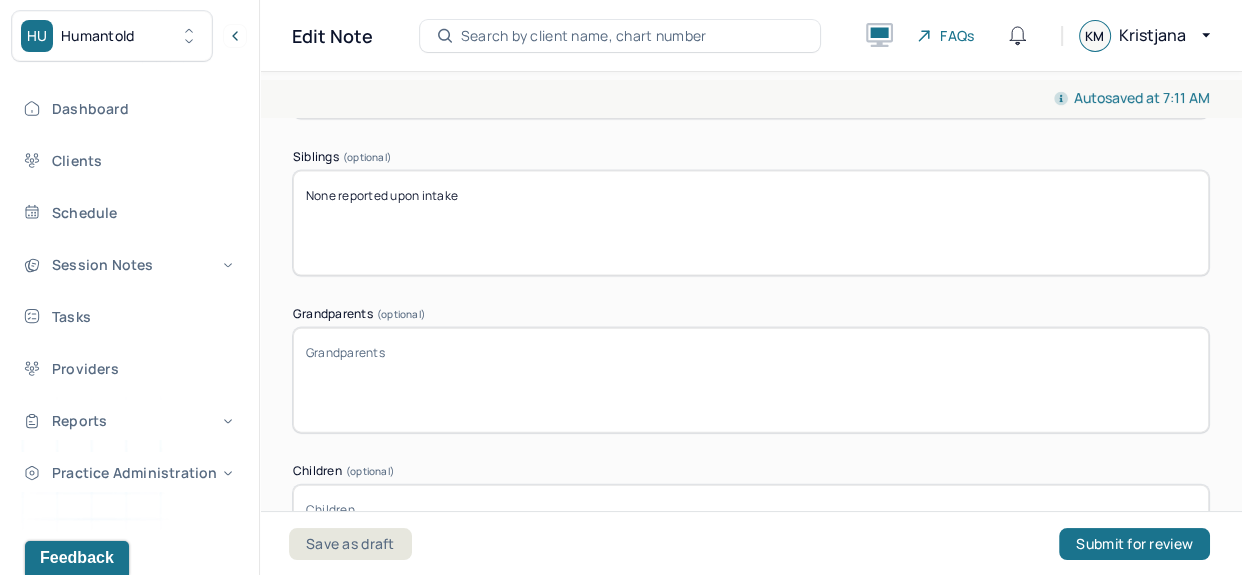 type on "None reported upon intake" 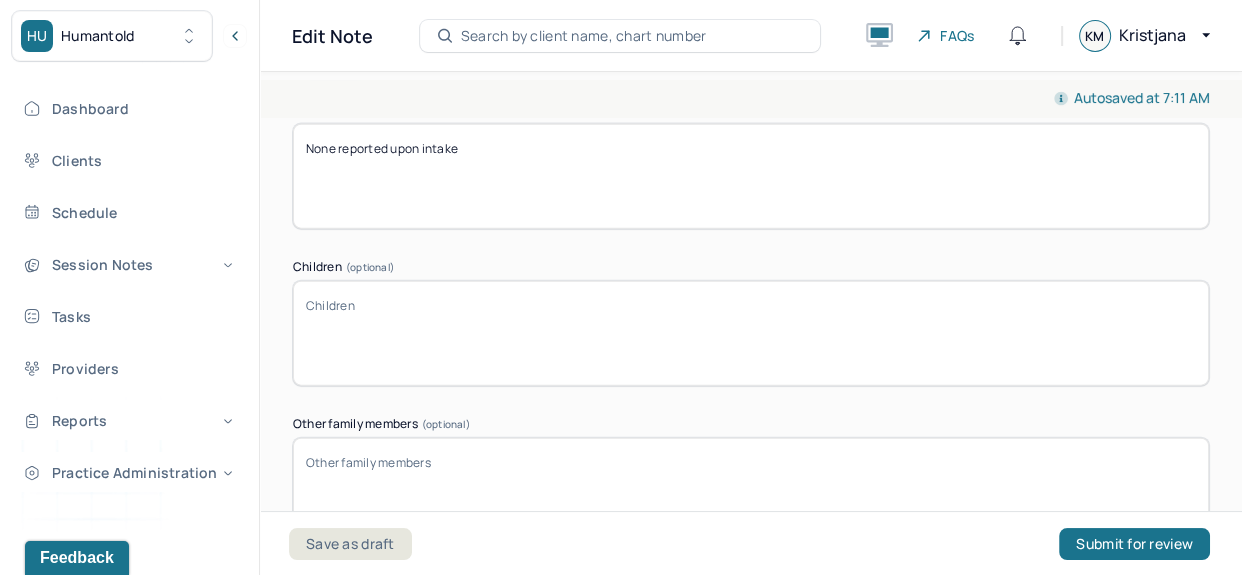type on "None reported upon intake" 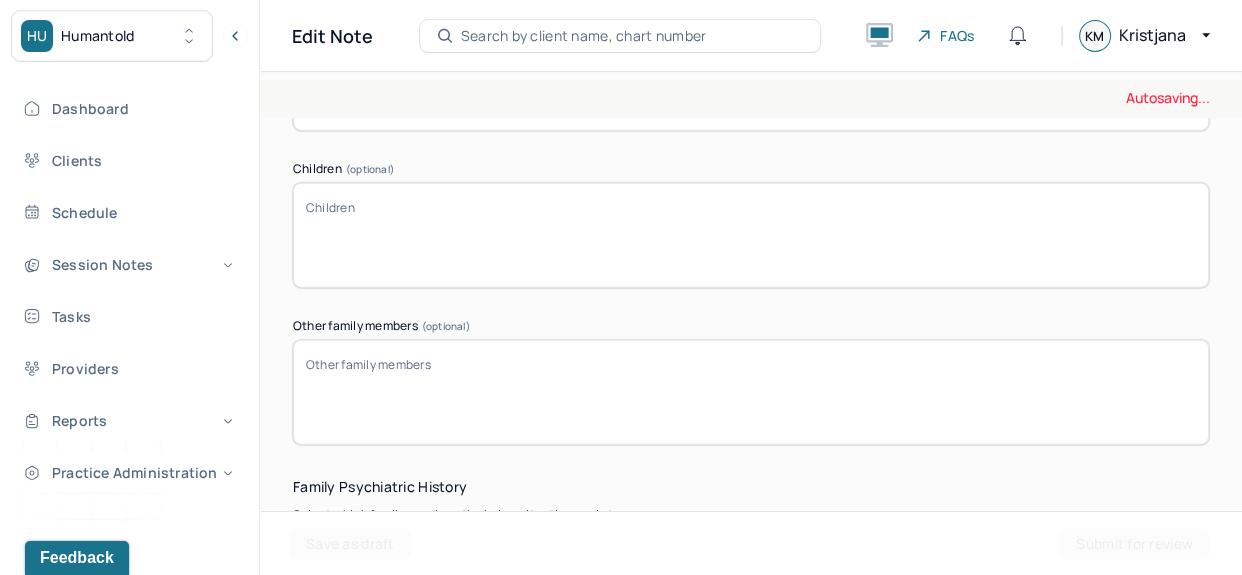 scroll, scrollTop: 4333, scrollLeft: 0, axis: vertical 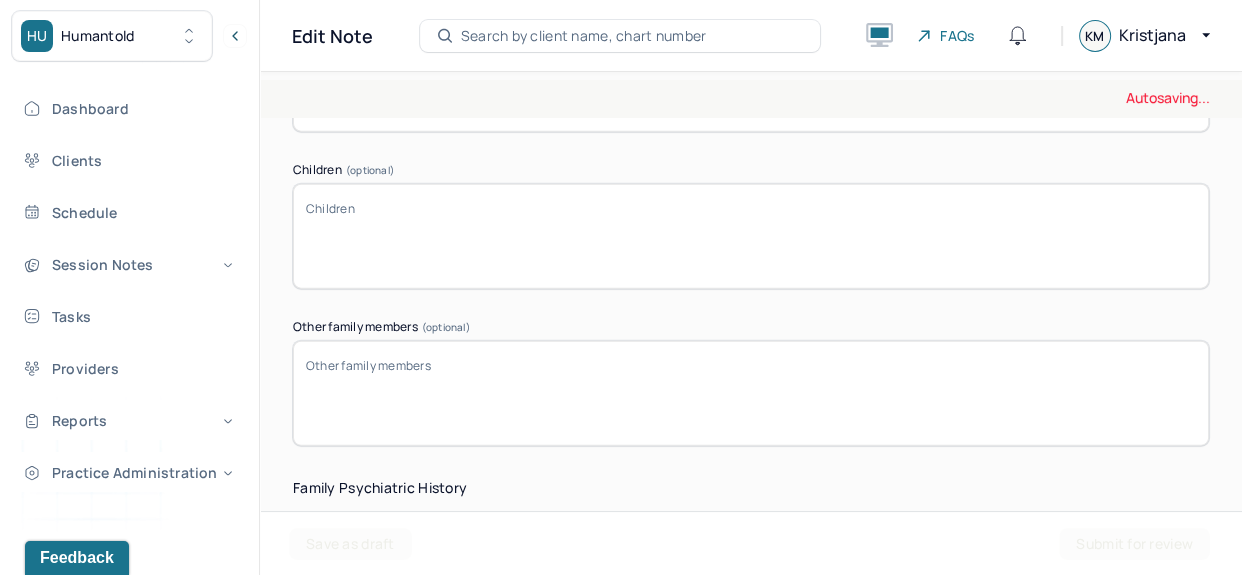 paste on "None reported upon intake" 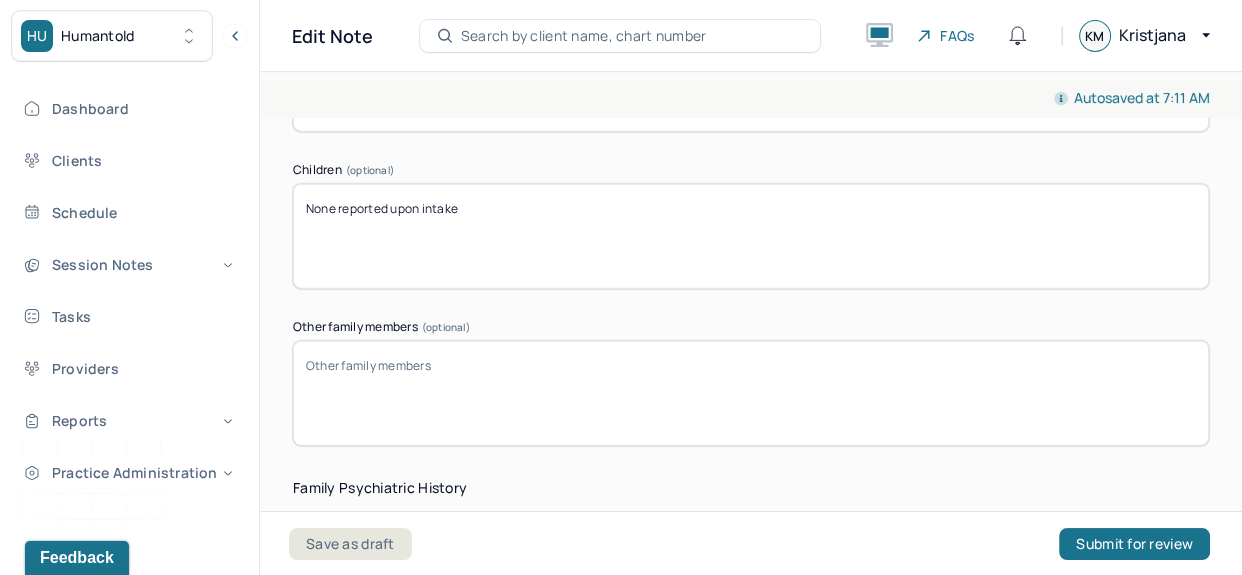 type on "None reported upon intake" 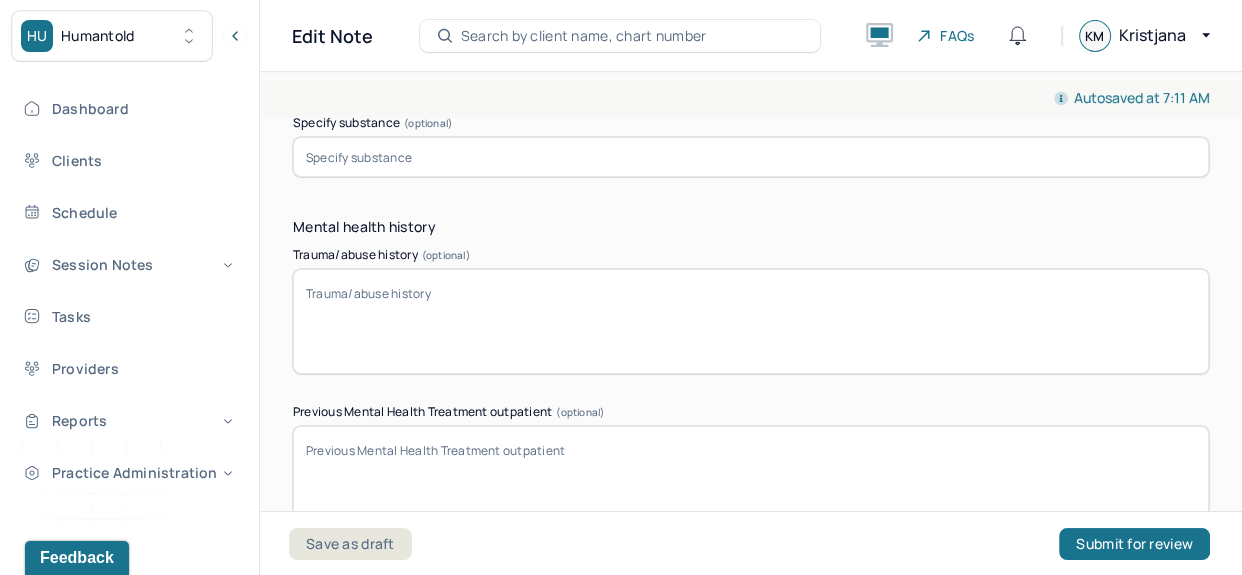 scroll, scrollTop: 5979, scrollLeft: 0, axis: vertical 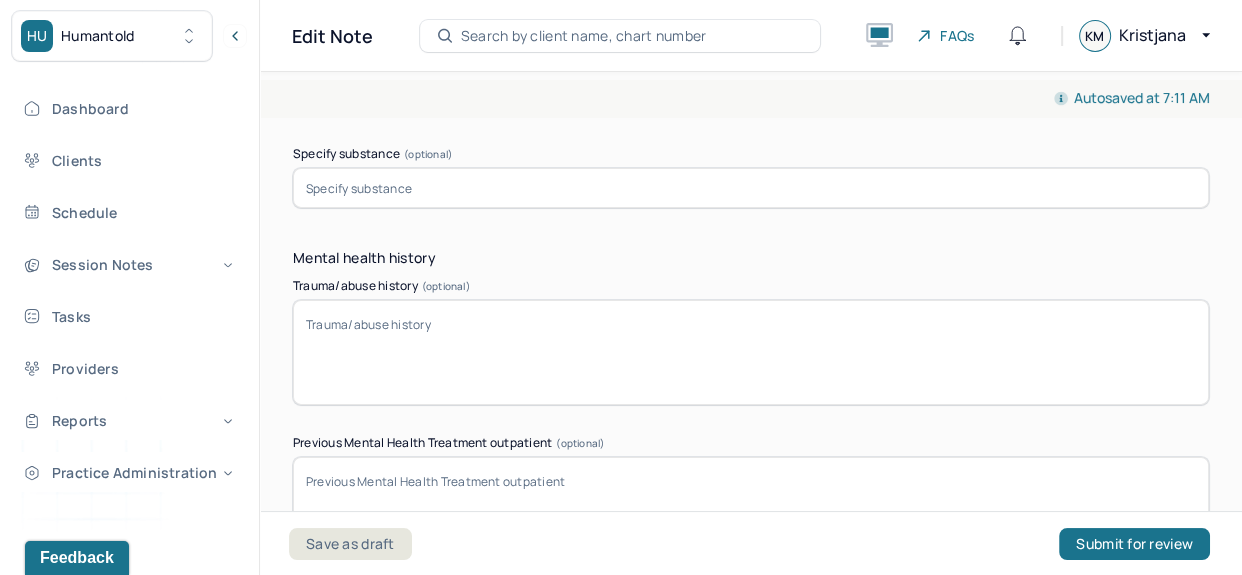 type on "None reported upon intake" 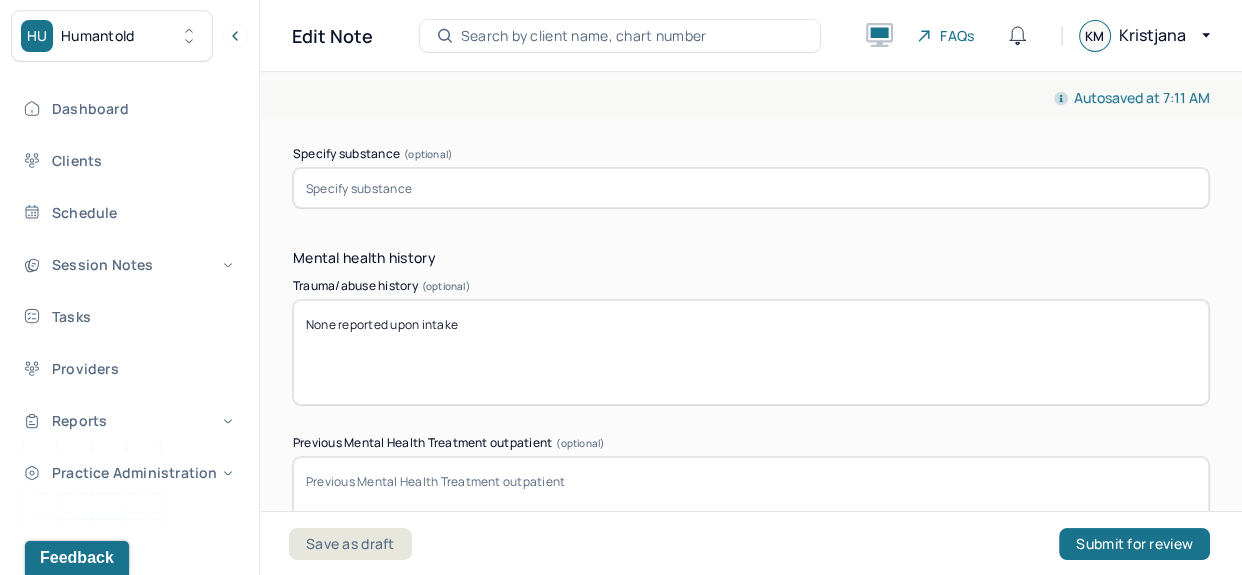 scroll, scrollTop: 6080, scrollLeft: 0, axis: vertical 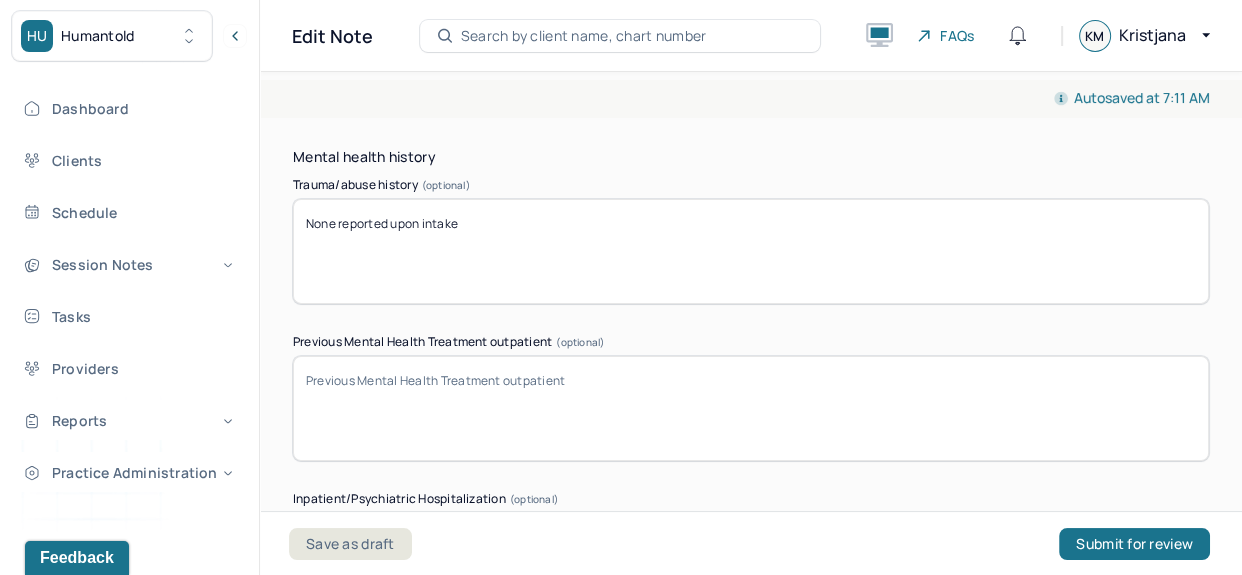 type on "None reported upon intake" 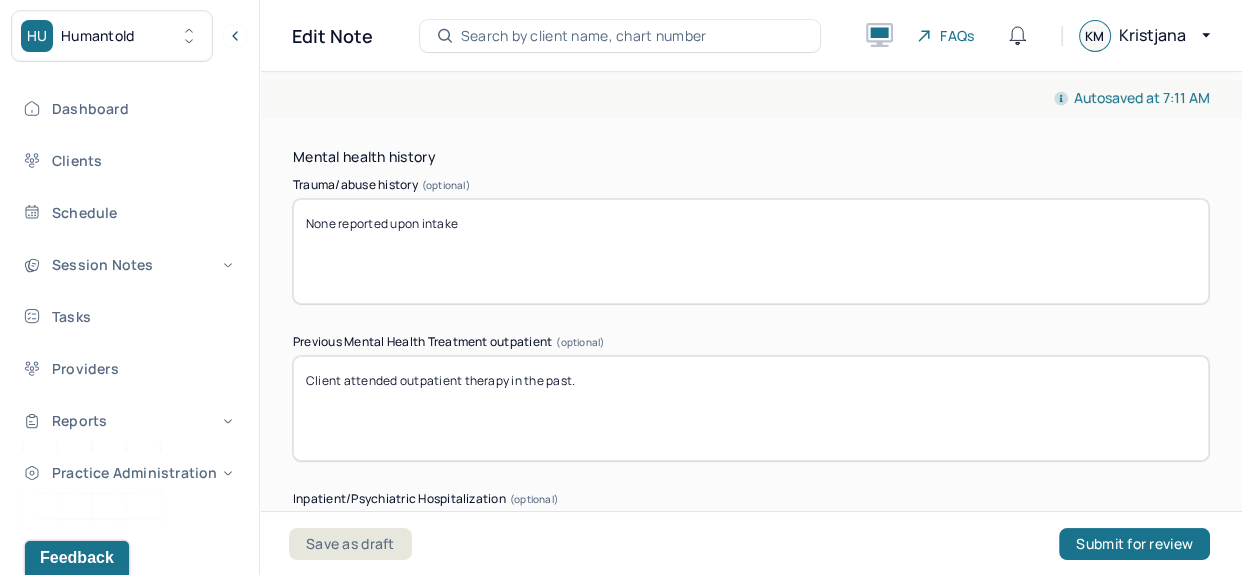 scroll, scrollTop: 6287, scrollLeft: 0, axis: vertical 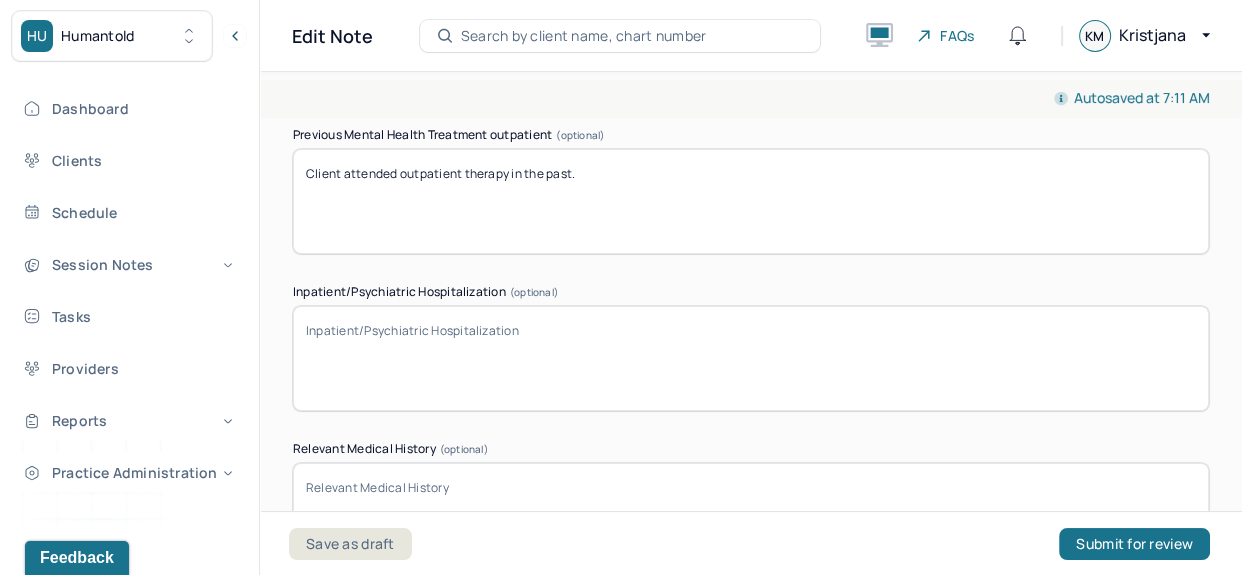 type on "Client attended outpatient therapy in the past." 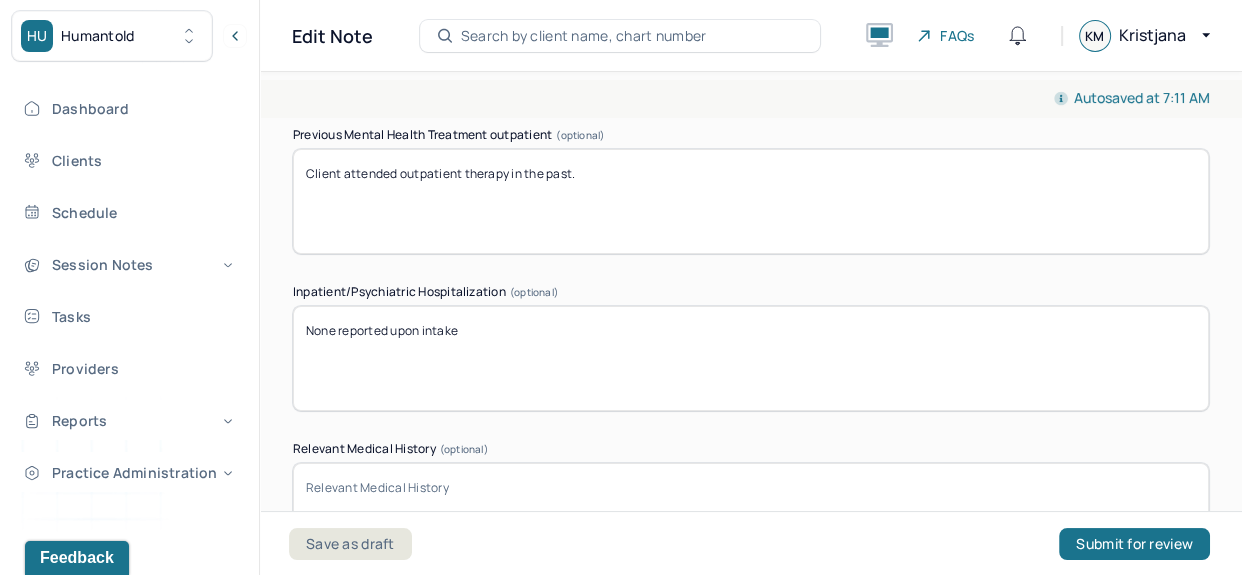 scroll, scrollTop: 6482, scrollLeft: 0, axis: vertical 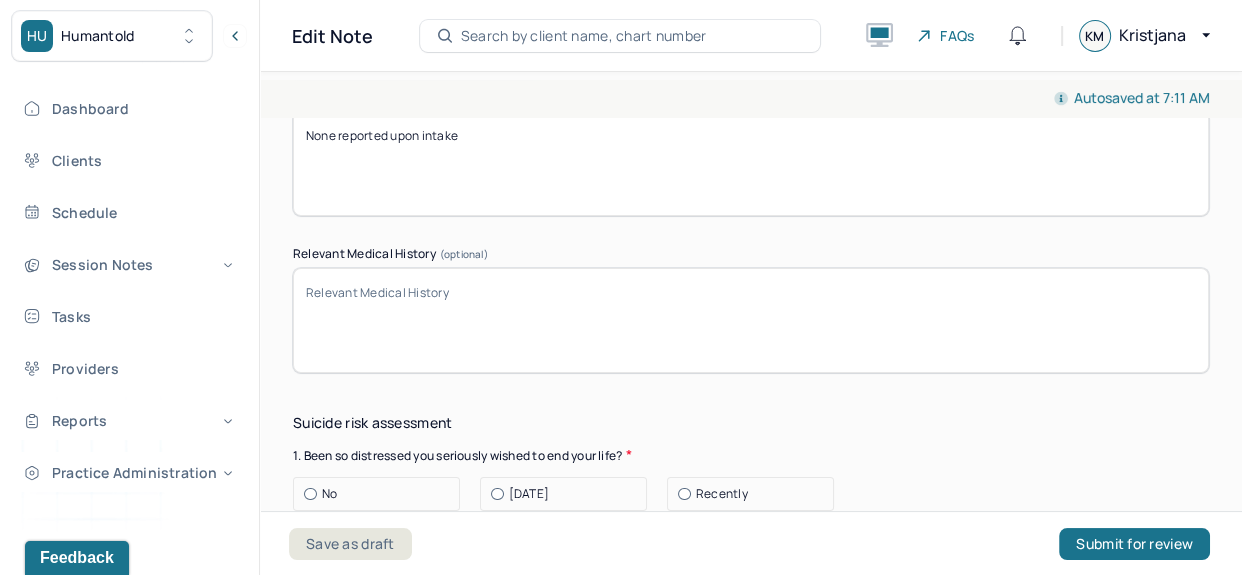type on "None reported upon intake" 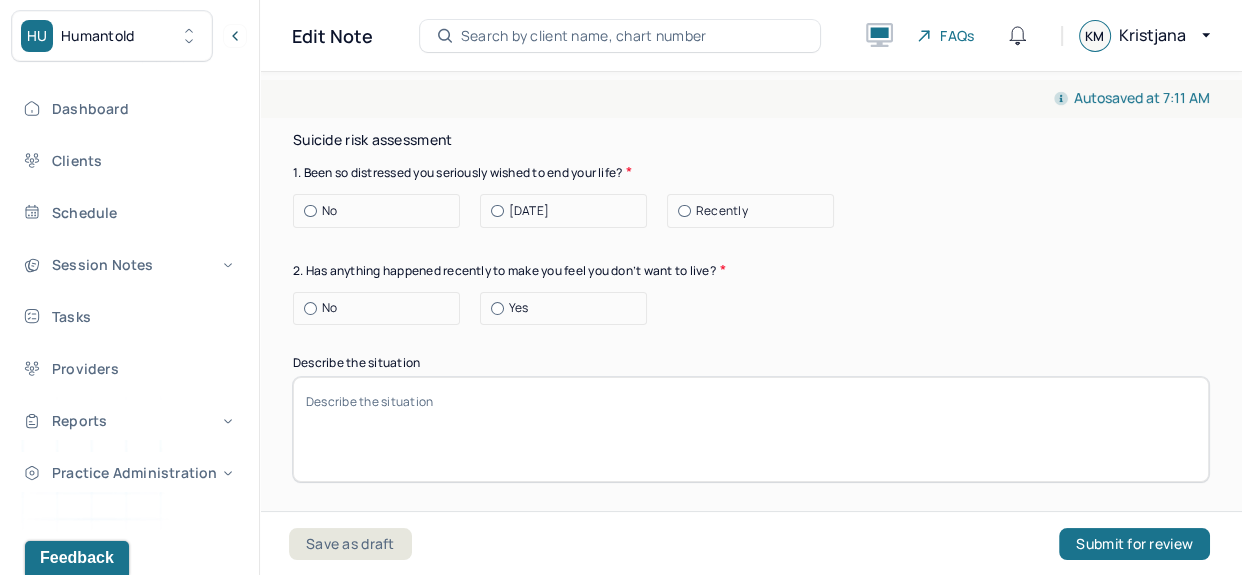 scroll, scrollTop: 6768, scrollLeft: 0, axis: vertical 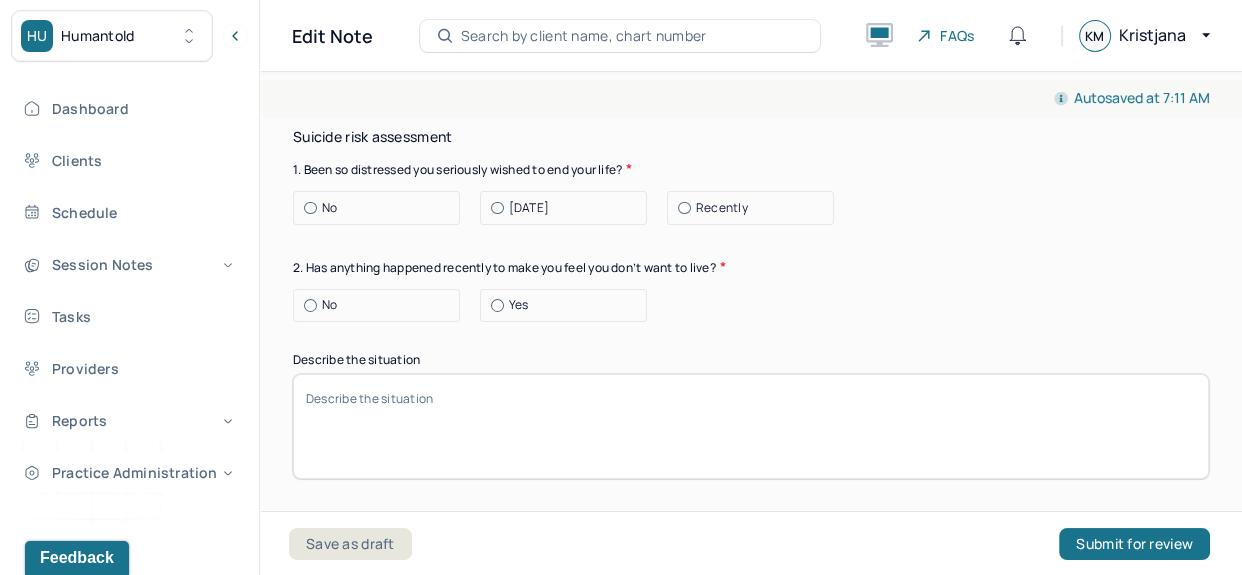 type on "None reported upon intake" 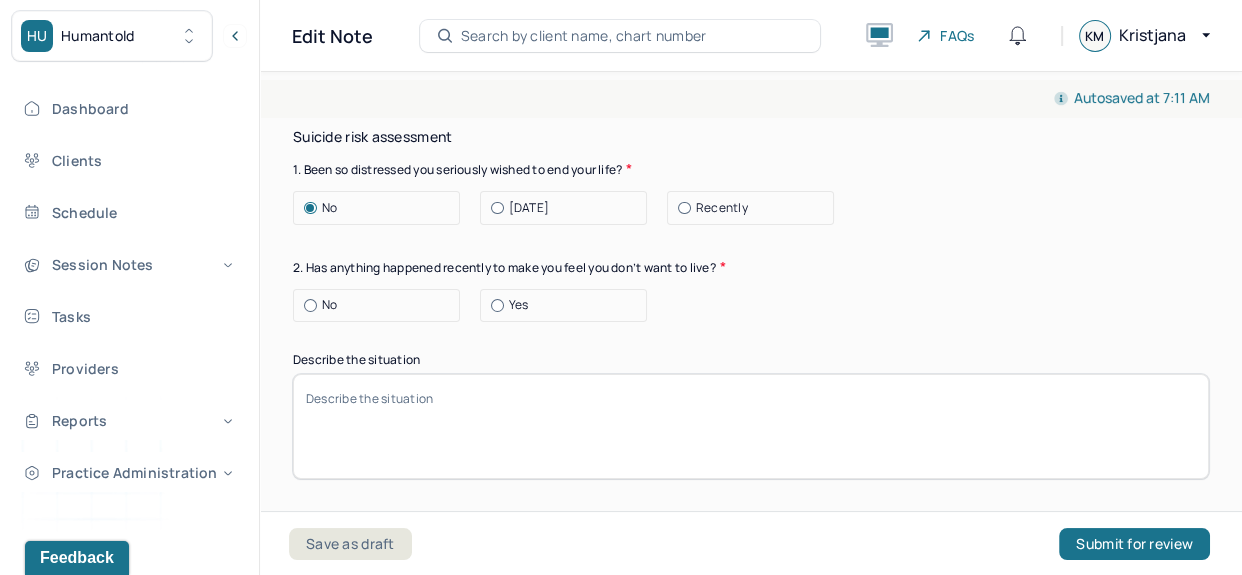 click on "No" at bounding box center (381, 305) 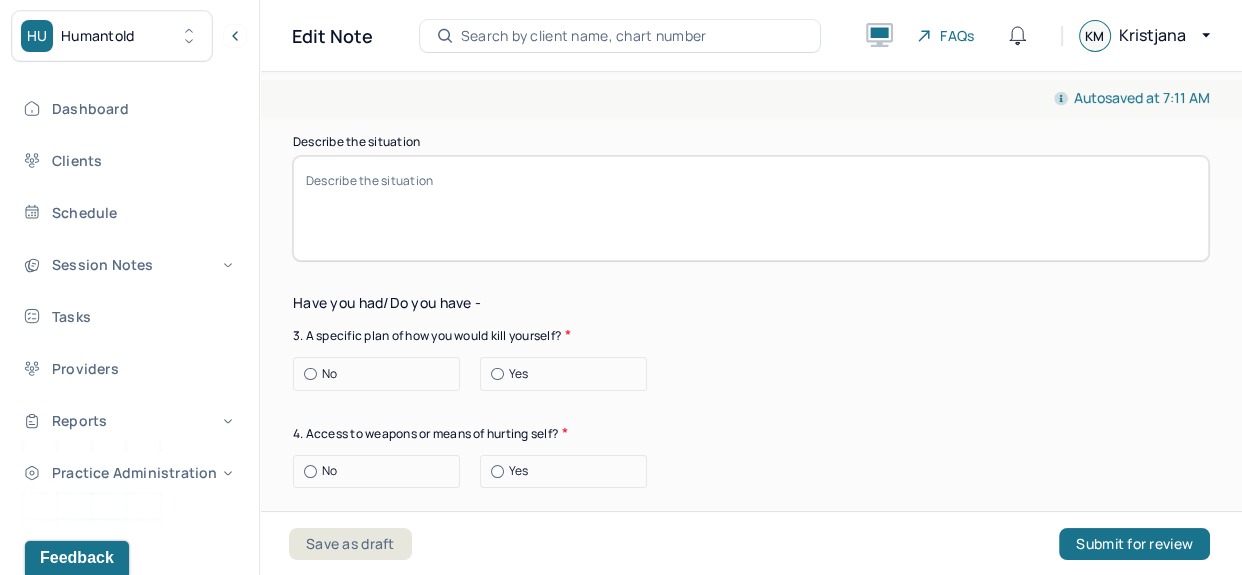 scroll, scrollTop: 6999, scrollLeft: 0, axis: vertical 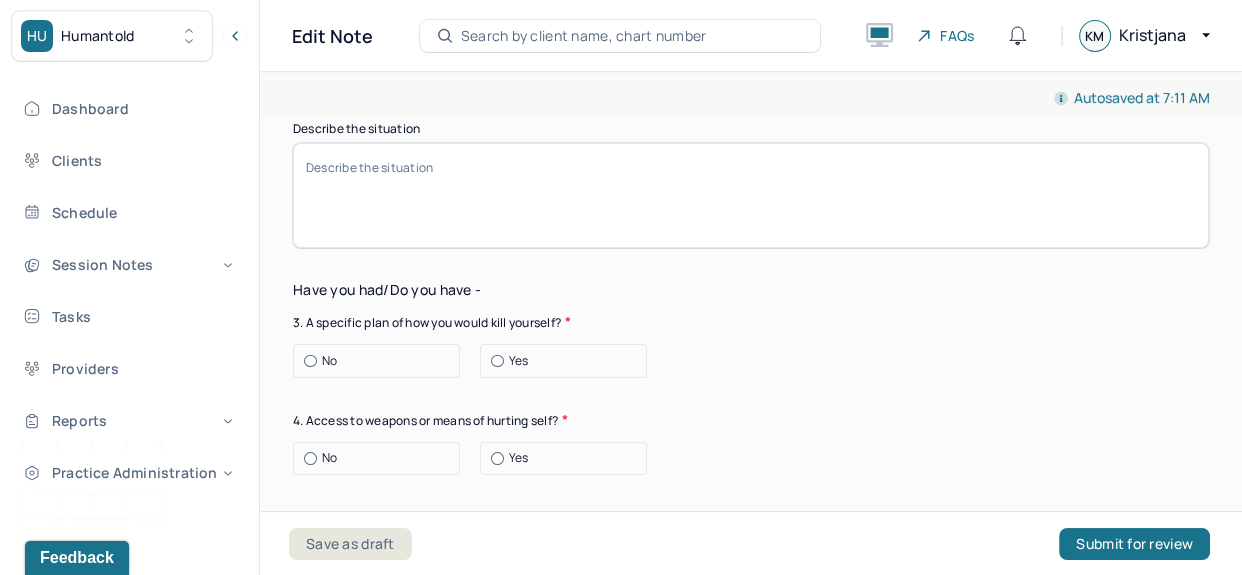 click on "No" at bounding box center (381, 361) 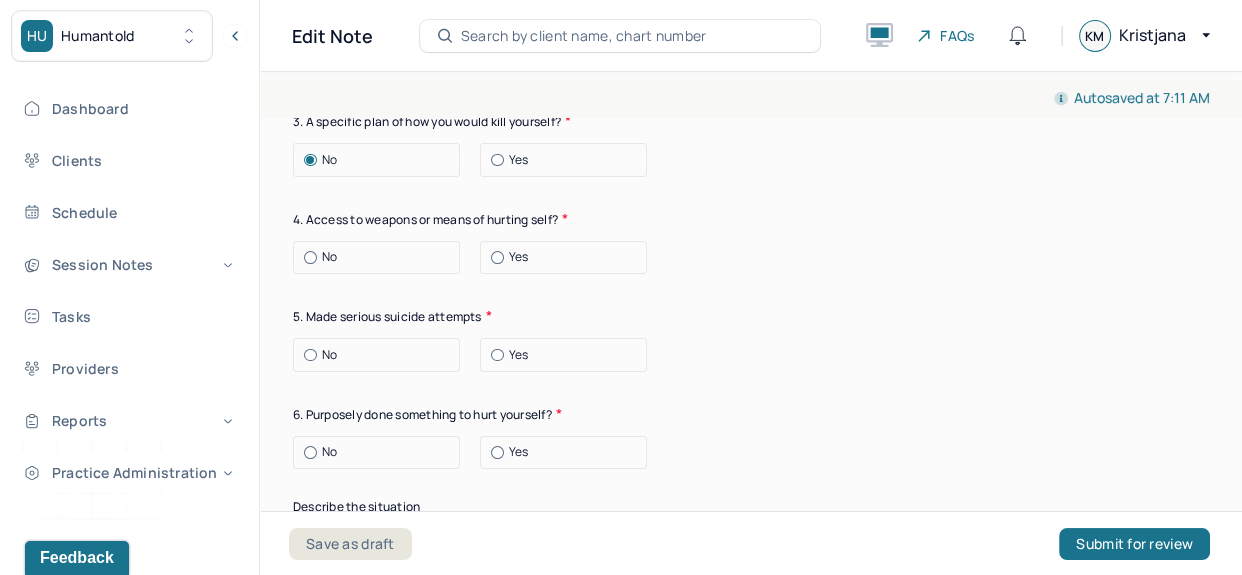 scroll, scrollTop: 7202, scrollLeft: 0, axis: vertical 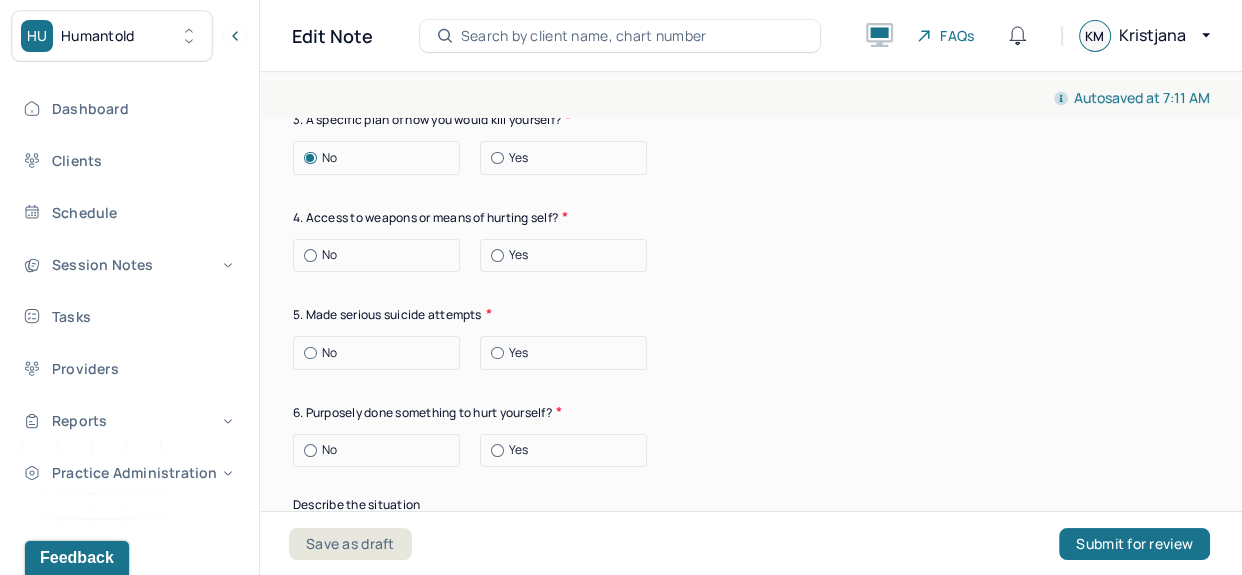 click on "No" at bounding box center (381, 255) 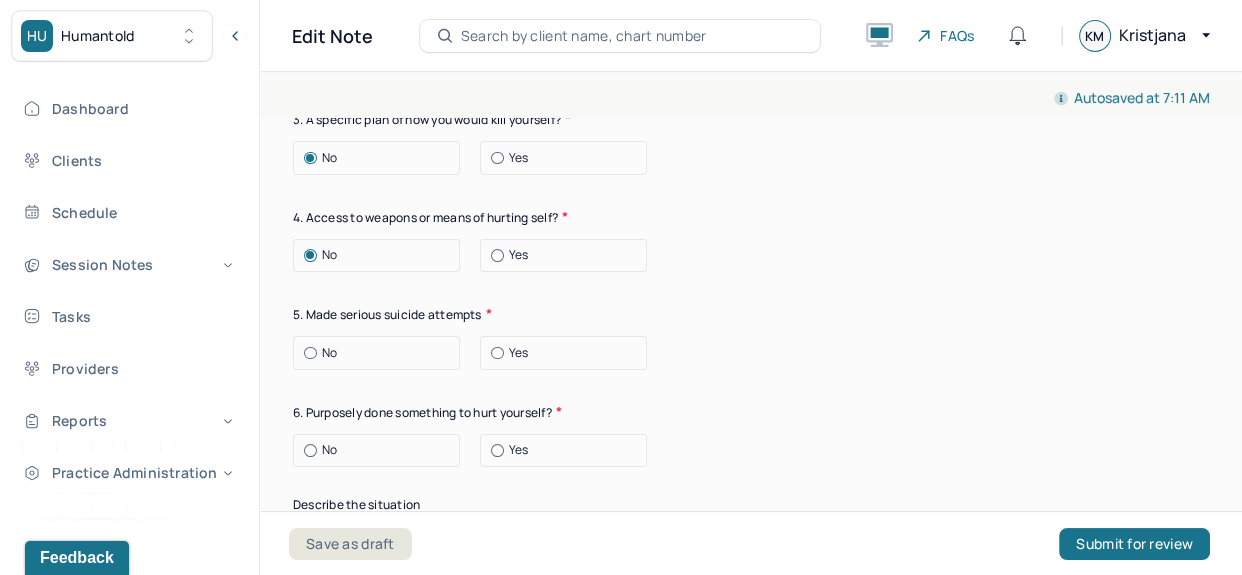 click on "No" at bounding box center [381, 353] 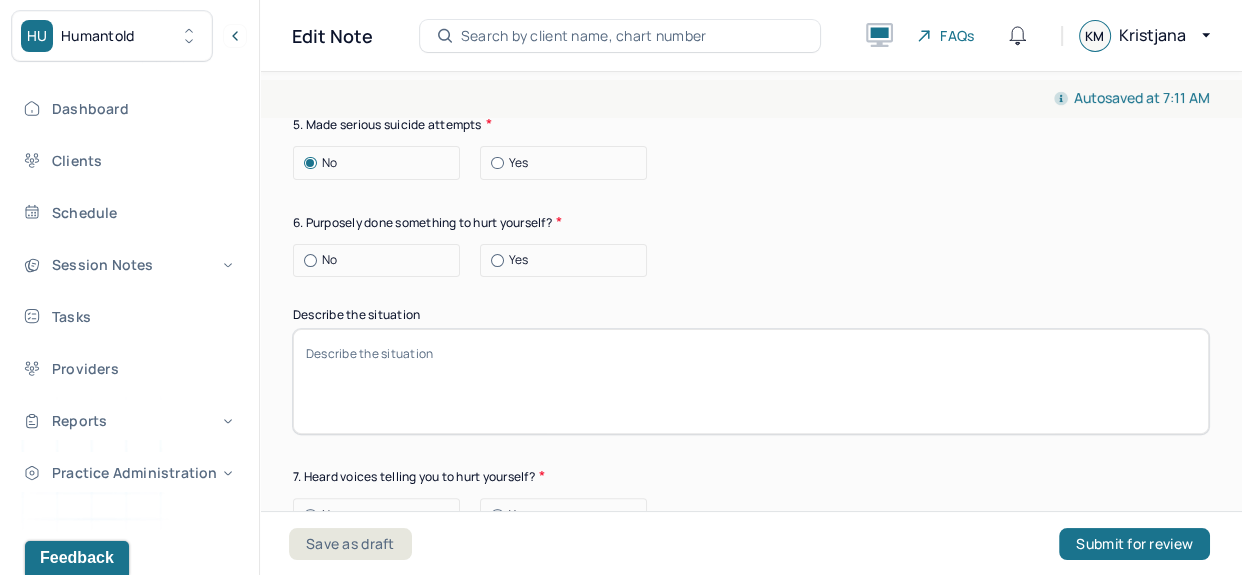 scroll, scrollTop: 7395, scrollLeft: 0, axis: vertical 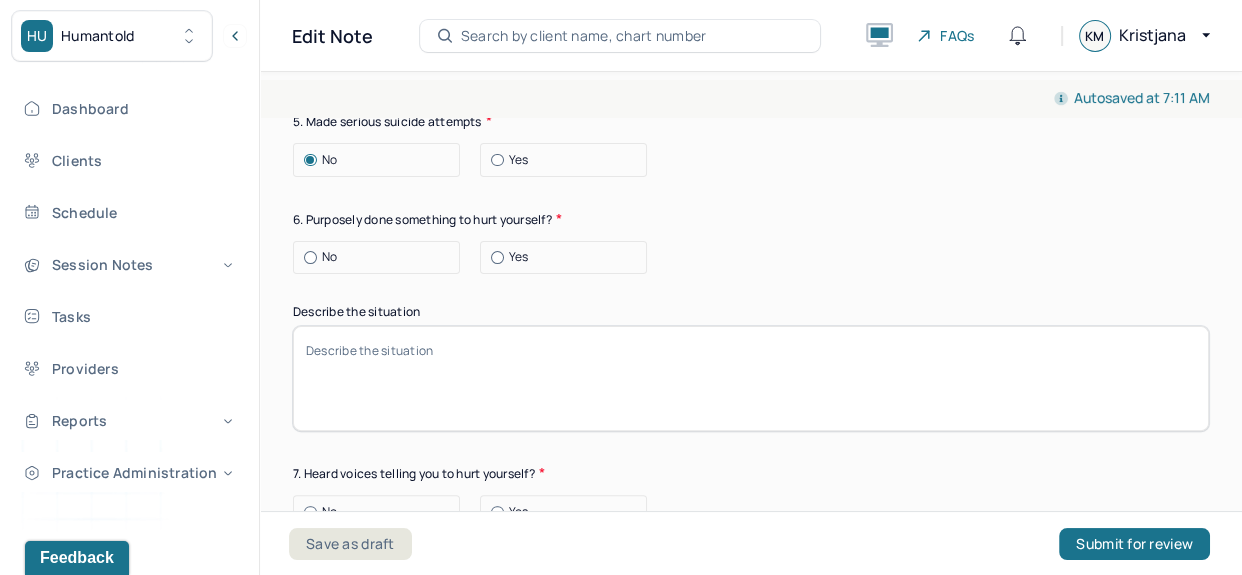 click on "No" at bounding box center (381, 257) 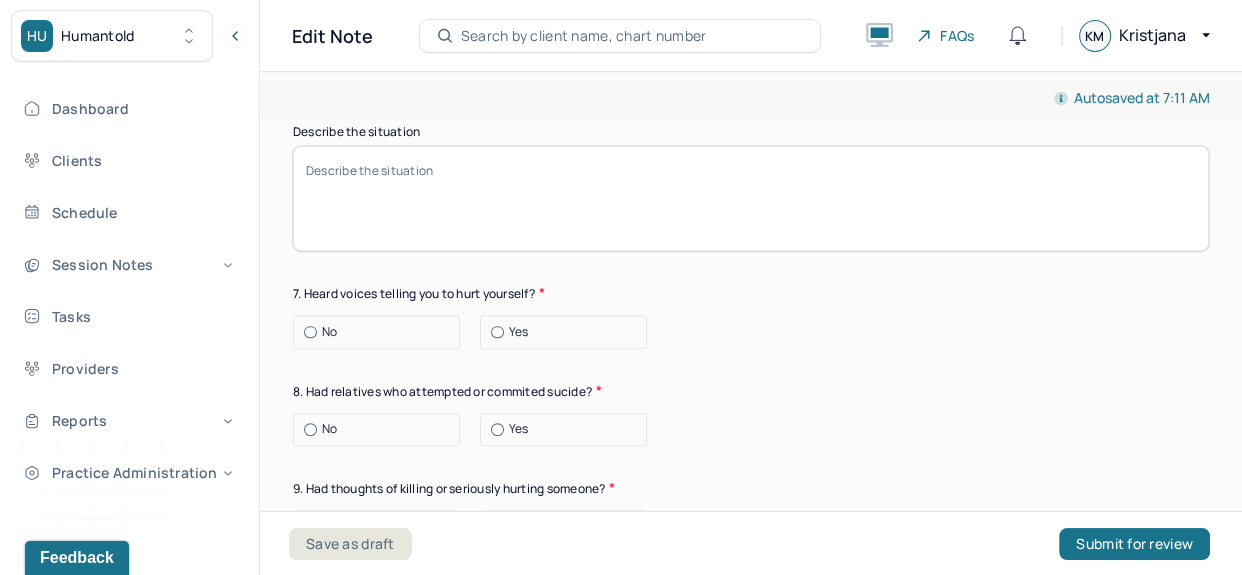 click on "No" at bounding box center [381, 332] 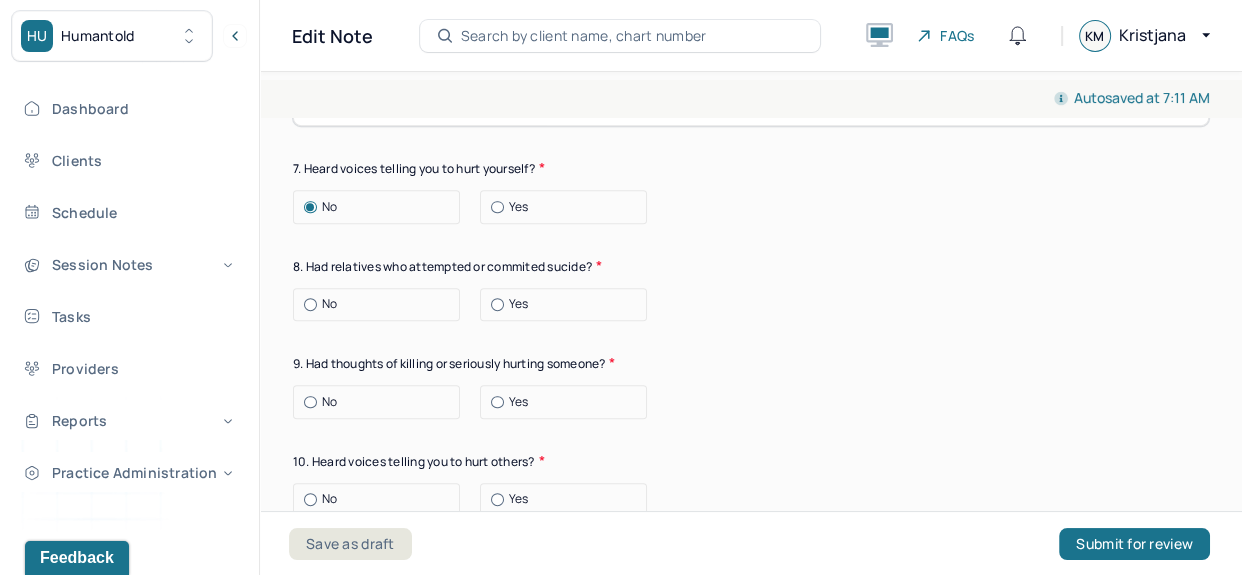 scroll, scrollTop: 7701, scrollLeft: 0, axis: vertical 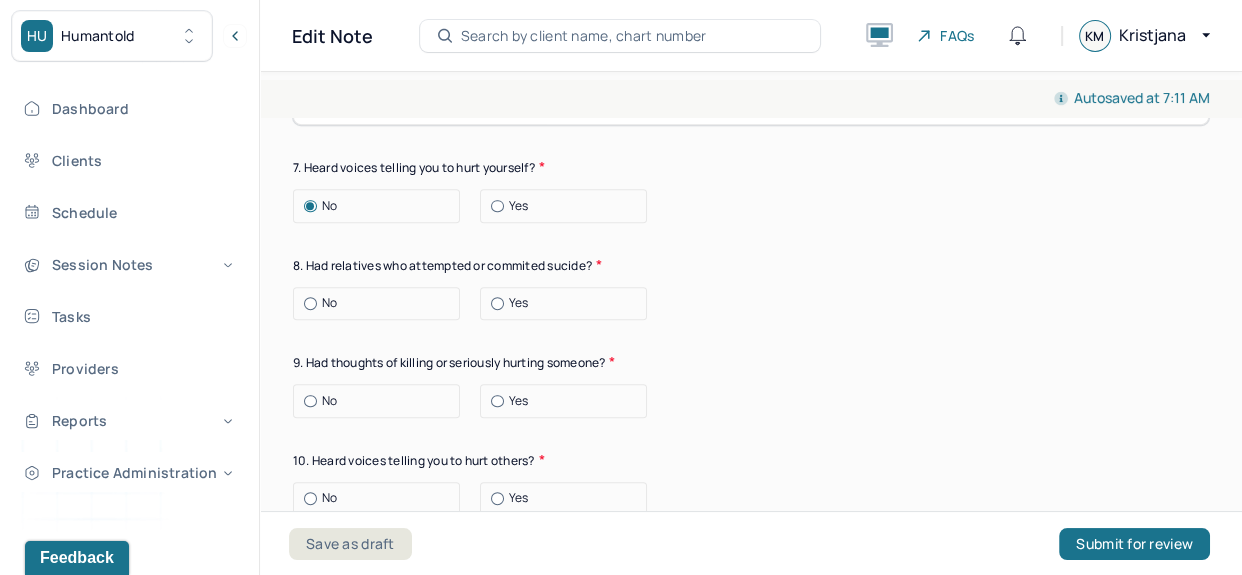click on "No" at bounding box center [381, 303] 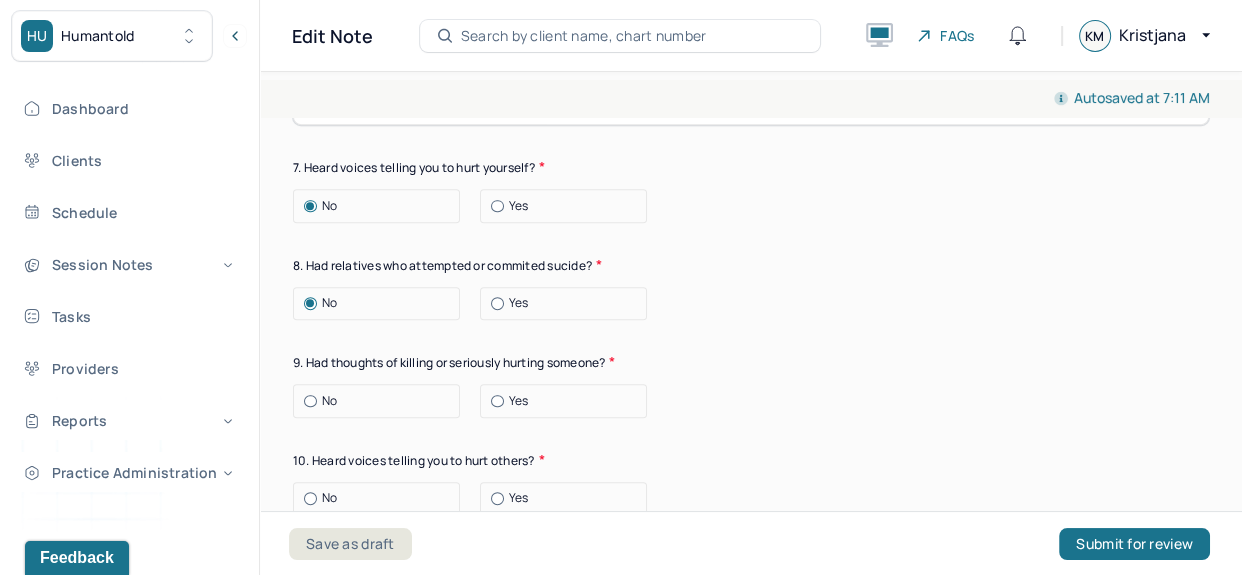 click on "No" at bounding box center (381, 401) 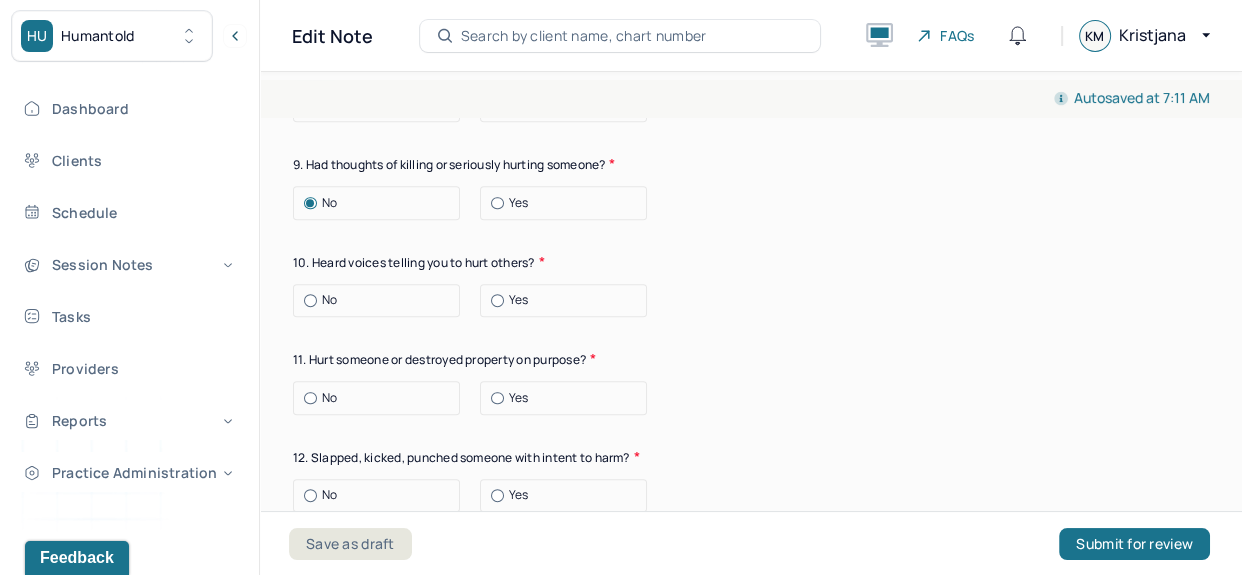 scroll, scrollTop: 7900, scrollLeft: 0, axis: vertical 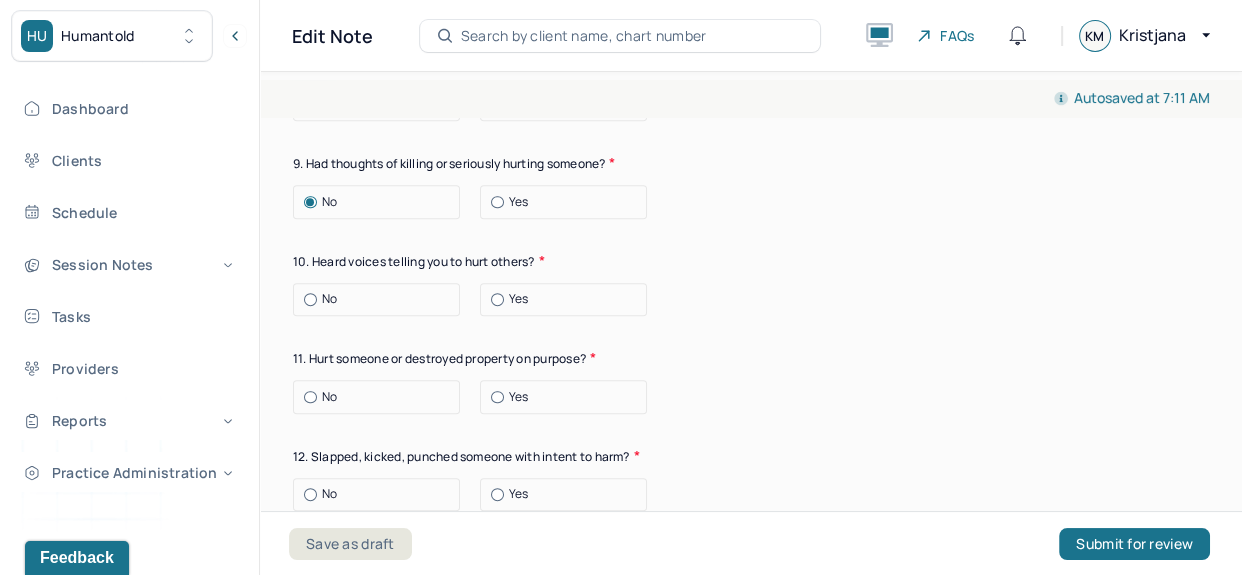 click on "No" at bounding box center (381, 299) 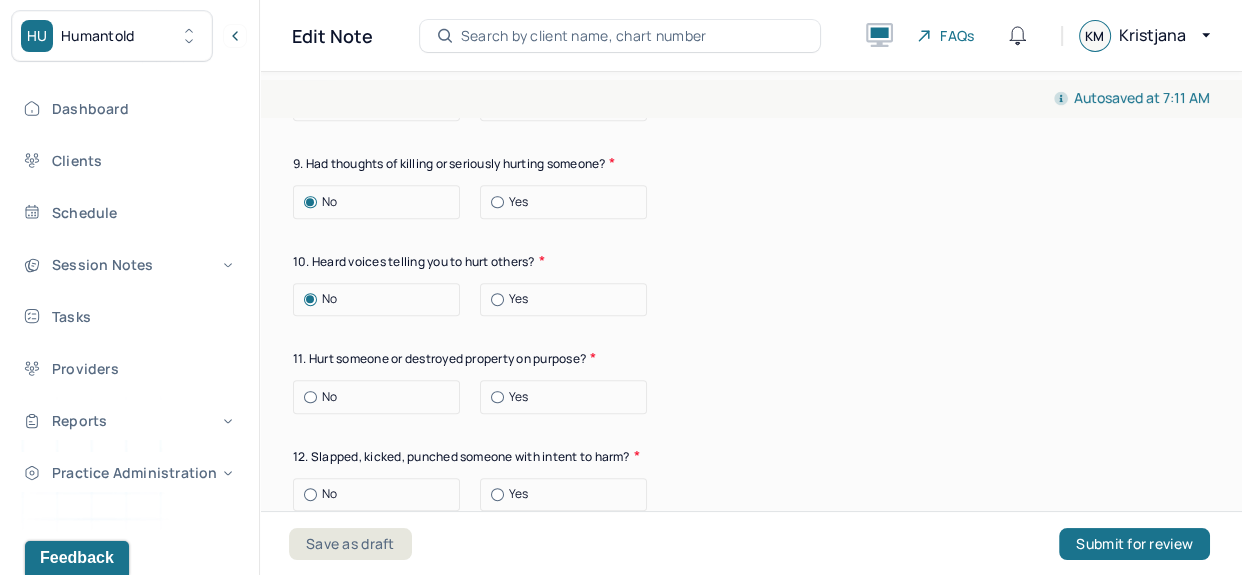 click on "Suicide risk assessment 1. Been so distressed you seriously wished to end your life? No [DATE] Recently 2. Has anything happened recently to make you feel you don’t want to live? No Yes Describe the situation Have you had/Do you have - 3. A specific plan of how you would kill yourself? No Yes 4. Access to weapons or means of hurting self? No Yes 5. Made serious suicide attempts No Yes 6. Purposely done something to hurt yourself? No Yes Describe the situation 7. Heard voices telling you to hurt yourself? No Yes 8. Had relatives who attempted or commited sucide? No Yes 9. Had thoughts of killing or seriously hurting someone? No Yes 10. Heard voices telling you to hurt others? No Yes 11. Hurt someone or destroyed property on purpose? No Yes 12. Slapped, kicked, punched someone with intent to harm? No Yes 13. Been arrested or detained for [MEDICAL_DATA]? No Yes 14. Been to jail for any reason? No Yes 15. Been on probation for any reason? No Yes 16. Do you have access to guns? No Yes" at bounding box center (751, -52) 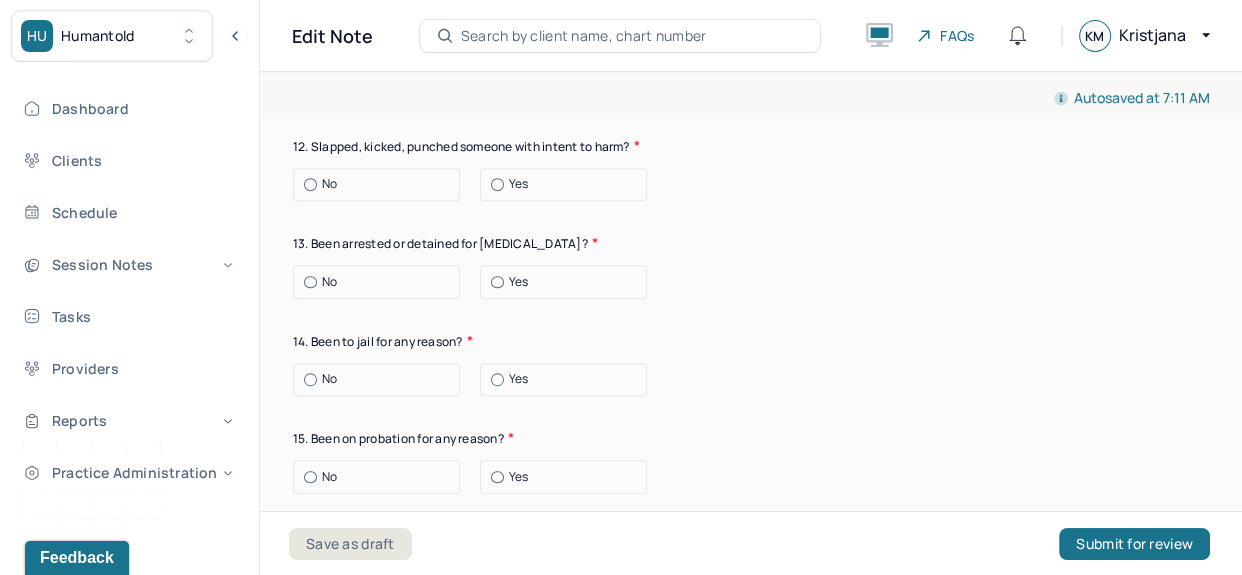 scroll, scrollTop: 8258, scrollLeft: 0, axis: vertical 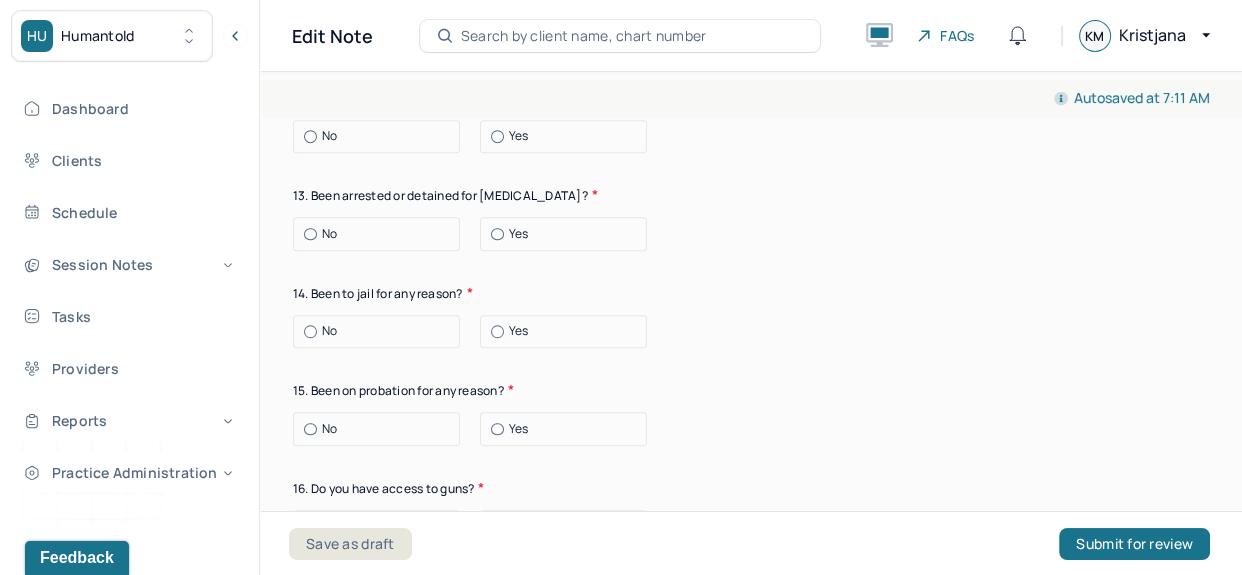 click on "No" at bounding box center (381, 136) 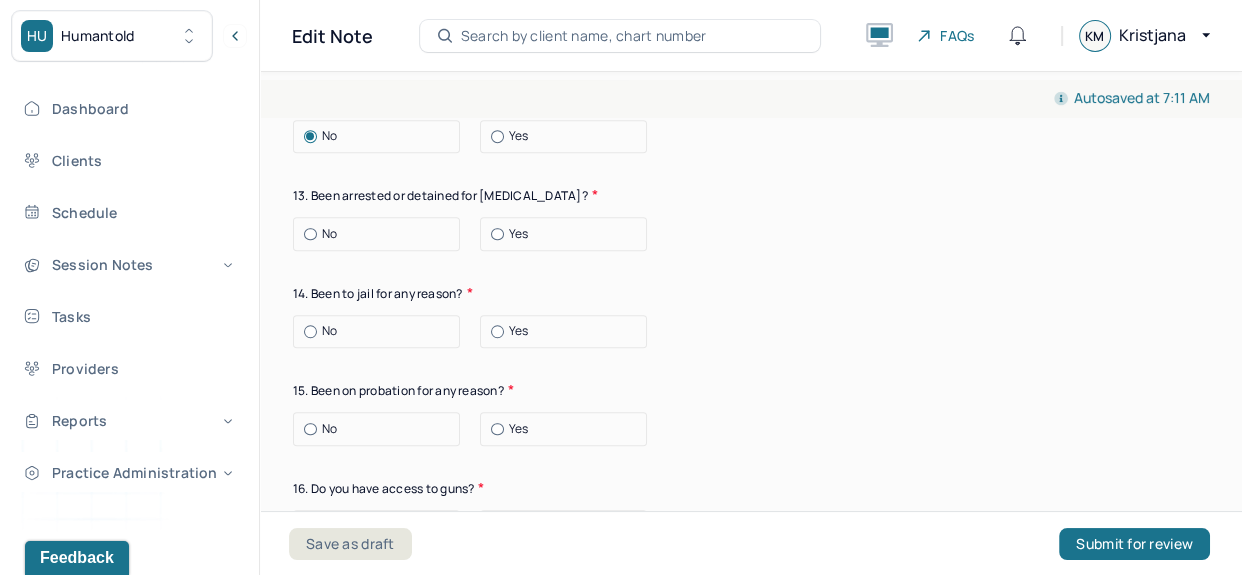 click on "No" at bounding box center [381, 234] 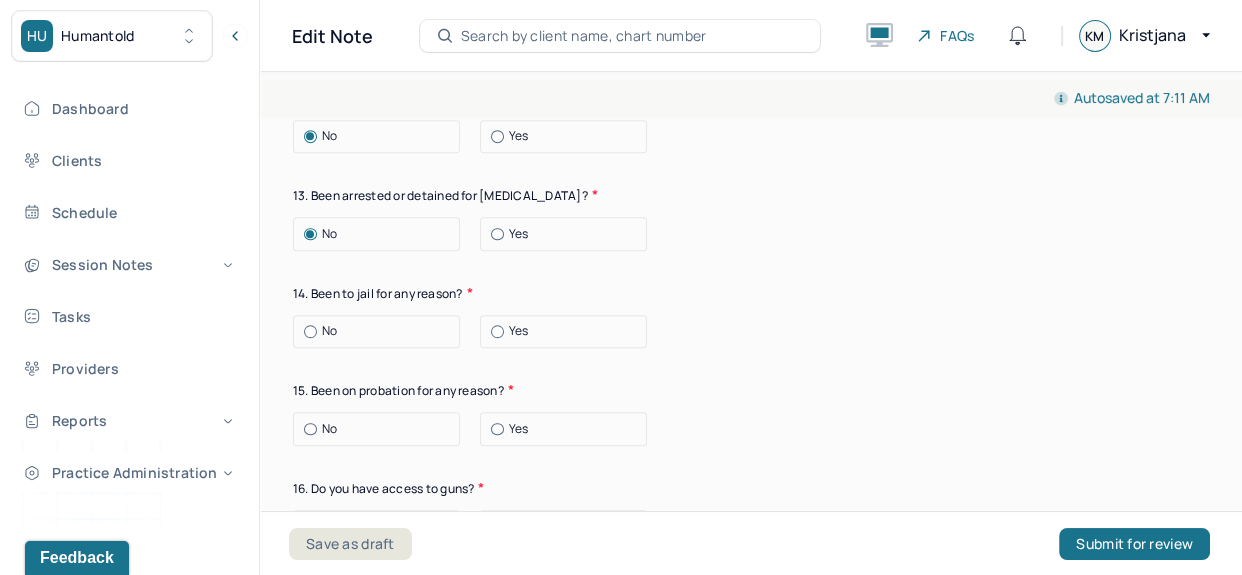 click on "No" at bounding box center (381, 331) 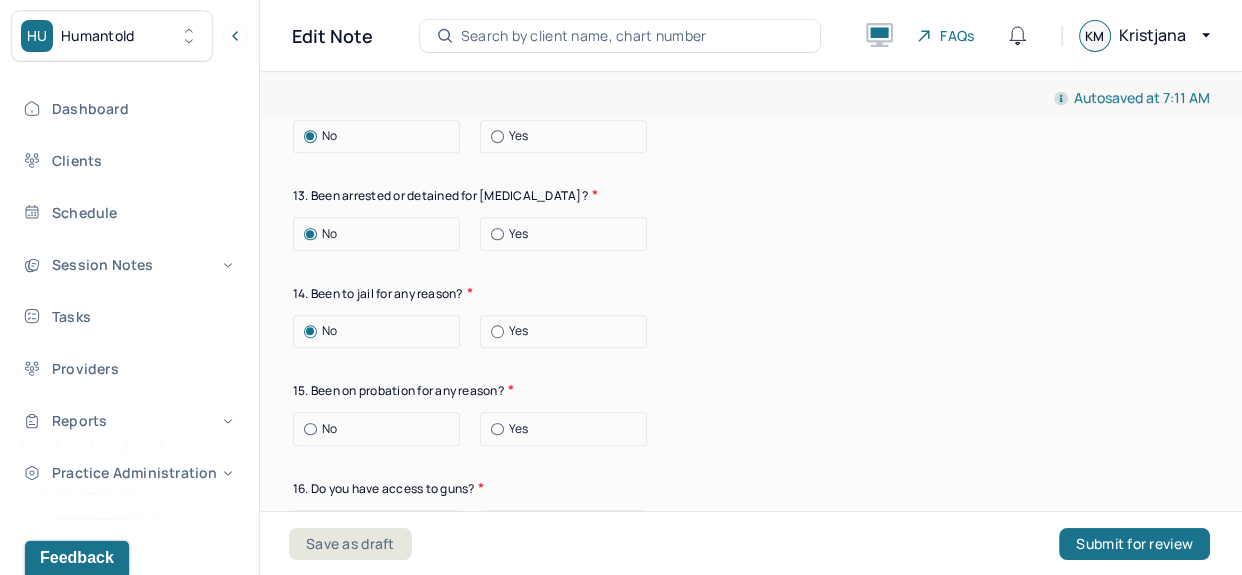 click on "No" at bounding box center [381, 429] 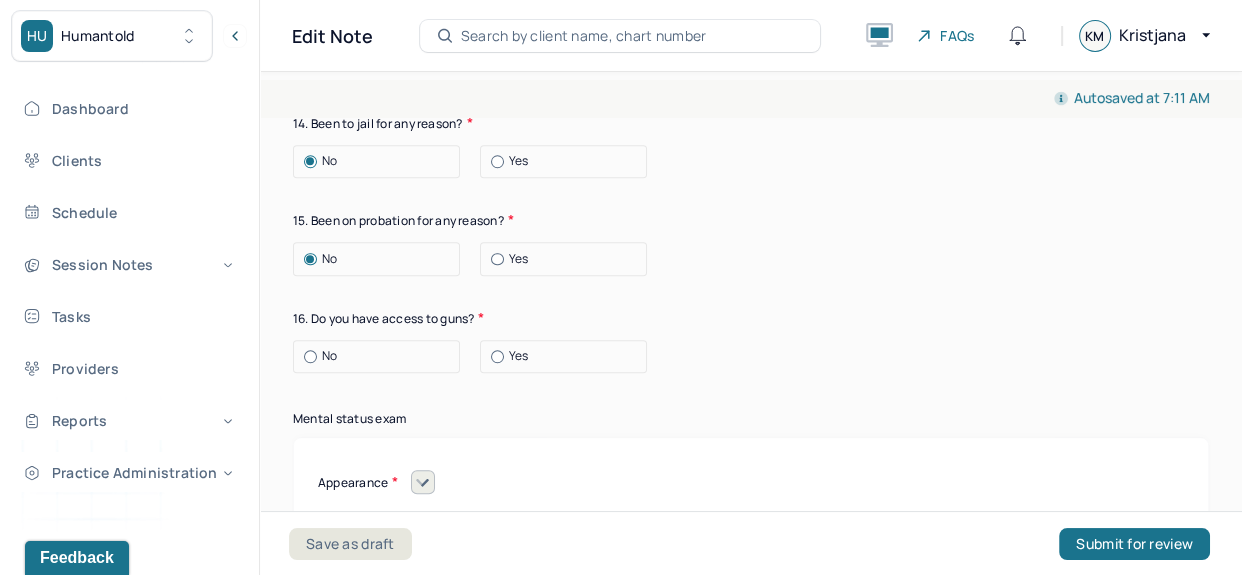 click on "No" at bounding box center (381, 356) 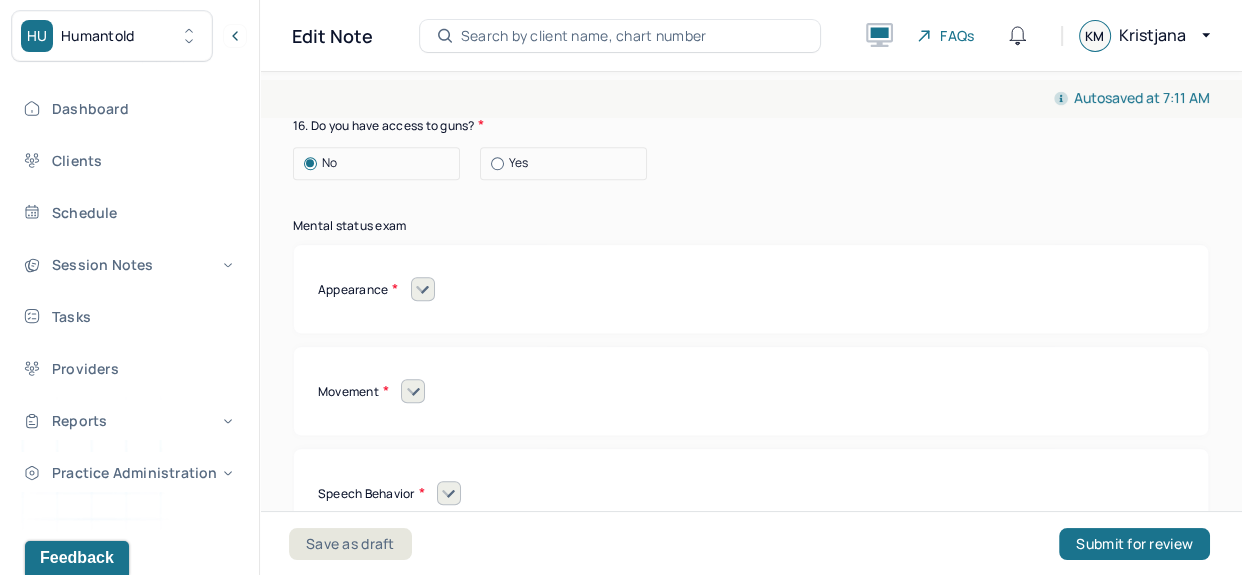 scroll, scrollTop: 8622, scrollLeft: 0, axis: vertical 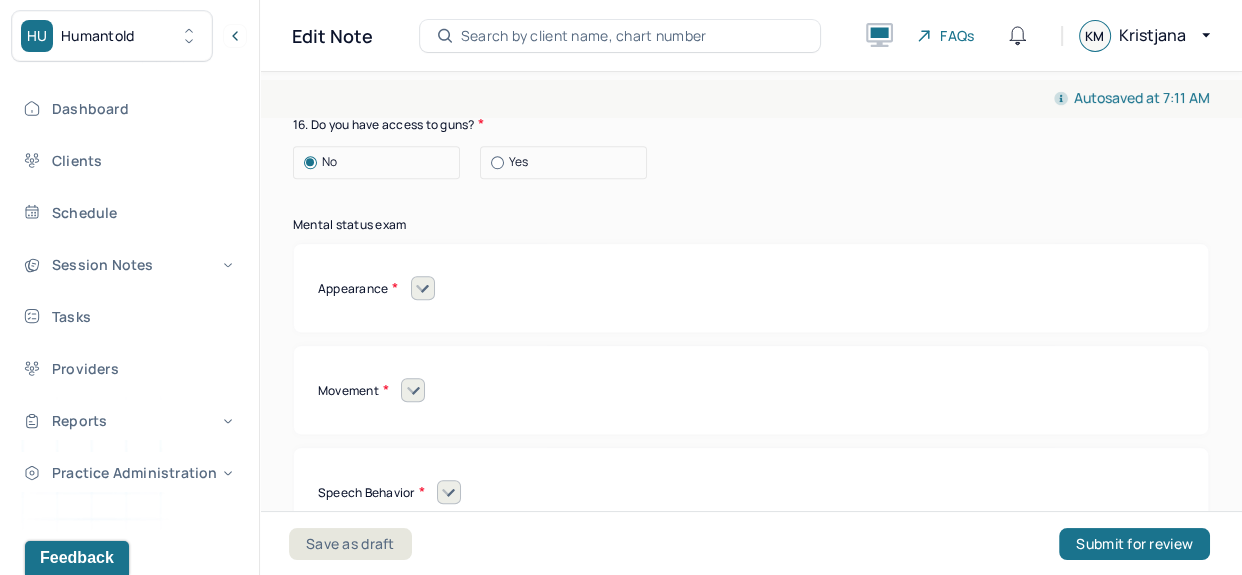 click at bounding box center (423, 288) 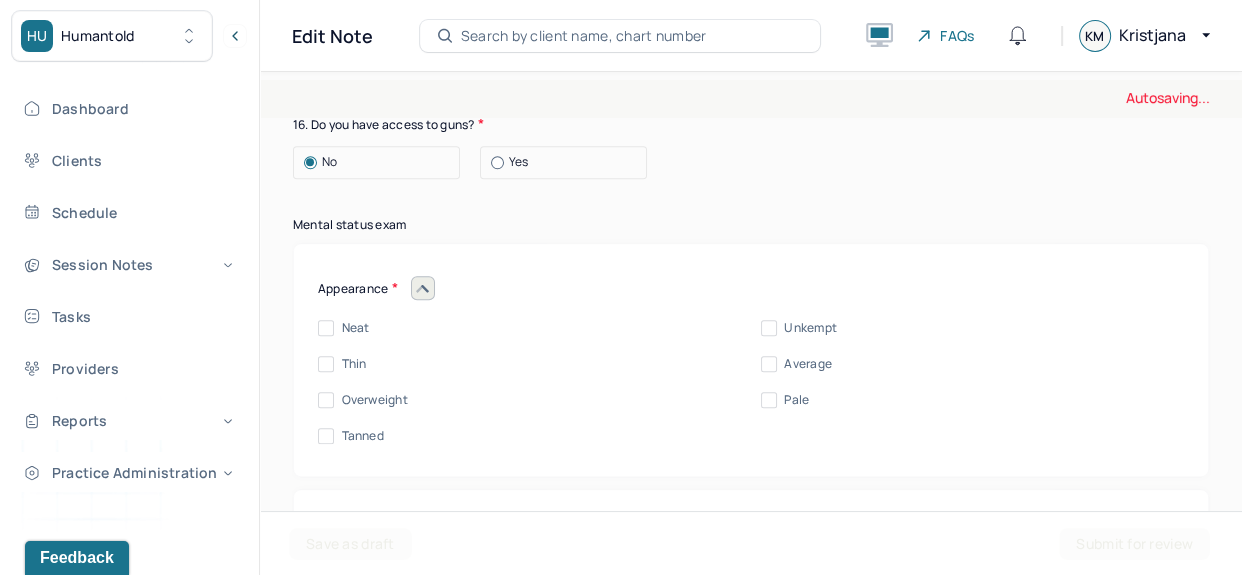scroll, scrollTop: 8702, scrollLeft: 0, axis: vertical 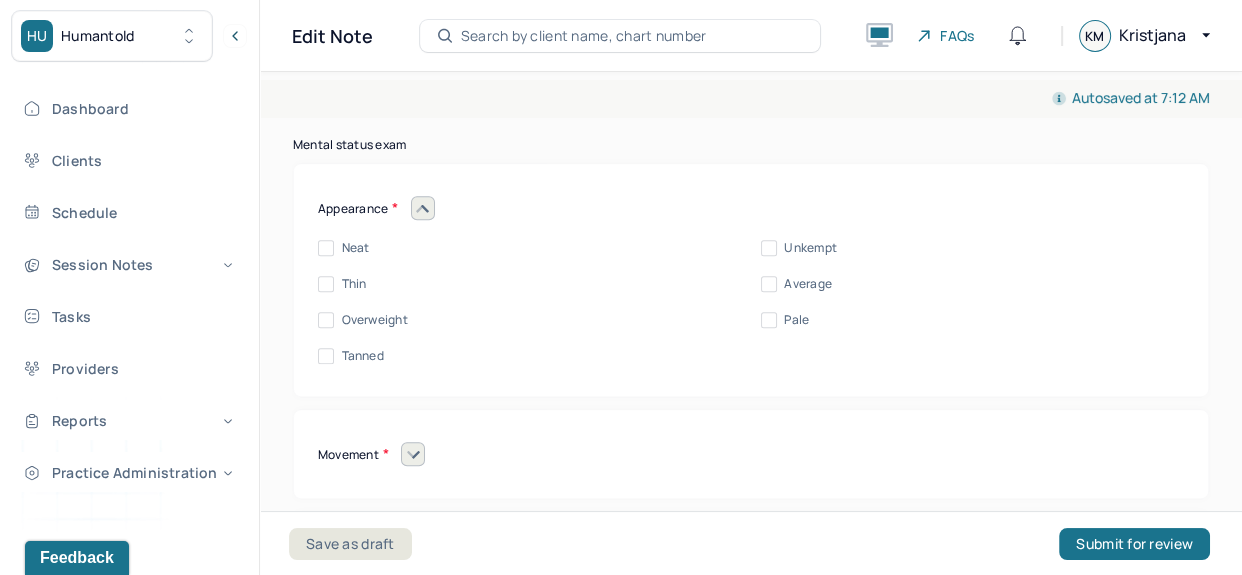 click on "Average" at bounding box center [808, 284] 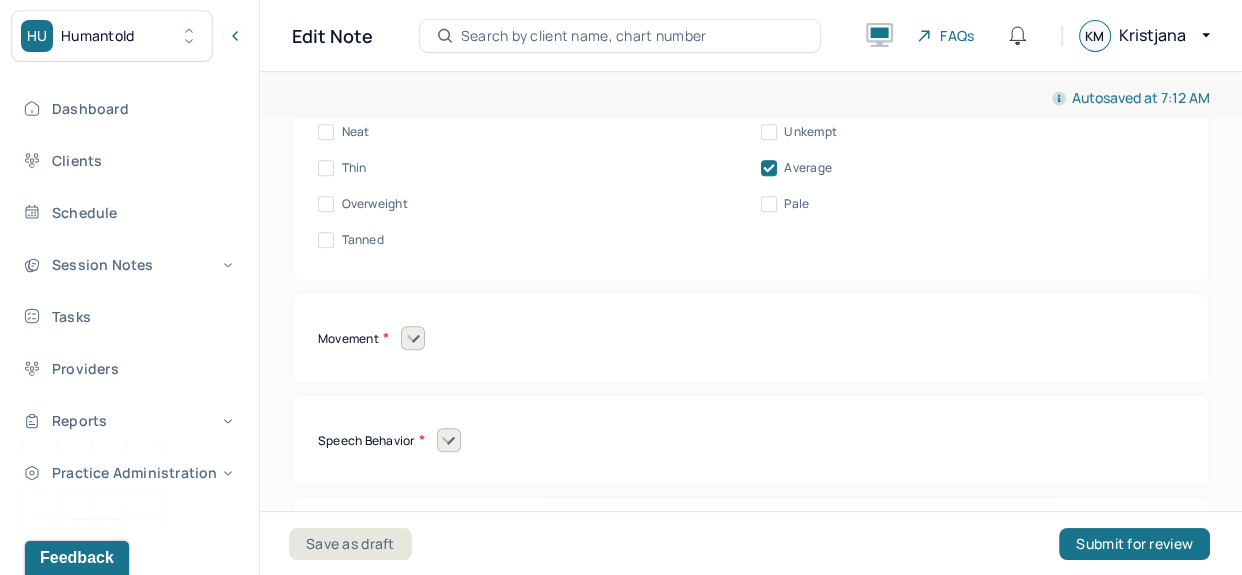 click at bounding box center [413, 338] 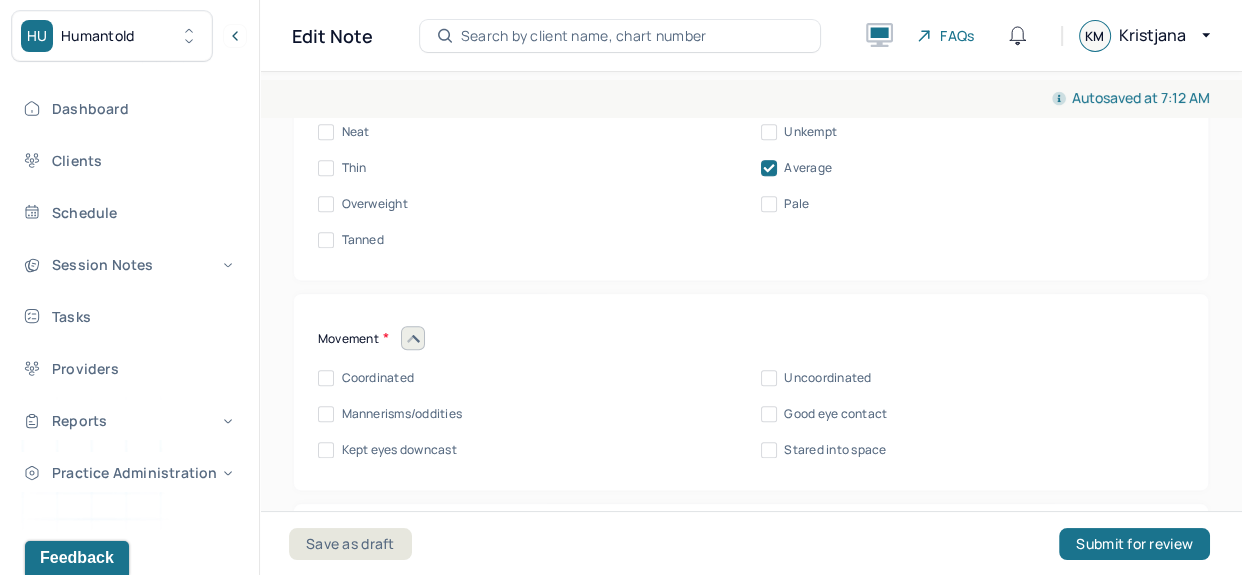 scroll, scrollTop: 8910, scrollLeft: 0, axis: vertical 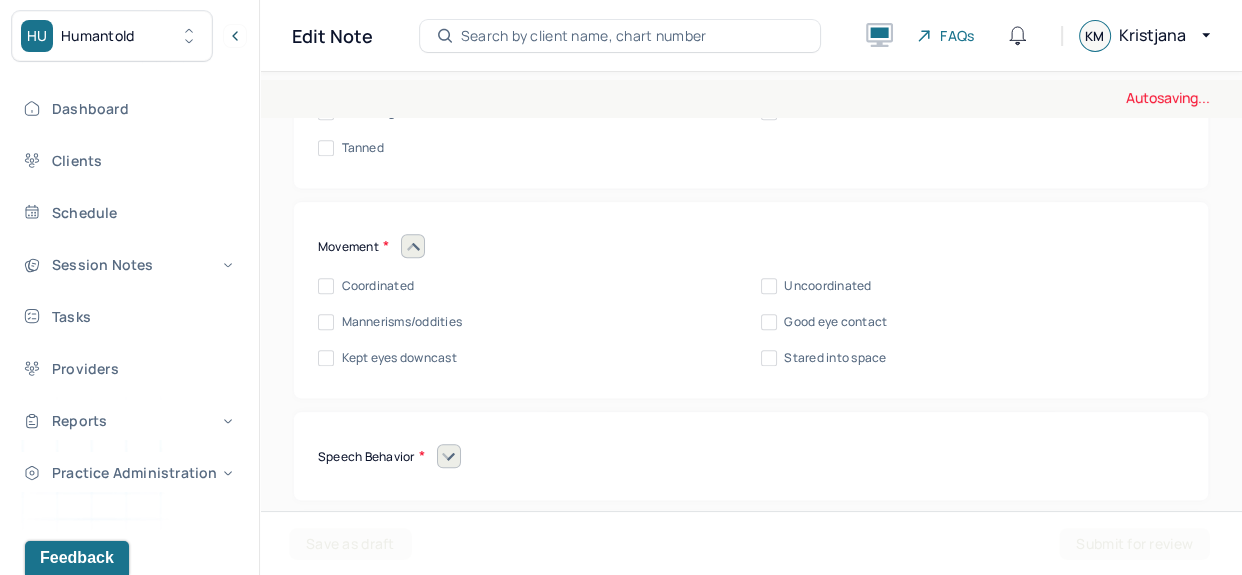 click on "Coordinated Uncoordinated Mannerisms/oddities Good eye contact Kept eyes downcast Stared into space" at bounding box center (751, 312) 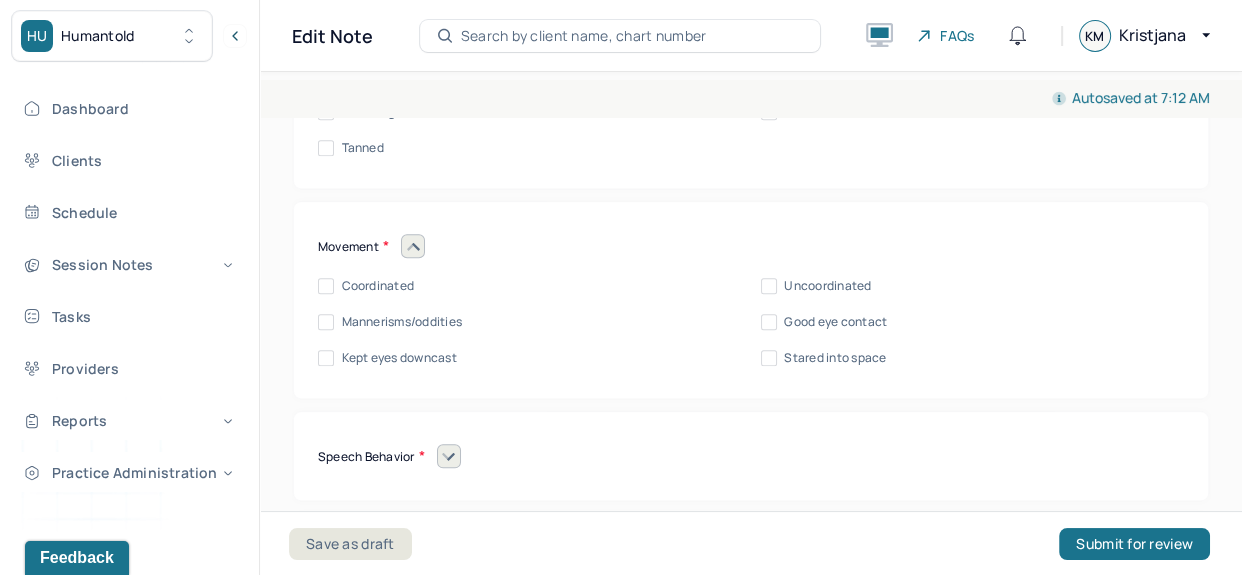 click on "Coordinated" at bounding box center [378, 286] 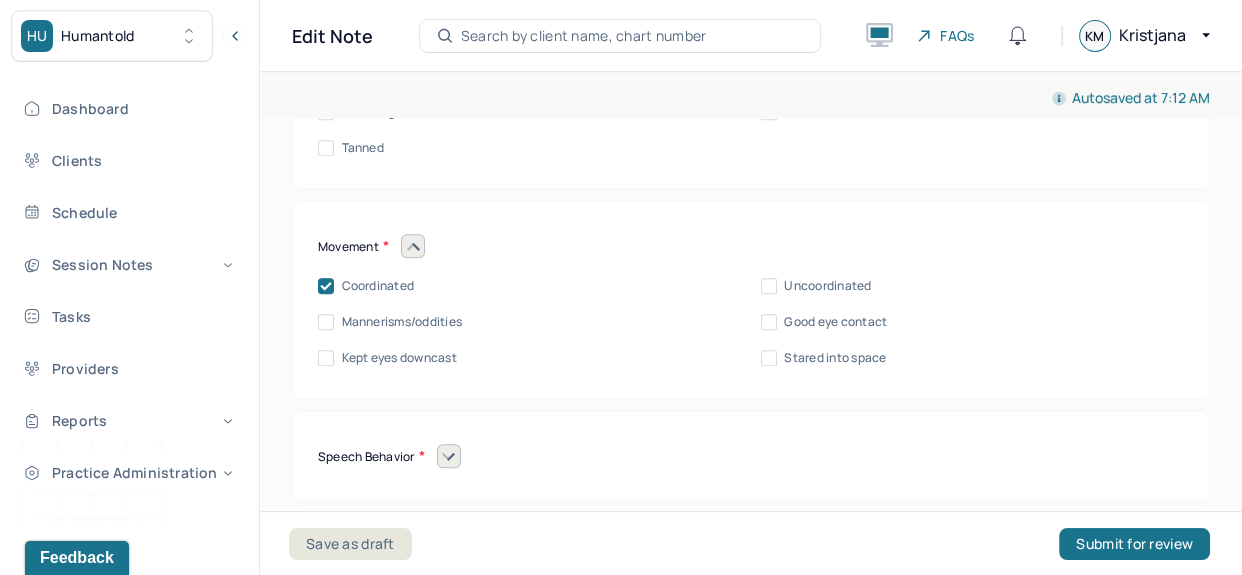 scroll, scrollTop: 9046, scrollLeft: 0, axis: vertical 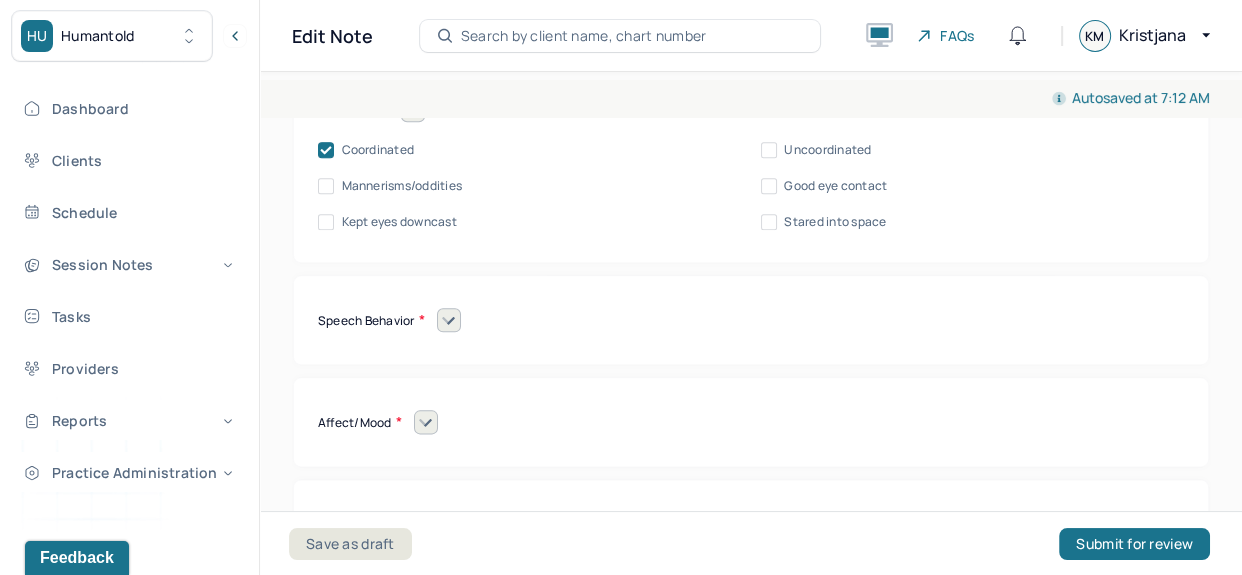 click 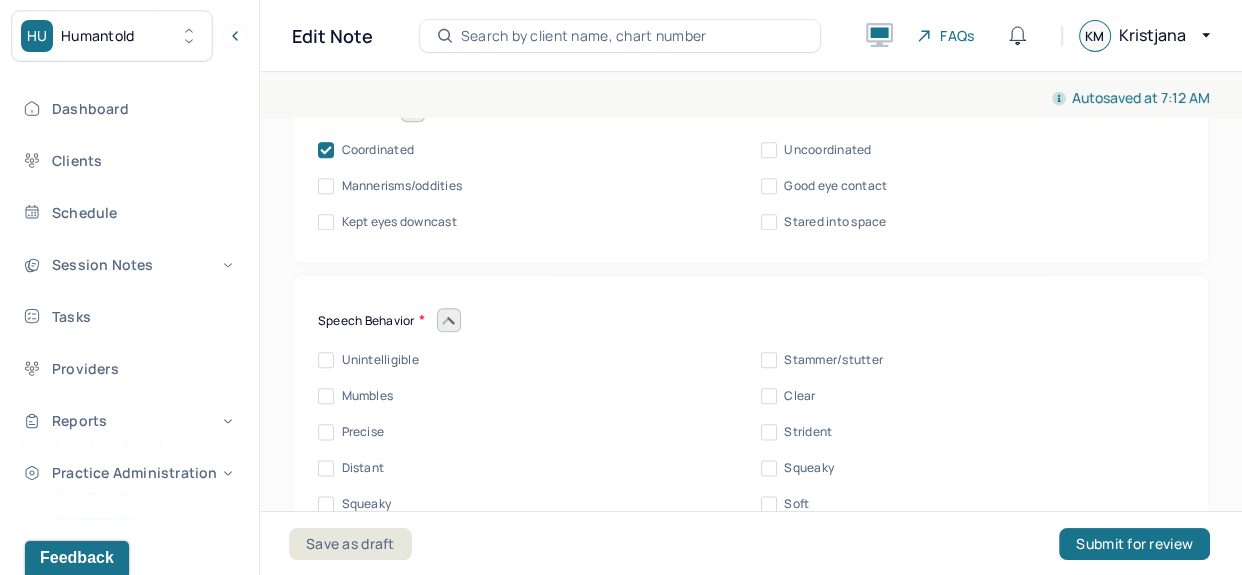 scroll, scrollTop: 9225, scrollLeft: 0, axis: vertical 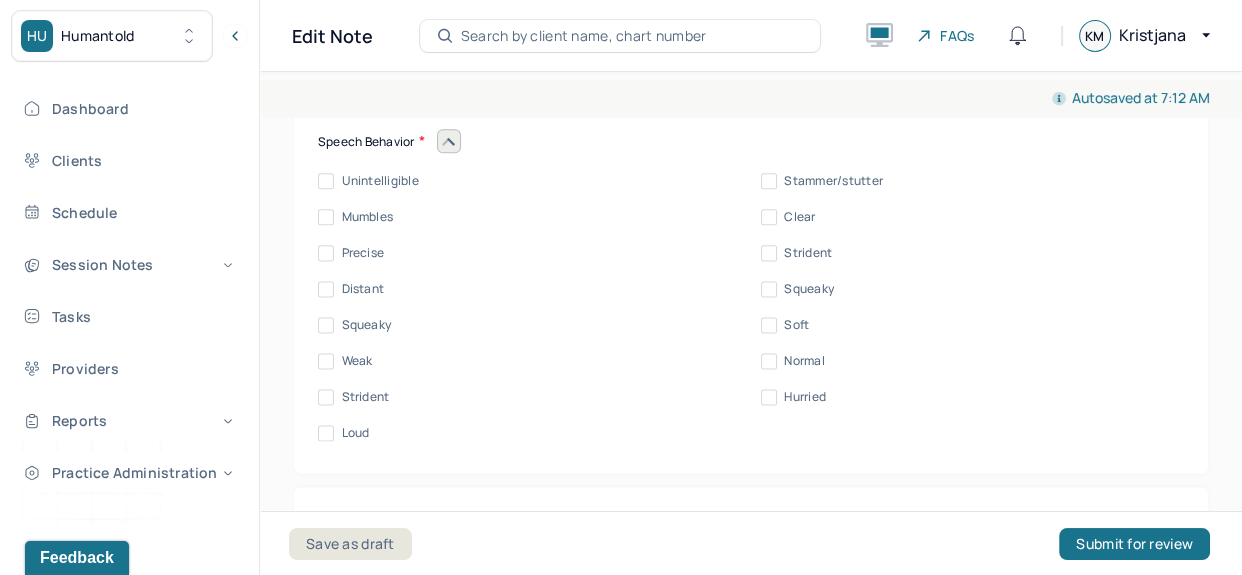click on "Normal" at bounding box center (769, 361) 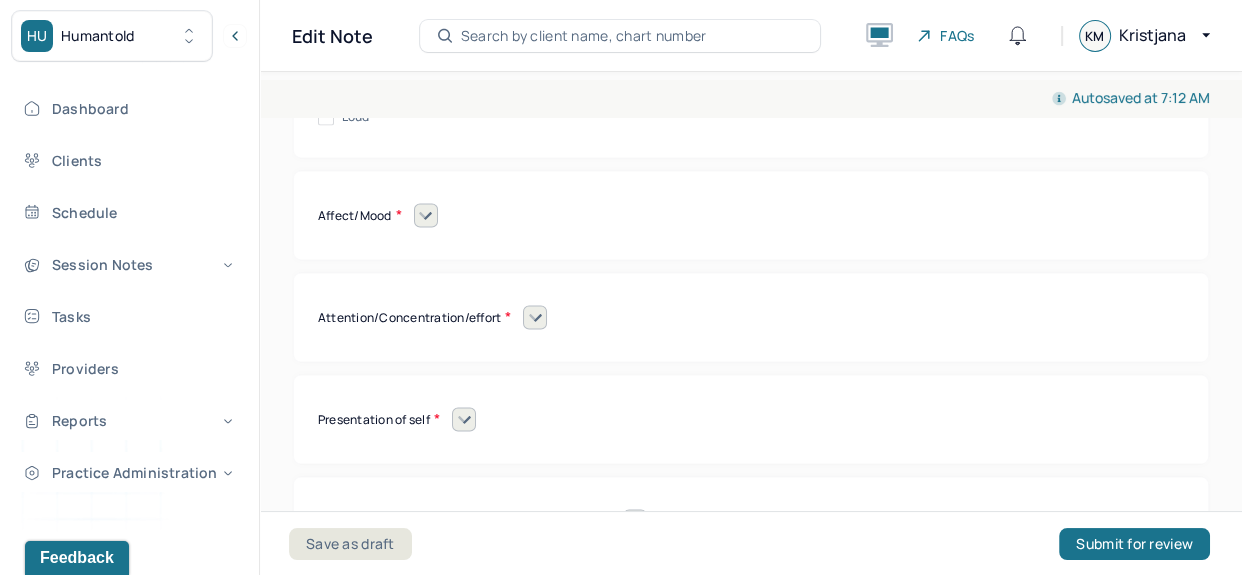 scroll, scrollTop: 9545, scrollLeft: 0, axis: vertical 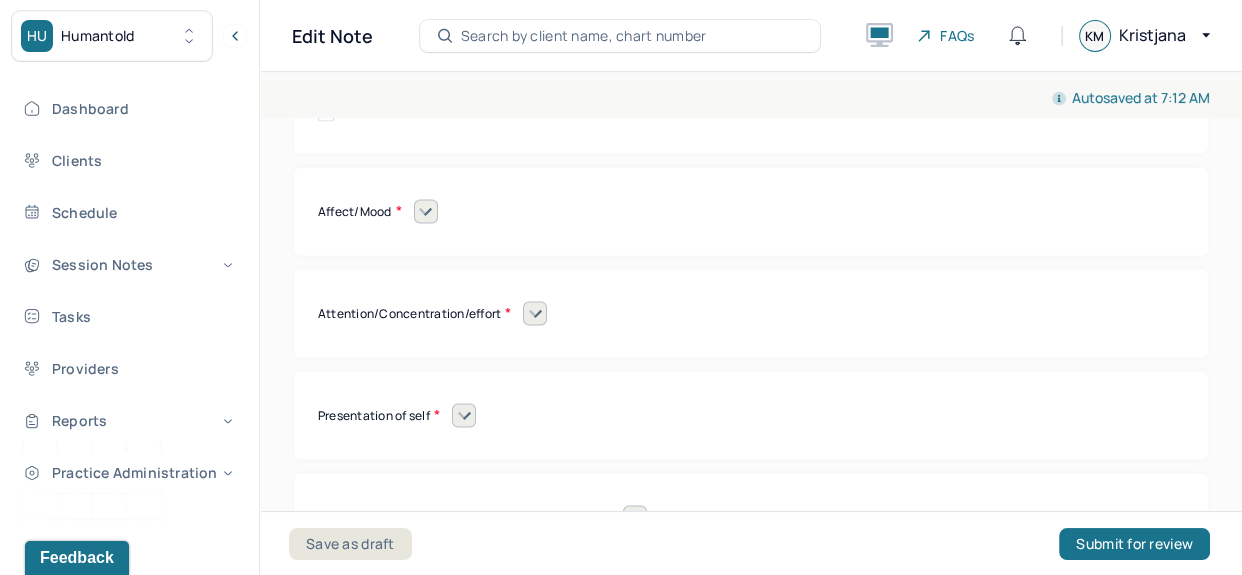 click 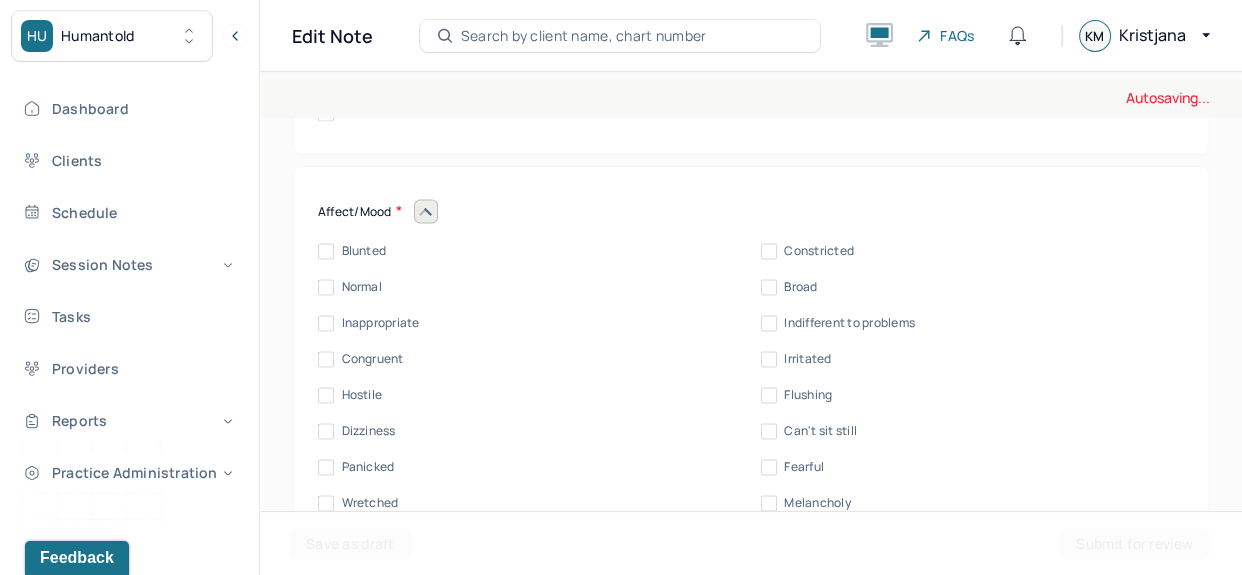 click on "Normal" at bounding box center [362, 287] 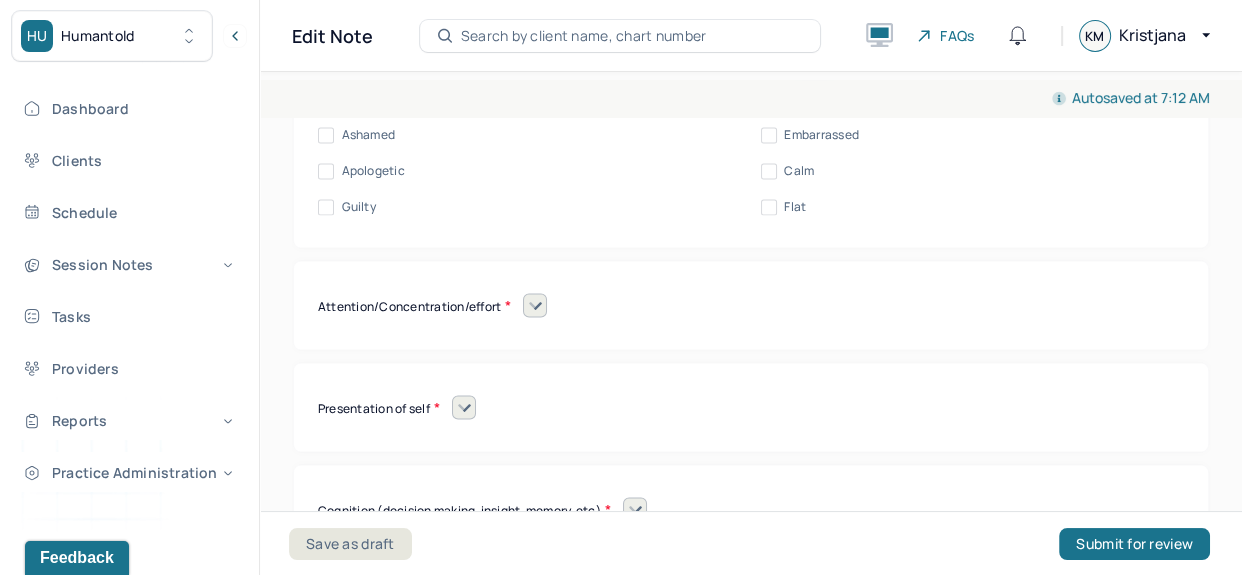 scroll, scrollTop: 10094, scrollLeft: 0, axis: vertical 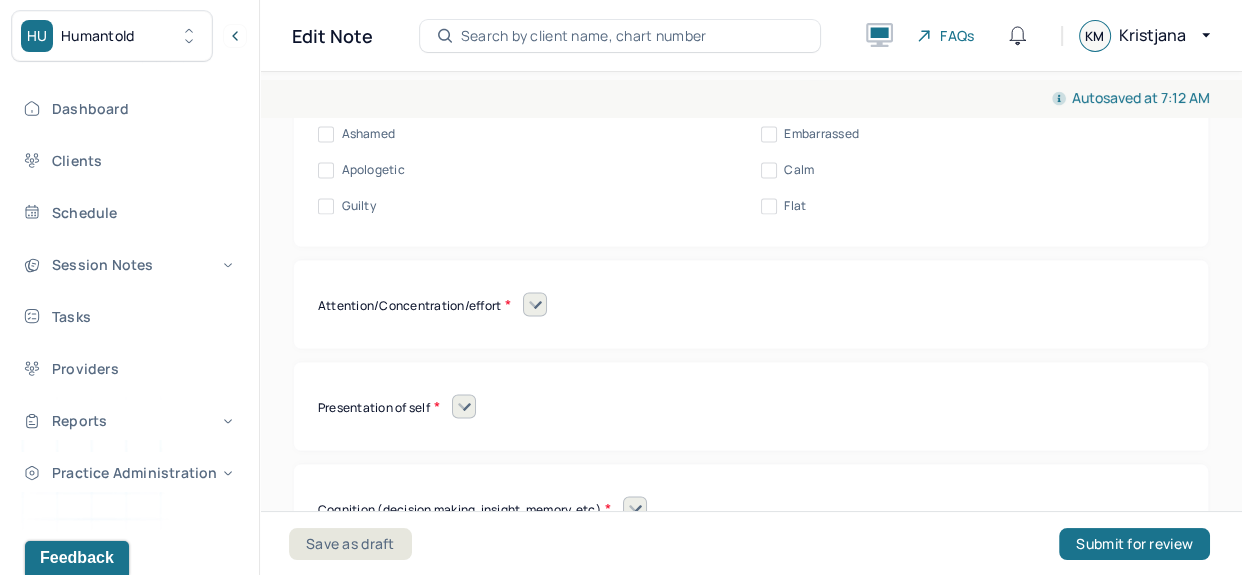 click 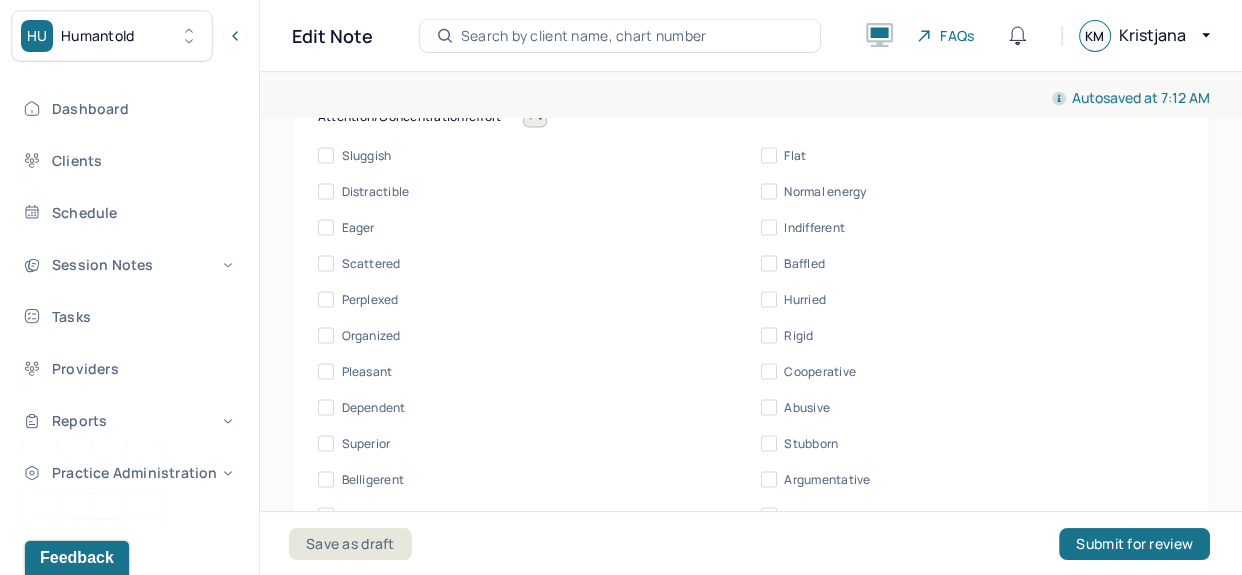 scroll, scrollTop: 10287, scrollLeft: 0, axis: vertical 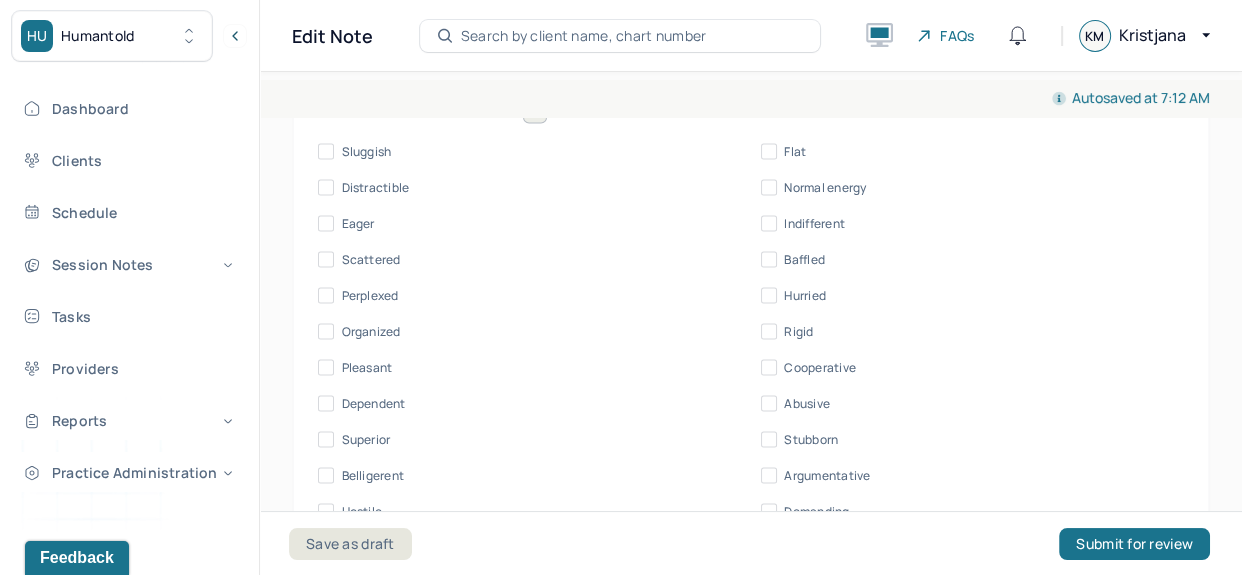 click on "Normal energy" at bounding box center (825, 187) 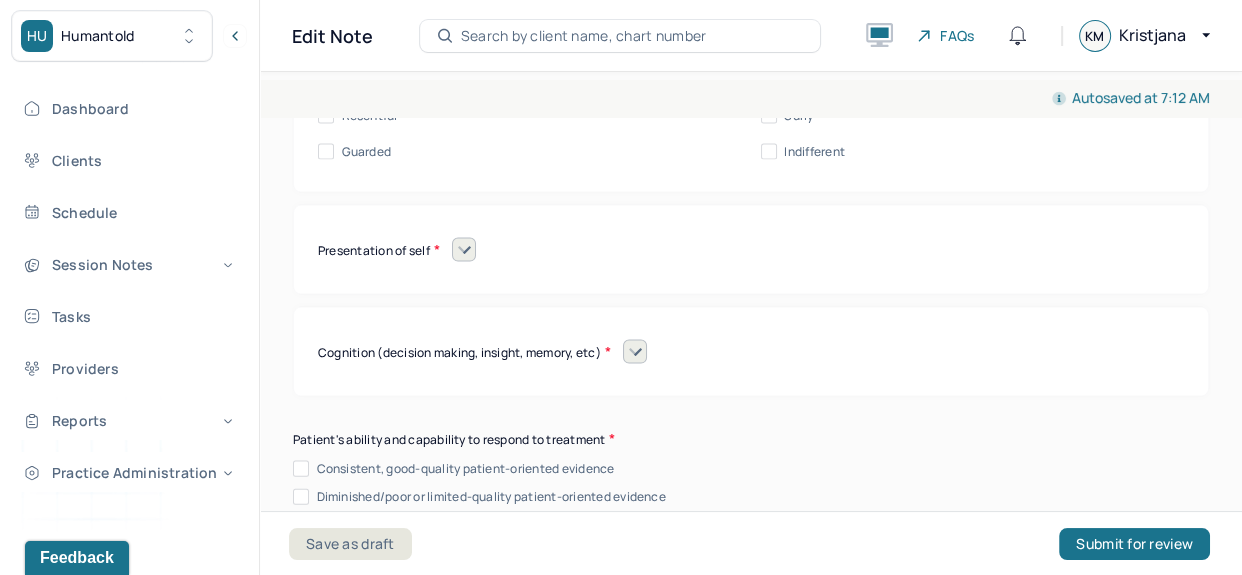 scroll, scrollTop: 10719, scrollLeft: 0, axis: vertical 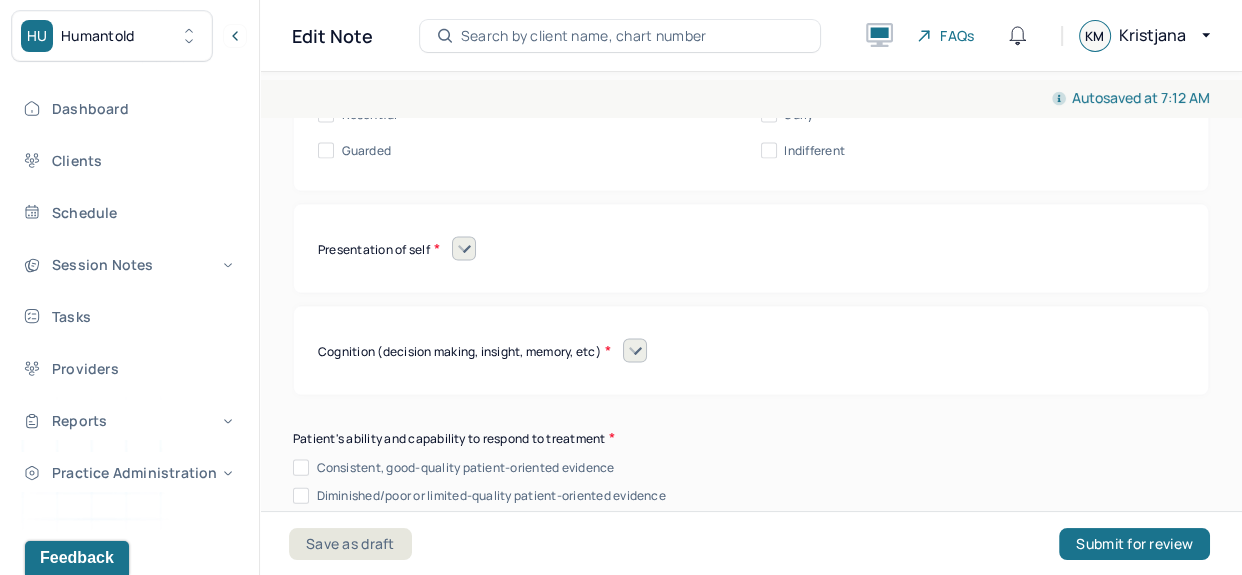 click 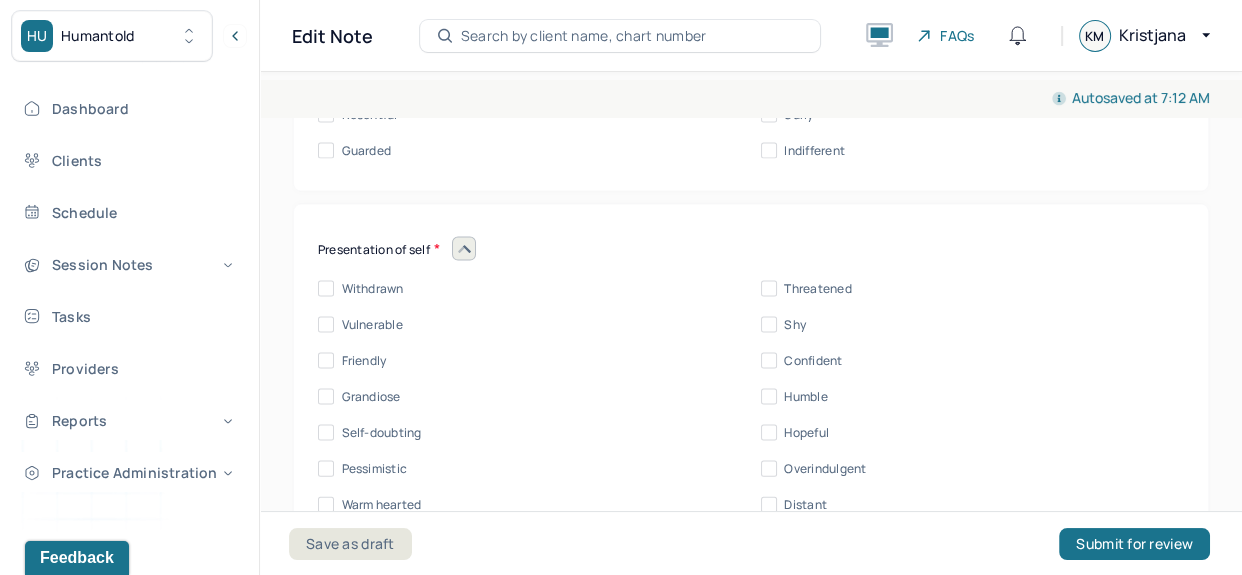 click on "Withdrawn Threatened Vulnerable Shy Friendly Confident Grandiose Humble Self-doubting Hopeful Pessimistic Overindulgent Warm hearted Distant Harsh" at bounding box center [751, 415] 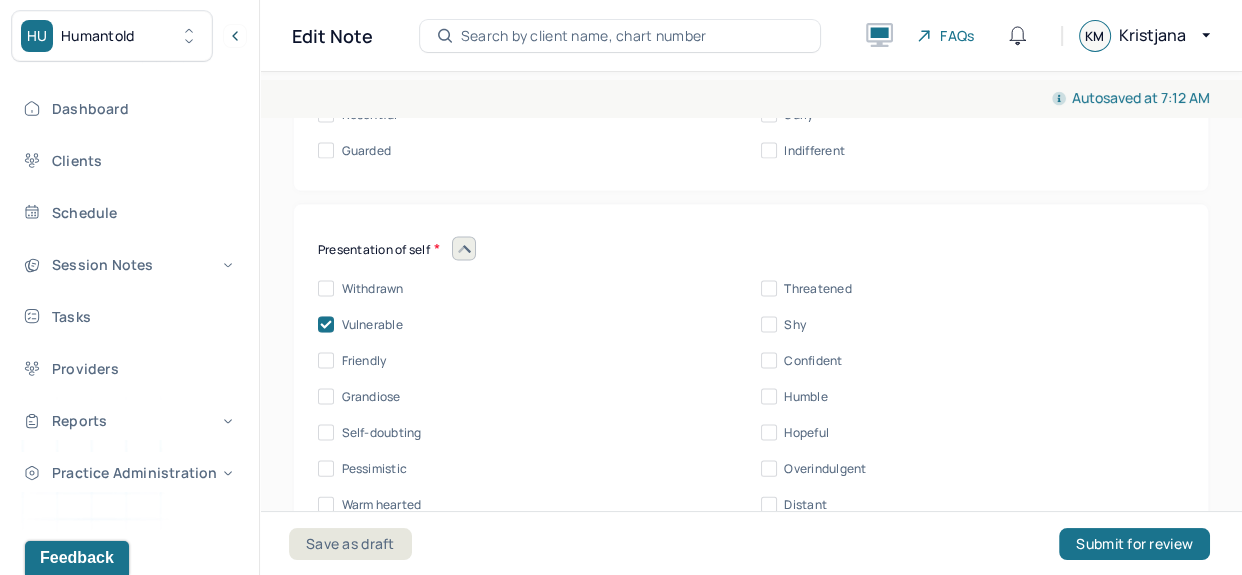 click 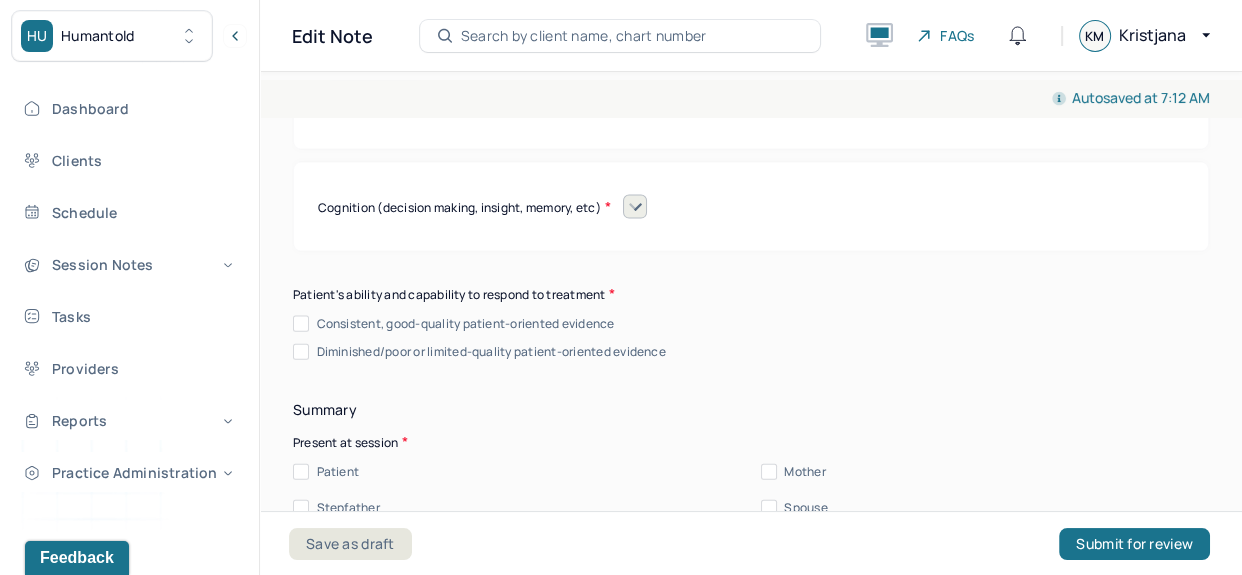 scroll, scrollTop: 10864, scrollLeft: 0, axis: vertical 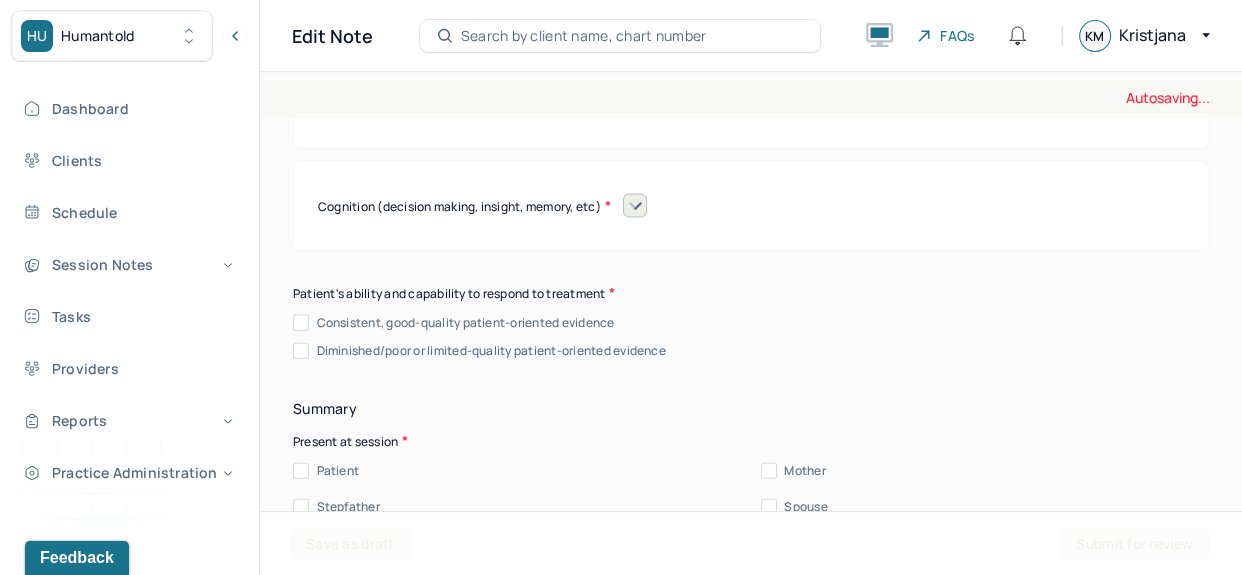click at bounding box center (635, 206) 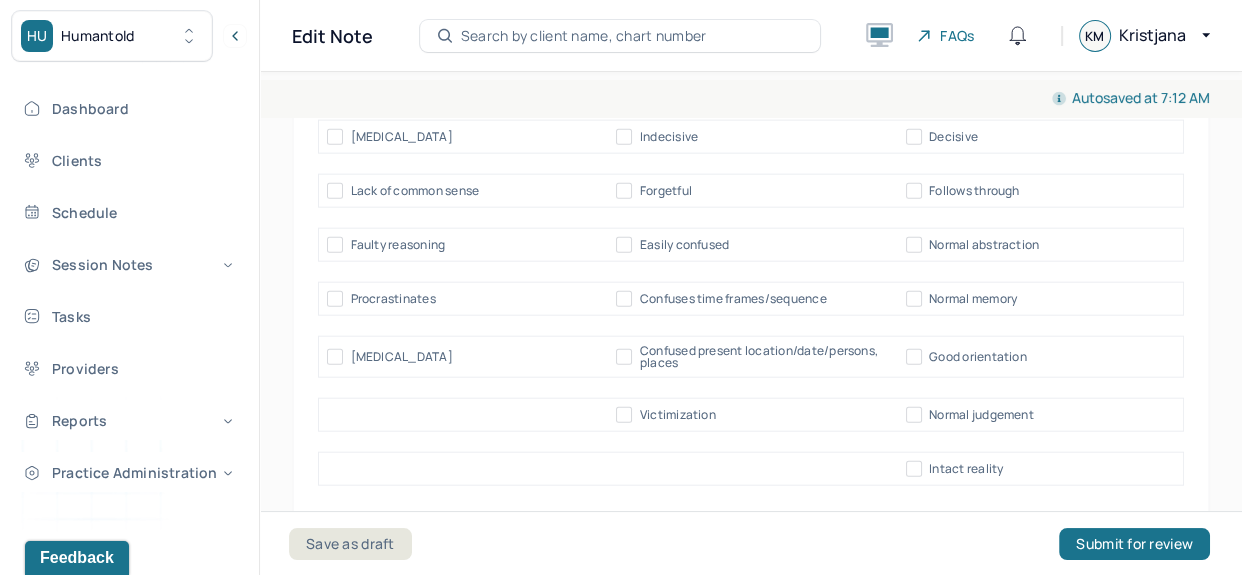 scroll, scrollTop: 11250, scrollLeft: 0, axis: vertical 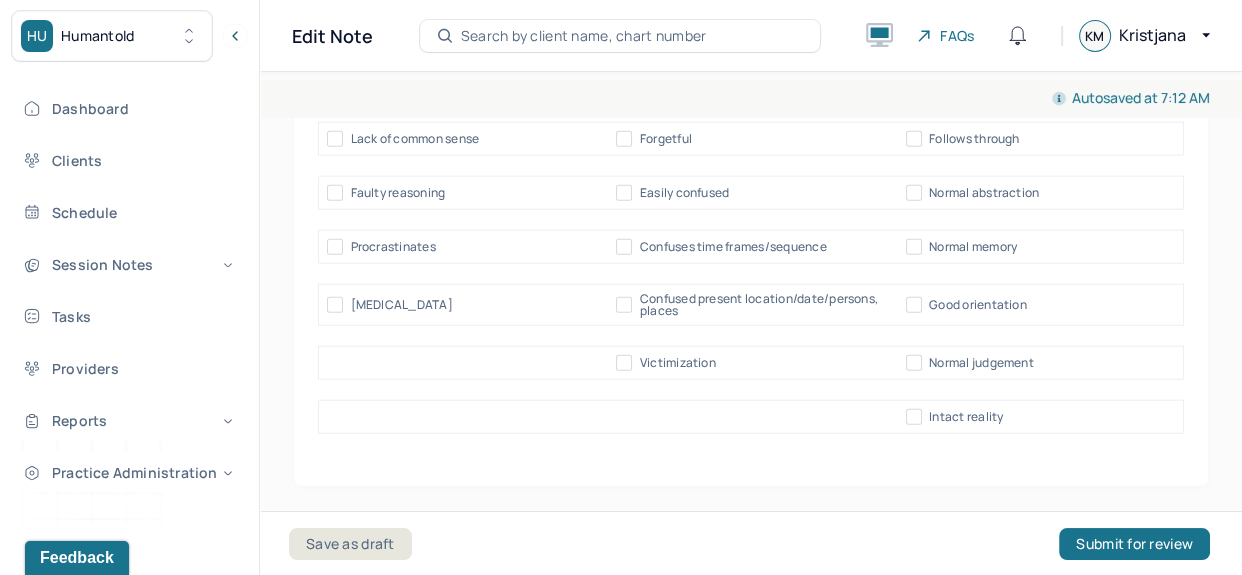 click on "Normal judgement" at bounding box center (981, 363) 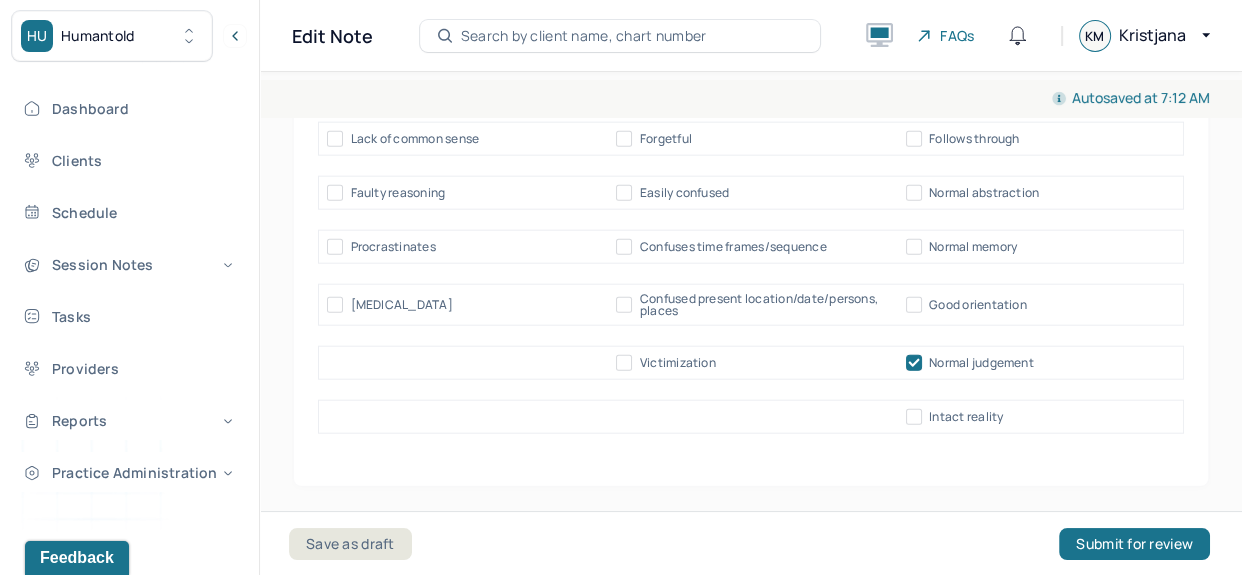 click on "Normal memory" at bounding box center (973, 247) 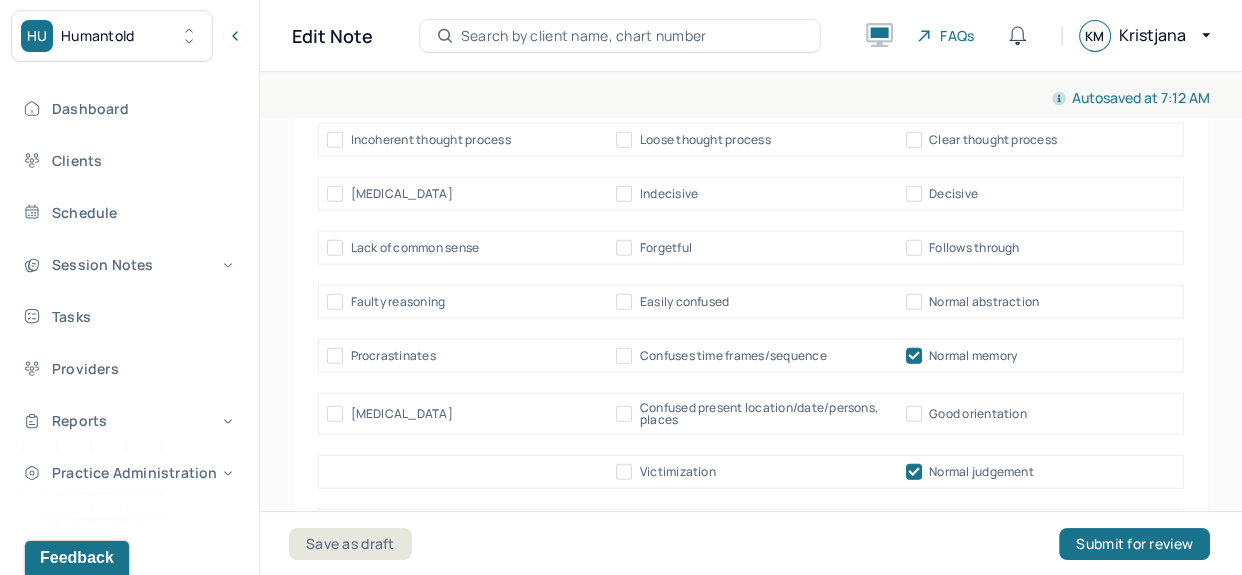 scroll, scrollTop: 11140, scrollLeft: 0, axis: vertical 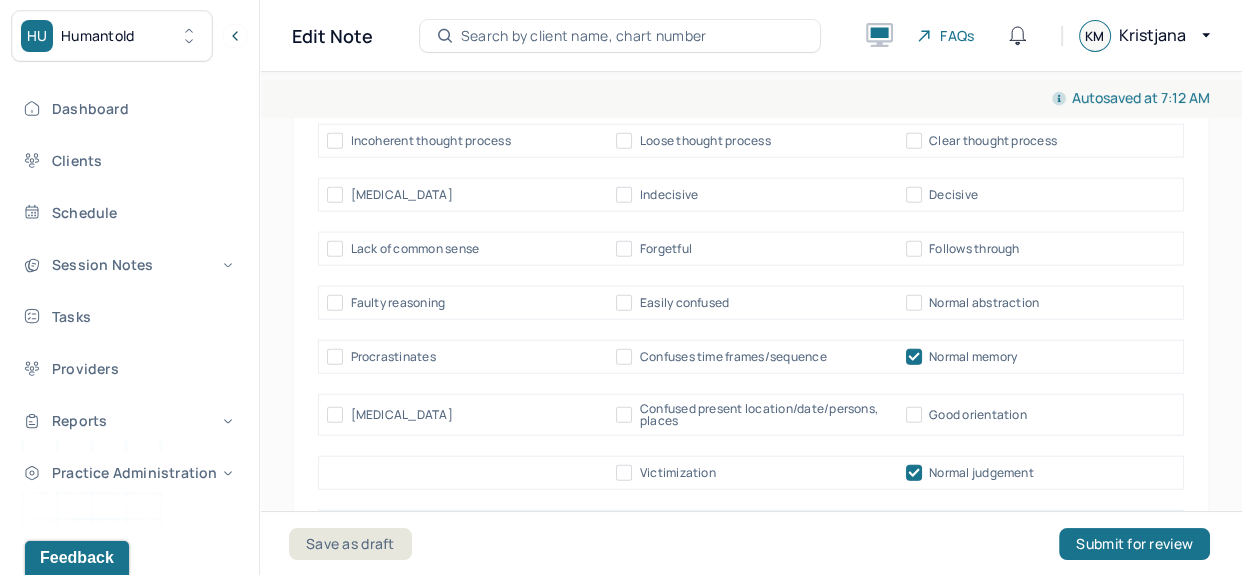click on "Good orientation" at bounding box center [978, 415] 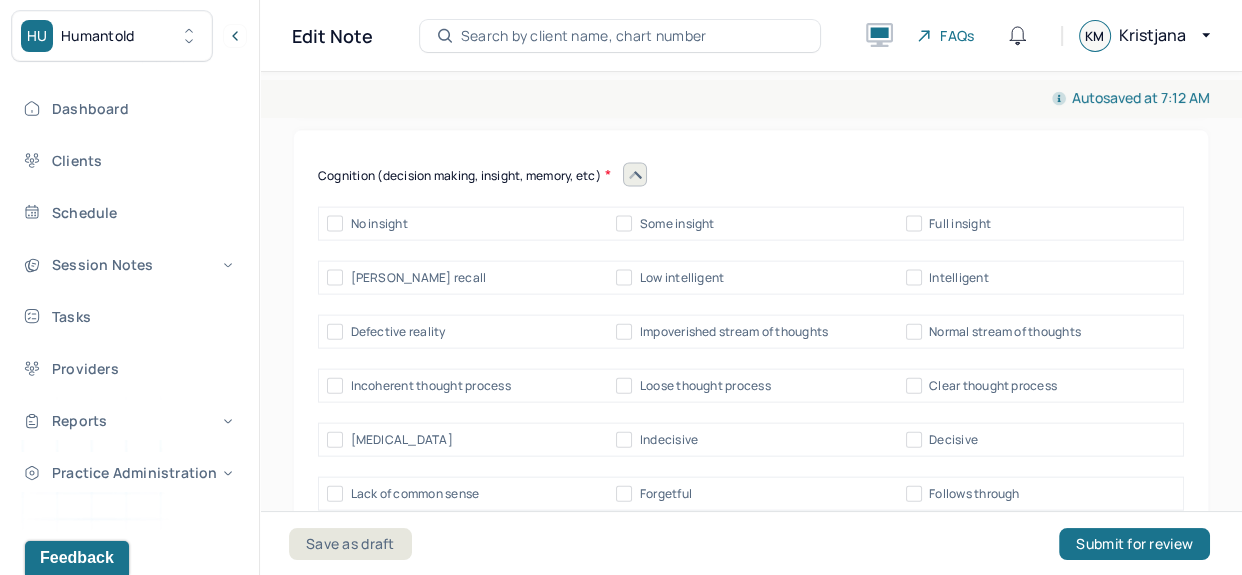 scroll, scrollTop: 10894, scrollLeft: 0, axis: vertical 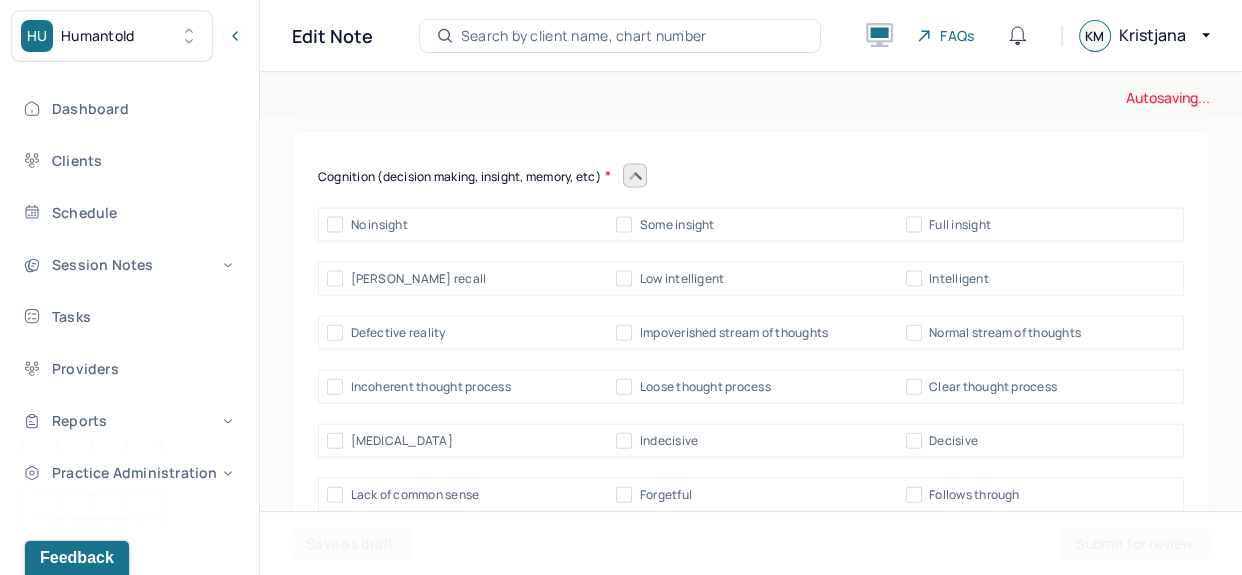 click on "Intelligent" at bounding box center (959, 279) 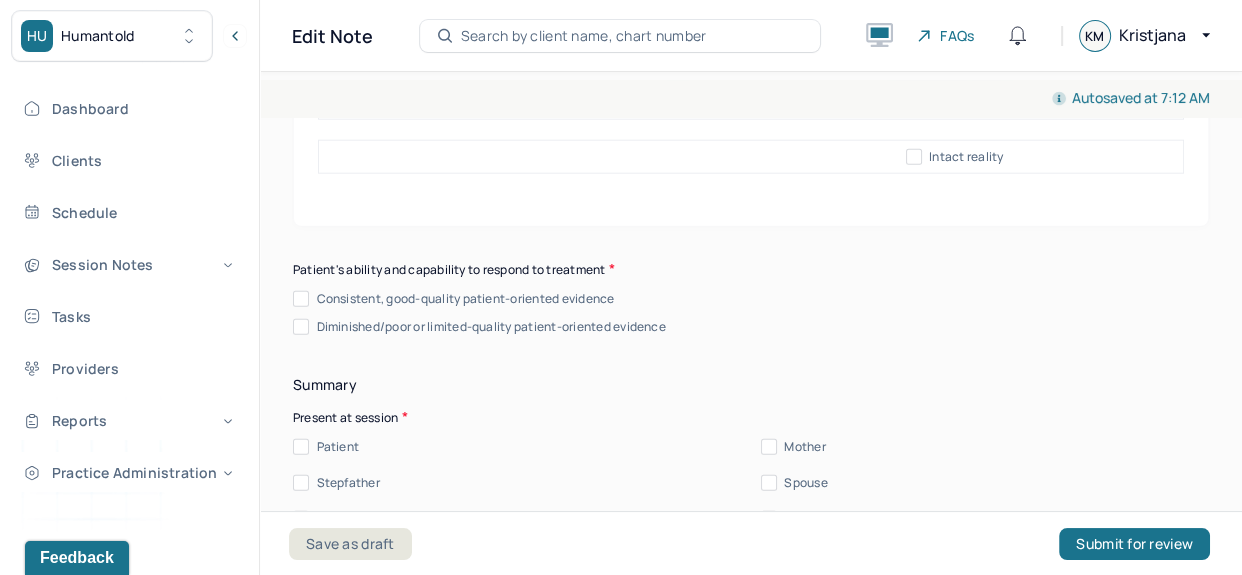 click on "Consistent, good-quality patient-oriented evidence" at bounding box center [466, 299] 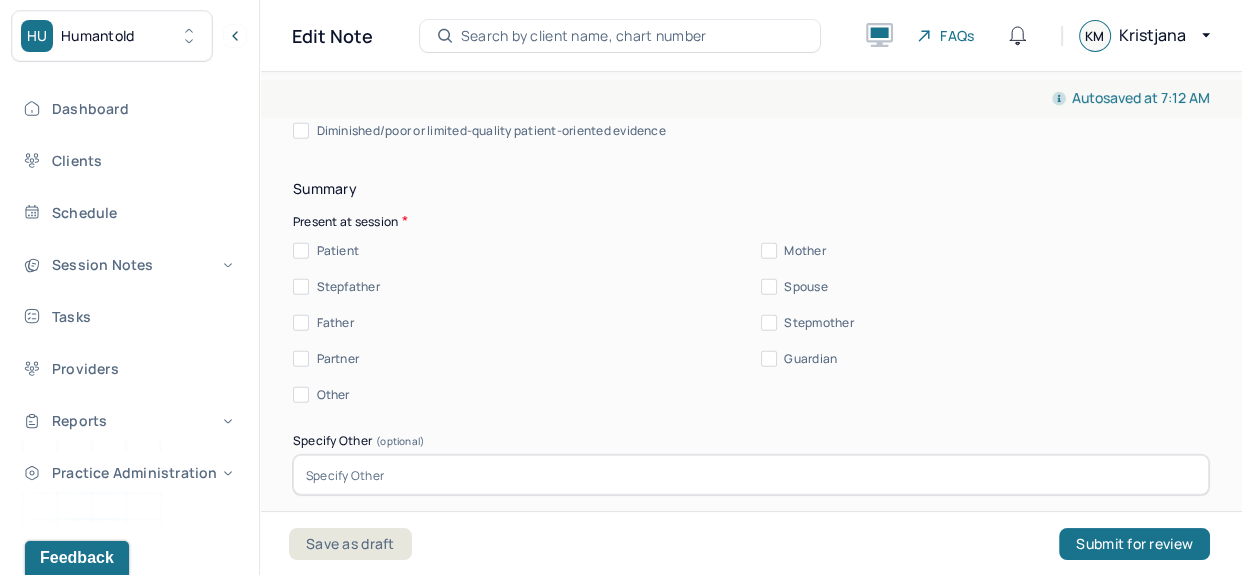 scroll, scrollTop: 11708, scrollLeft: 0, axis: vertical 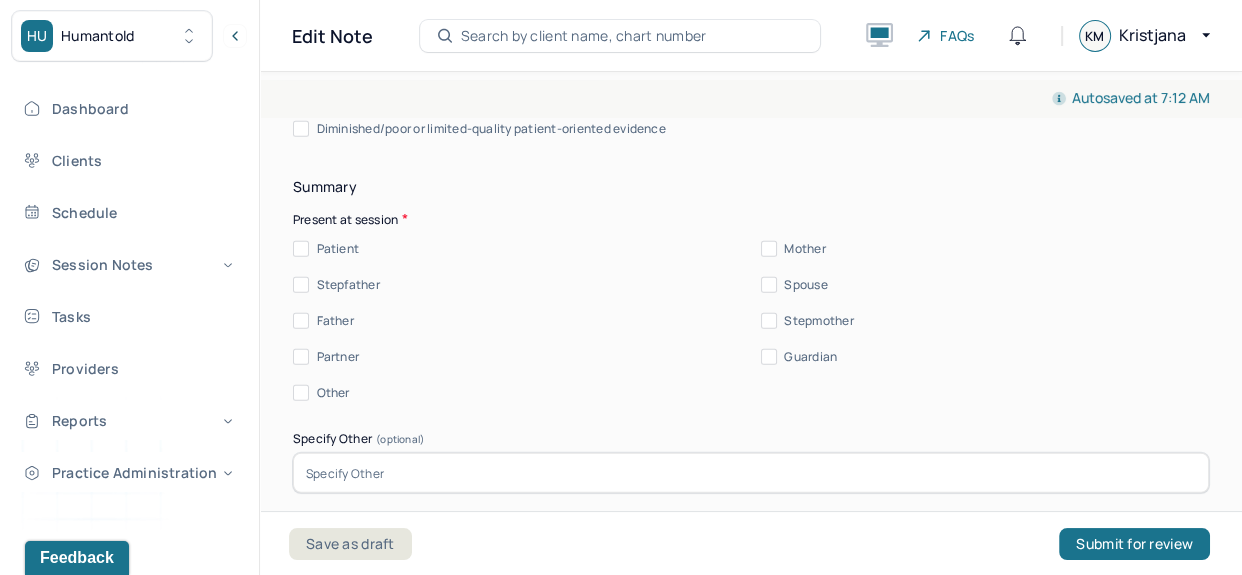 click on "Patient" at bounding box center [338, 249] 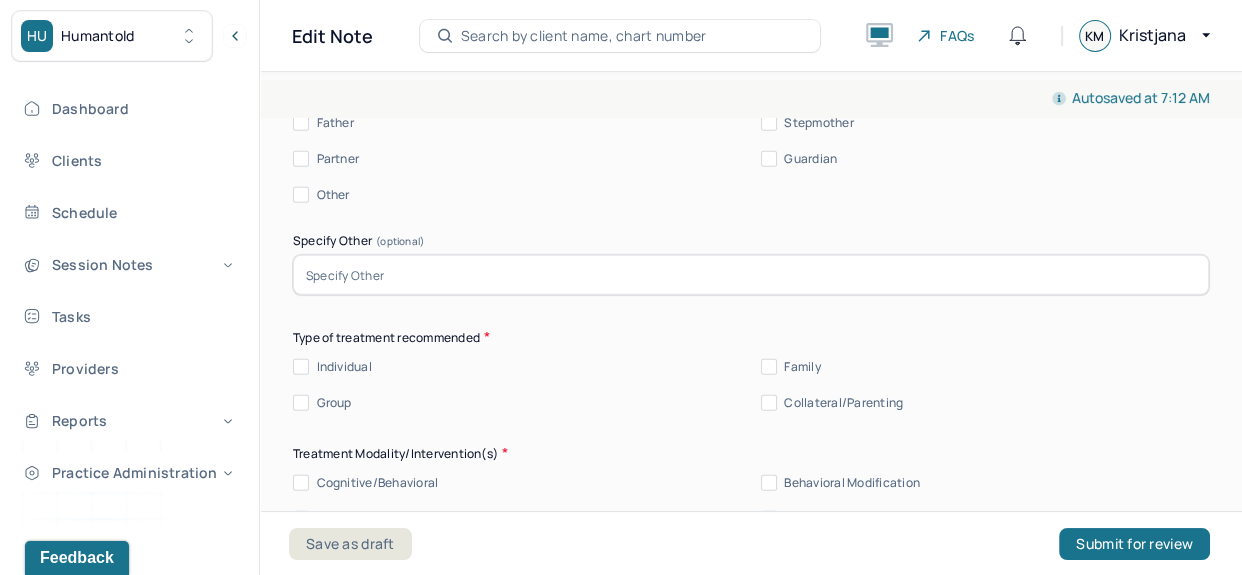scroll, scrollTop: 12010, scrollLeft: 0, axis: vertical 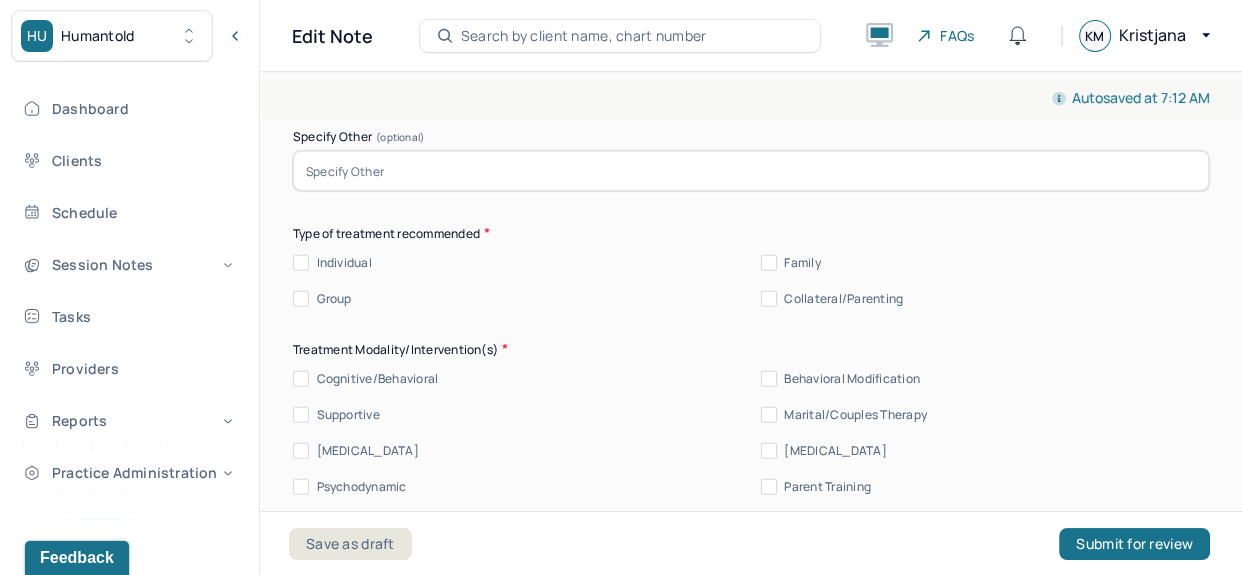 click on "Individual" at bounding box center (344, 263) 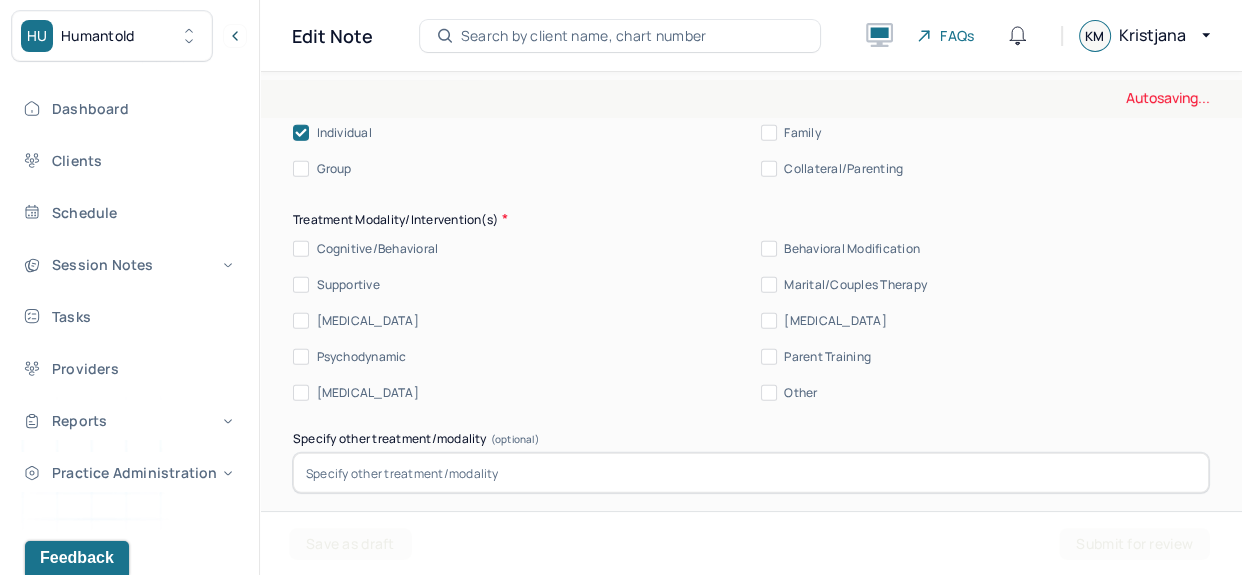 scroll, scrollTop: 12148, scrollLeft: 0, axis: vertical 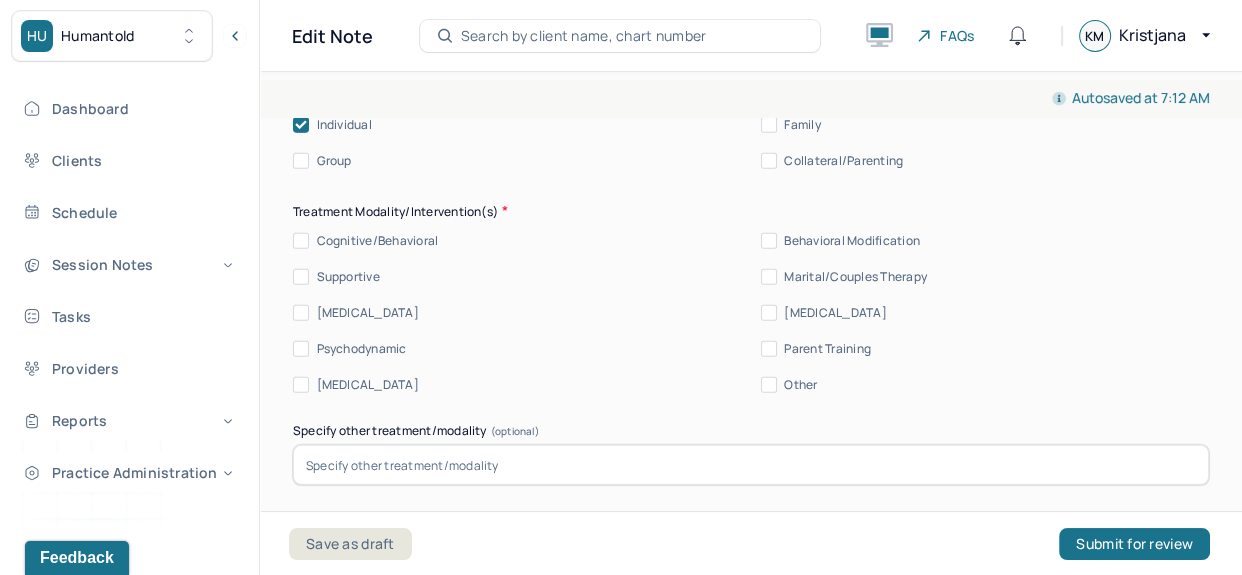 click on "Cognitive/Behavioral" at bounding box center (378, 241) 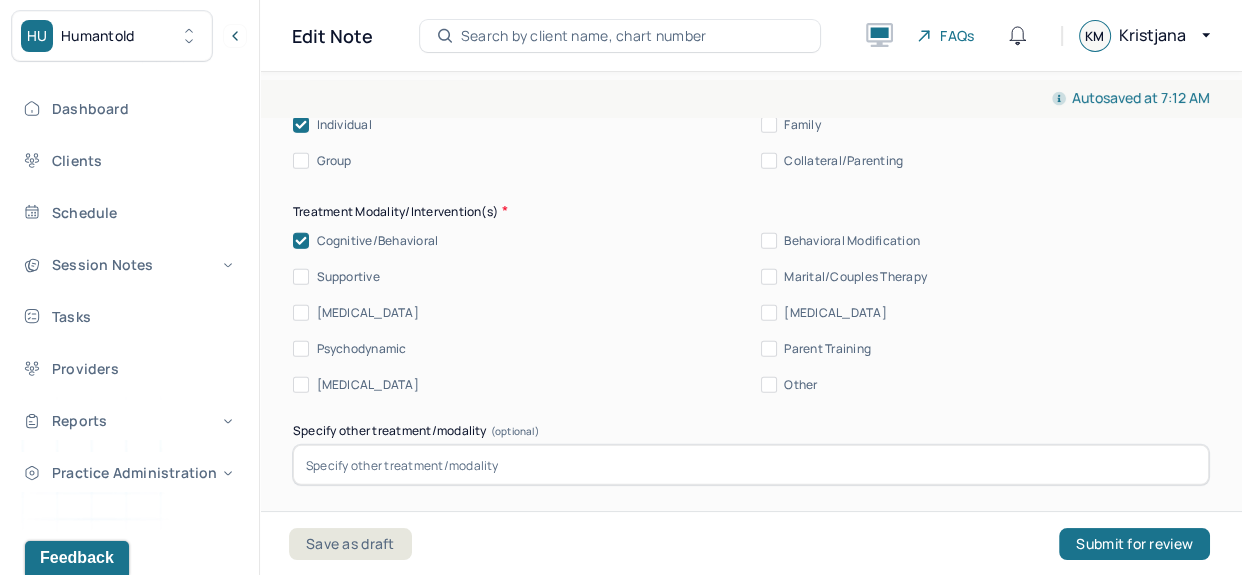 click on "Psychodynamic" at bounding box center (362, 349) 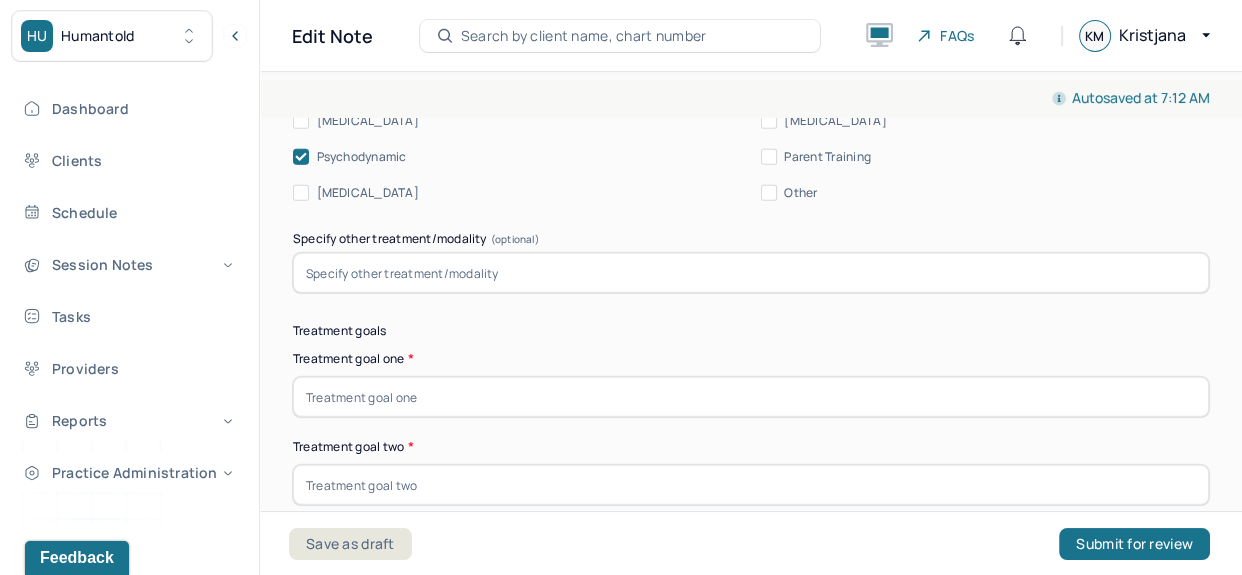 scroll, scrollTop: 12341, scrollLeft: 0, axis: vertical 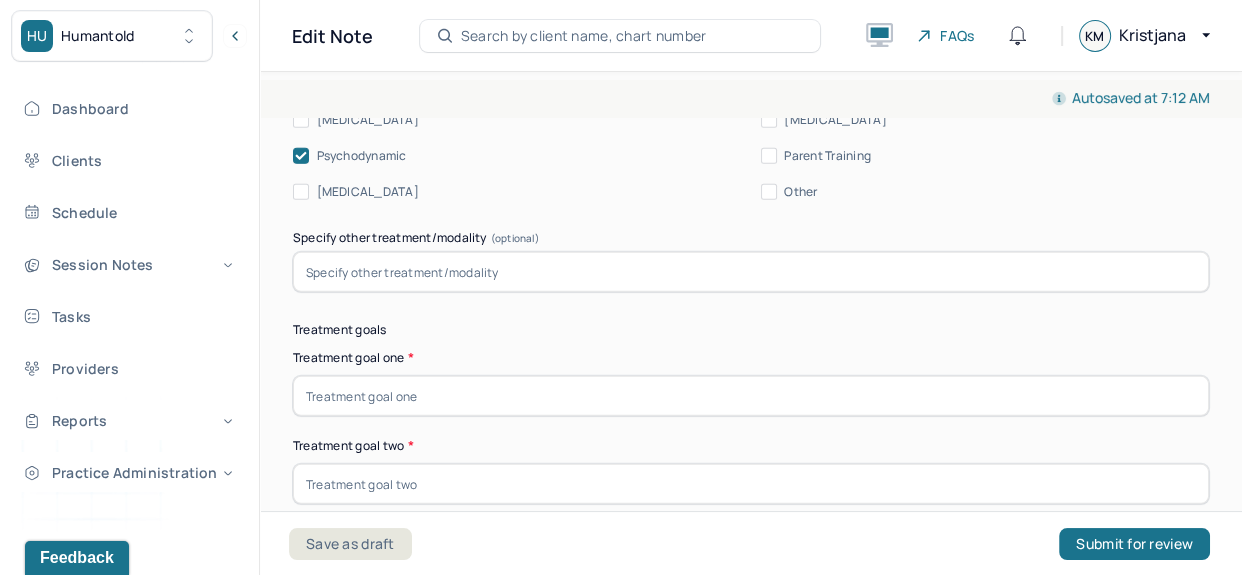 click at bounding box center (751, 396) 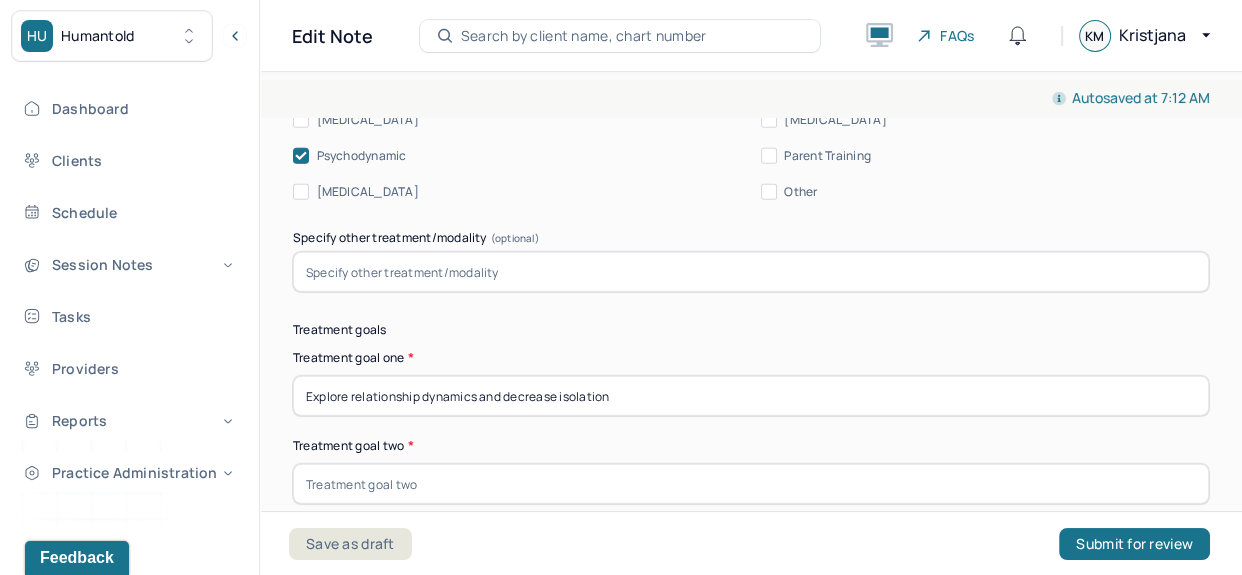 type on "Explore relationship dynamics and decrease isolation" 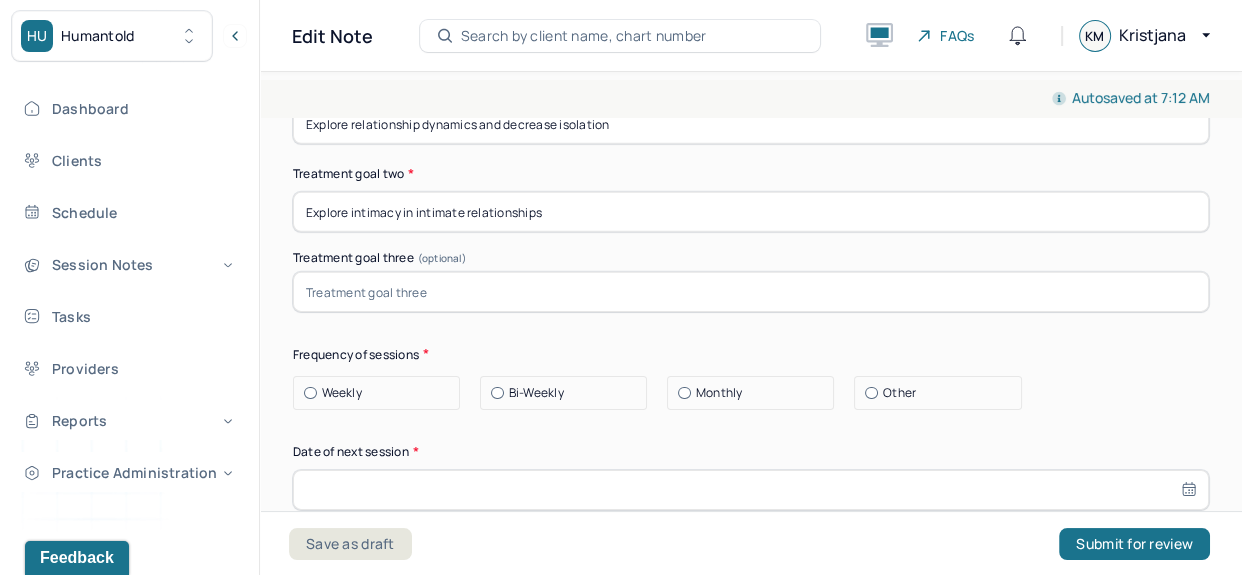 scroll, scrollTop: 12614, scrollLeft: 0, axis: vertical 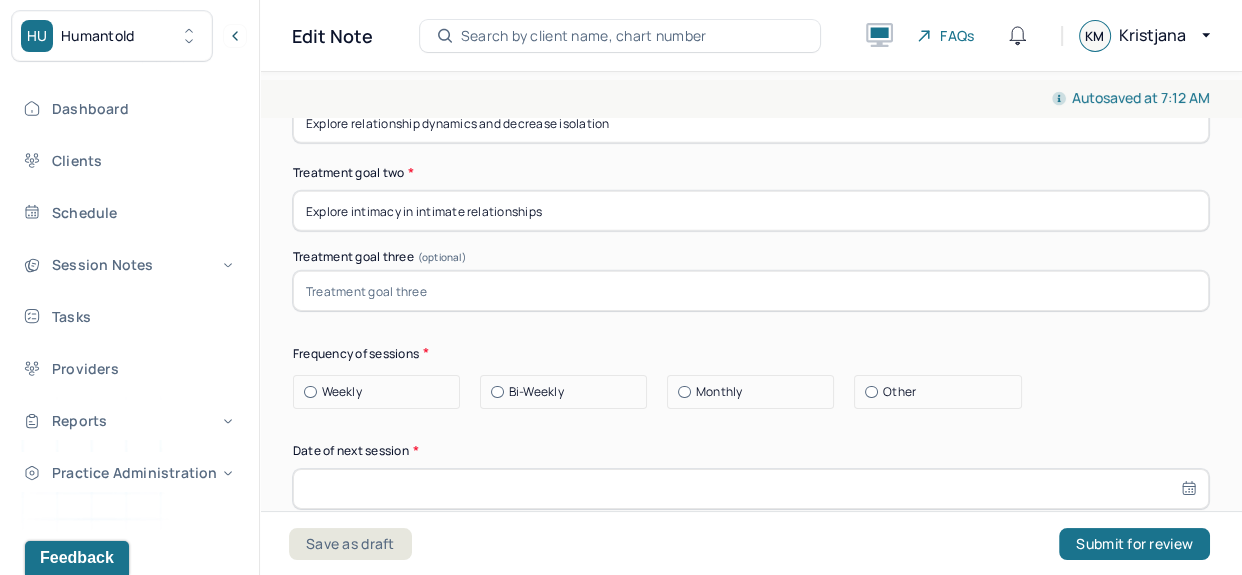 click on "Weekly" at bounding box center (381, 392) 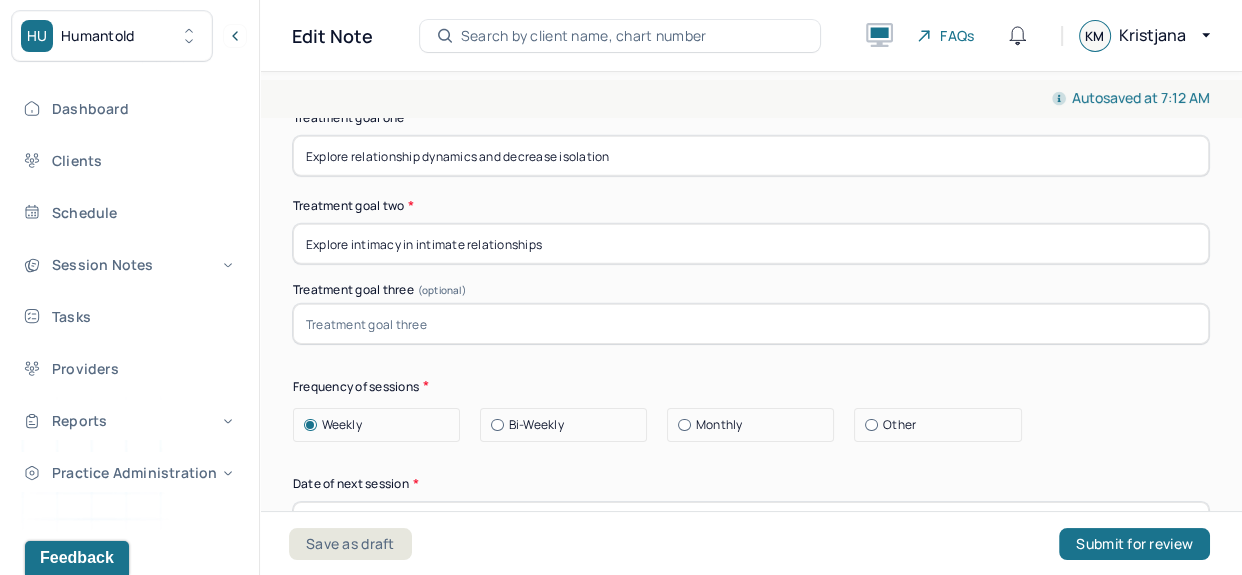 scroll, scrollTop: 12580, scrollLeft: 0, axis: vertical 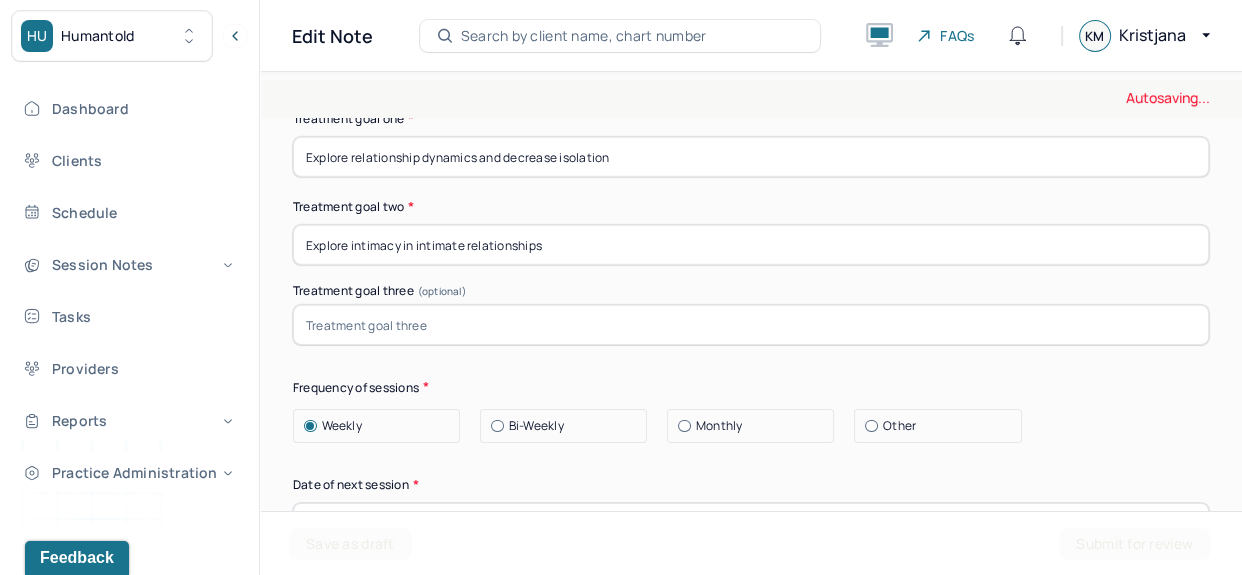 click on "Explore intimacy in intimate relationships" at bounding box center [751, 245] 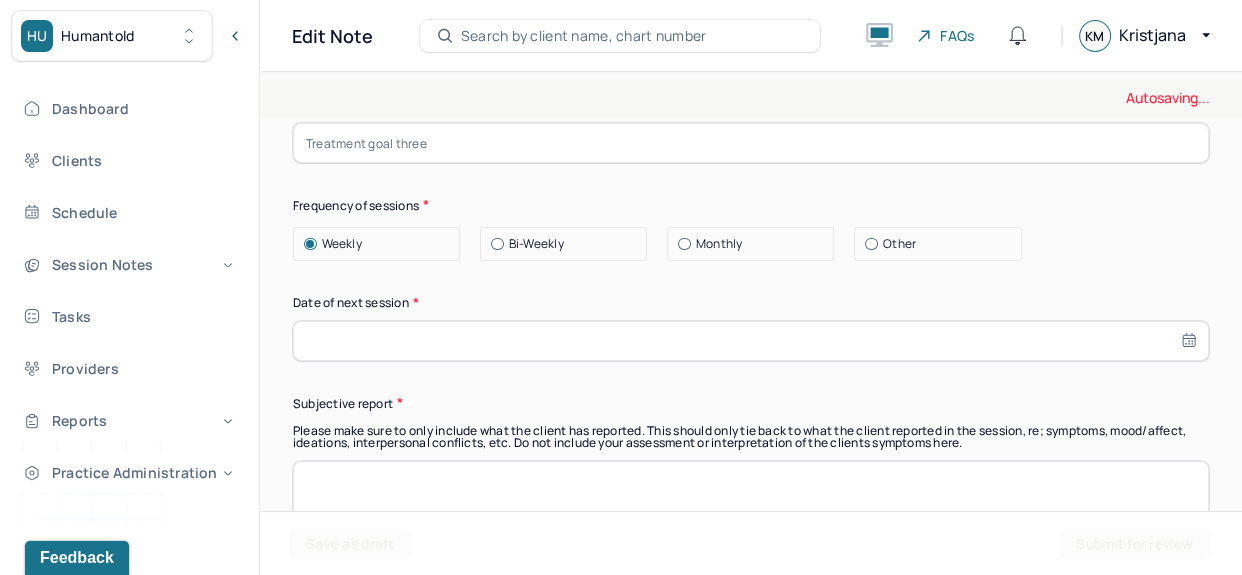 scroll, scrollTop: 12769, scrollLeft: 0, axis: vertical 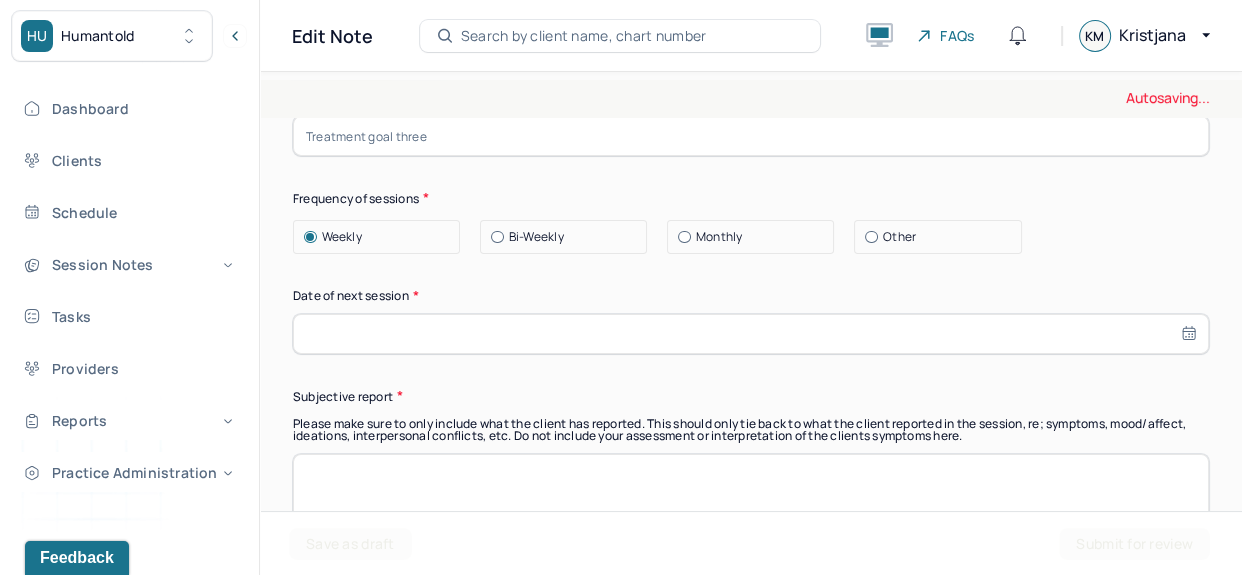 type on "Explore client's experience of intimacy in intimate relationships" 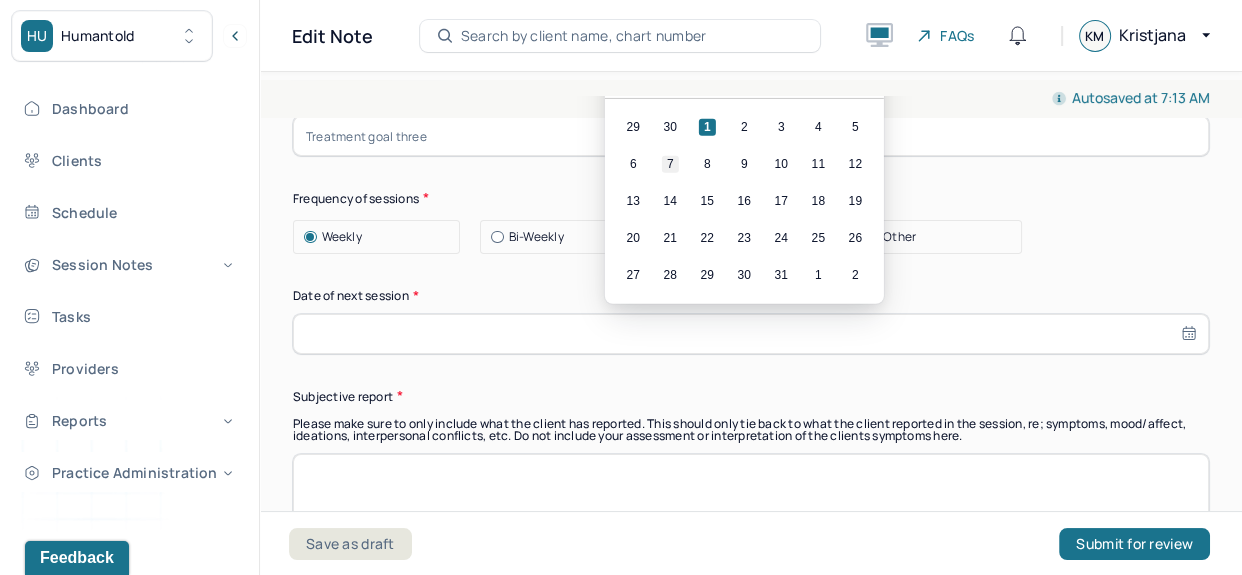 click on "7" at bounding box center (670, 164) 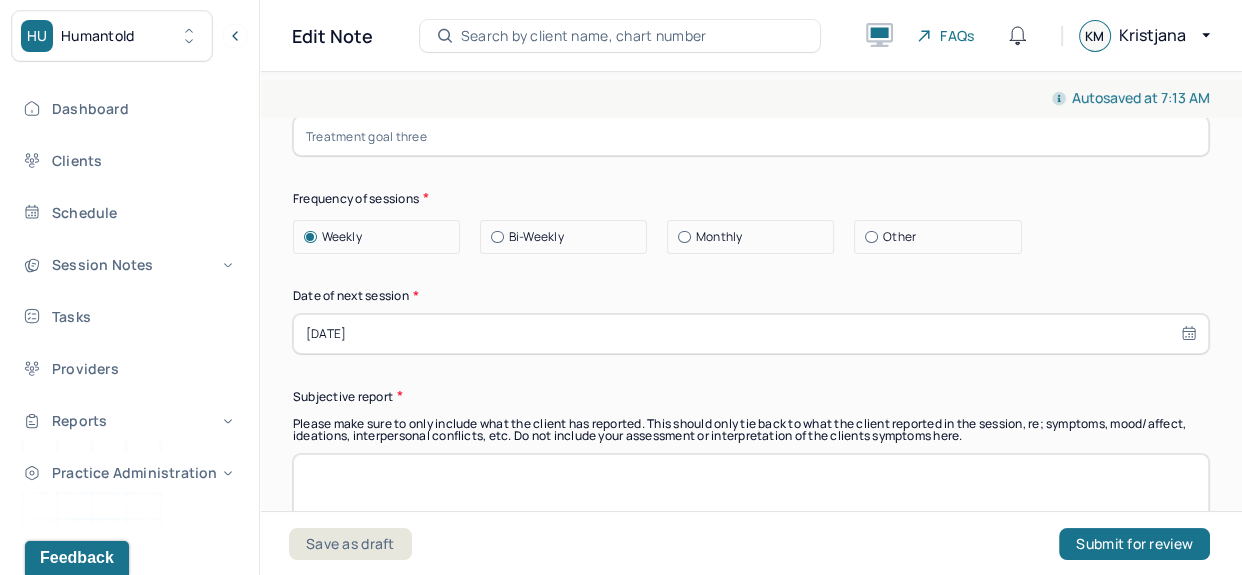 scroll, scrollTop: 12997, scrollLeft: 0, axis: vertical 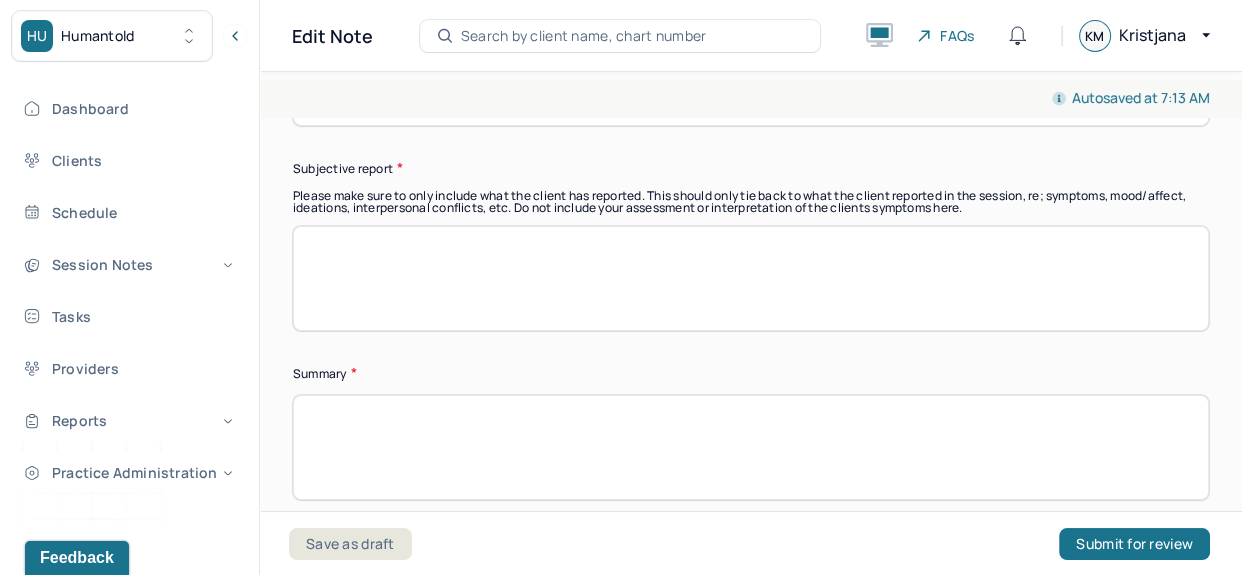 click at bounding box center [751, 278] 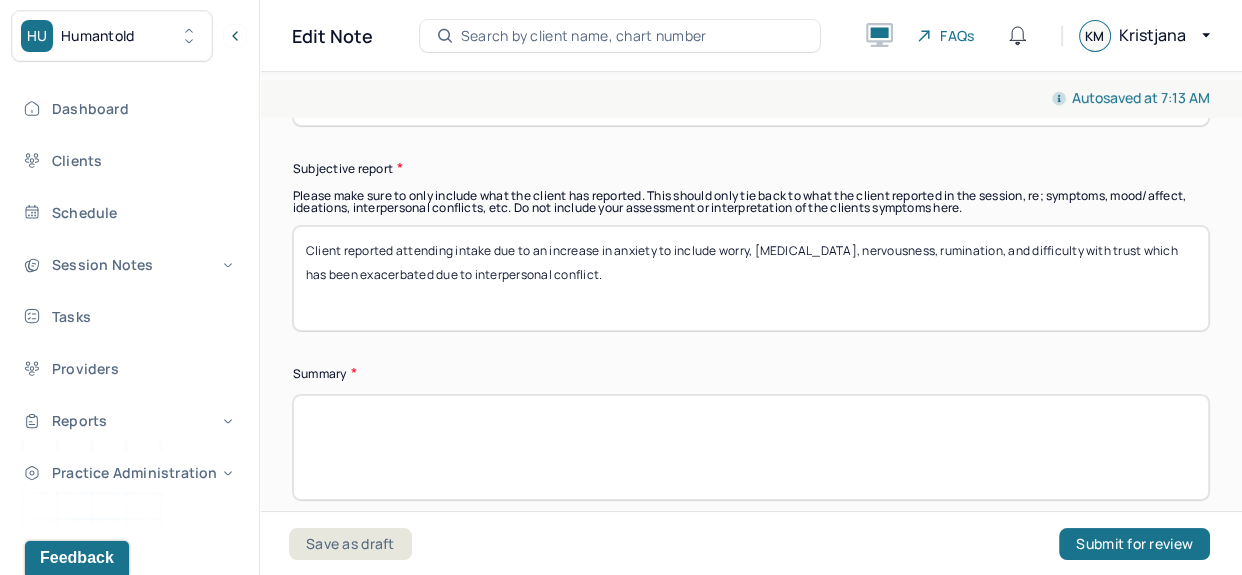 click on "Client reported" at bounding box center [751, 278] 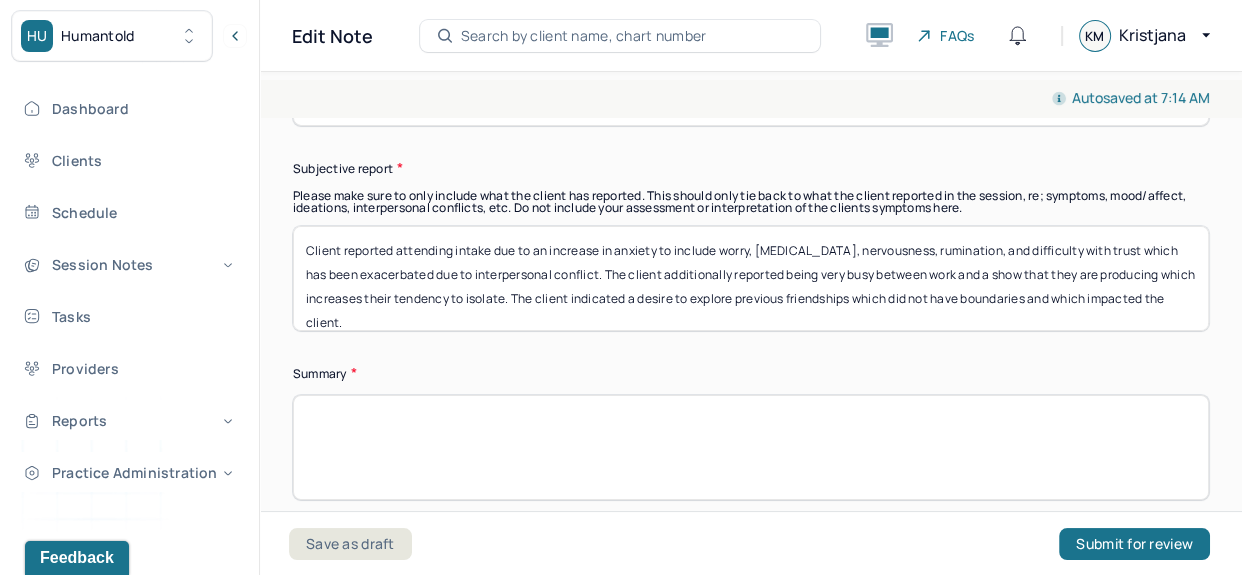 scroll, scrollTop: 0, scrollLeft: 0, axis: both 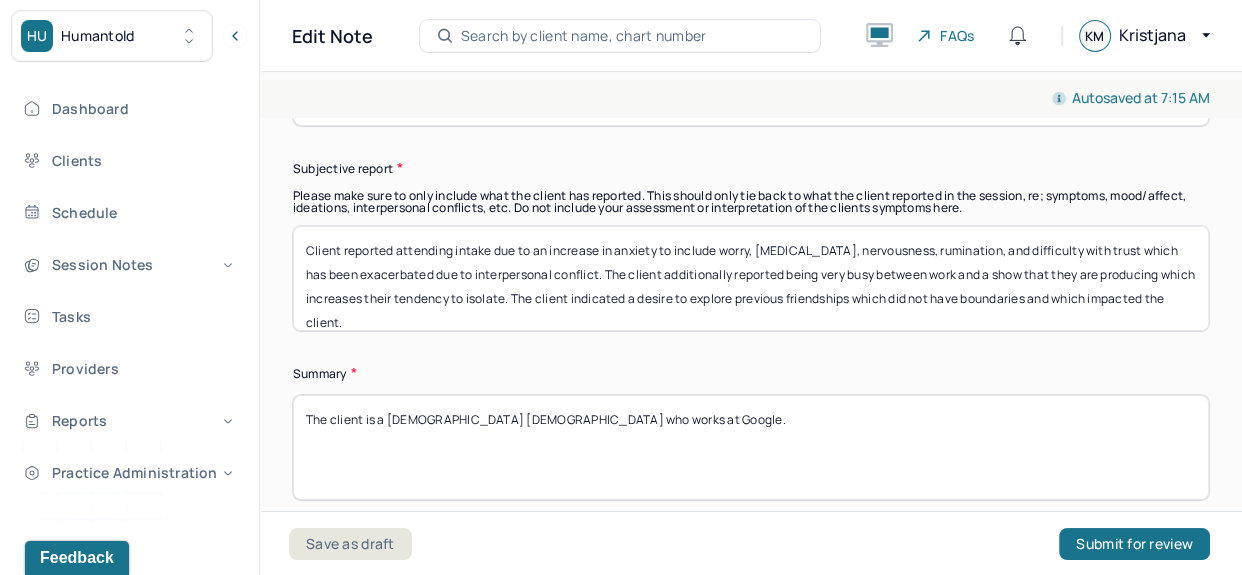 click on "The client is a [DEMOGRAPHIC_DATA] [DEMOGRAPHIC_DATA]" at bounding box center [751, 447] 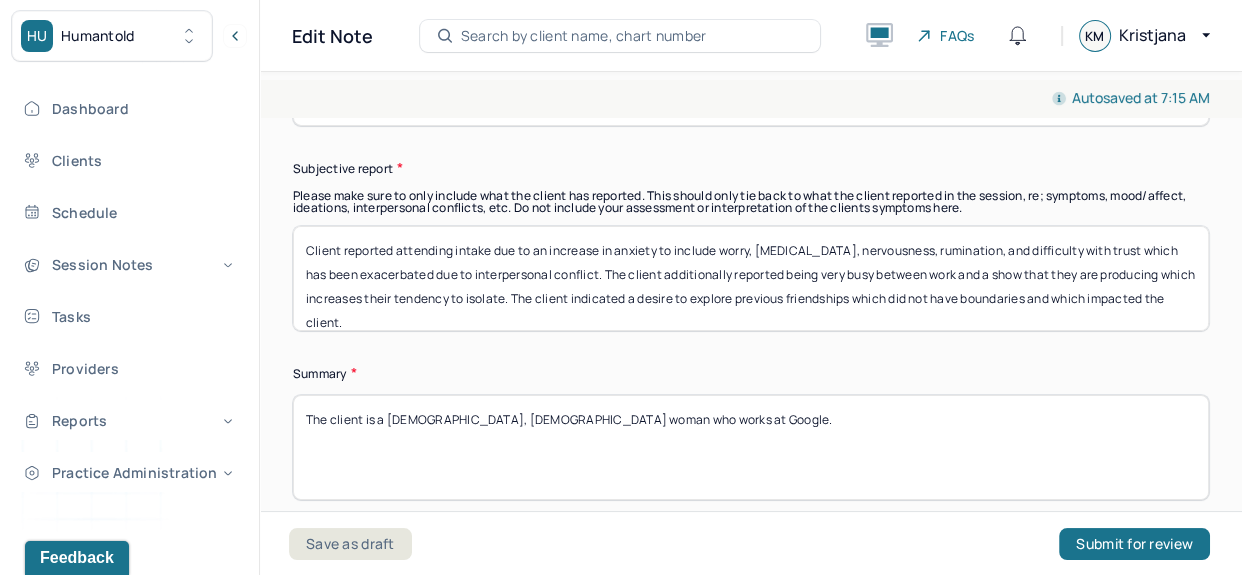 click on "The client is a [DEMOGRAPHIC_DATA] [DEMOGRAPHIC_DATA] who works at Google." at bounding box center [751, 447] 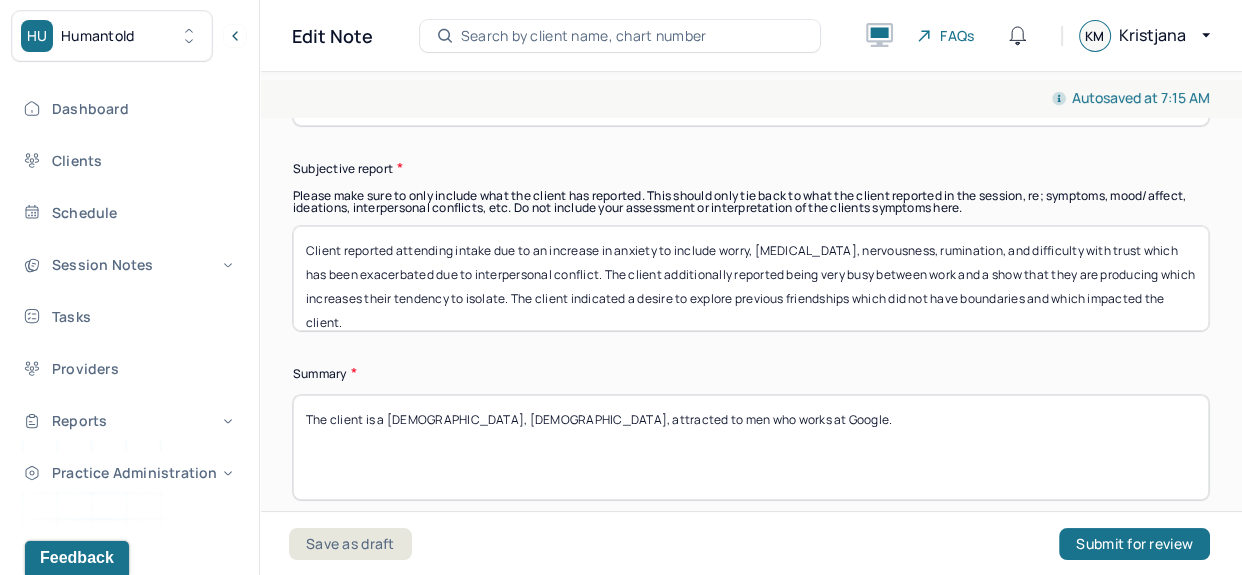 click on "The client is a [DEMOGRAPHIC_DATA], [DEMOGRAPHIC_DATA],  who works at Google." at bounding box center (751, 447) 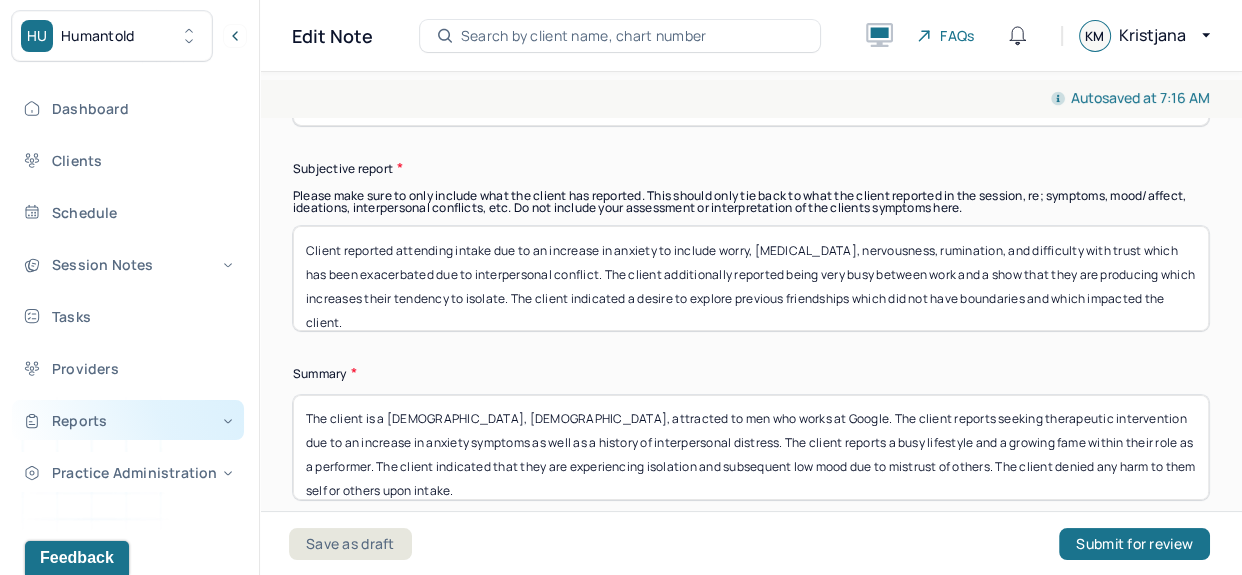 scroll, scrollTop: 0, scrollLeft: 0, axis: both 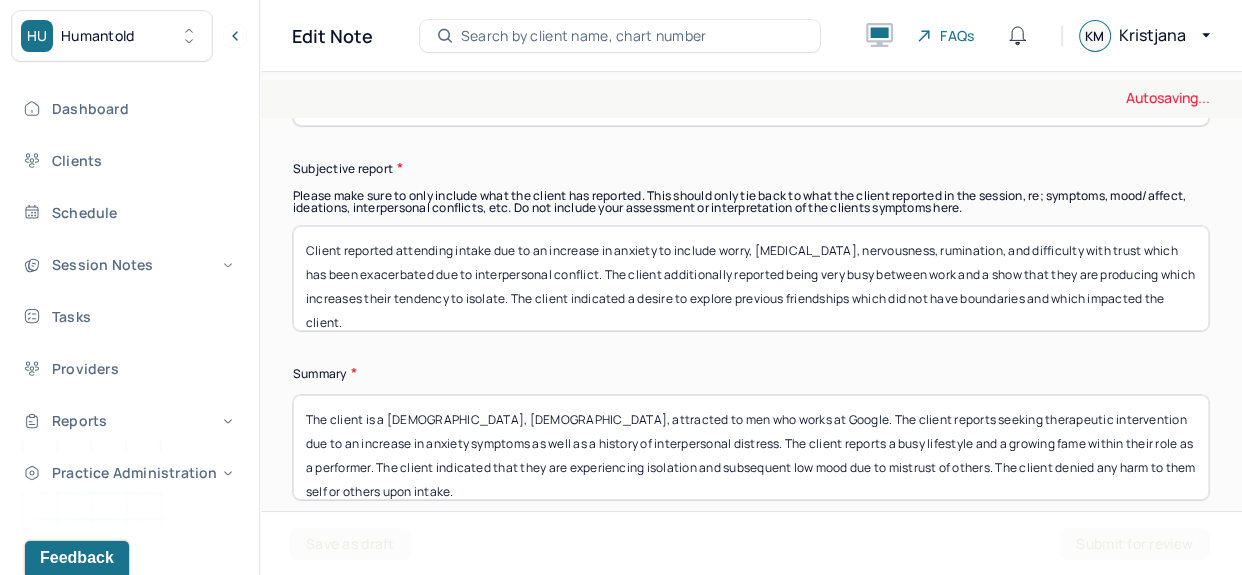 click on "The client is a [DEMOGRAPHIC_DATA], [DEMOGRAPHIC_DATA], attracted to men who works at Google. The client reports seeking therapeutic intervention due to an increase in anxiety symptoms as well as a history of interpersonal distress. The client reports a busy lifestyle and a growing fame within their role as a performer." at bounding box center (751, 447) 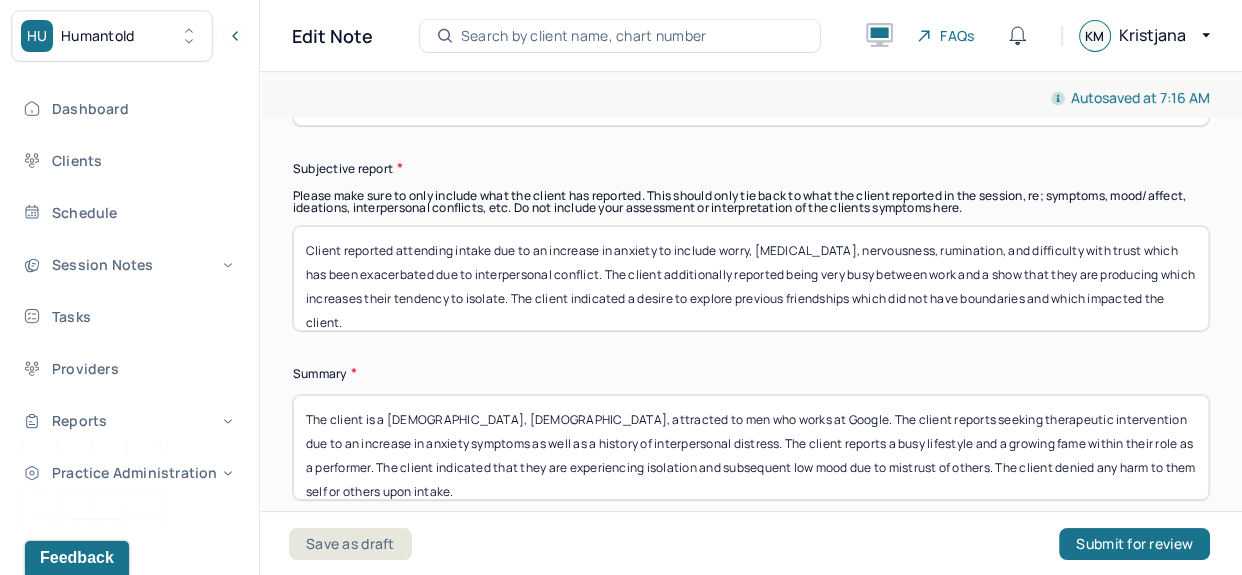 click on "The client is a [DEMOGRAPHIC_DATA], [DEMOGRAPHIC_DATA], attracted to men who works at Google. The client reports seeking therapeutic intervention due to an increase in anxiety symptoms as well as a history of interpersonal distress. The client reports a busy lifestyle and a growing fame within their role as a performer. The client indicated that they are experiencing isolation and subsequent low mood due to mistrust of others. The client denied any harm to them self or others upon intake." at bounding box center [751, 447] 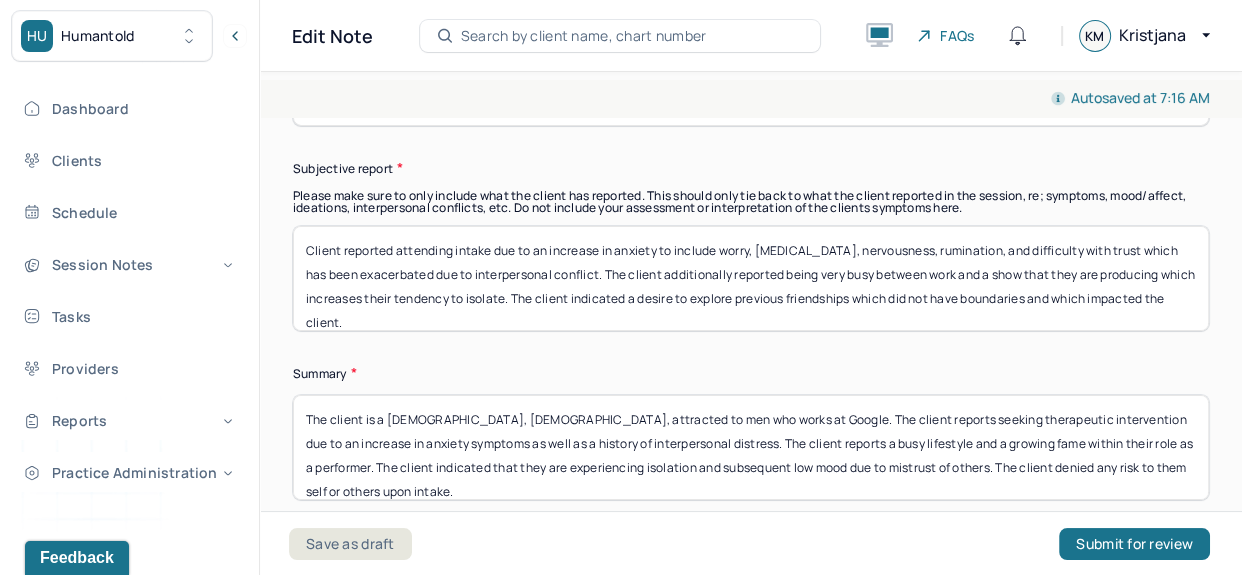 click on "The client is a [DEMOGRAPHIC_DATA], [DEMOGRAPHIC_DATA], attracted to men who works at Google. The client reports seeking therapeutic intervention due to an increase in anxiety symptoms as well as a history of interpersonal distress. The client reports a busy lifestyle and a growing fame within their role as a performer. The client indicated that they are experiencing isolation and subsequent low mood due to mistrust of others. The client denied any harm to them self or others upon intake." at bounding box center (751, 447) 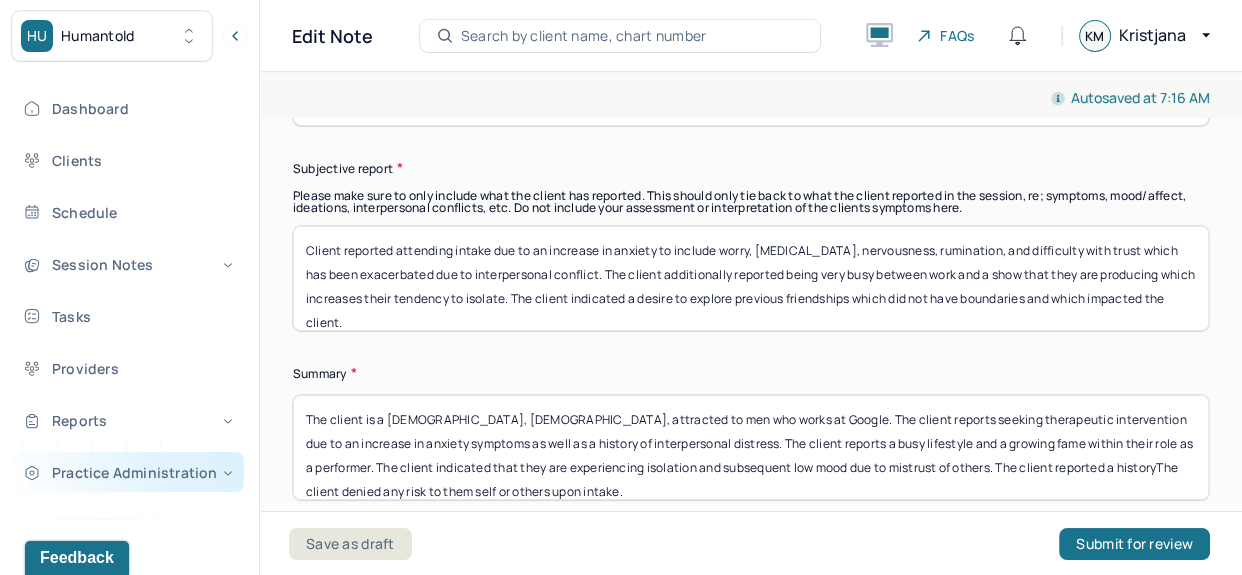 scroll, scrollTop: 1, scrollLeft: 0, axis: vertical 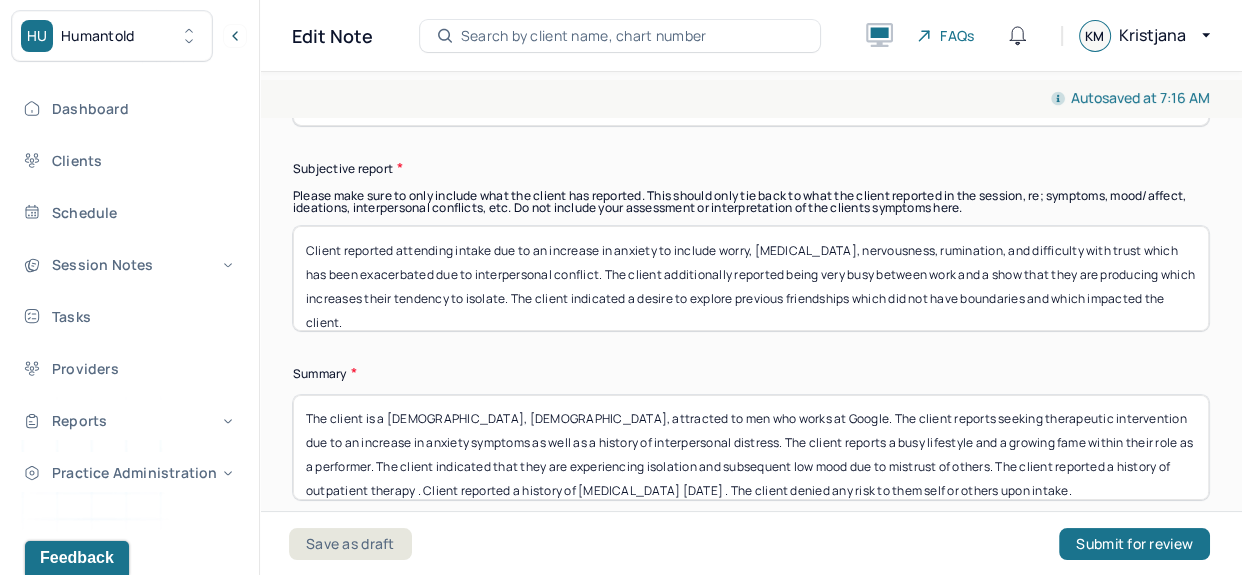 click on "The client is a [DEMOGRAPHIC_DATA], [DEMOGRAPHIC_DATA], attracted to men who works at Google. The client reports seeking therapeutic intervention due to an increase in anxiety symptoms as well as a history of interpersonal distress. The client reports a busy lifestyle and a growing fame within their role as a performer. The client indicated that they are experiencing isolation and subsequent low mood due to mistrust of others. The client reported a history of outpatient therapy The client denied any risk to them self or others upon intake." at bounding box center (751, 447) 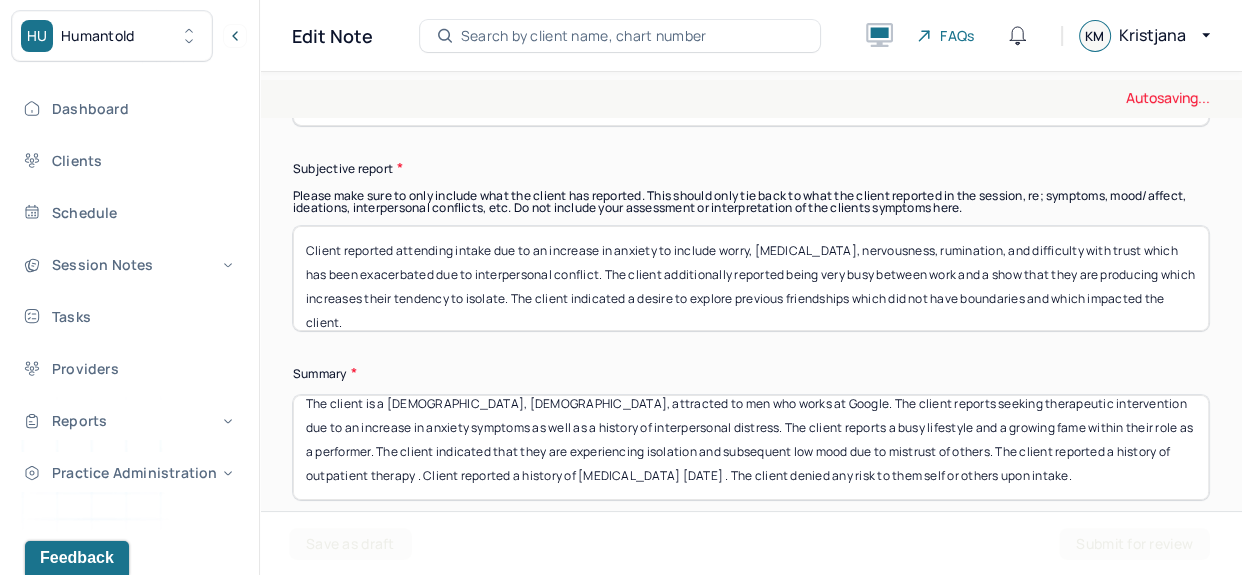 click on "The client is a [DEMOGRAPHIC_DATA], [DEMOGRAPHIC_DATA], attracted to men who works at Google. The client reports seeking therapeutic intervention due to an increase in anxiety symptoms as well as a history of interpersonal distress. The client reports a busy lifestyle and a growing fame within their role as a performer. The client indicated that they are experiencing isolation and subsequent low mood due to mistrust of others. The client reported a history of outpatient therapy The client denied any risk to them self or others upon intake." at bounding box center [751, 447] 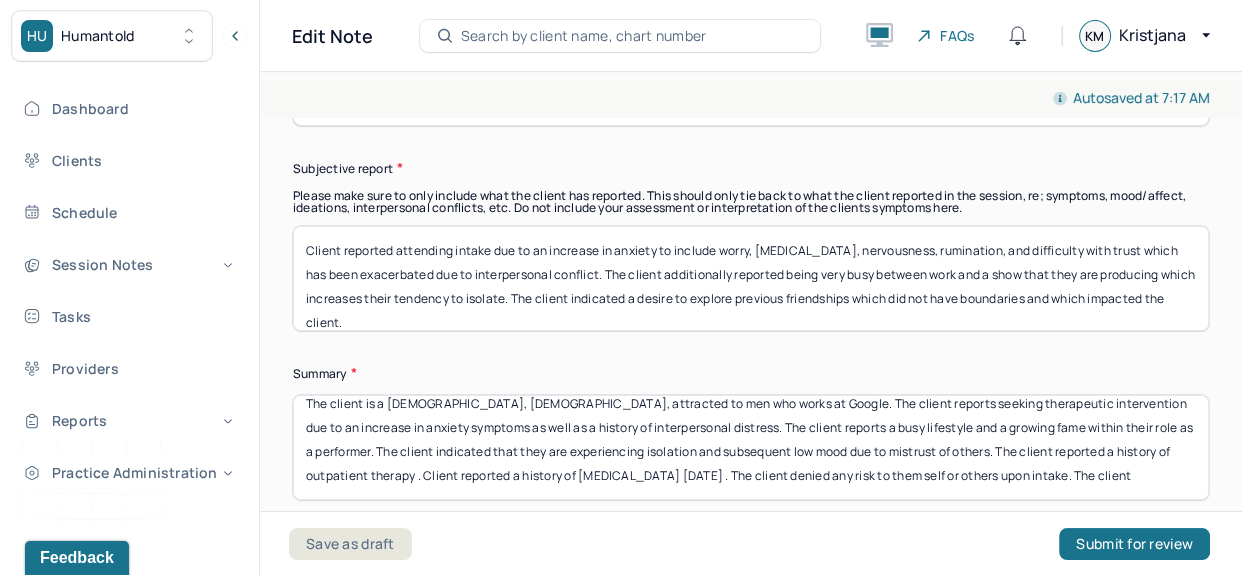 scroll, scrollTop: 25, scrollLeft: 0, axis: vertical 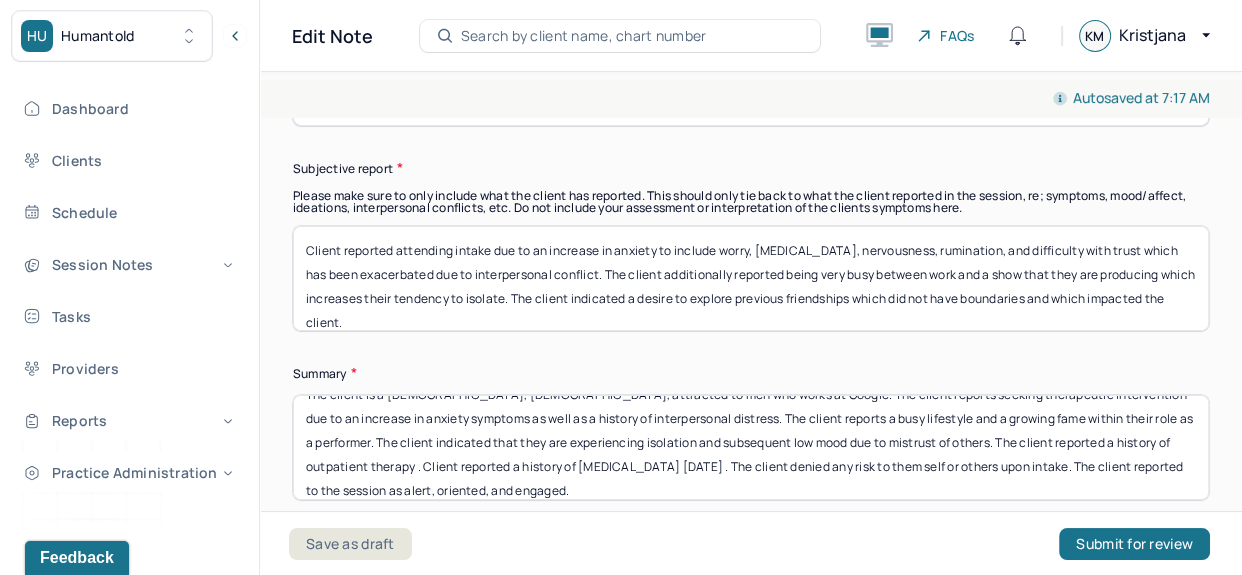 click on "The client is a [DEMOGRAPHIC_DATA], [DEMOGRAPHIC_DATA], attracted to men who works at Google. The client reports seeking therapeutic intervention due to an increase in anxiety symptoms as well as a history of interpersonal distress. The client reports a busy lifestyle and a growing fame within their role as a performer. The client indicated that they are experiencing isolation and subsequent low mood due to mistrust of others. The client reported a history of outpatient therapy . Client reported a history of [MEDICAL_DATA] [DATE] . The client denied any risk to them self or others upon intake." at bounding box center (751, 447) 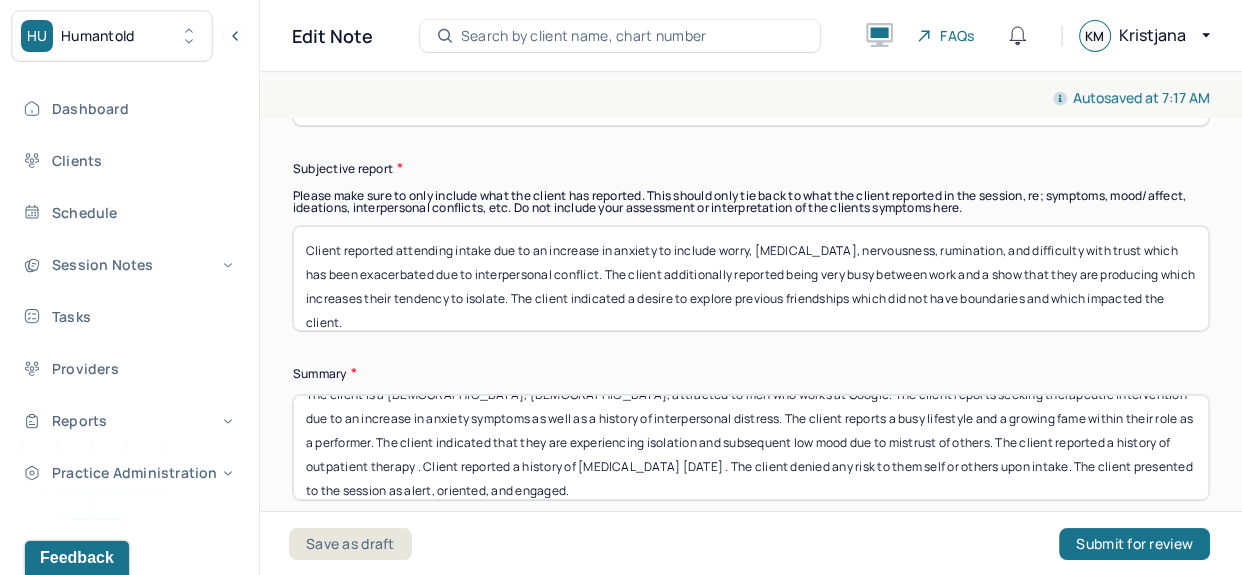 scroll, scrollTop: 40, scrollLeft: 0, axis: vertical 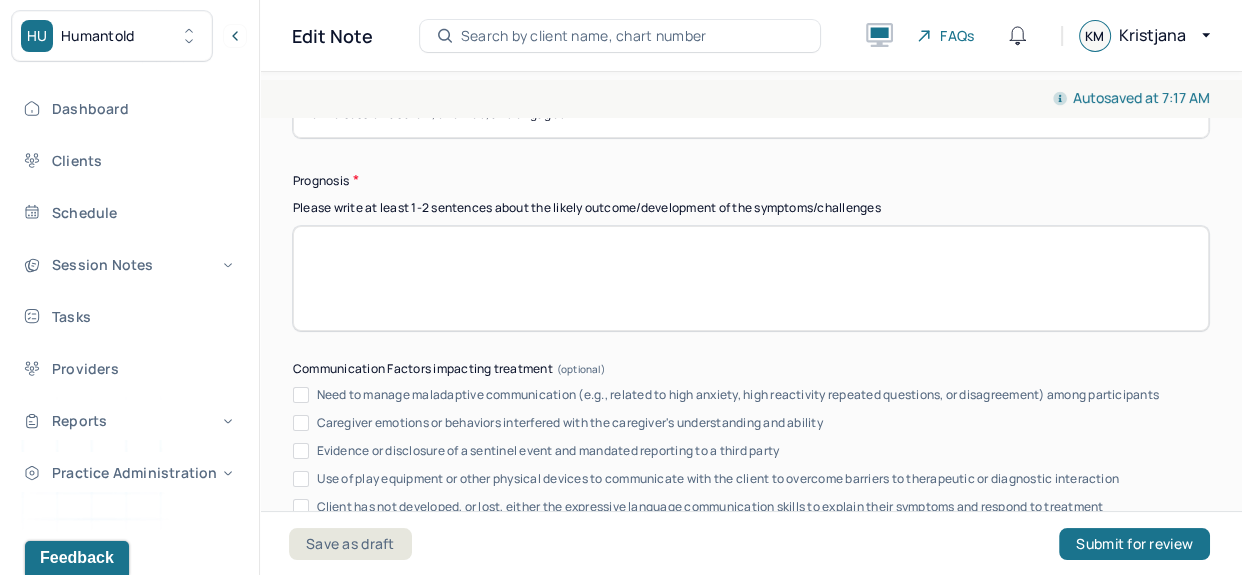 type on "The client is a [DEMOGRAPHIC_DATA], [DEMOGRAPHIC_DATA], attracted to men who works at Google. The client reports seeking therapeutic intervention due to an increase in anxiety symptoms as well as a history of interpersonal distress. The client reports a busy lifestyle and a growing fame within their role as a performer. The client indicated that they are experiencing isolation and subsequent low mood due to mistrust of others. The client reported a history of outpatient therapy . Client reported a history of [MEDICAL_DATA] [DATE] . The client denied any risk to them self or others upon intake. The client presented to the session as alert, oriented, and engaged." 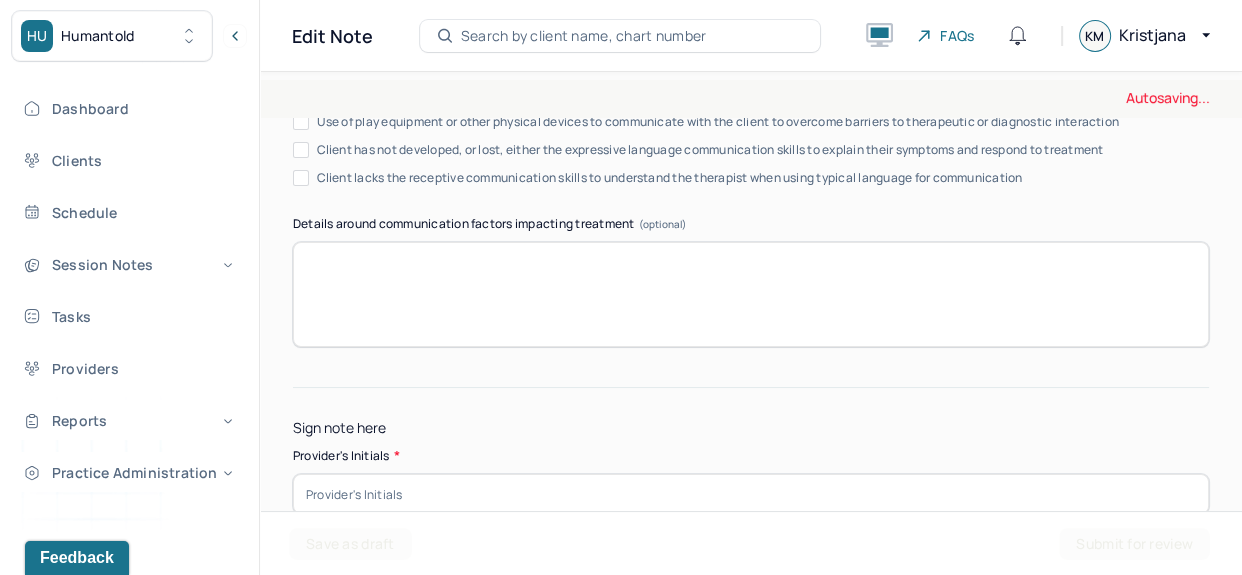 scroll, scrollTop: 13826, scrollLeft: 0, axis: vertical 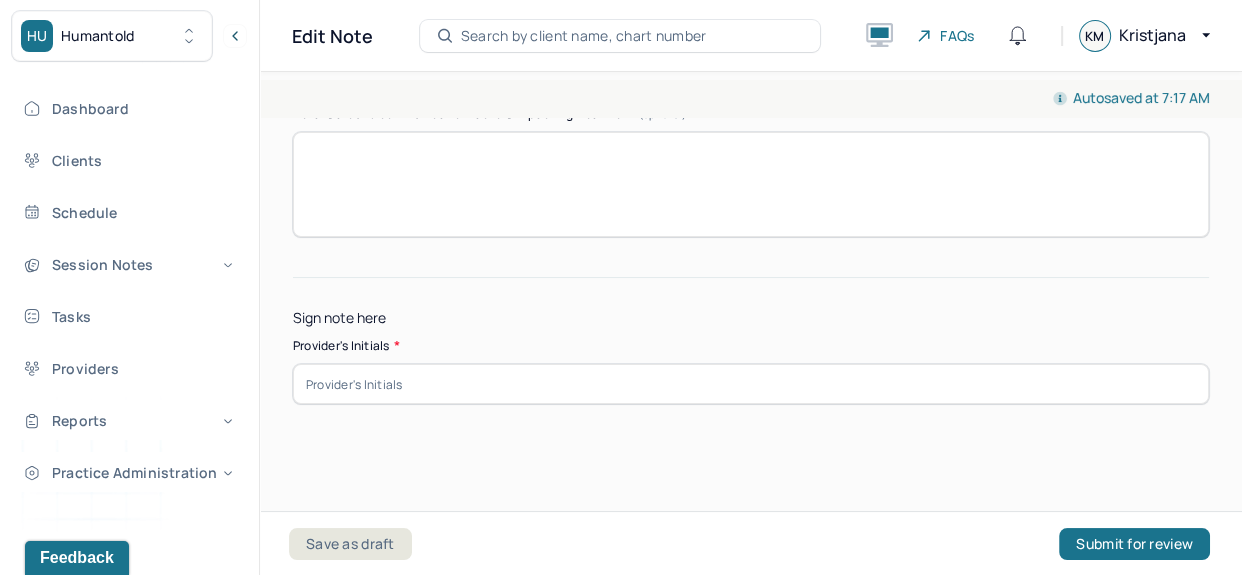 type on "The clients prognosis is good due to their history of therapeutic intervention as well as their desire to evaluate their current stressors and increase coping mechanisms." 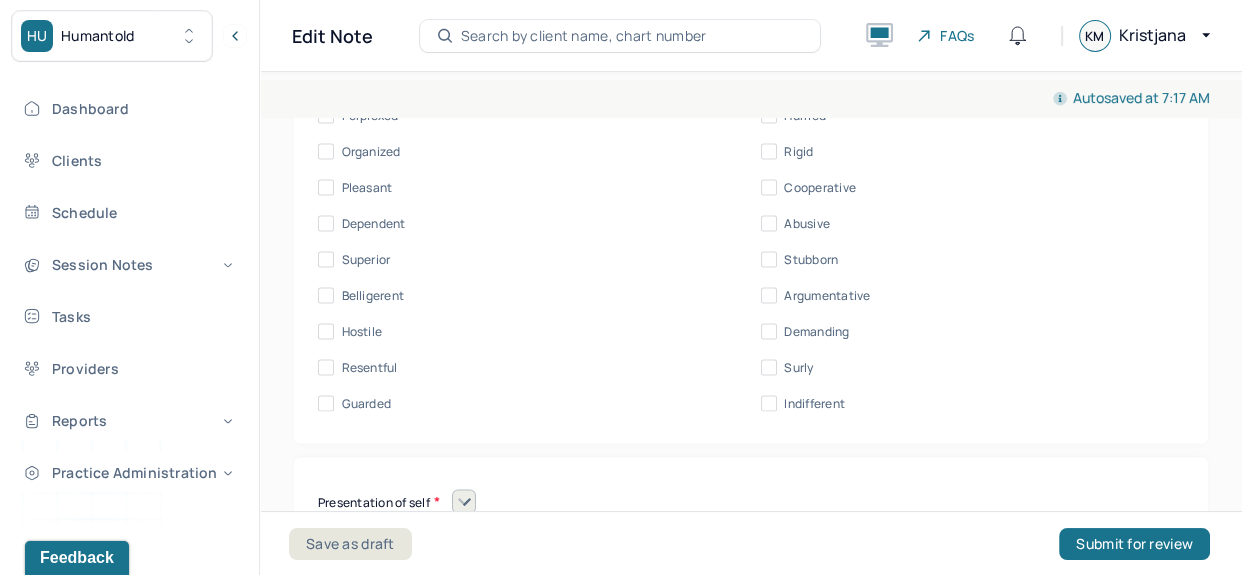 scroll, scrollTop: 10611, scrollLeft: 0, axis: vertical 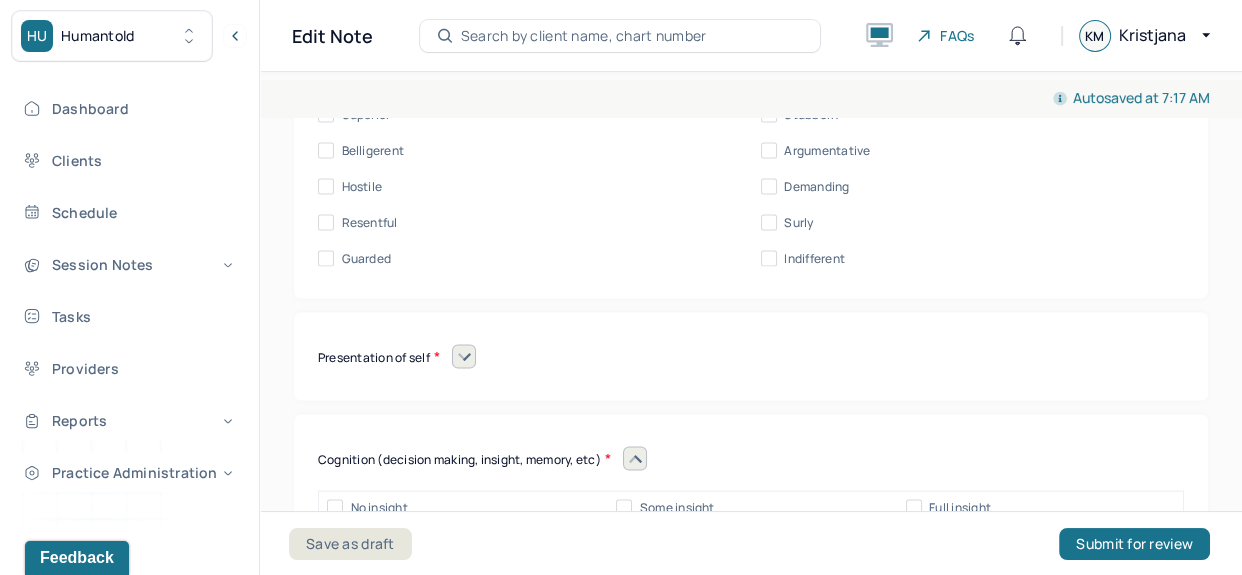 type on "kem" 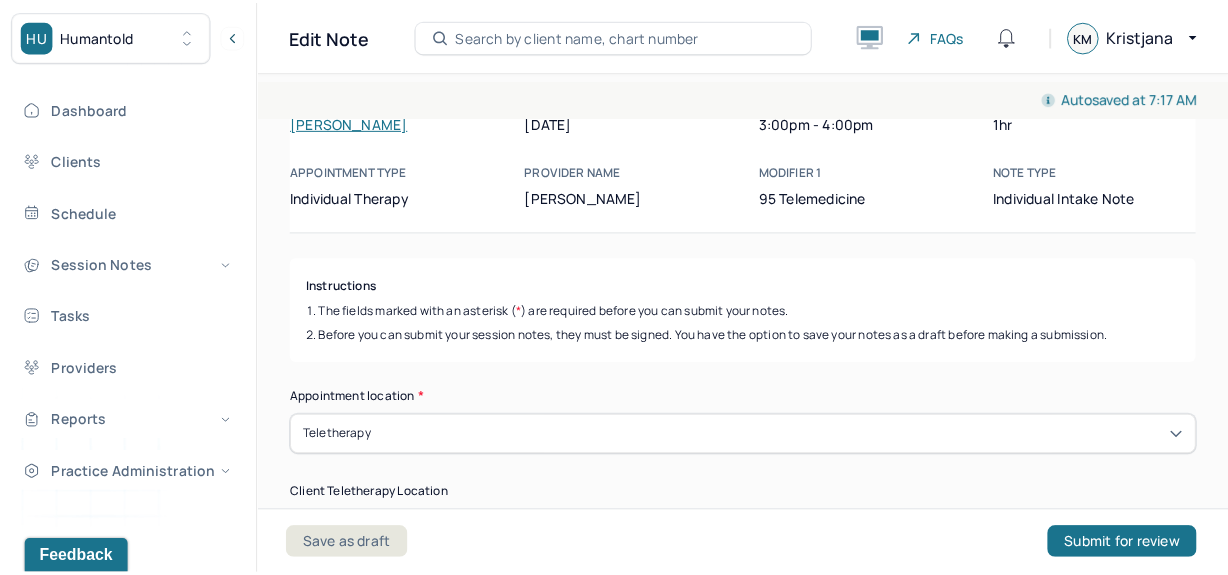 scroll, scrollTop: 0, scrollLeft: 0, axis: both 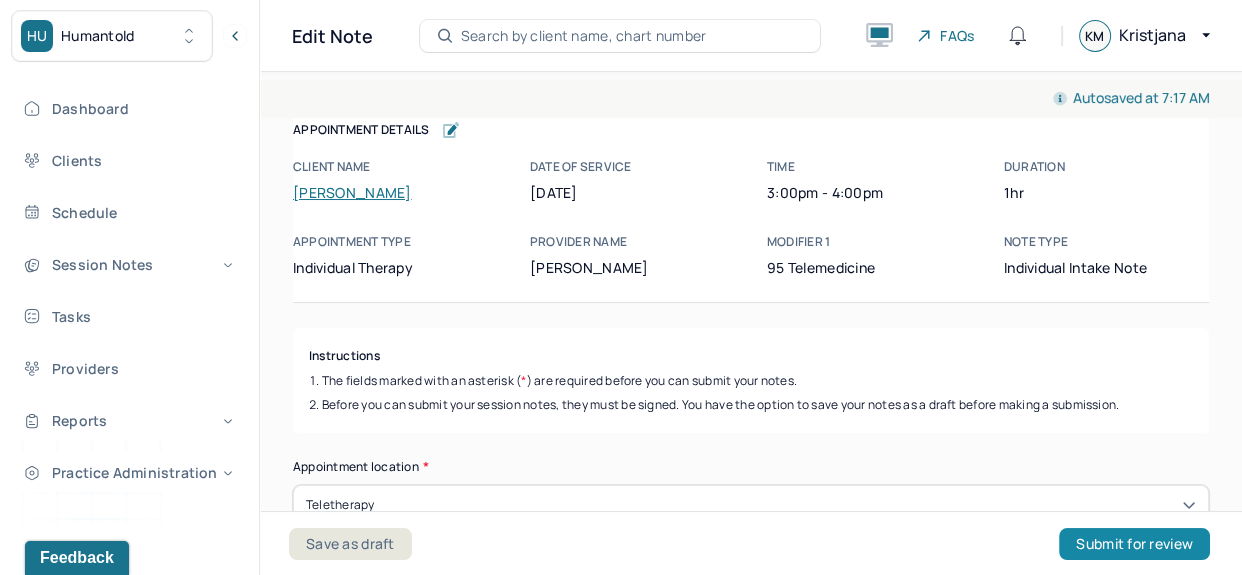 click on "Submit for review" at bounding box center [1134, 544] 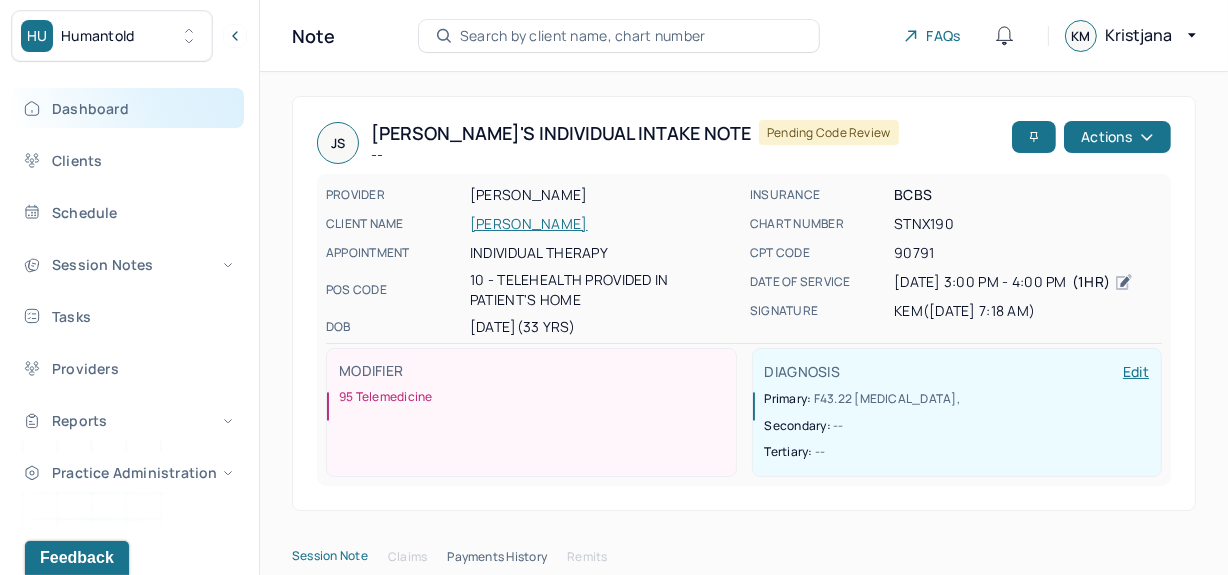 click on "Dashboard" at bounding box center [128, 108] 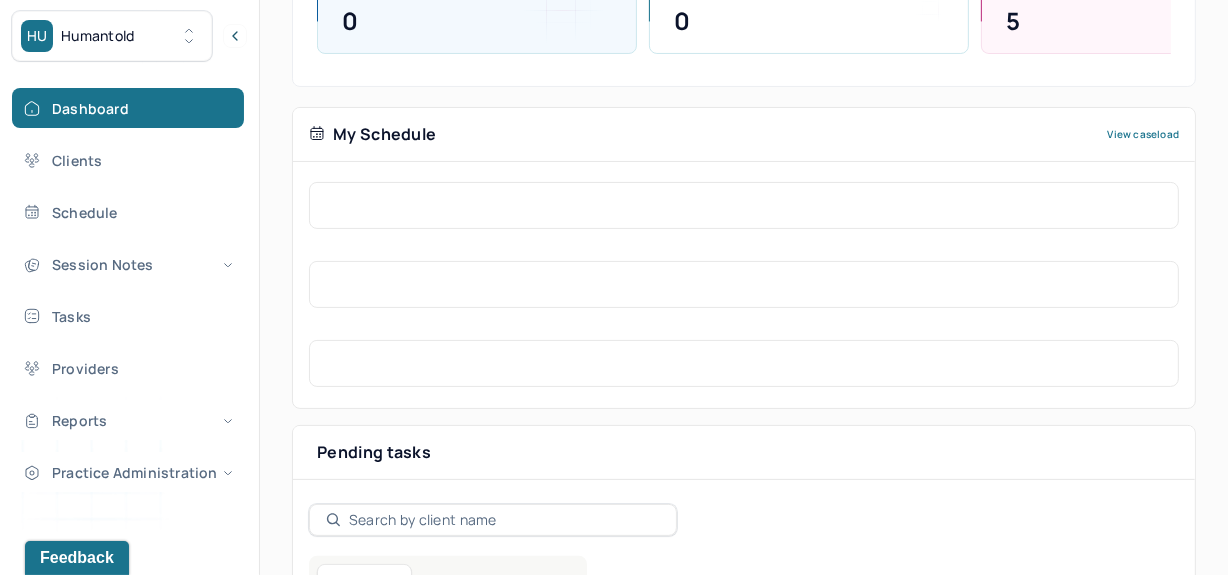 scroll, scrollTop: 320, scrollLeft: 0, axis: vertical 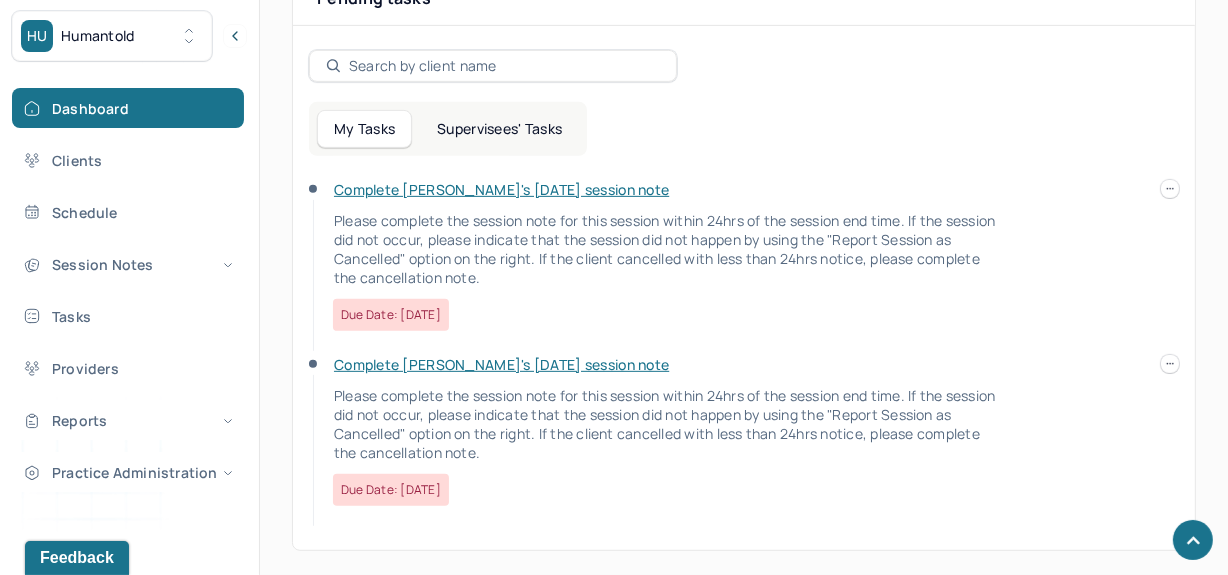 click on "Complete [PERSON_NAME]'s [DATE] session note" at bounding box center [501, 189] 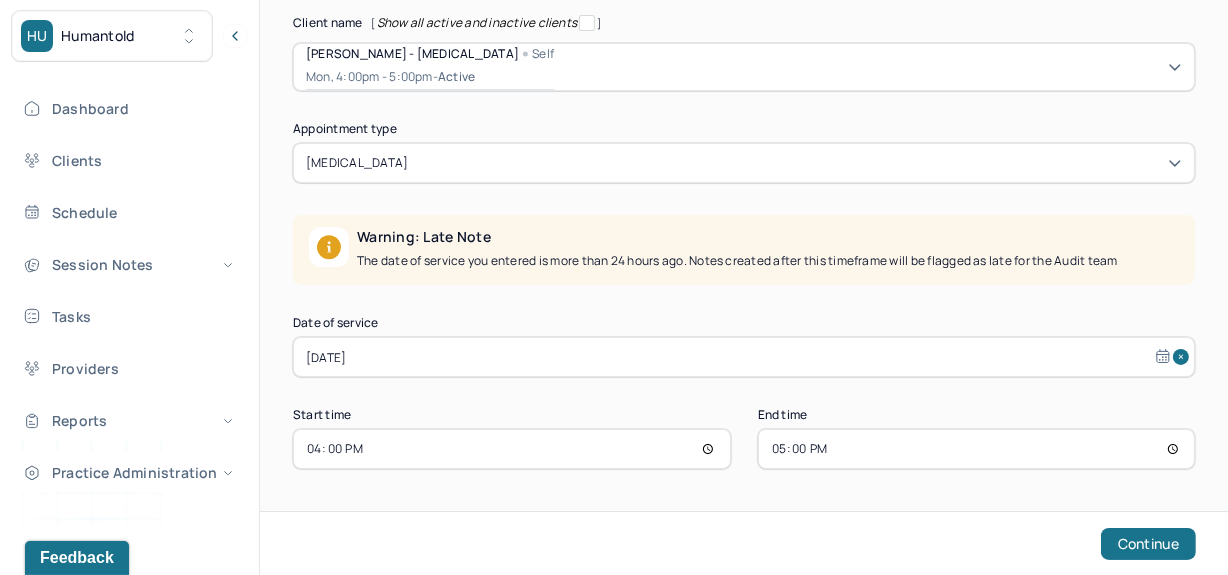 scroll, scrollTop: 253, scrollLeft: 0, axis: vertical 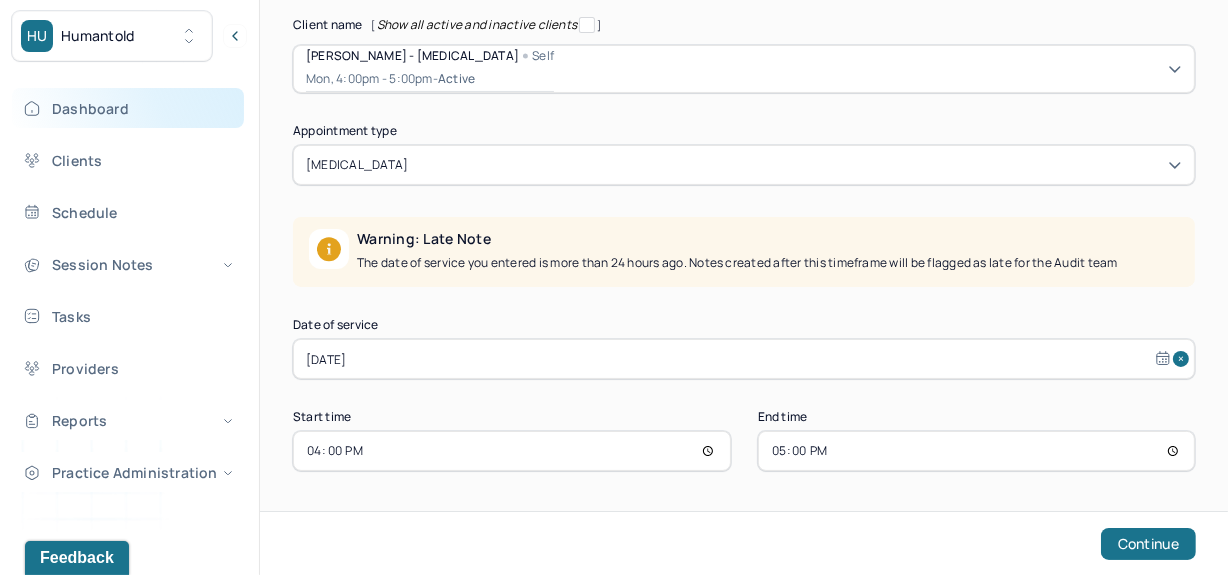 click on "Dashboard" at bounding box center (128, 108) 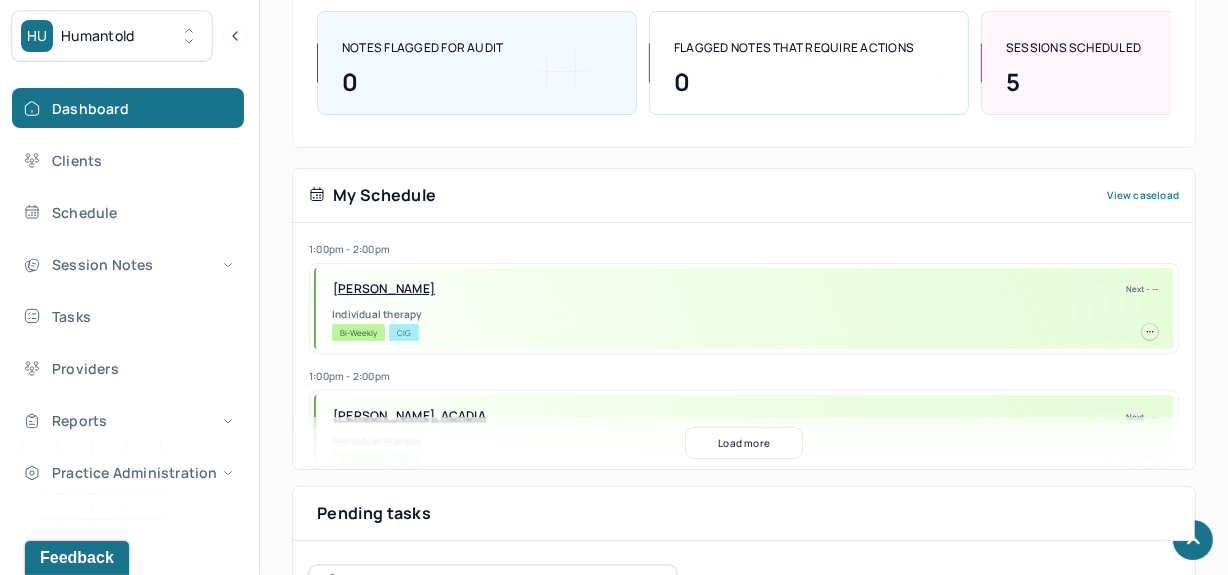 scroll, scrollTop: 761, scrollLeft: 0, axis: vertical 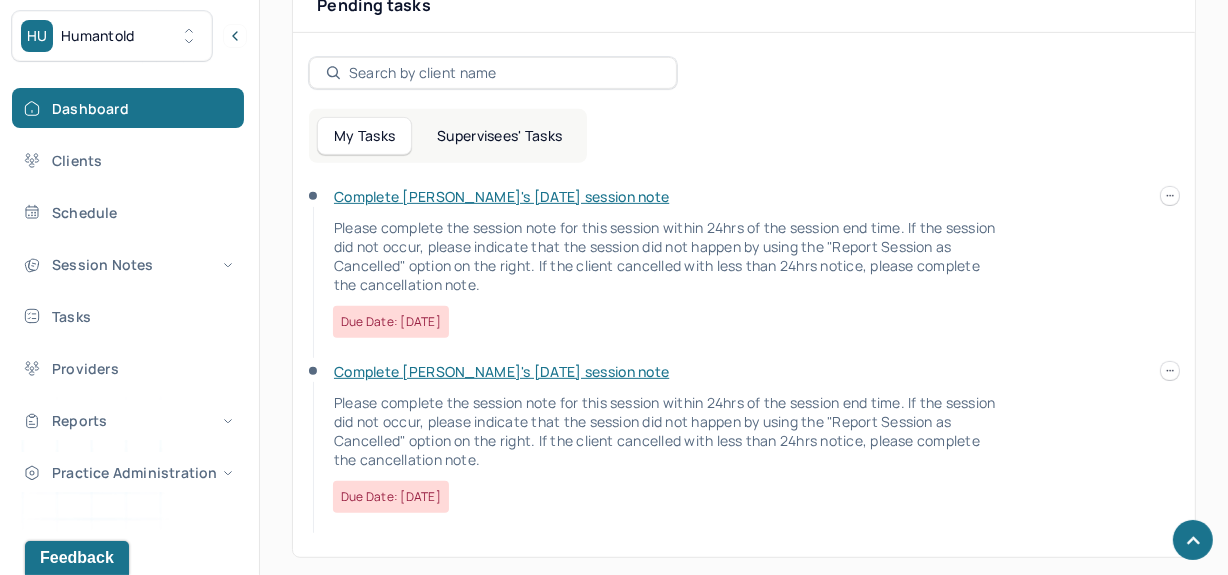 click 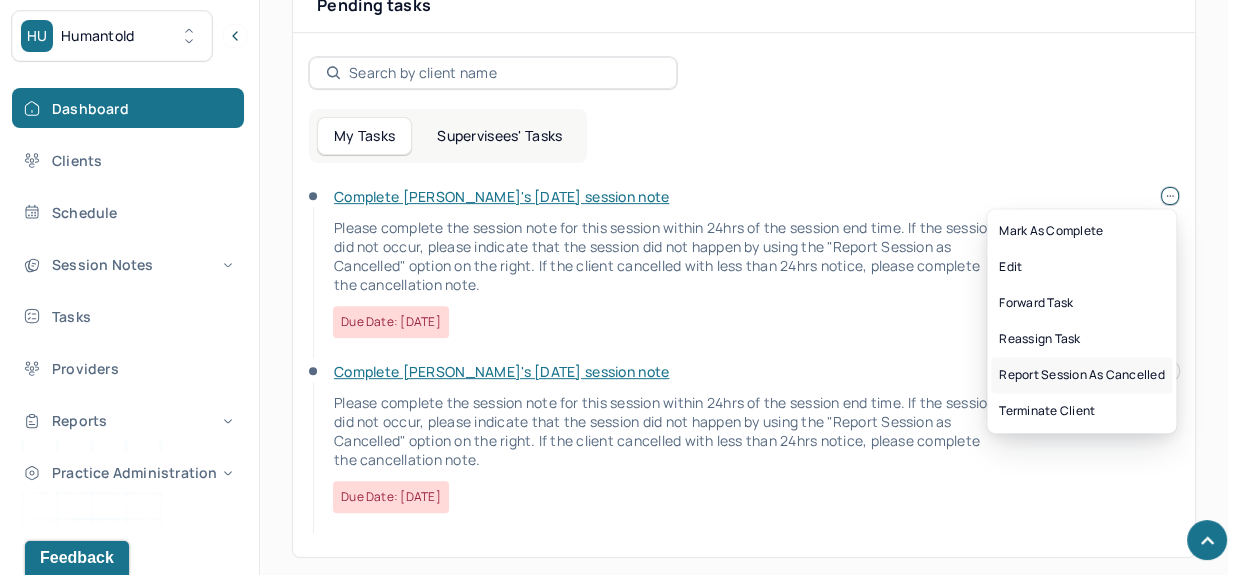 click on "Report session as cancelled" at bounding box center [1081, 375] 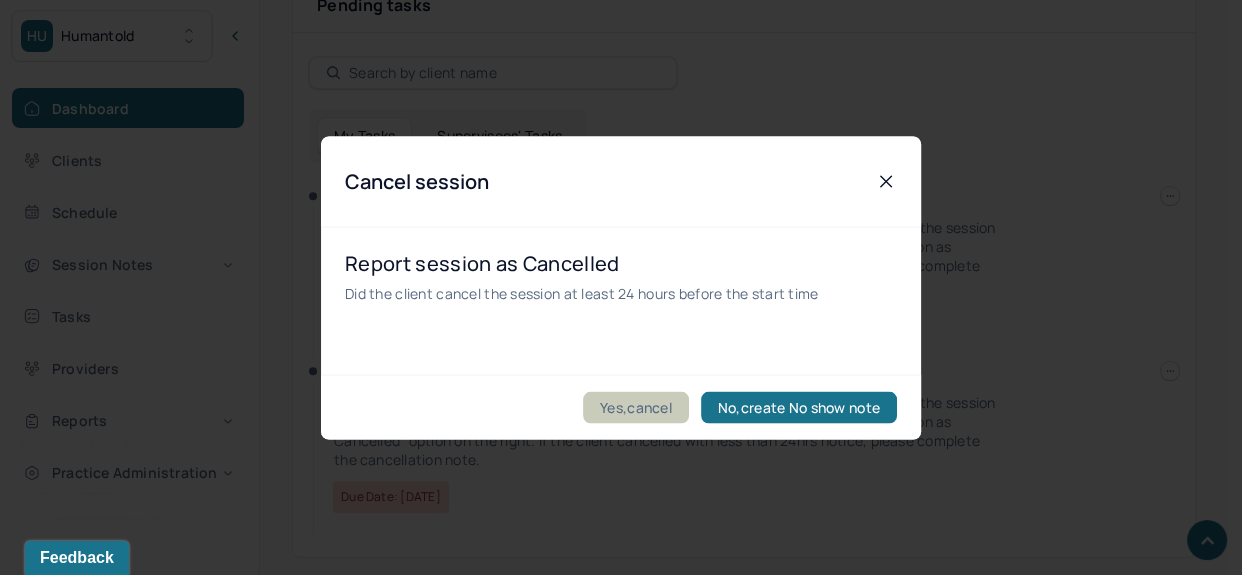 click on "Yes,cancel" at bounding box center [636, 407] 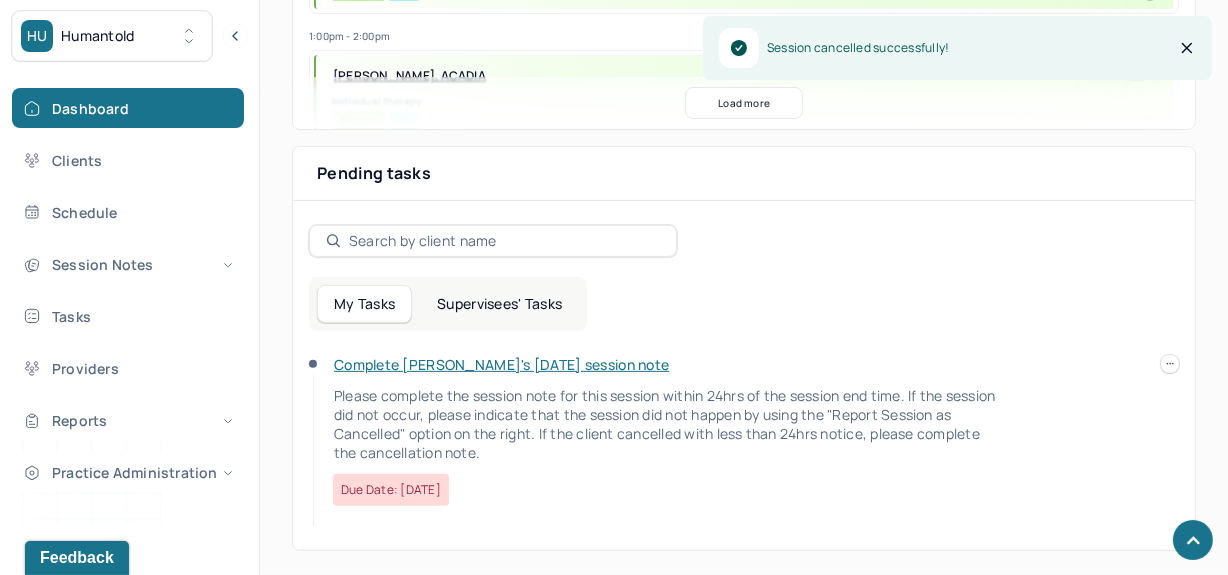 scroll, scrollTop: 605, scrollLeft: 0, axis: vertical 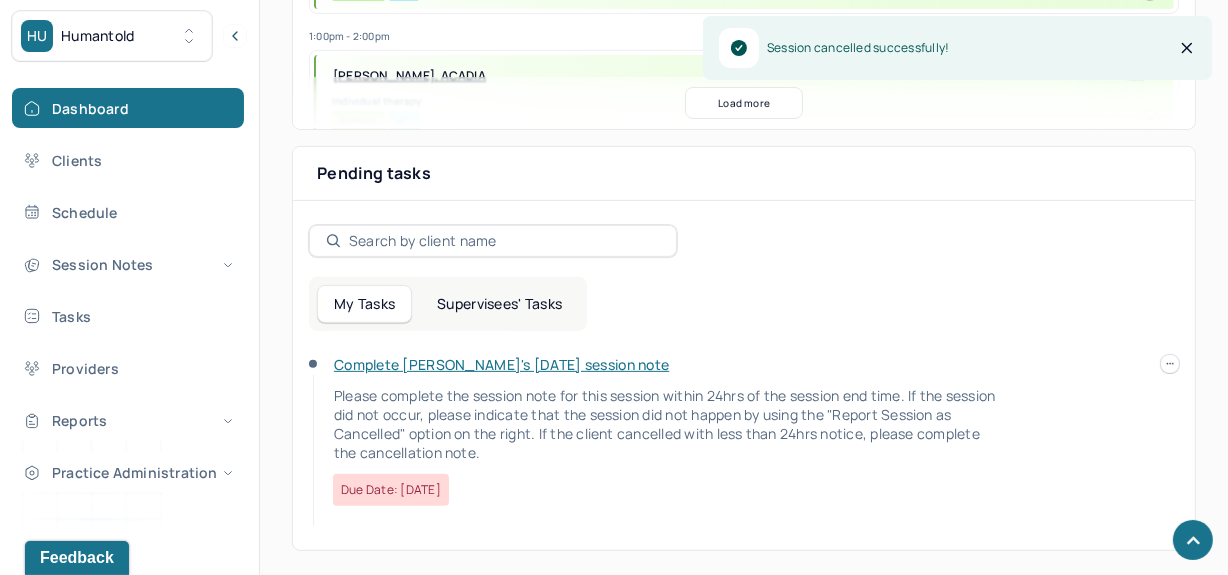 click on "Complete [PERSON_NAME]'s [DATE] session note" at bounding box center [501, 364] 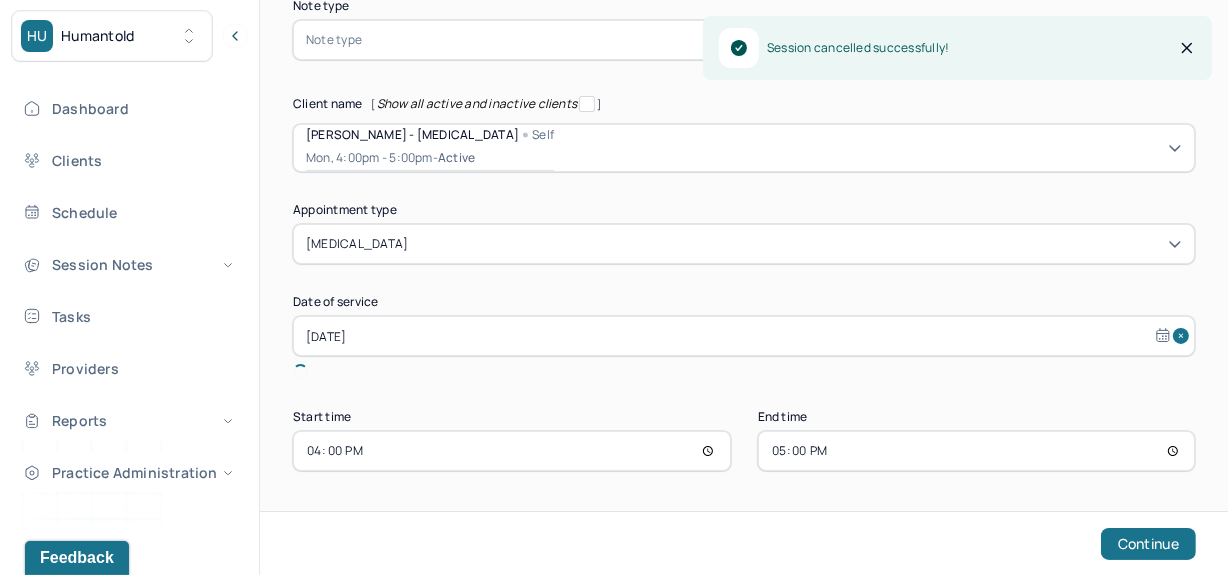 scroll, scrollTop: 151, scrollLeft: 0, axis: vertical 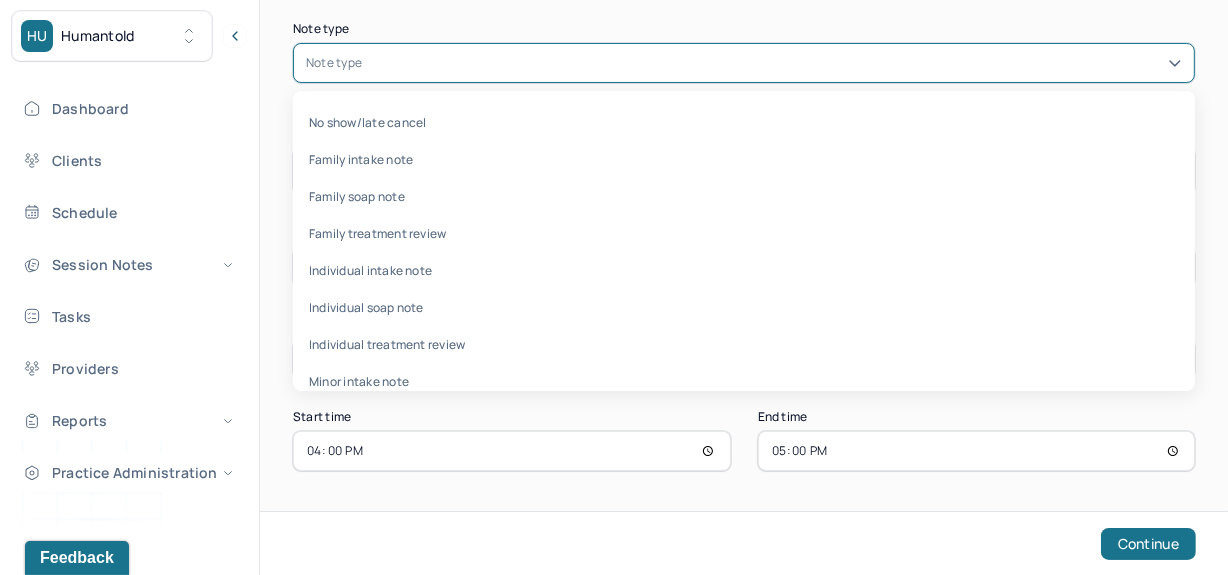 click at bounding box center (774, 63) 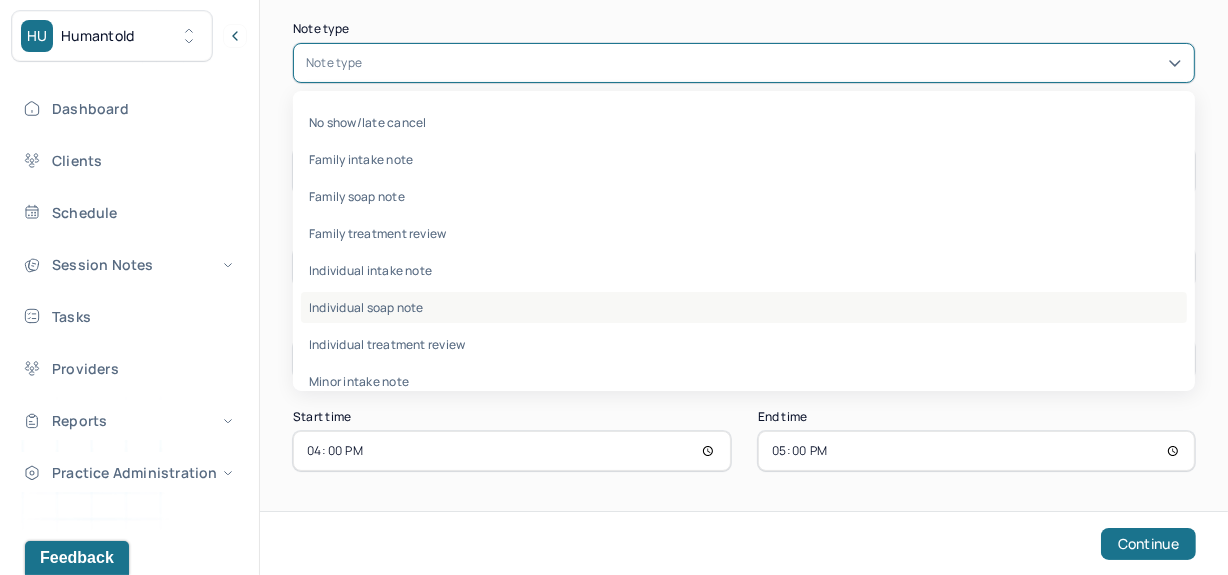 click on "Individual soap note" at bounding box center (744, 307) 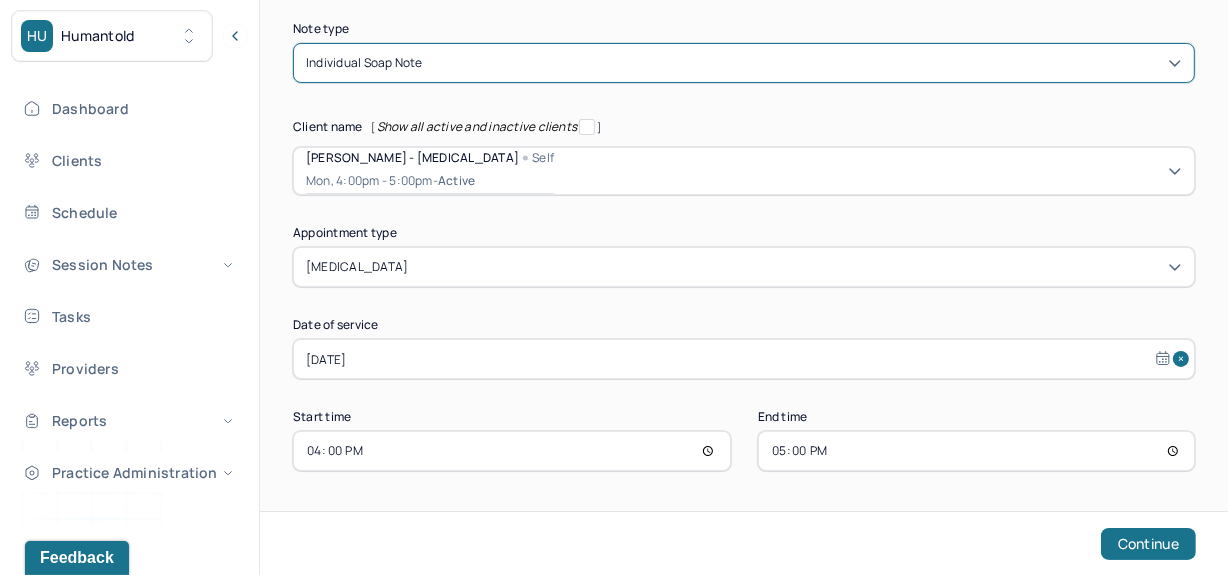 click at bounding box center (804, 63) 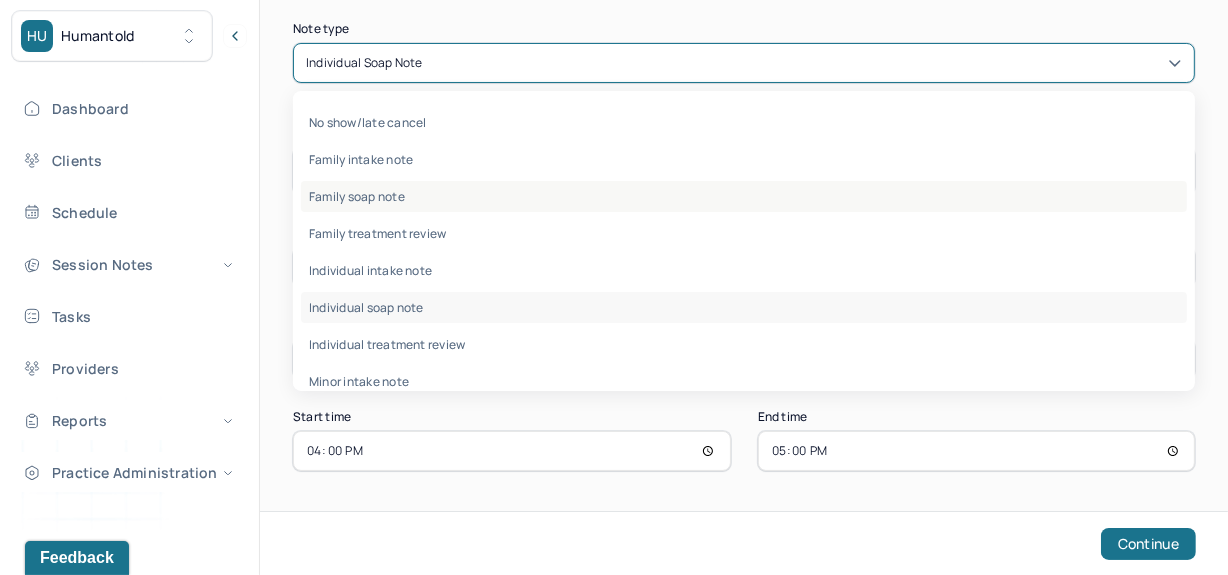 click on "Family soap note" at bounding box center (744, 196) 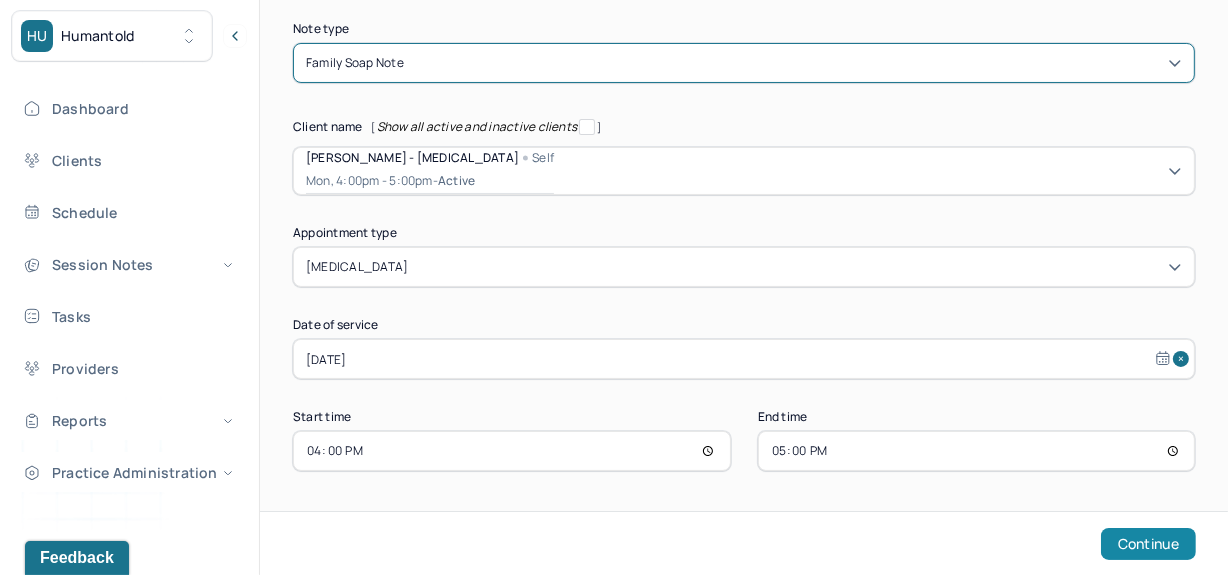 click on "Continue" at bounding box center [1148, 544] 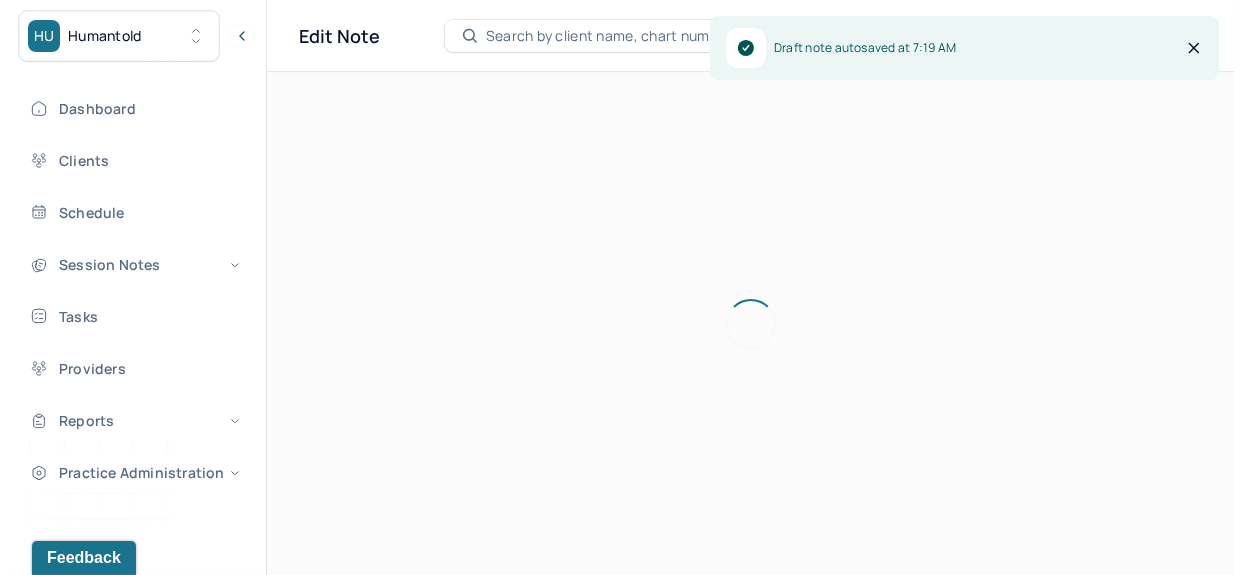 scroll, scrollTop: 0, scrollLeft: 0, axis: both 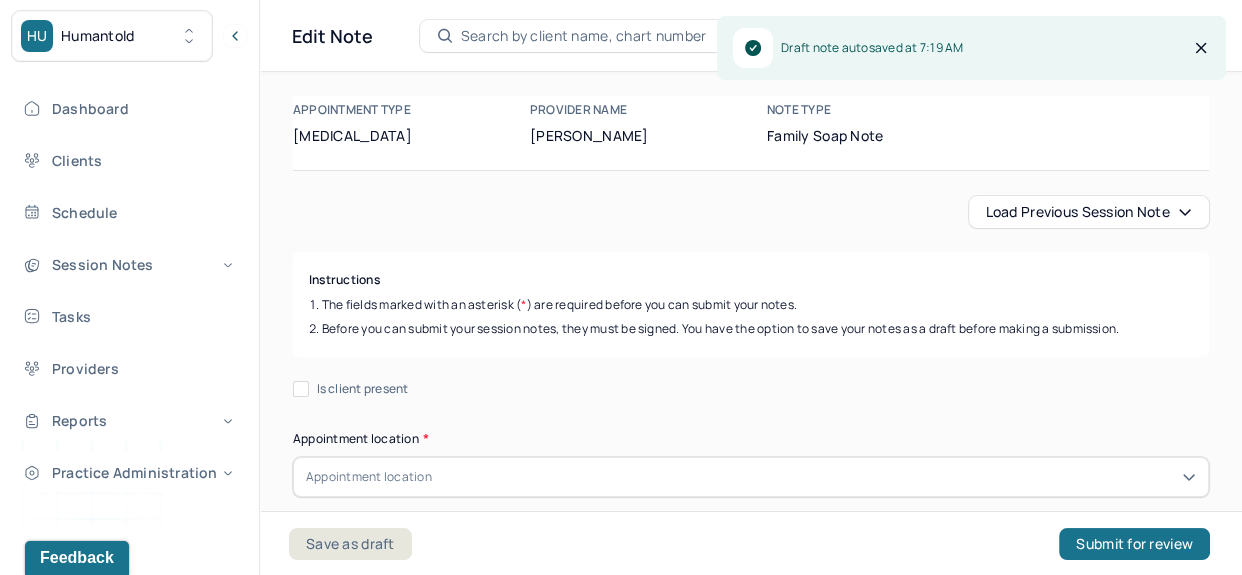 click on "Load previous session note" at bounding box center (1089, 212) 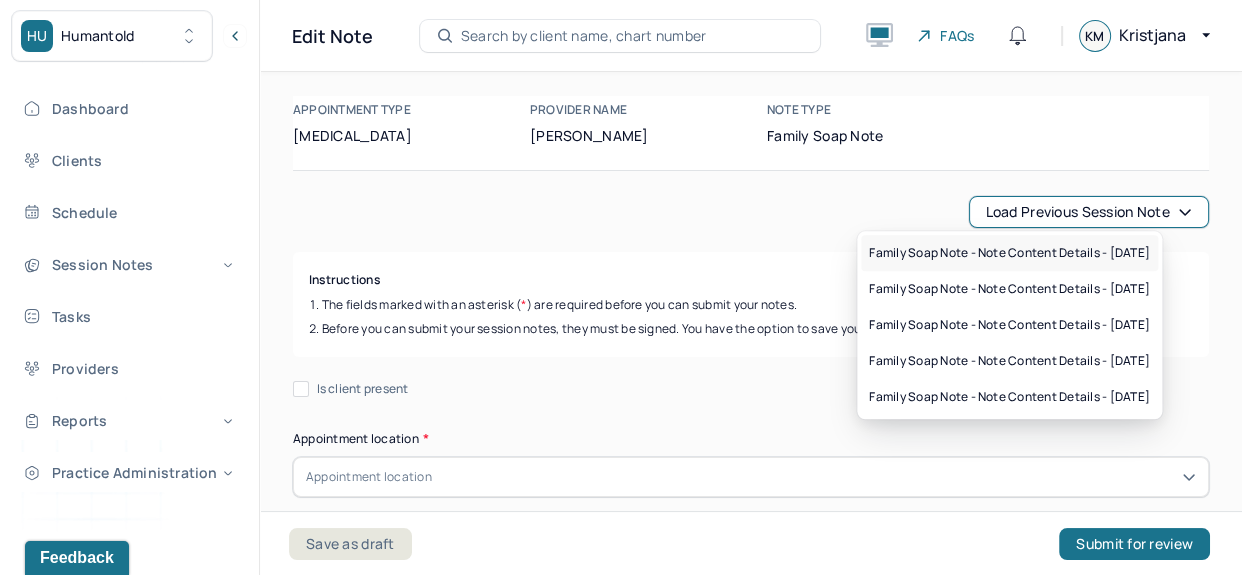 click on "Family soap note   - Note content Details -   [DATE]" at bounding box center (1009, 253) 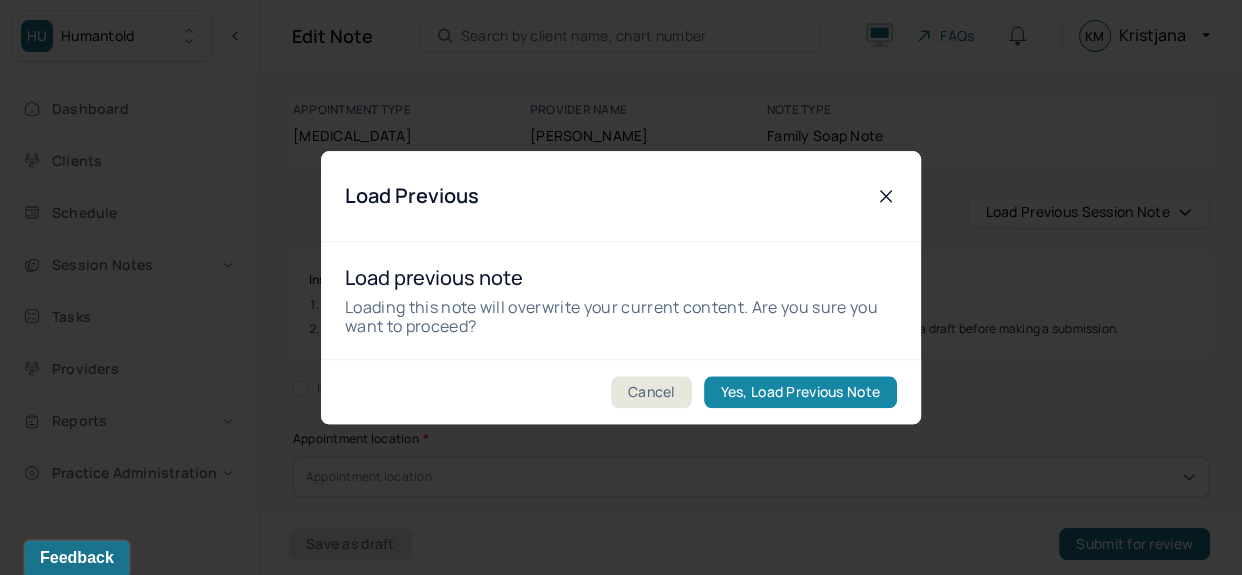 click on "Yes, Load Previous Note" at bounding box center [800, 392] 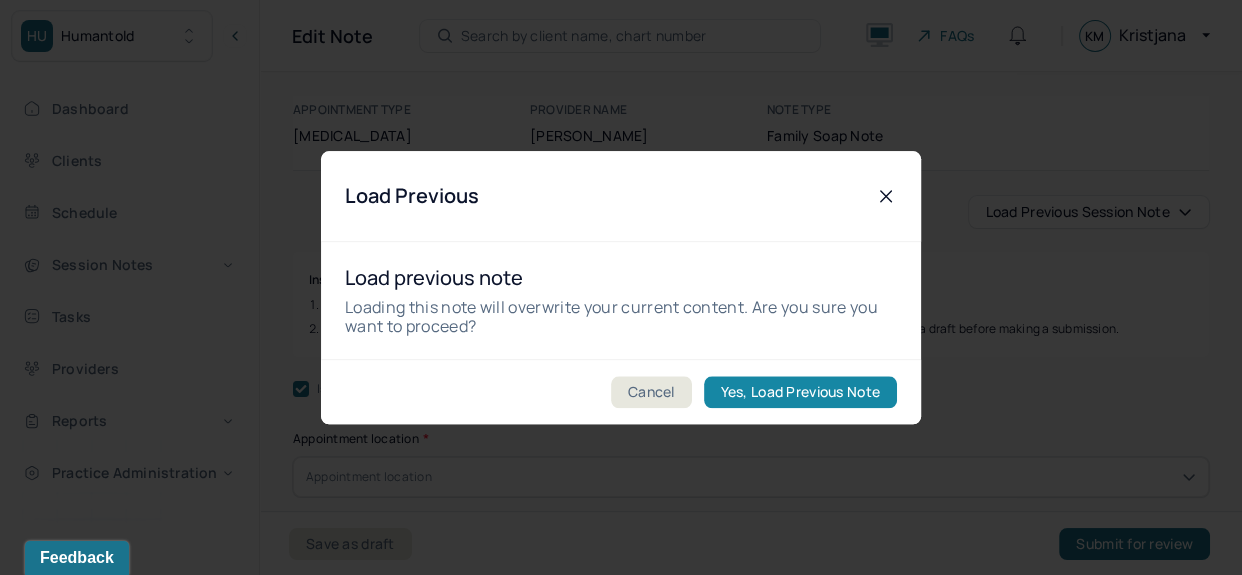 checkbox on "true" 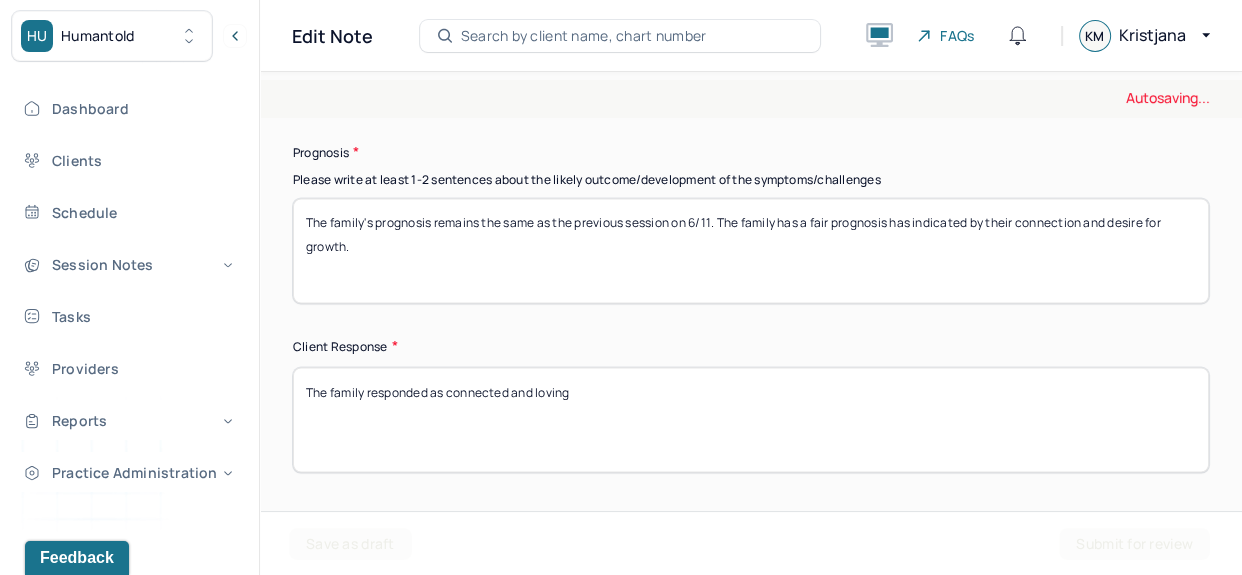 scroll, scrollTop: 3254, scrollLeft: 0, axis: vertical 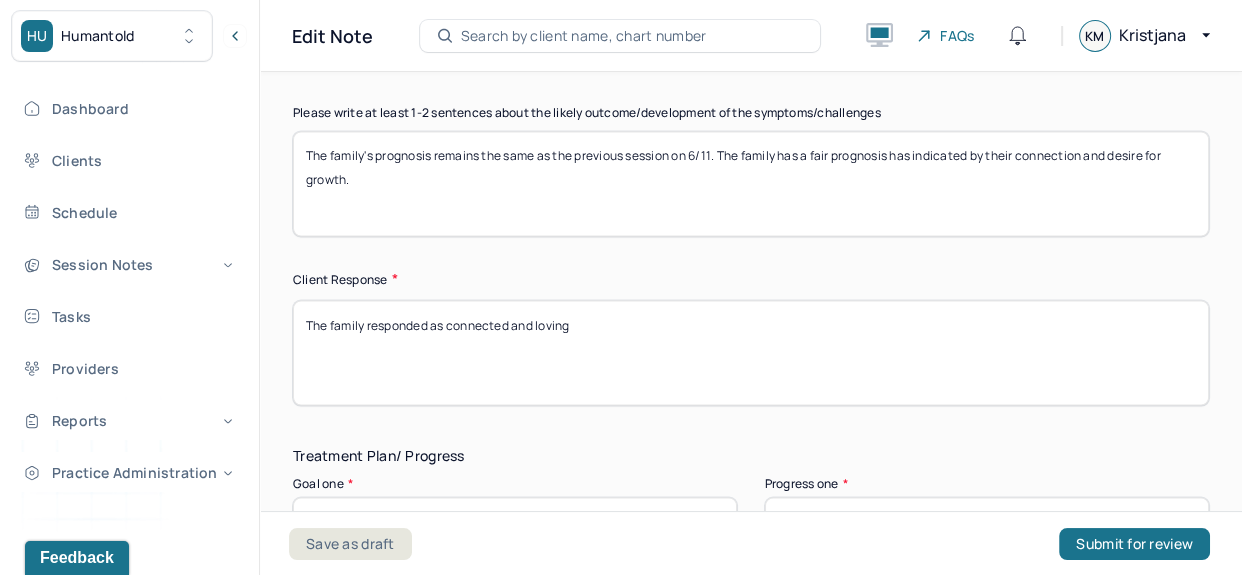 click on "The family's prognosis remains the same as the previous session on 6/11. The family has a fair prognosis has indicated by their connection and desire for growth." at bounding box center (751, 183) 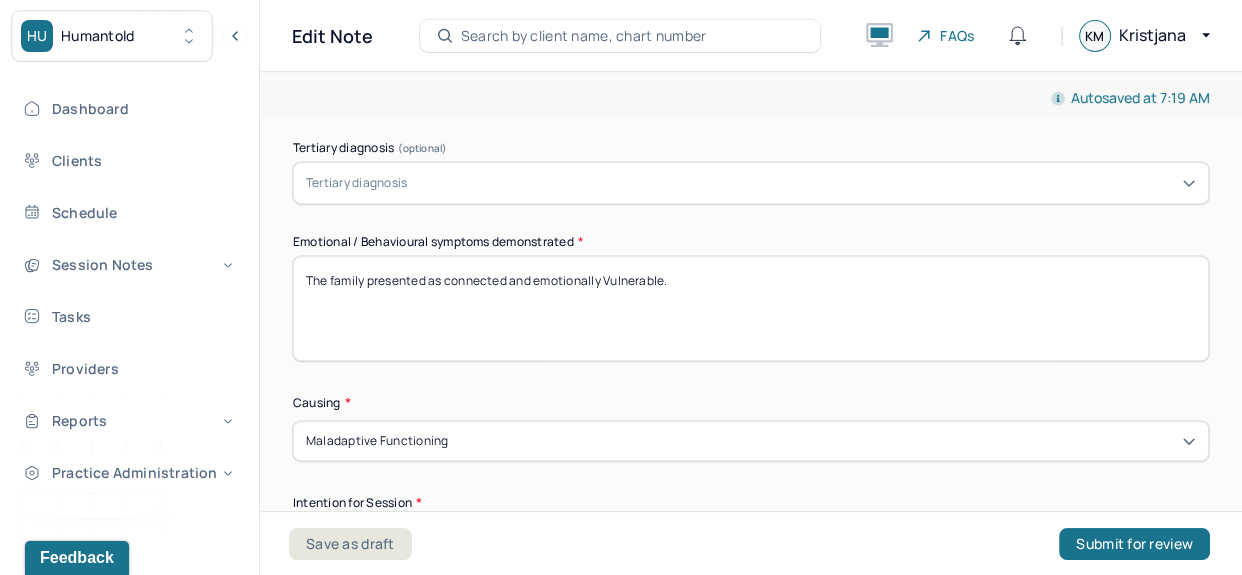 scroll, scrollTop: 993, scrollLeft: 0, axis: vertical 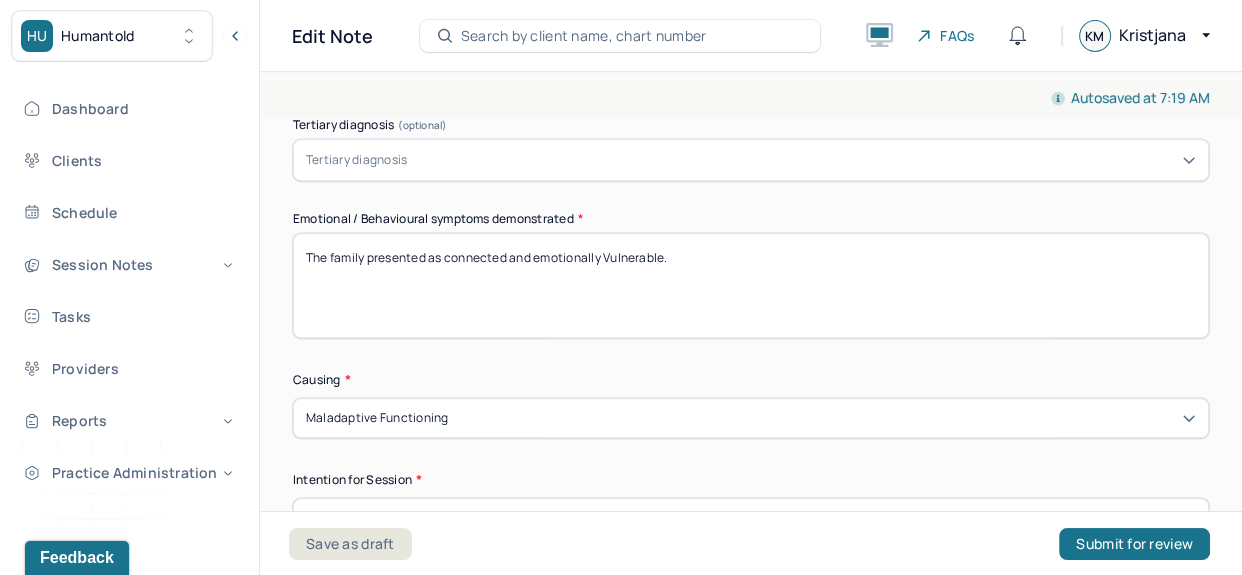 type on "The family's prognosis remains the same as the previous session on 6/16. The family has a fair prognosis has indicated by their connection and desire for growth." 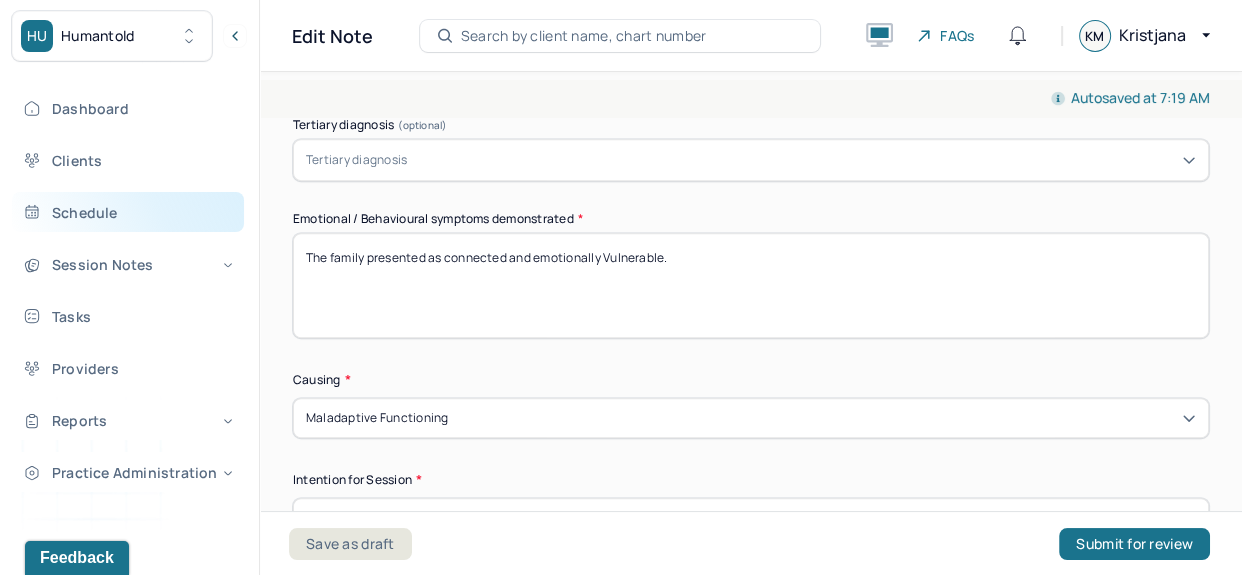 drag, startPoint x: 735, startPoint y: 248, endPoint x: 202, endPoint y: 219, distance: 533.7883 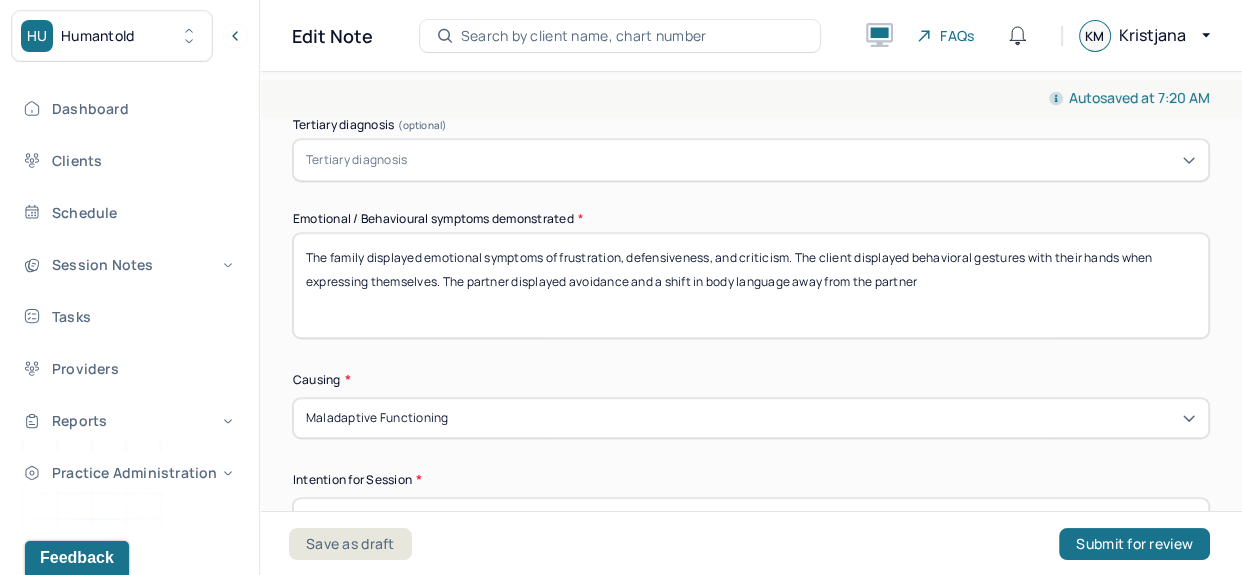 click on "The family displayed emotional symptoms of frustration, defensiveness, and criticism. The client displayed behavioral gestures with their hands when expressing themselves. The partner displayed avoidance and a shift in body language away from the partner" at bounding box center [751, 285] 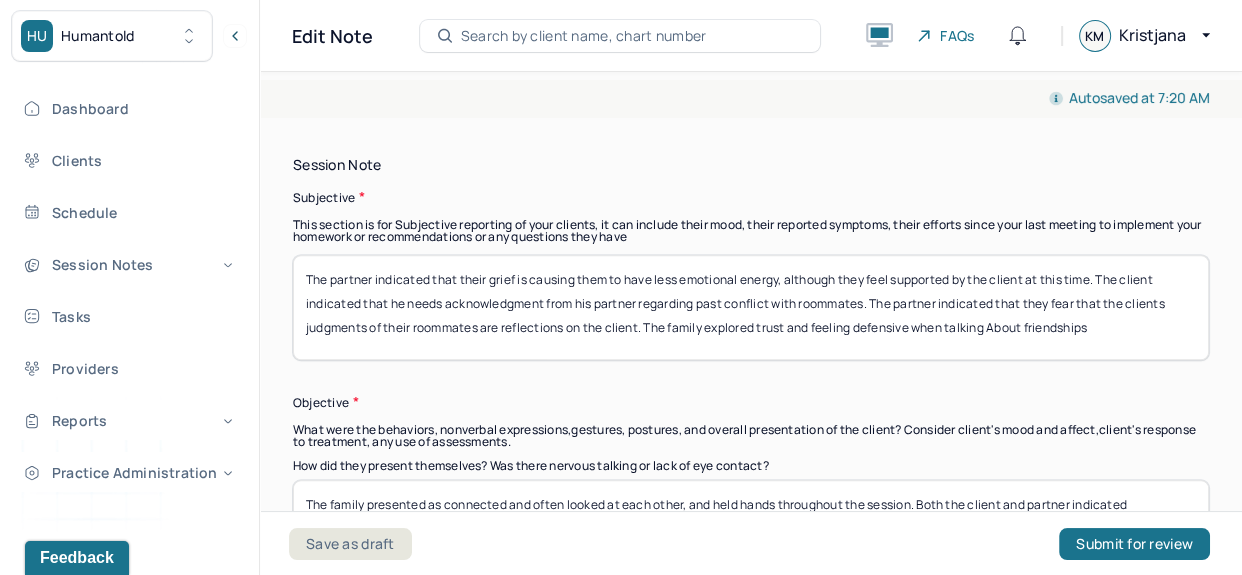 scroll, scrollTop: 1420, scrollLeft: 0, axis: vertical 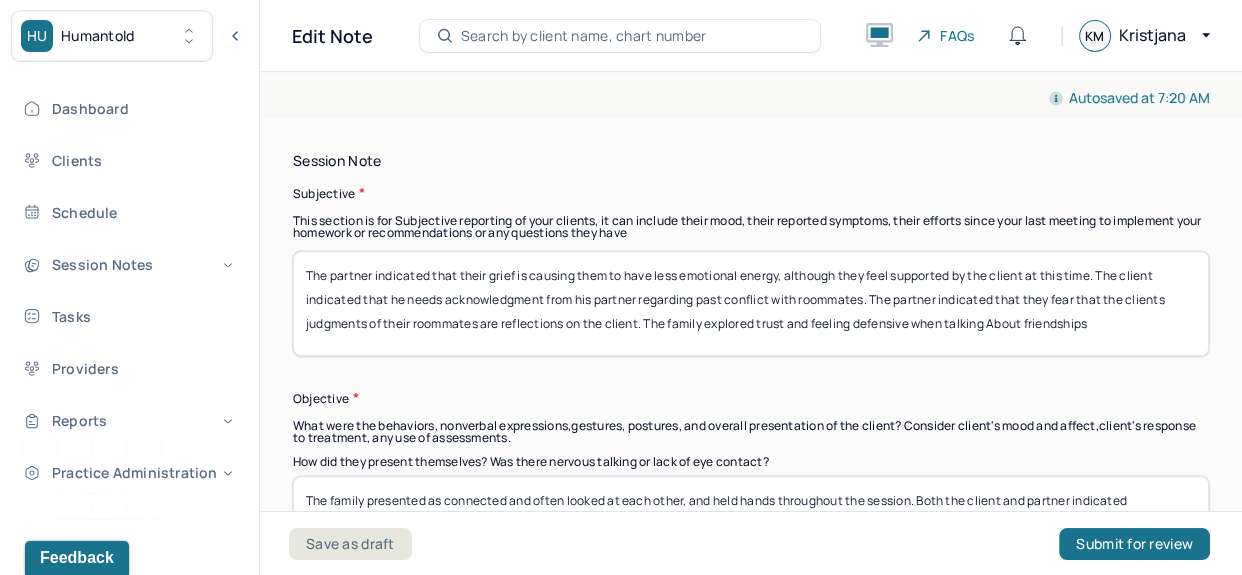 type on "The family displayed emotional symptoms of frustration, defensiveness, and criticism. The client displayed behavioral gestures with their hands when expressing themselves. The partner displayed avoidance and a shift in body language away from the client." 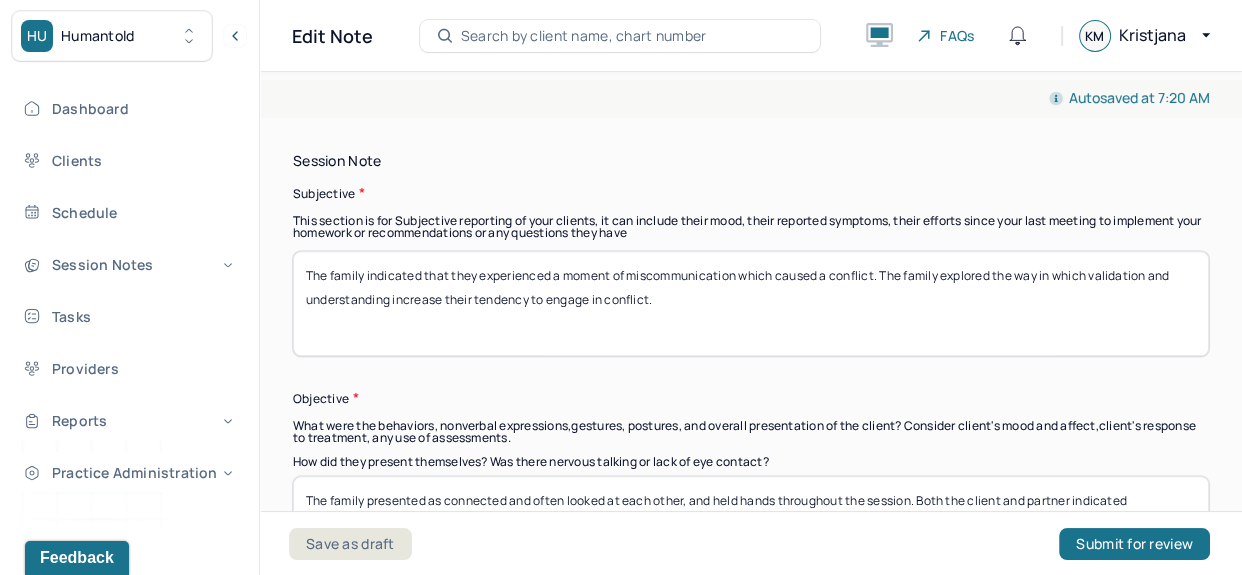 click on "The family indicated that they experienced a moment of miscommunication which caused a conflict. The family explored the way in which validation and understanding" at bounding box center [751, 303] 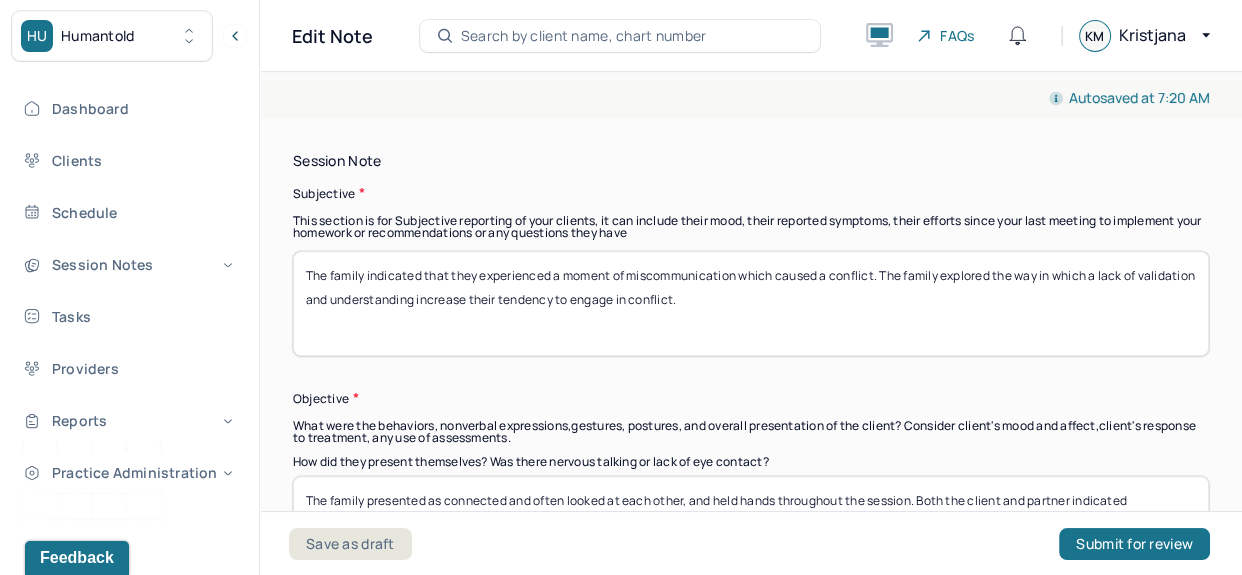 click on "The family indicated that they experienced a moment of miscommunication which caused a conflict. The family explored the way in which validation and understanding increase their tendency to engage in conflict." at bounding box center [751, 303] 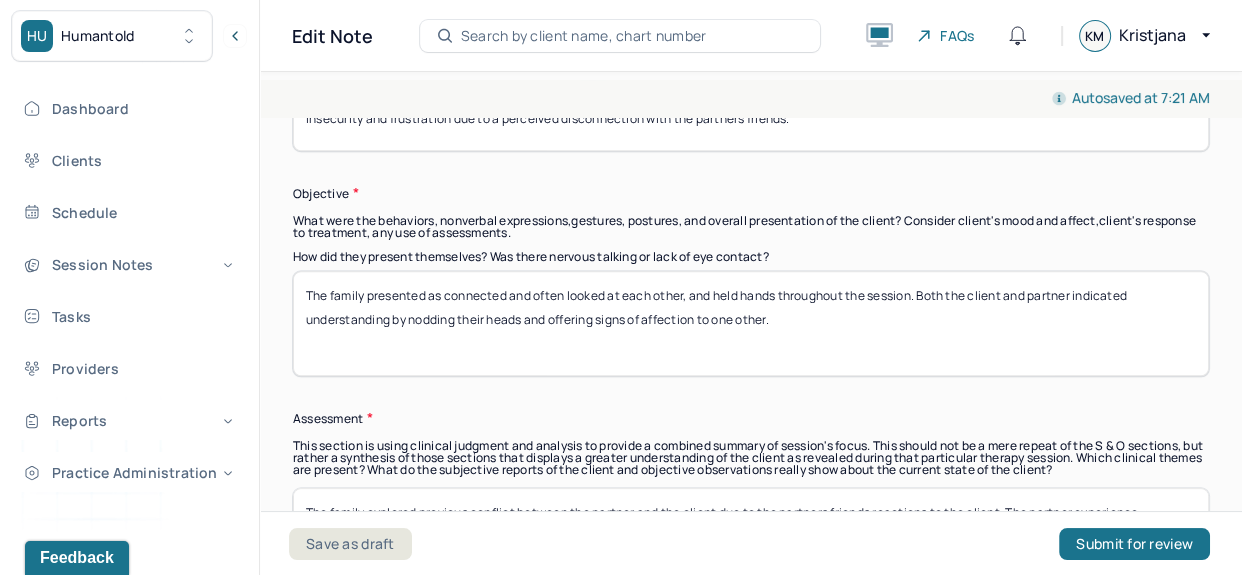 scroll, scrollTop: 1628, scrollLeft: 0, axis: vertical 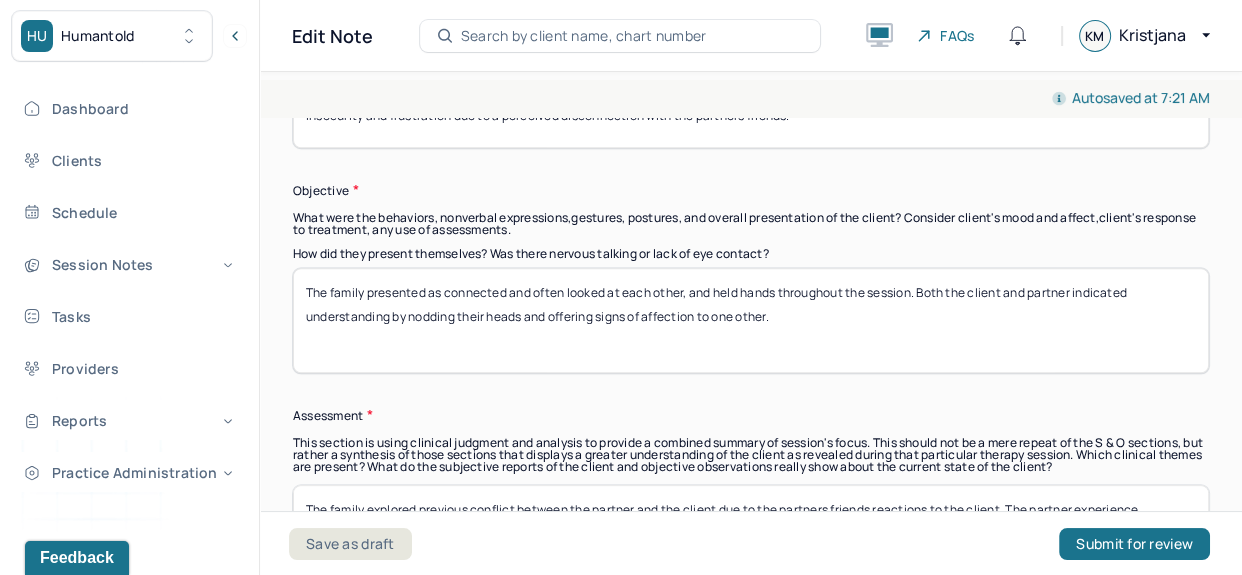 type on "The family indicated that they experienced a moment of miscommunication which caused a conflict. The family explored the way in which a lack of validation and understanding increase their tendency to engage in conflict. The family explored the partners friendships and the way in which the client experiences insecurity and frustration due to a perceived disconnection with the partners friends." 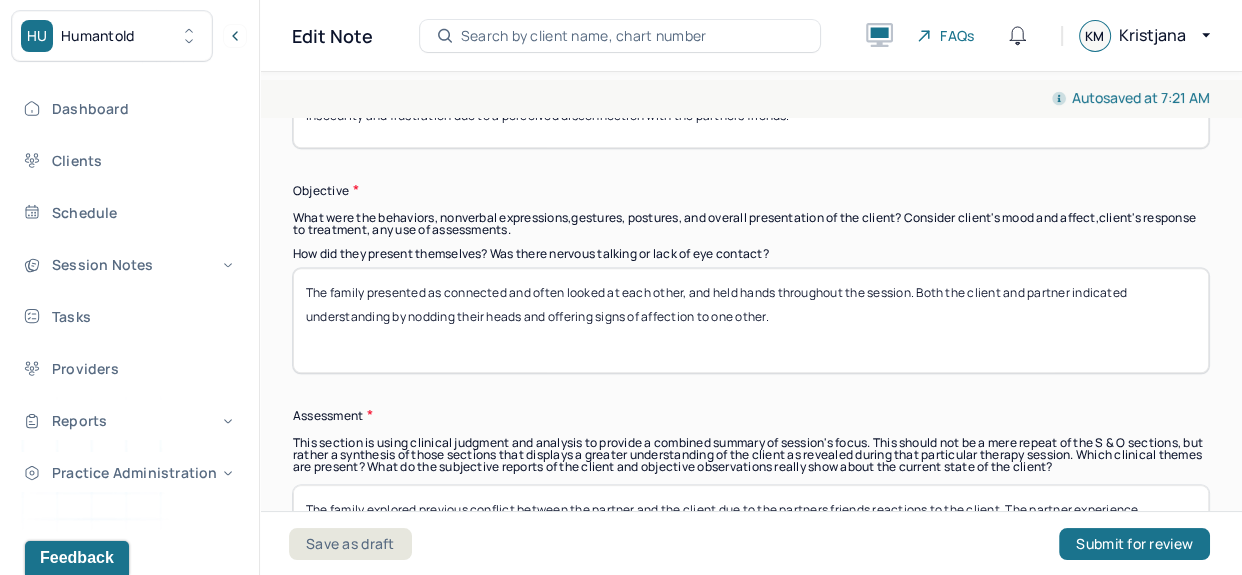 drag, startPoint x: 813, startPoint y: 306, endPoint x: 245, endPoint y: 290, distance: 568.2253 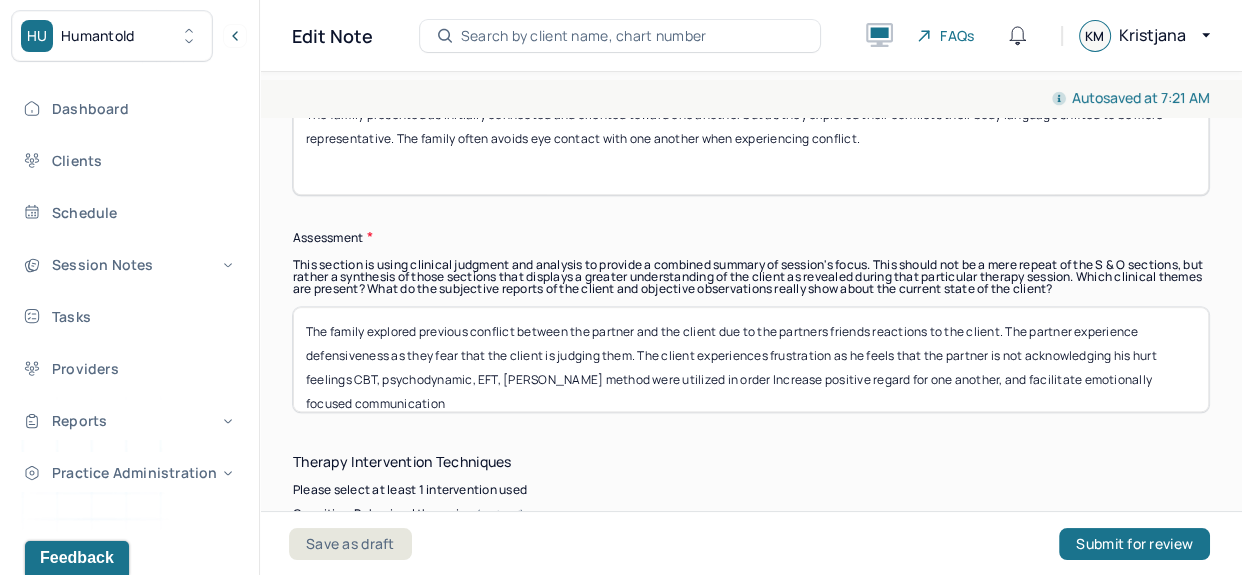 scroll, scrollTop: 1820, scrollLeft: 0, axis: vertical 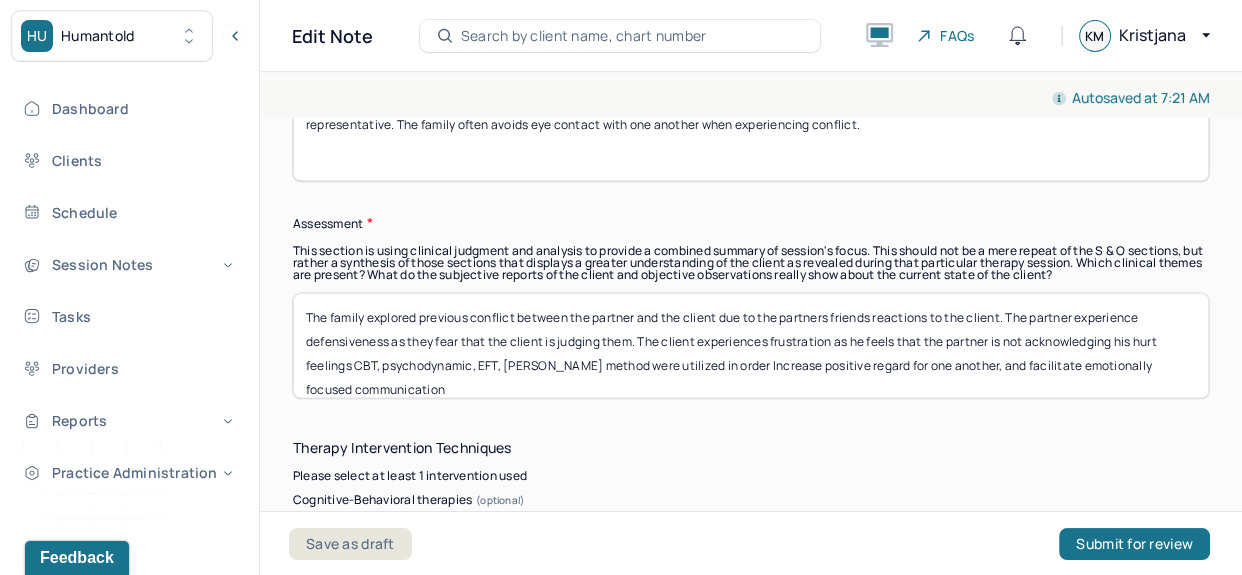type on "The family presented as initially connected and oriented toward one another but as they explored their conflicts their body language shifted to be more representative. The family often avoids eye contact with one another when experiencing conflict." 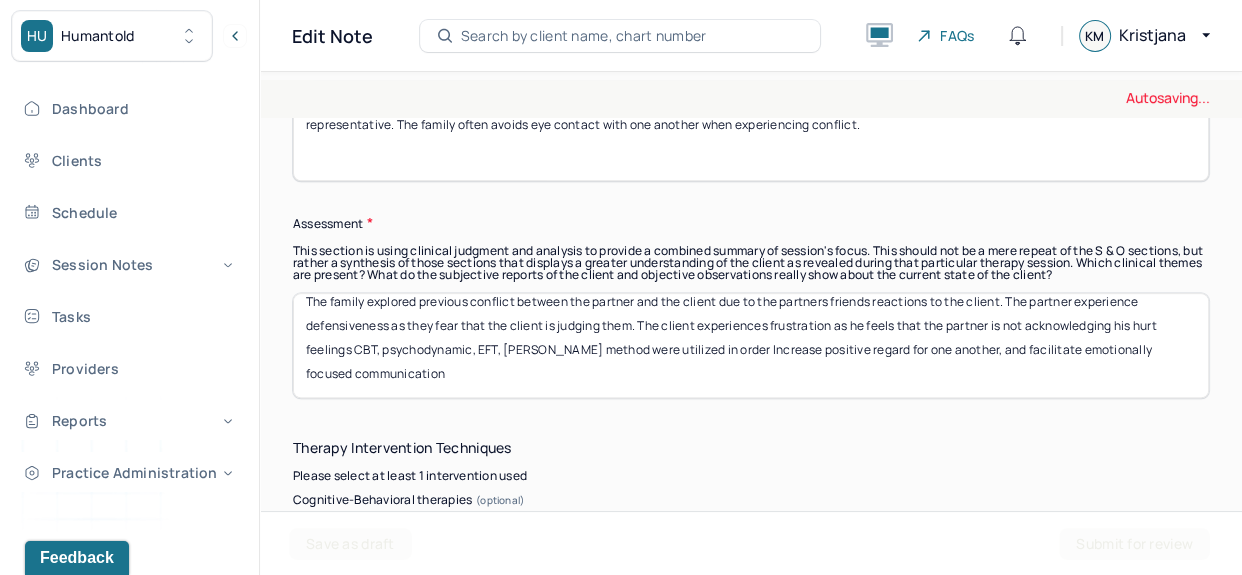 scroll, scrollTop: 0, scrollLeft: 0, axis: both 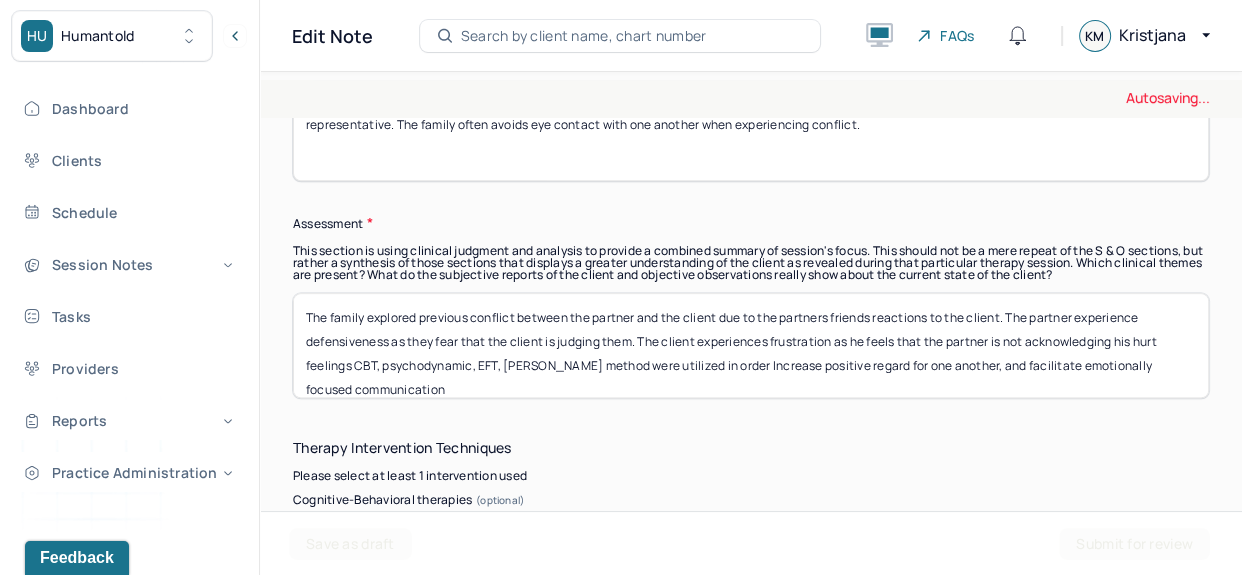 drag, startPoint x: 486, startPoint y: 399, endPoint x: 267, endPoint y: 295, distance: 242.43968 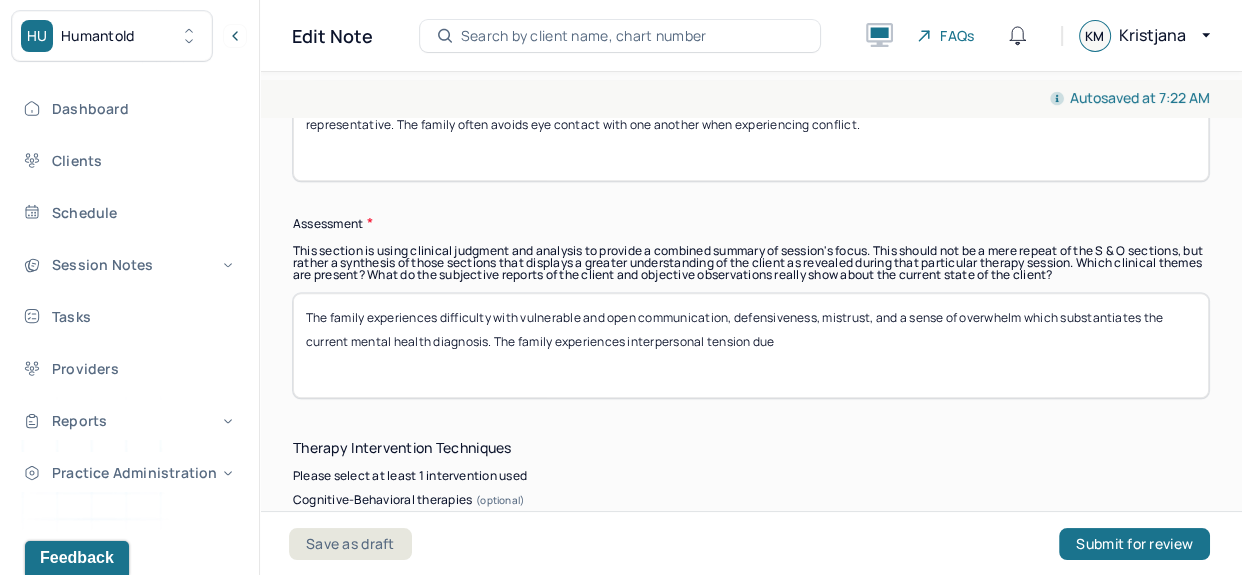 type on "The family experiences difficulty with vulnerable and open communication, defensiveness, mistrust, and a sense of overwhelm which substantiates the current mental health diagnosis. The family experiences interpersonal tension due to" 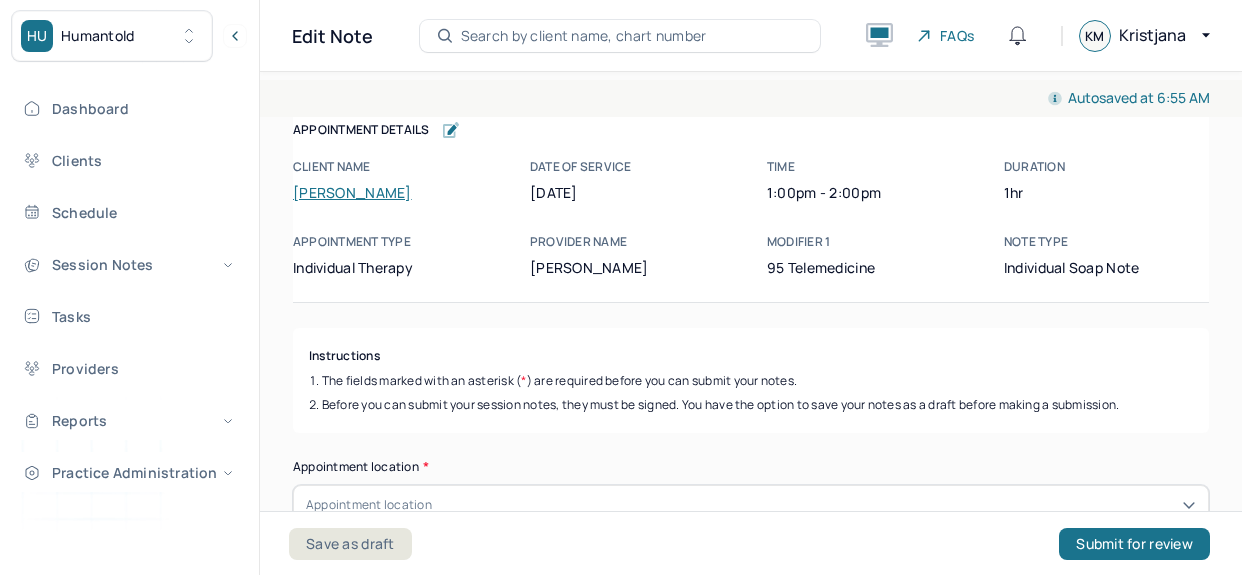 scroll, scrollTop: 0, scrollLeft: 0, axis: both 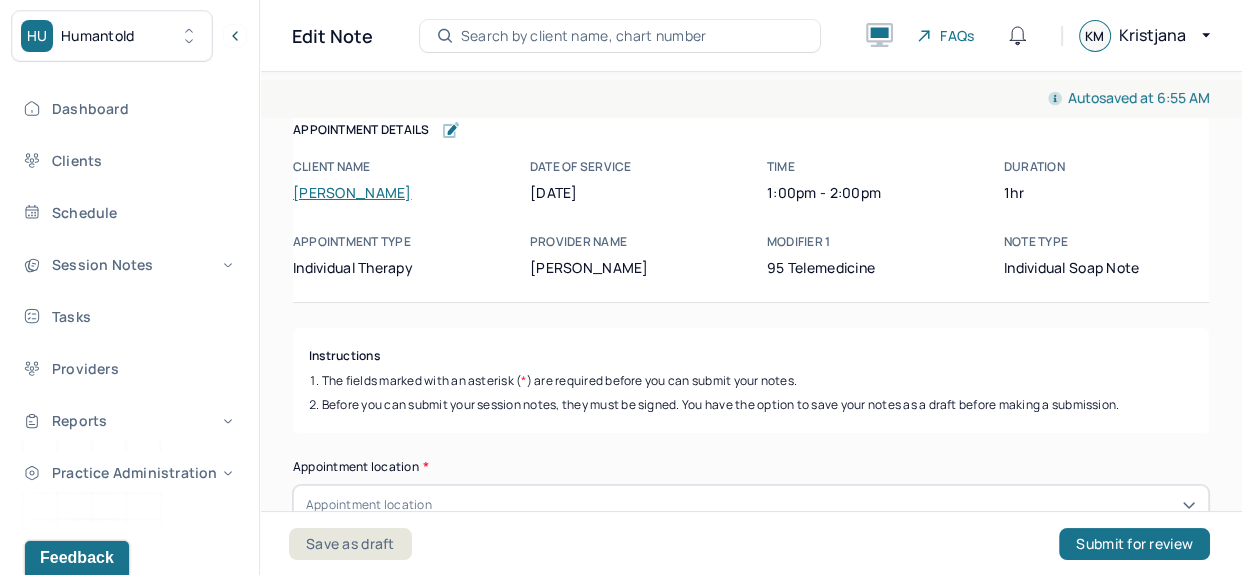 click on "Priscila Galambos-Gramling" at bounding box center [352, 192] 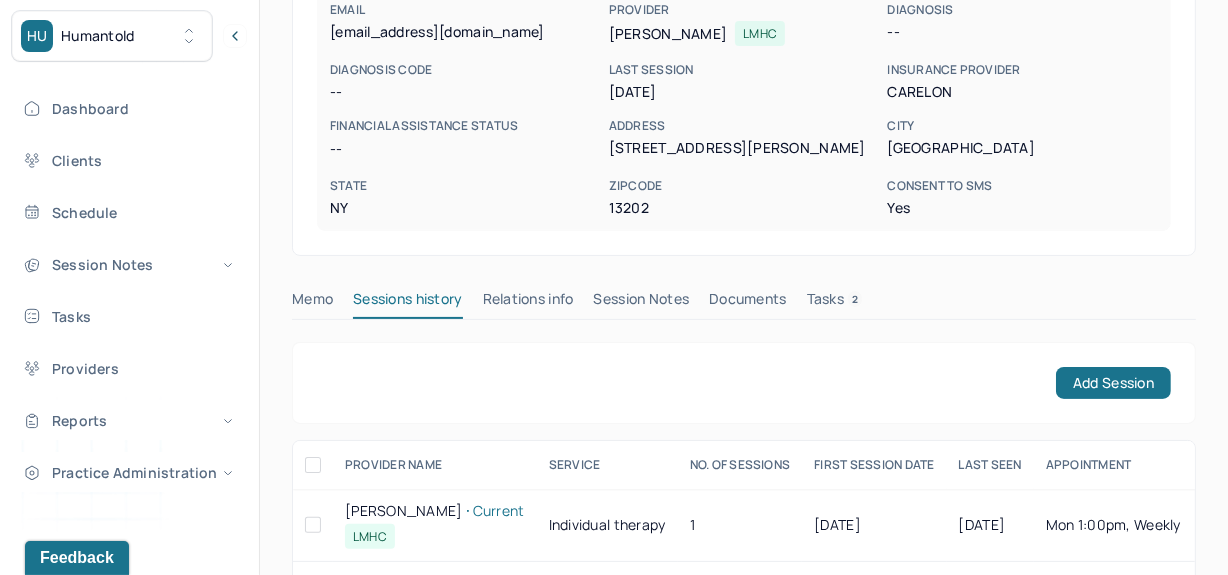 scroll, scrollTop: 330, scrollLeft: 0, axis: vertical 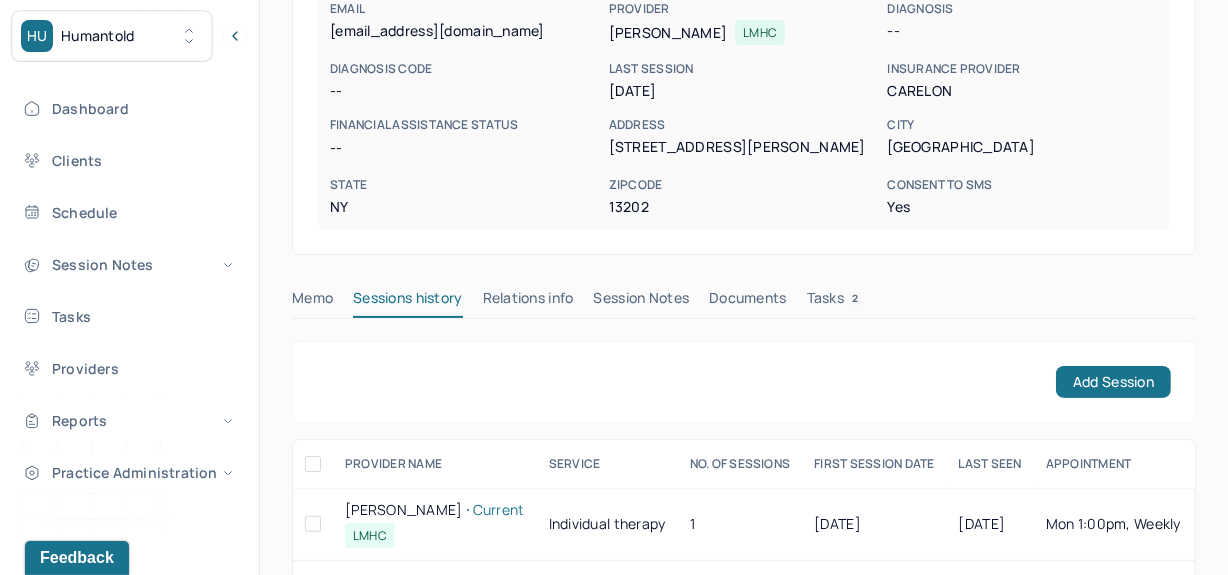 click on "Session Notes" at bounding box center [642, 302] 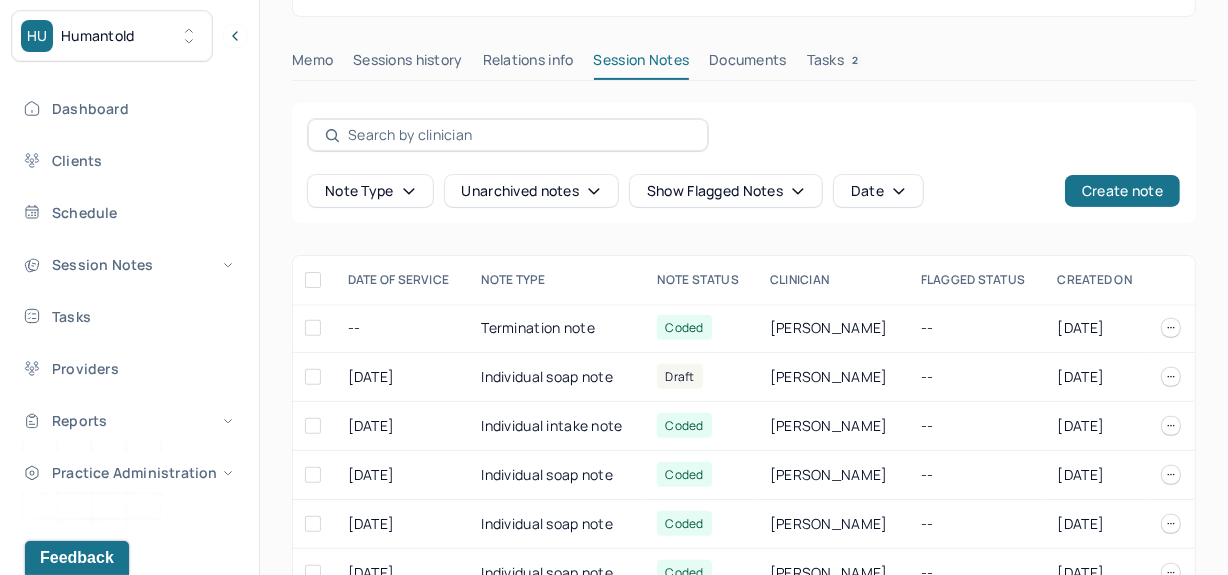 scroll, scrollTop: 570, scrollLeft: 0, axis: vertical 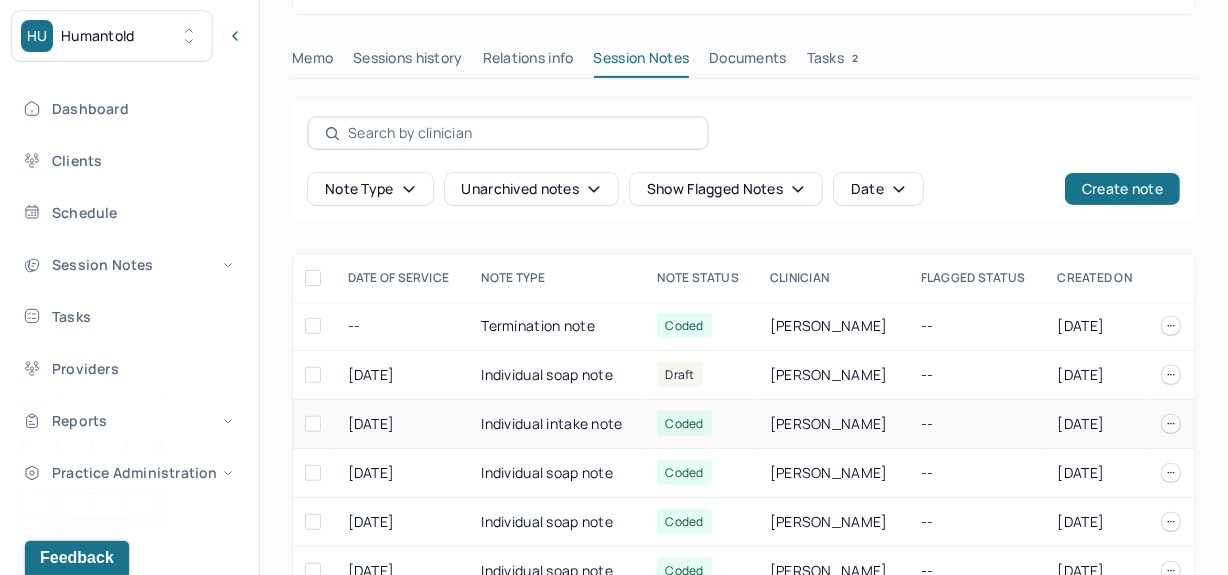 click on "Individual intake note" at bounding box center [557, 424] 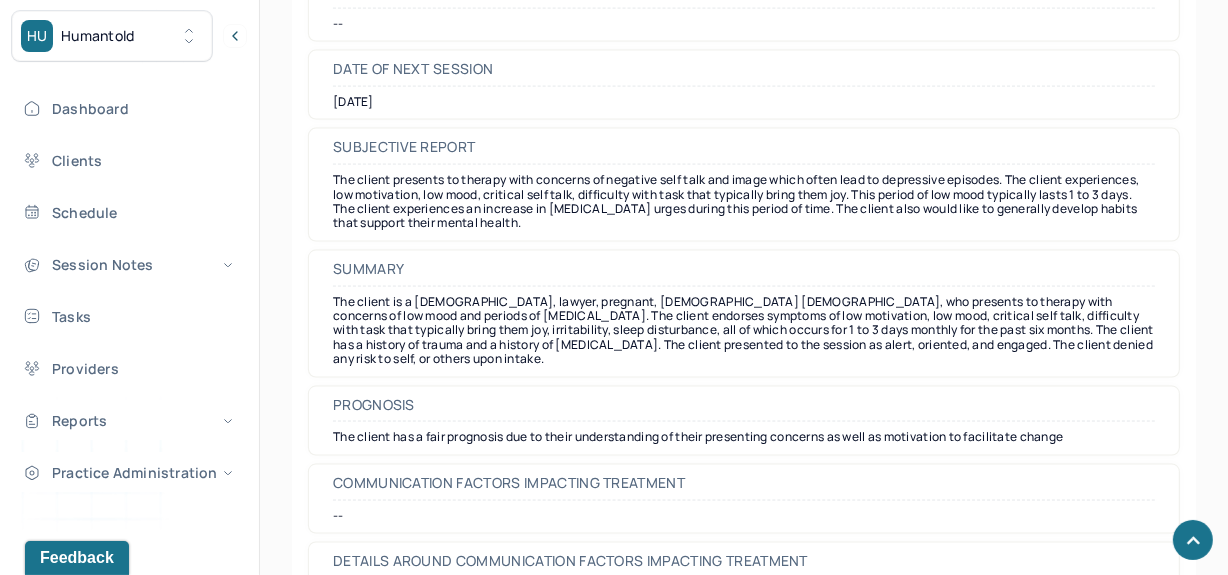 scroll, scrollTop: 9437, scrollLeft: 0, axis: vertical 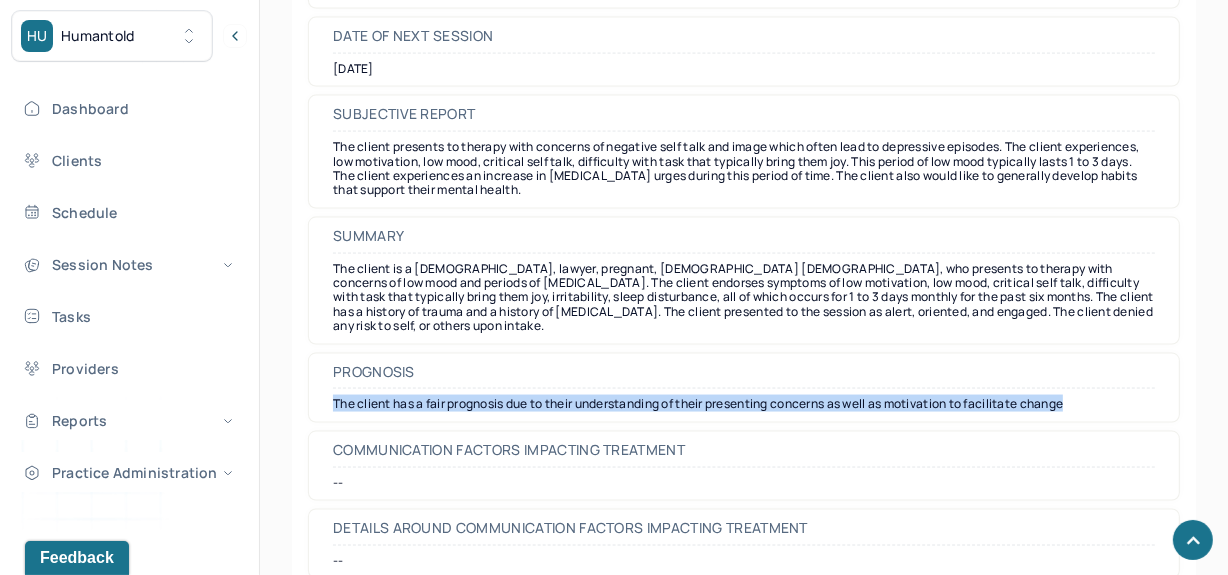 drag, startPoint x: 1093, startPoint y: 361, endPoint x: 328, endPoint y: 353, distance: 765.0418 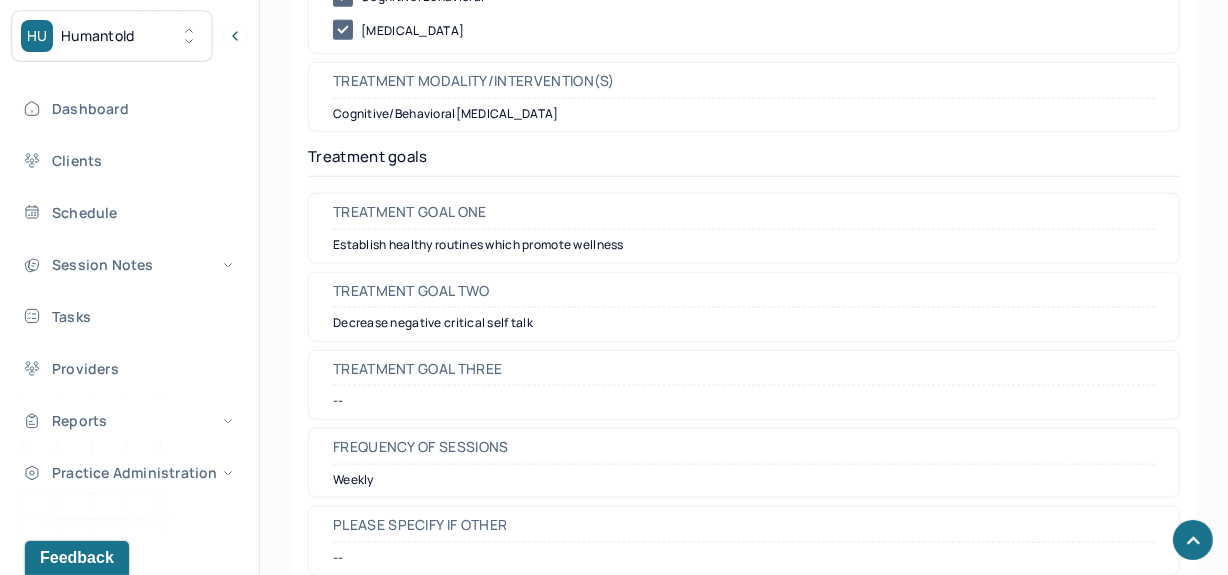 scroll, scrollTop: 8870, scrollLeft: 0, axis: vertical 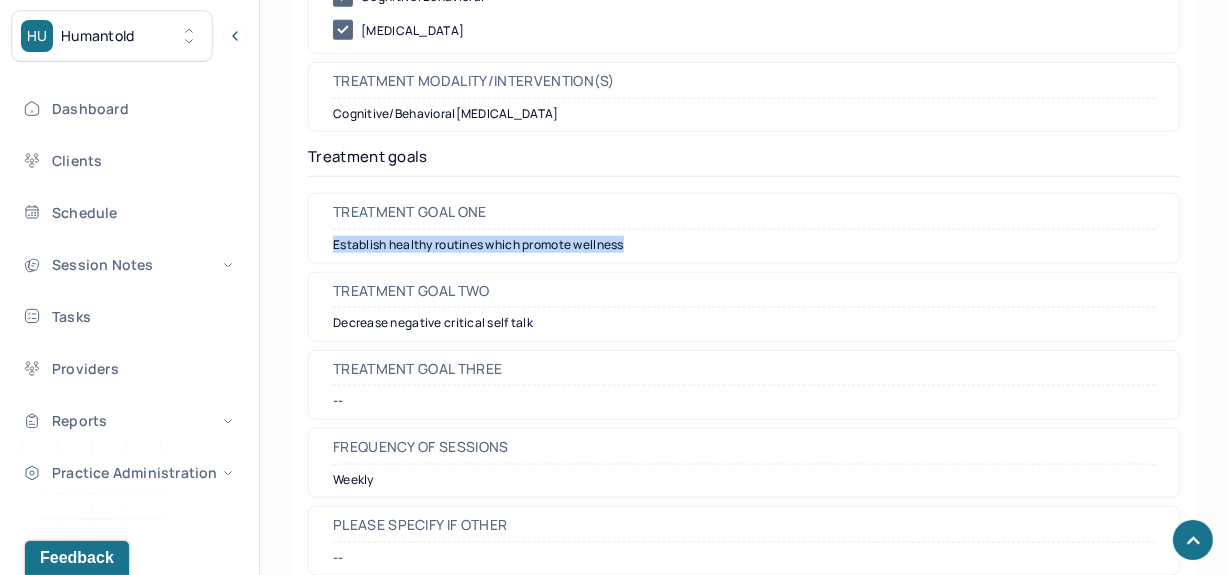 drag, startPoint x: 650, startPoint y: 219, endPoint x: 263, endPoint y: 212, distance: 387.0633 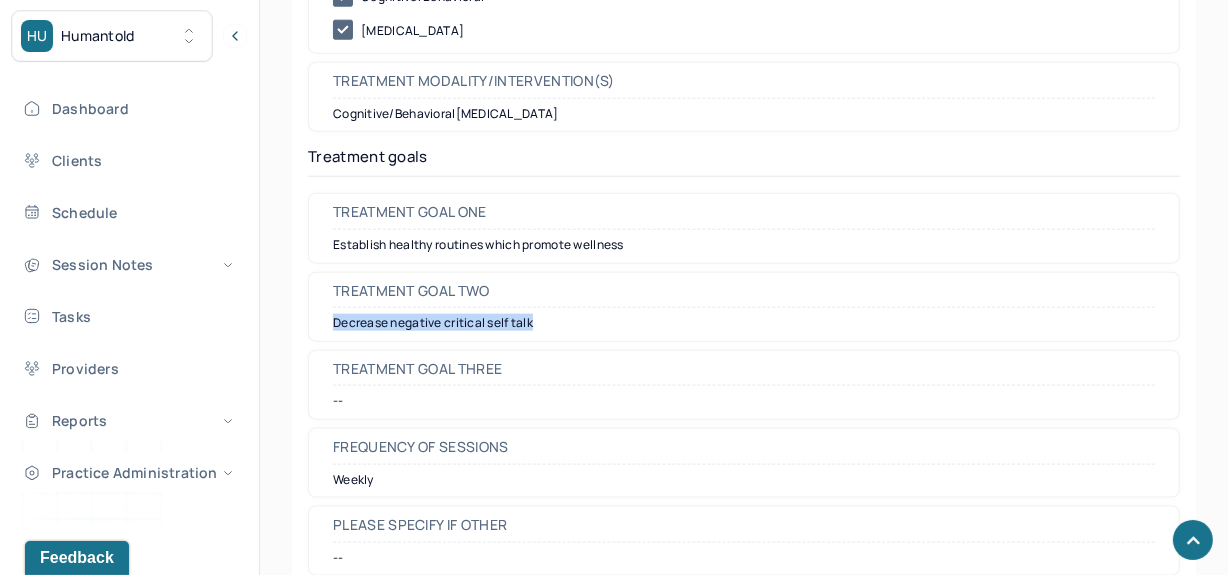 drag, startPoint x: 550, startPoint y: 295, endPoint x: 304, endPoint y: 317, distance: 246.98178 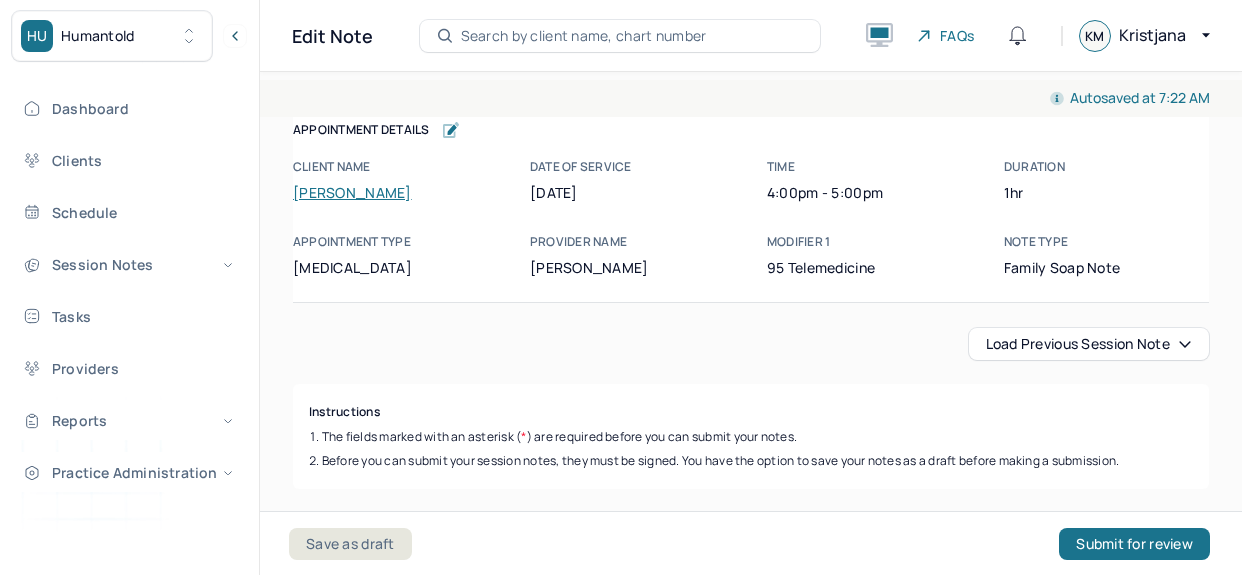 scroll, scrollTop: 0, scrollLeft: 0, axis: both 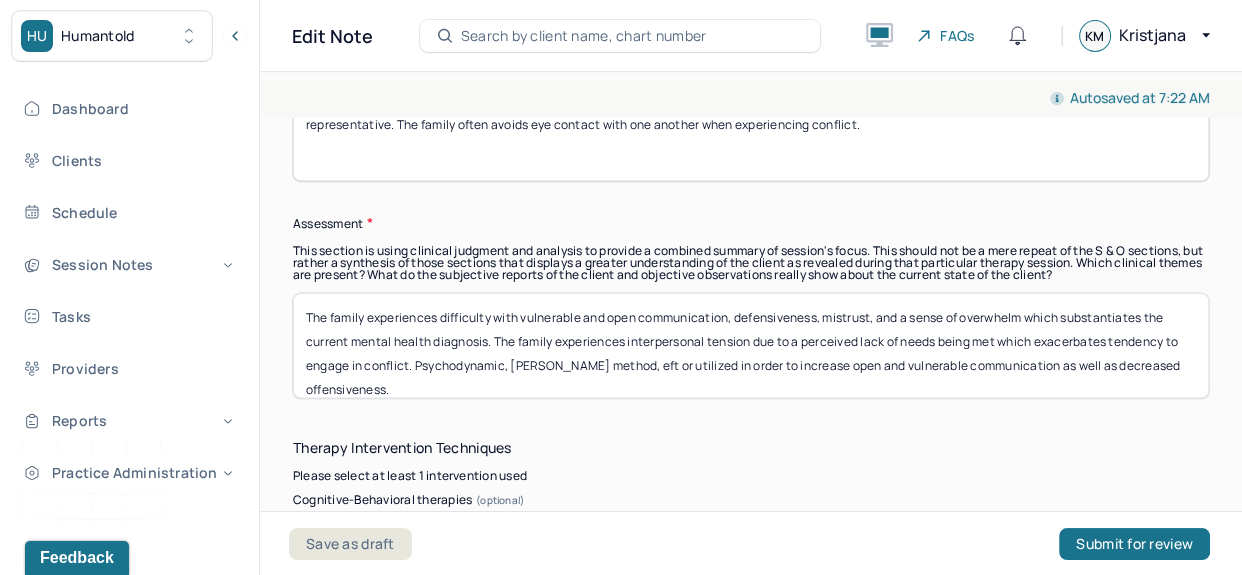 click on "The family experiences difficulty with vulnerable and open communication, defensiveness, mistrust, and a sense of overwhelm which substantiates the current mental health diagnosis. The family experiences interpersonal tension due to a perceived lack of needs being met which exacerbates tendency to engage in conflict. Psychodynamic, [PERSON_NAME] method, eft or utilized in order to increase" at bounding box center [751, 345] 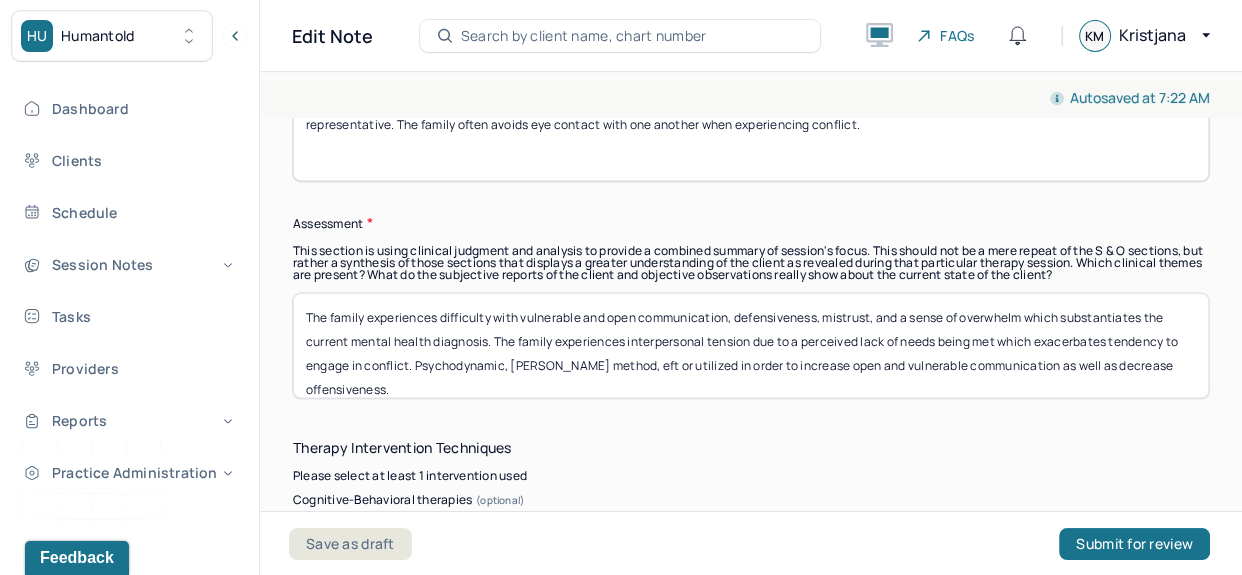 scroll, scrollTop: 1, scrollLeft: 0, axis: vertical 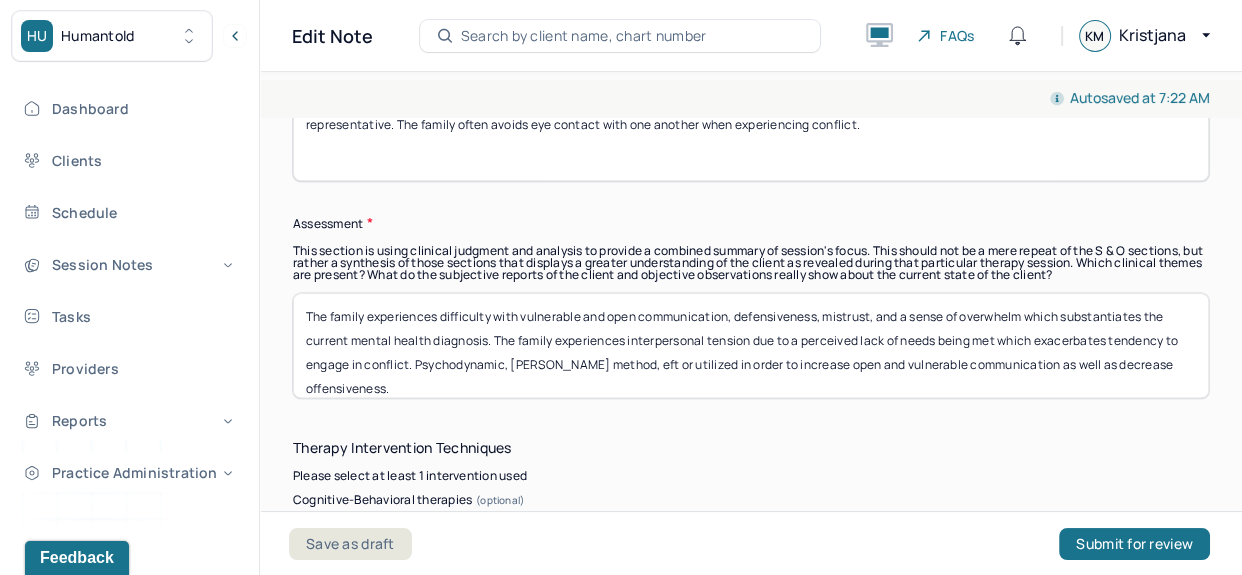 click on "The family experiences difficulty with vulnerable and open communication, defensiveness, mistrust, and a sense of overwhelm which substantiates the current mental health diagnosis. The family experiences interpersonal tension due to a perceived lack of needs being met which exacerbates tendency to engage in conflict. Psychodynamic, [PERSON_NAME] method, eft or utilized in order to increase" at bounding box center [751, 345] 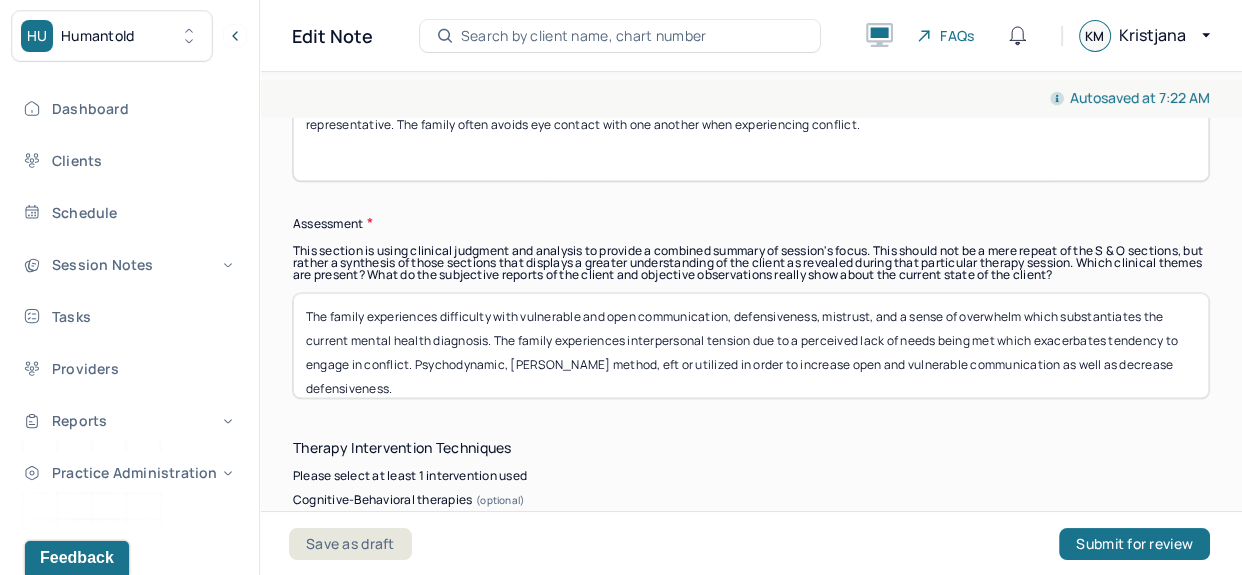 scroll, scrollTop: 16, scrollLeft: 0, axis: vertical 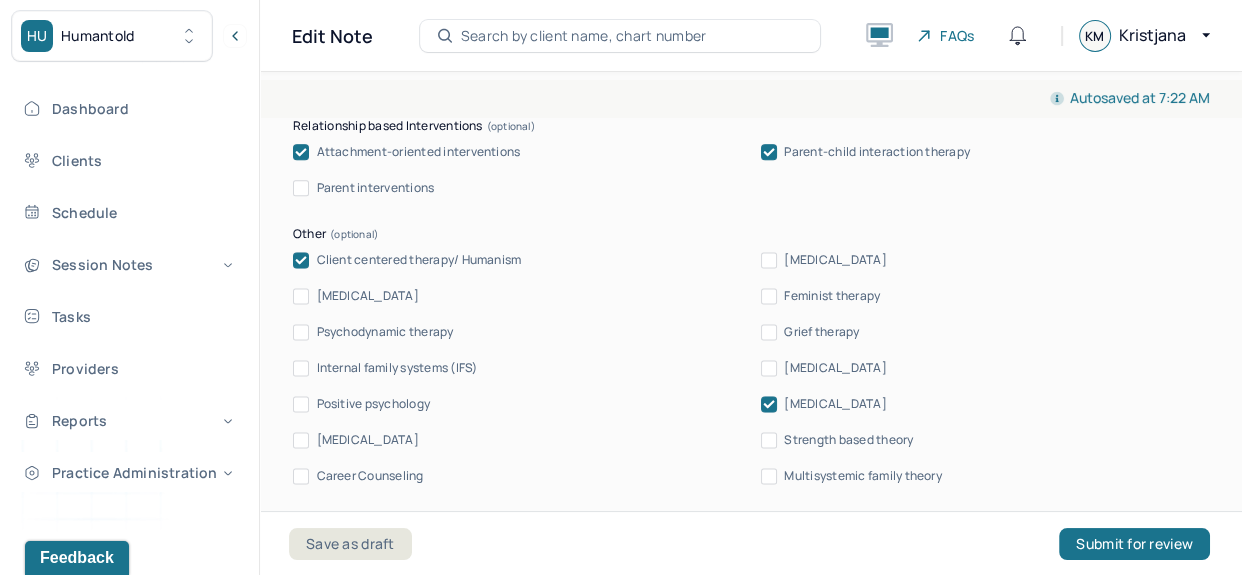 type on "The family experiences difficulty with vulnerable and open communication, defensiveness, mistrust, and a sense of overwhelm which substantiates the current mental health diagnosis. The family experiences interpersonal tension due to a perceived lack of needs being met which exacerbates tendency to engage in conflict. Psychodynamic, Gottman method, eft or utilized in order to increase open and vulnerable communication as well as decrease defensiveness." 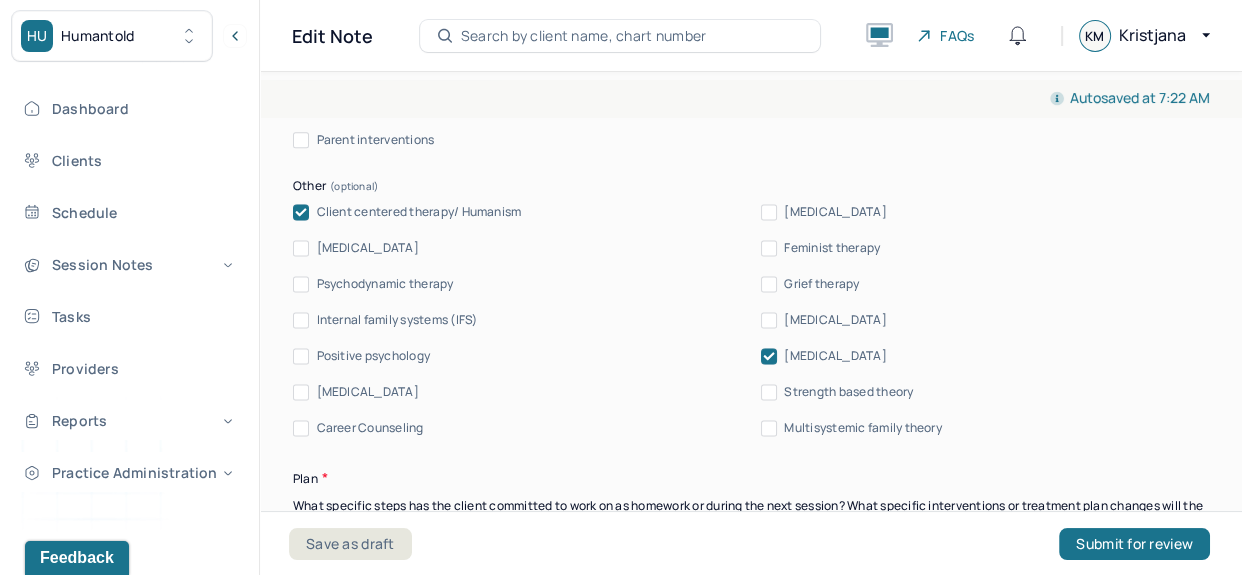 scroll, scrollTop: 2469, scrollLeft: 0, axis: vertical 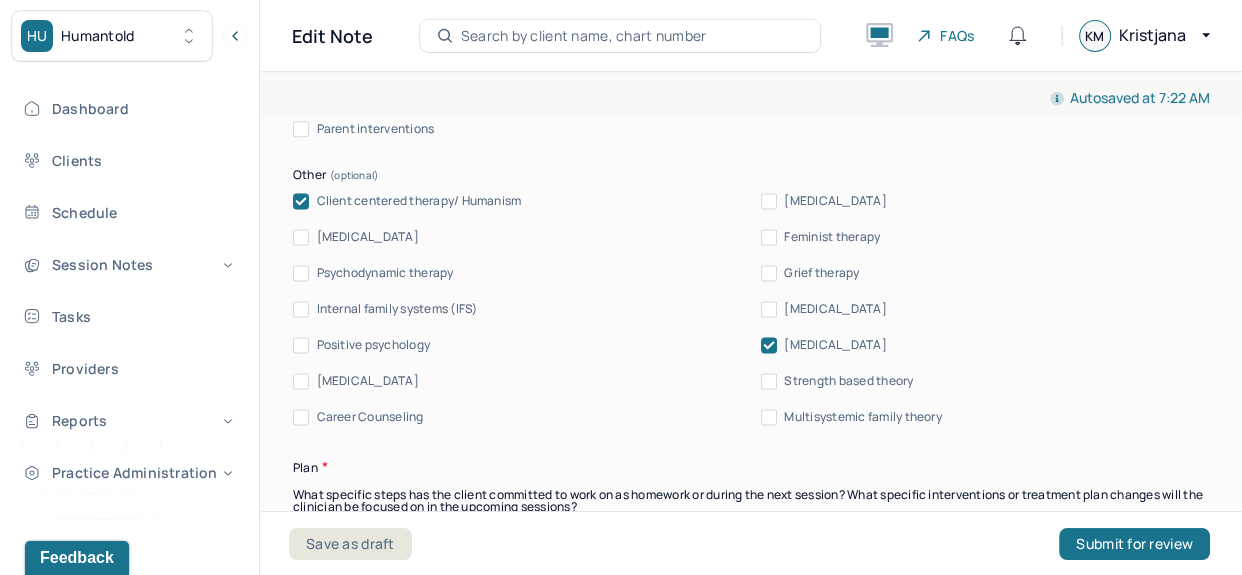 click on "Client centered therapy/ Humanism" at bounding box center (419, 201) 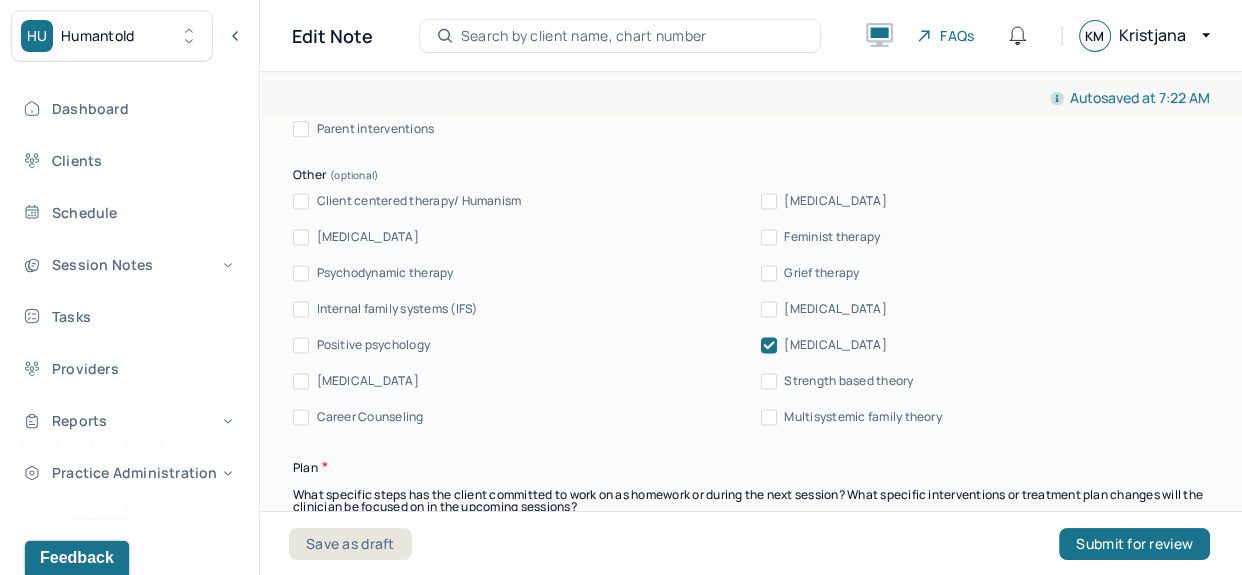 click on "Psychodynamic therapy" at bounding box center [385, 273] 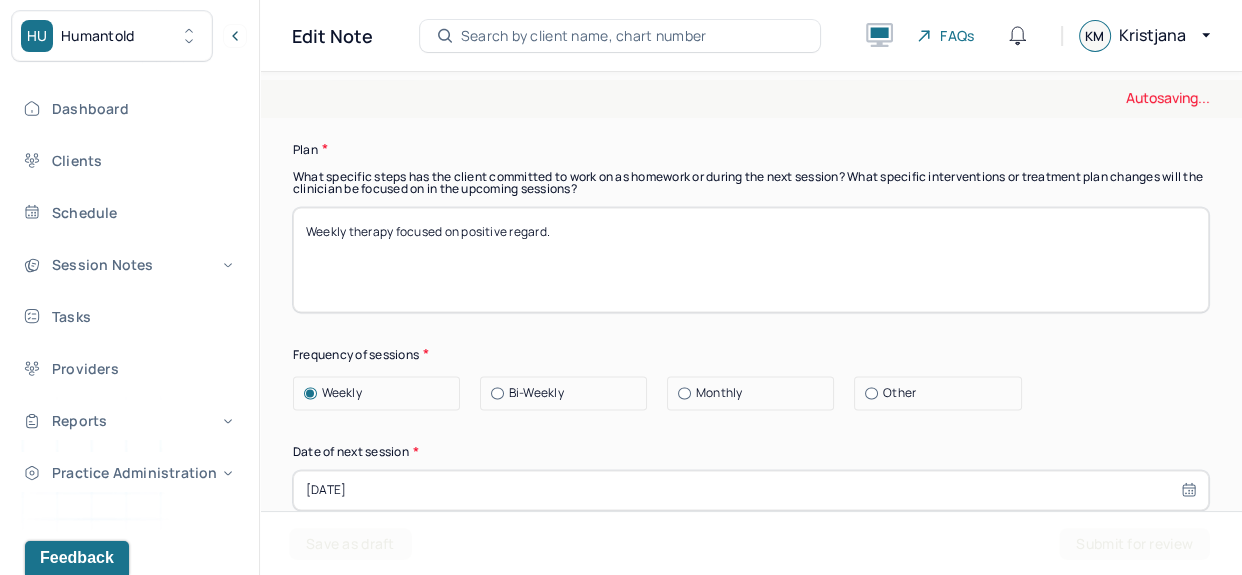scroll, scrollTop: 2788, scrollLeft: 0, axis: vertical 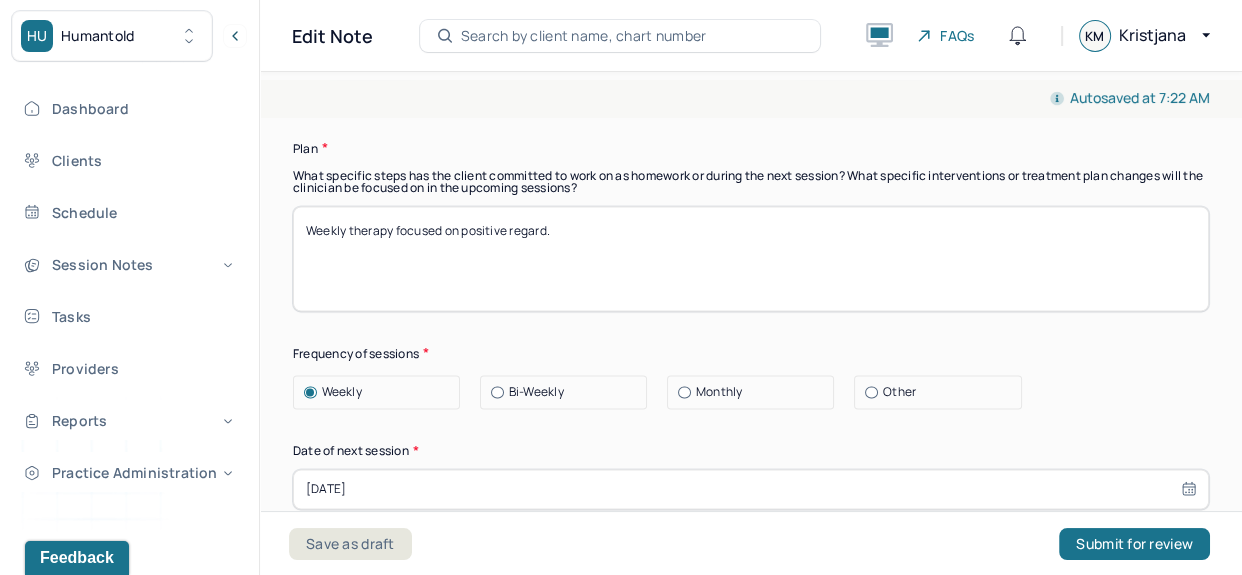 click on "Weekly therapy focused on positive regard." at bounding box center [751, 258] 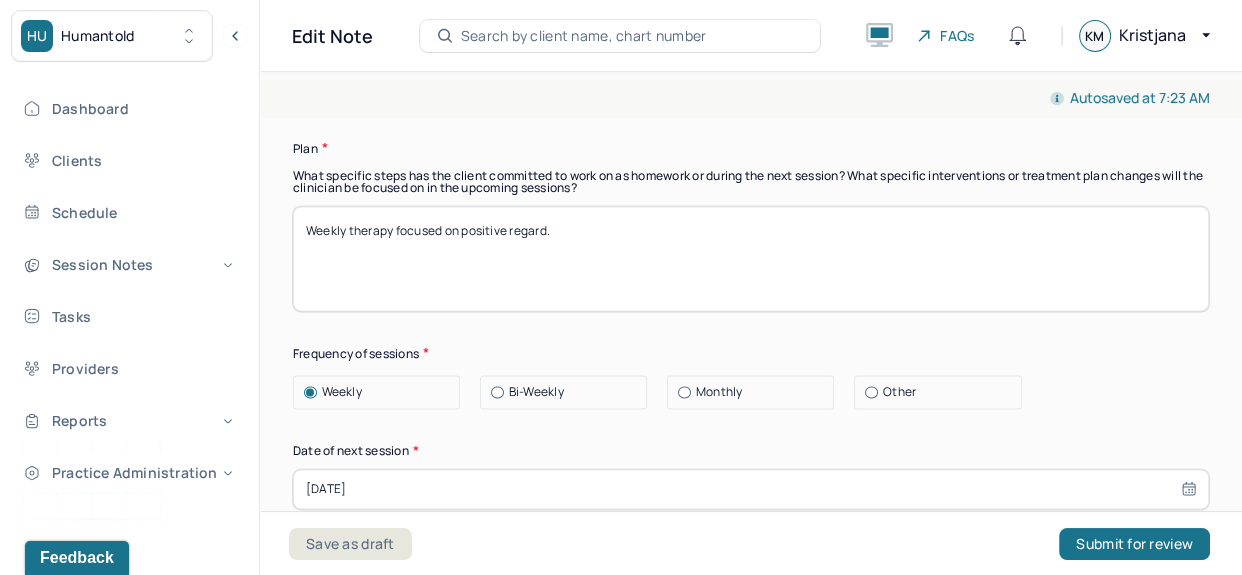 type on "W" 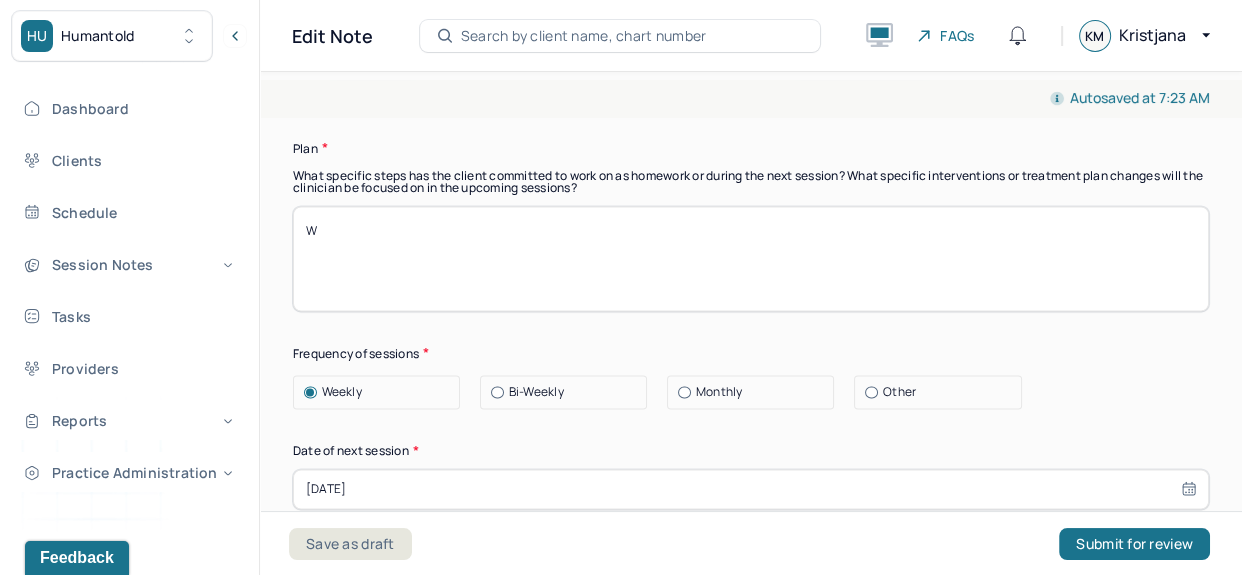 drag, startPoint x: 646, startPoint y: 235, endPoint x: 313, endPoint y: 245, distance: 333.15012 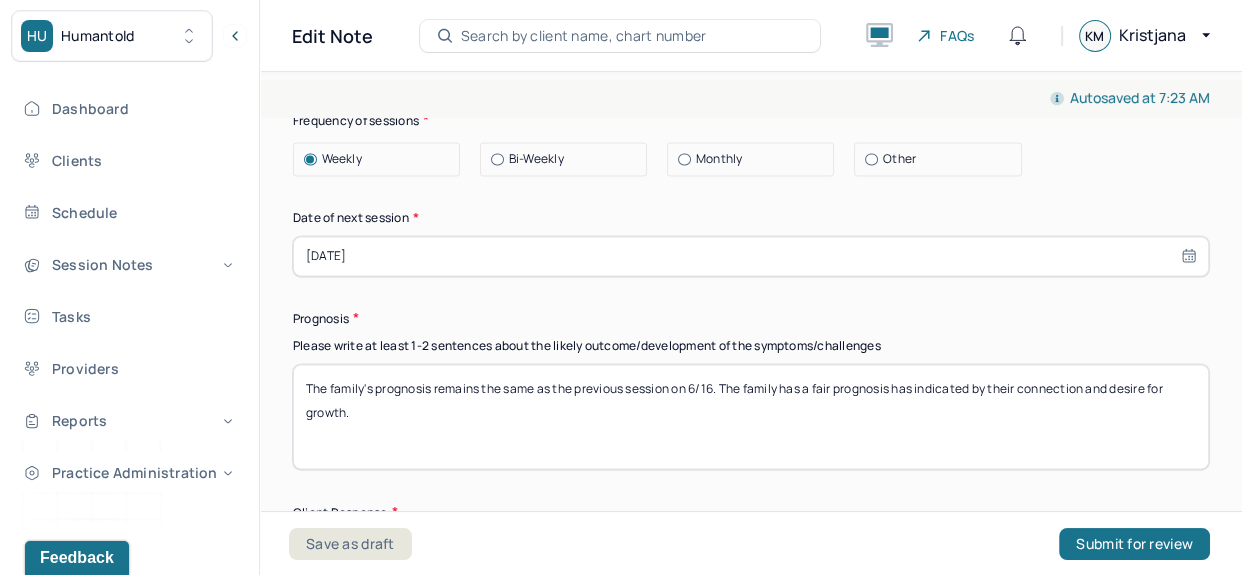 type on "Therapeutic intervention that occurs weekly focused on communication style and conflict." 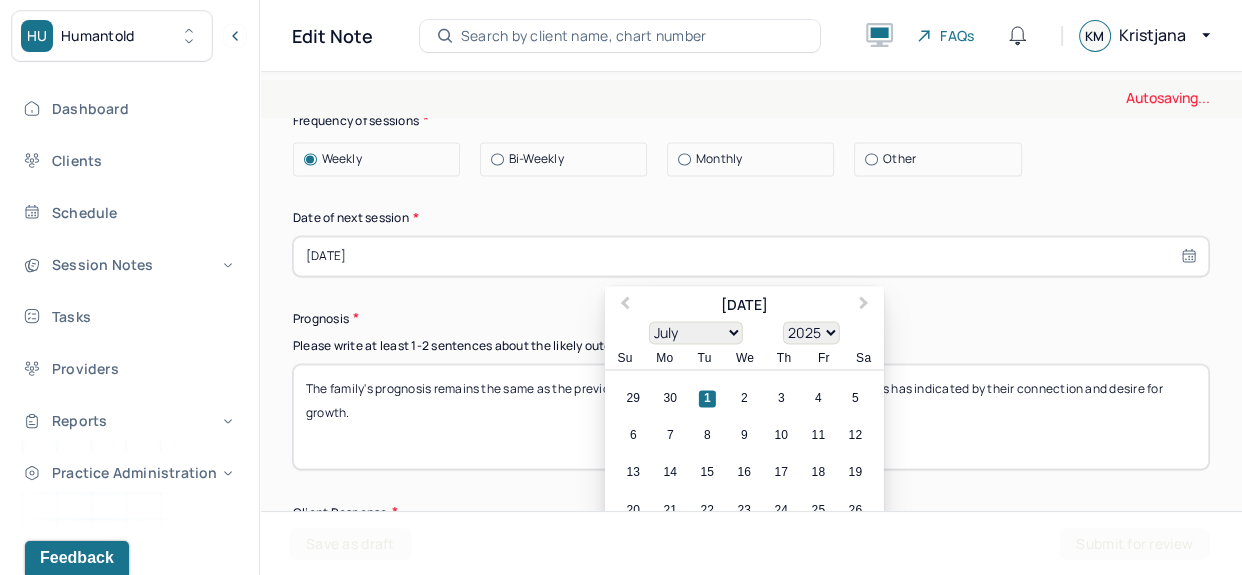 scroll, scrollTop: 3169, scrollLeft: 0, axis: vertical 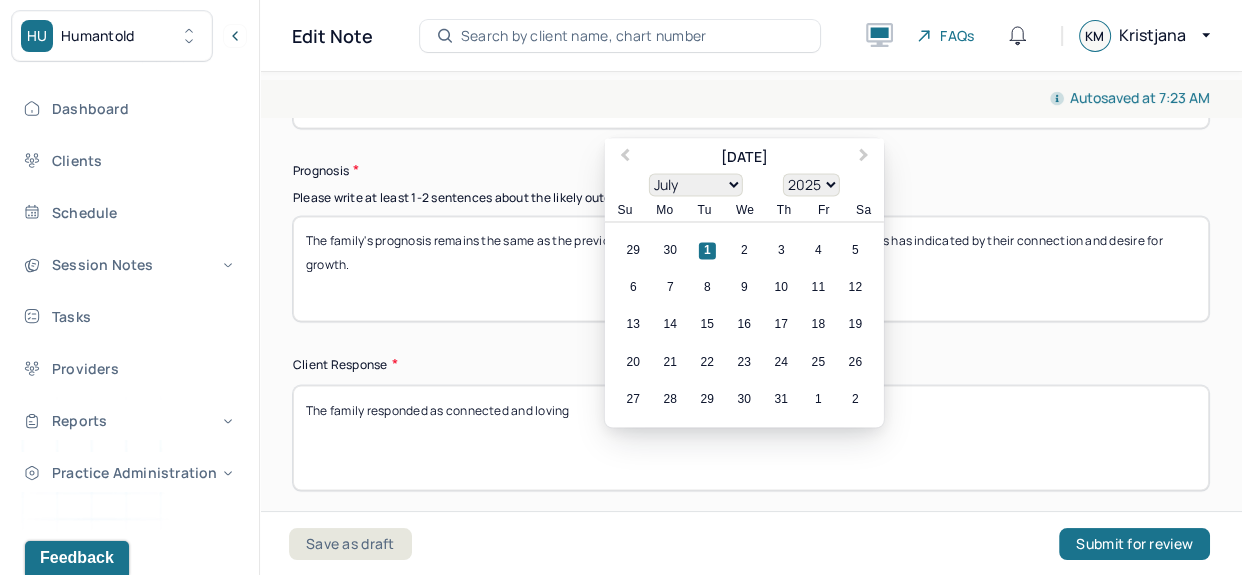 click on "6 7 8 9 10 11 12" at bounding box center [744, 287] 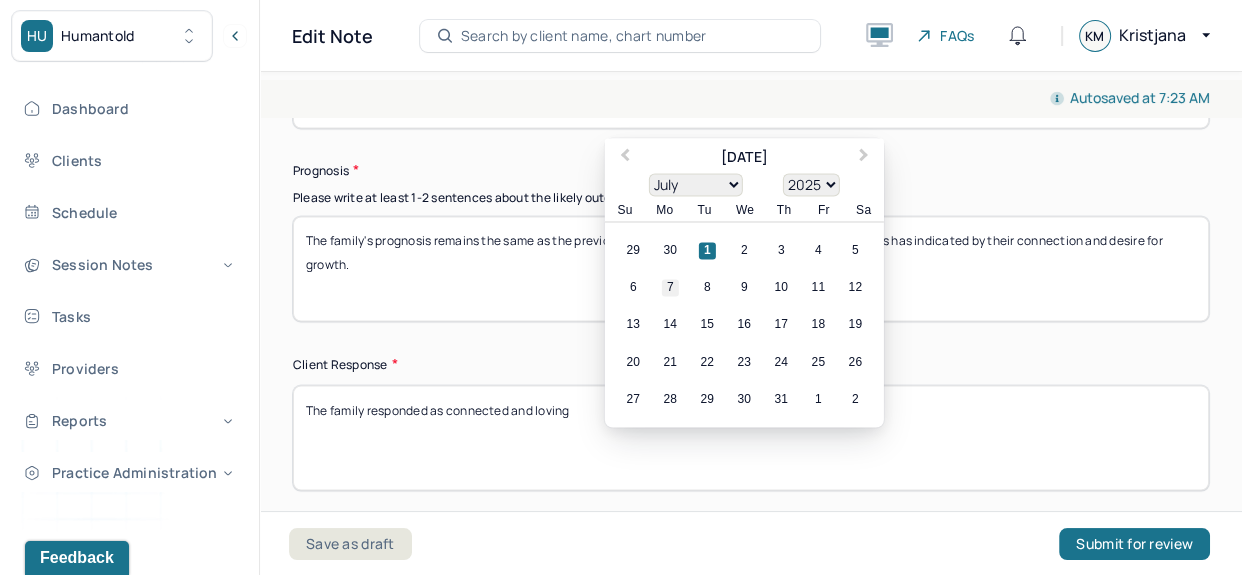 click on "7" at bounding box center (670, 287) 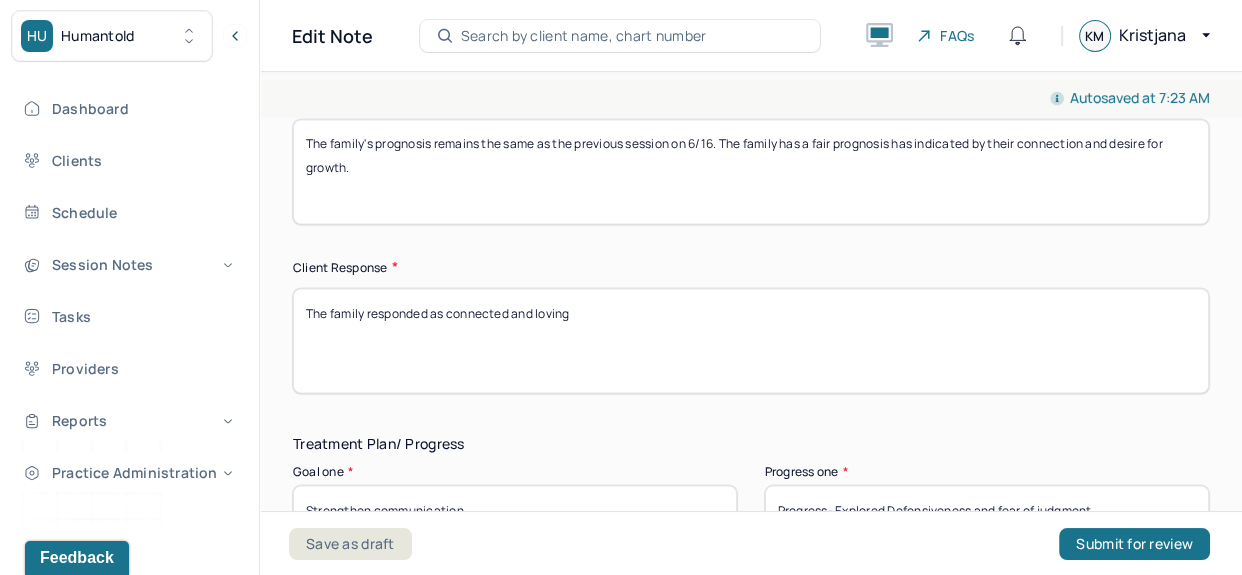 scroll, scrollTop: 3273, scrollLeft: 0, axis: vertical 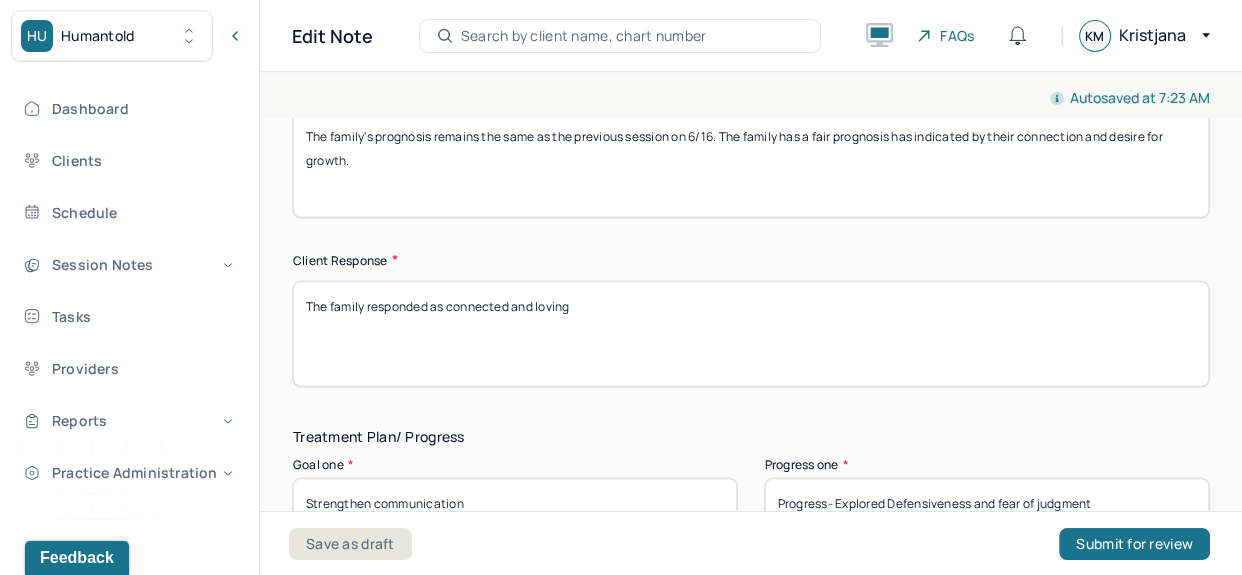 drag, startPoint x: 652, startPoint y: 307, endPoint x: 270, endPoint y: 290, distance: 382.37808 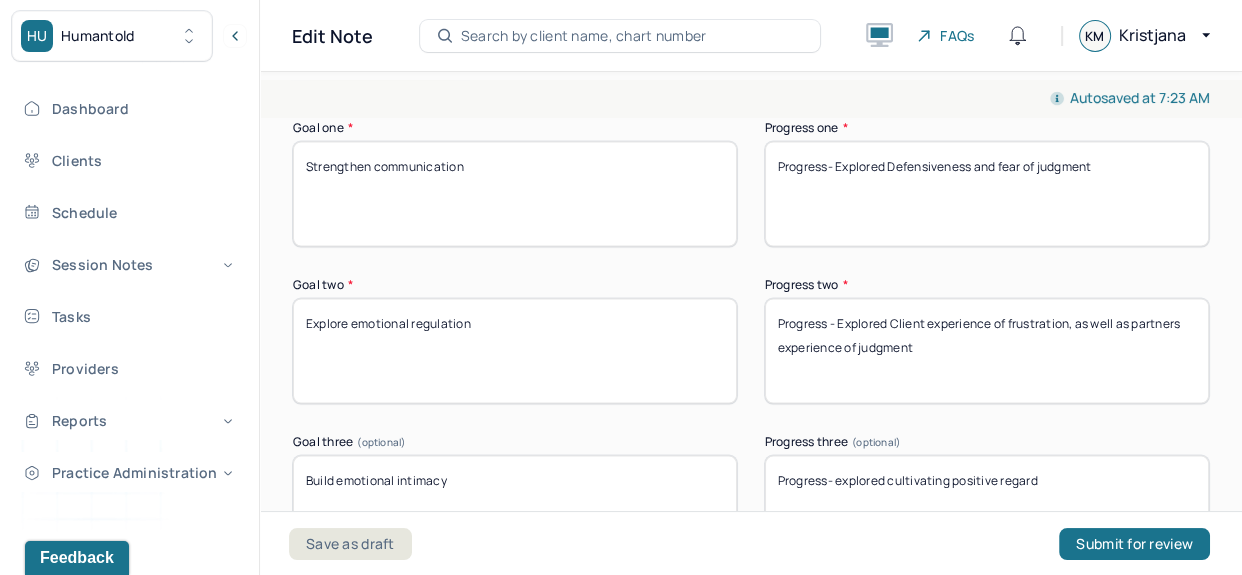 scroll, scrollTop: 3610, scrollLeft: 0, axis: vertical 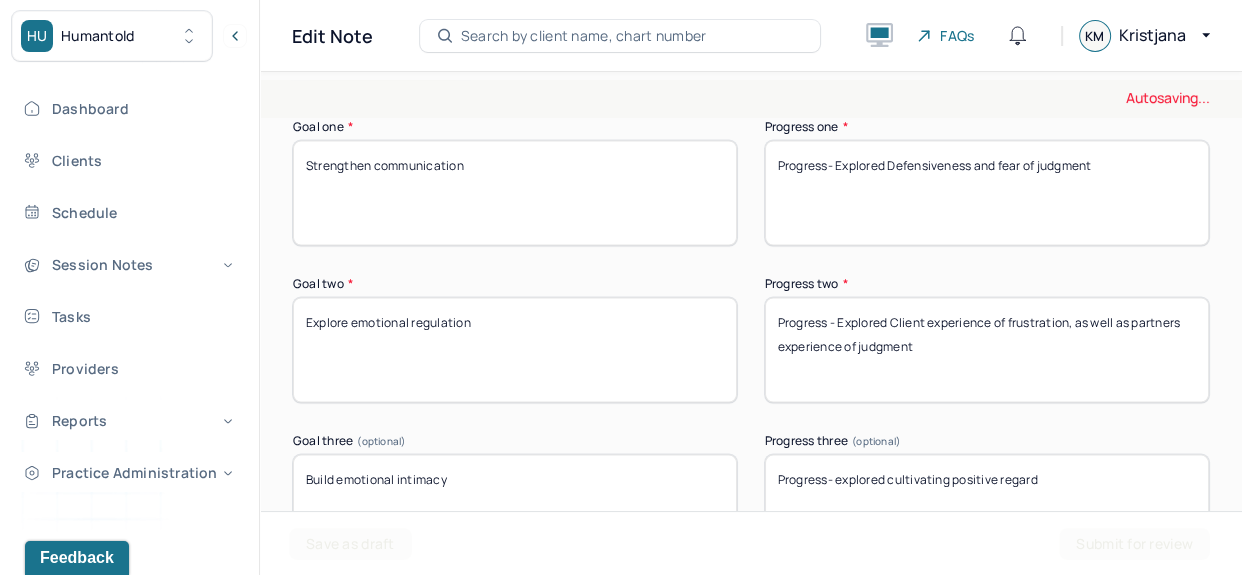 type on "The family responded with relief although frustration due to difficulty with communication." 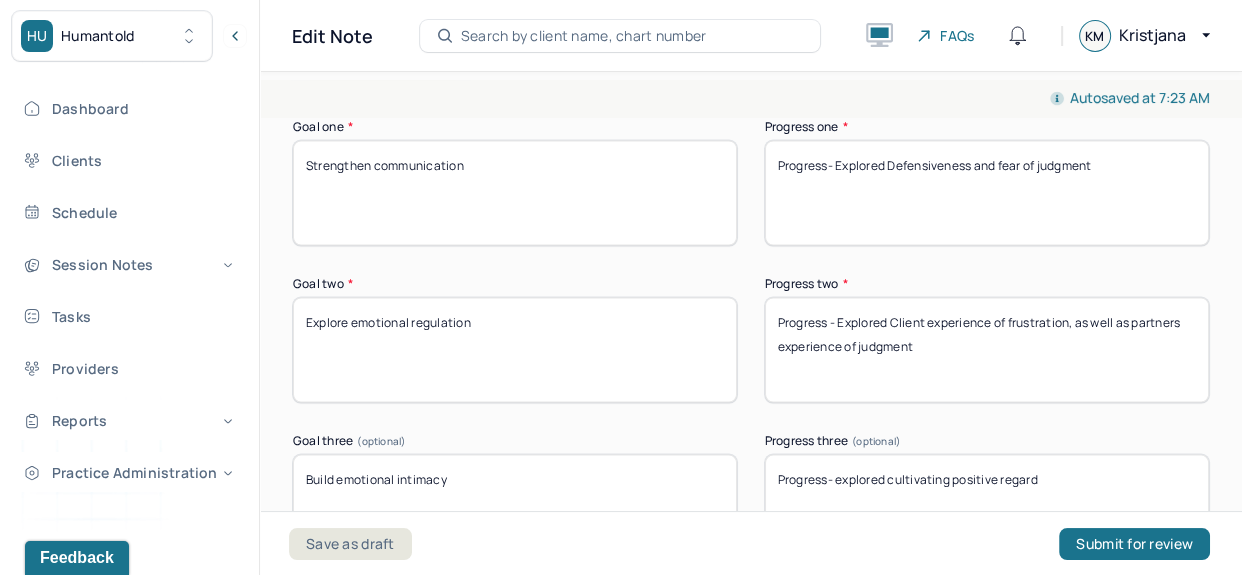 drag, startPoint x: 1128, startPoint y: 183, endPoint x: 838, endPoint y: 164, distance: 290.62173 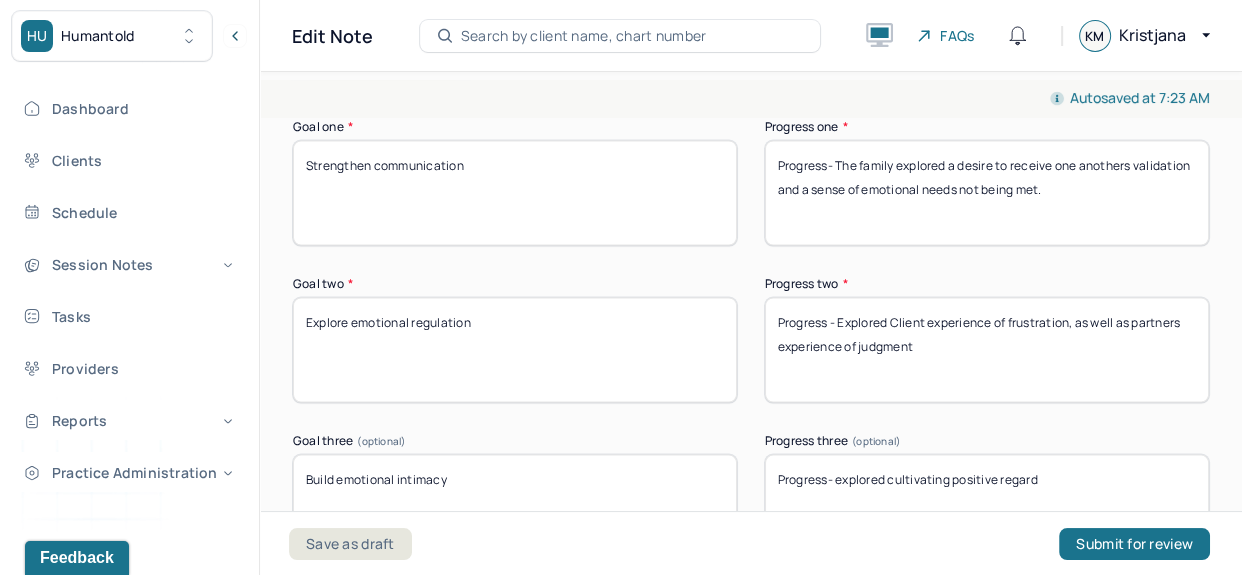 type on "Progress- The family explored a desire to receive one anothers validation and a sense of emotional needs not being met." 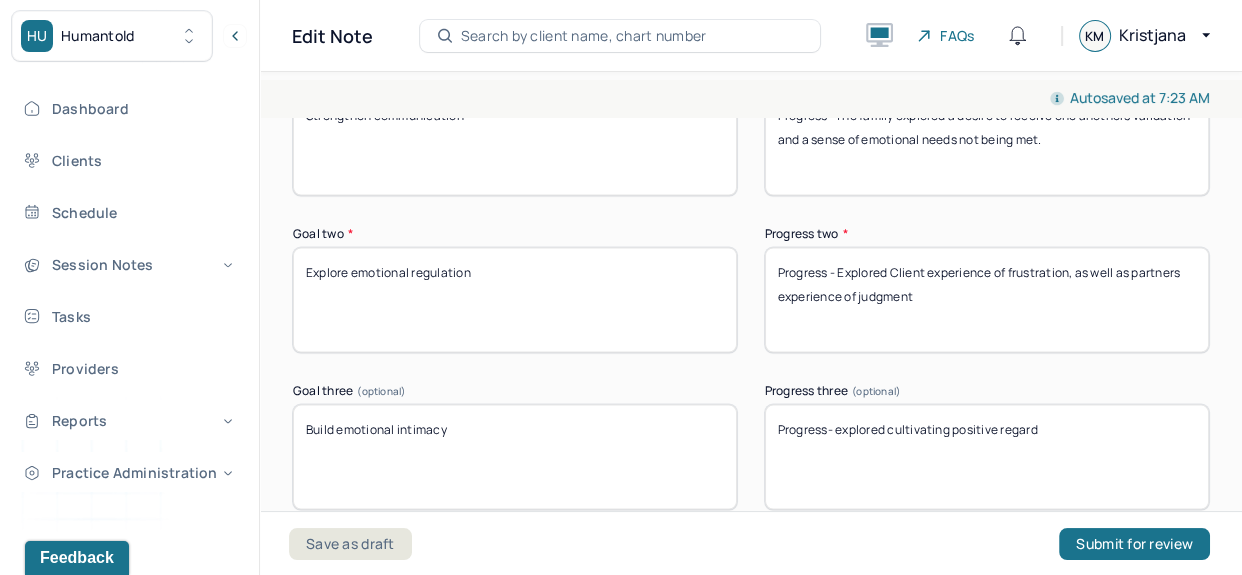 drag, startPoint x: 938, startPoint y: 310, endPoint x: 827, endPoint y: 275, distance: 116.38728 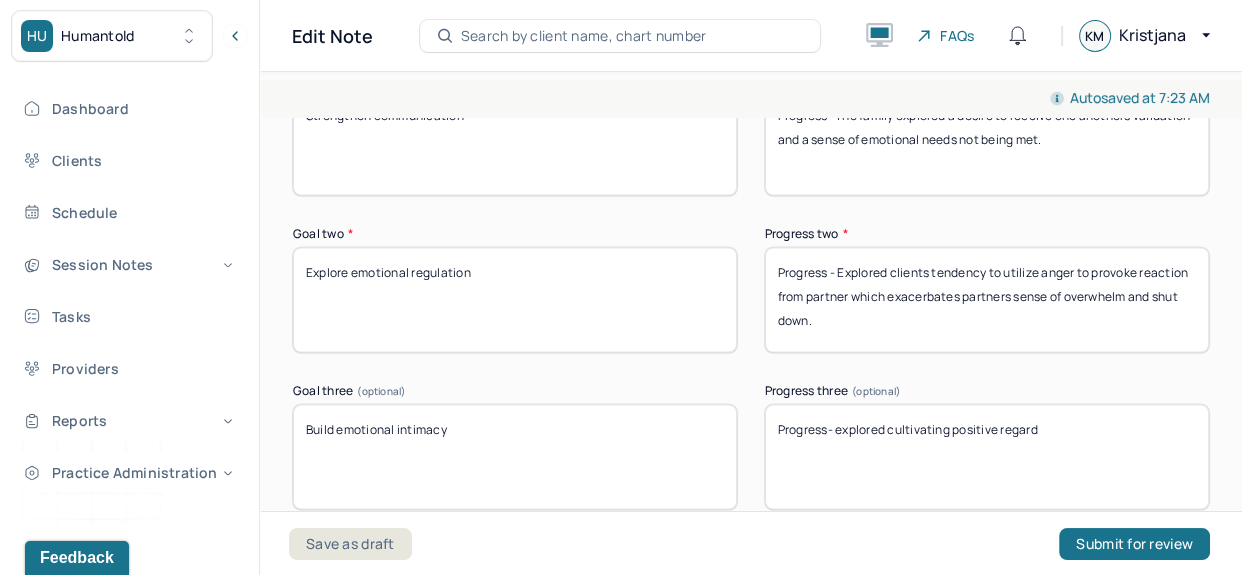 type on "Progress - Explored clients tendency to utilize anger to provoke reaction from partner which exacerbates partners sense of overwhelm and shut down." 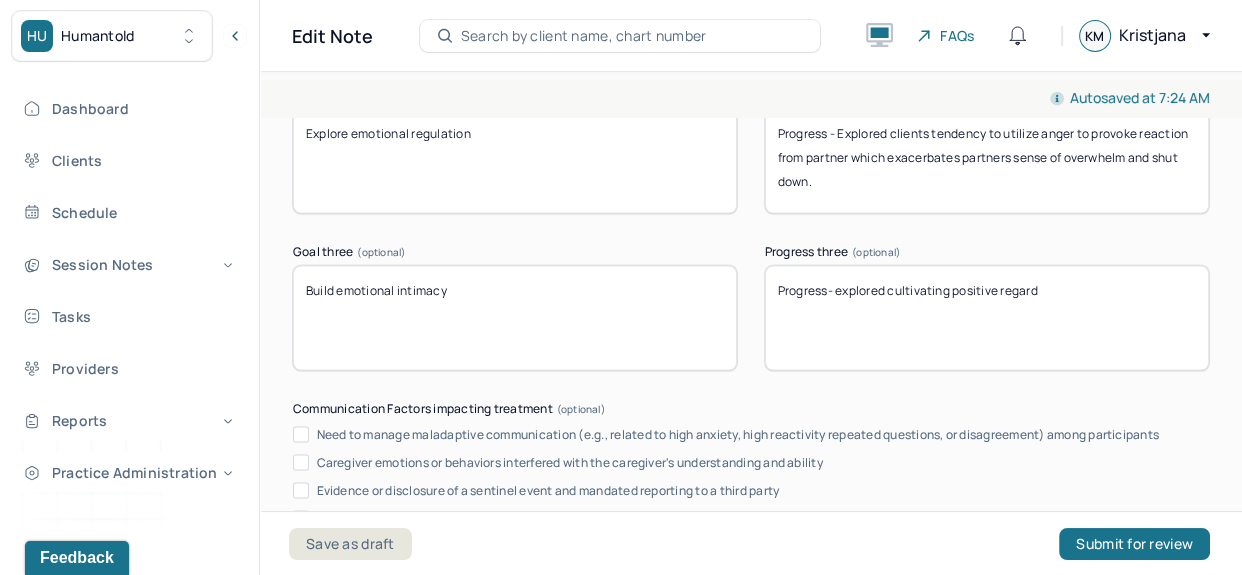 scroll, scrollTop: 3800, scrollLeft: 0, axis: vertical 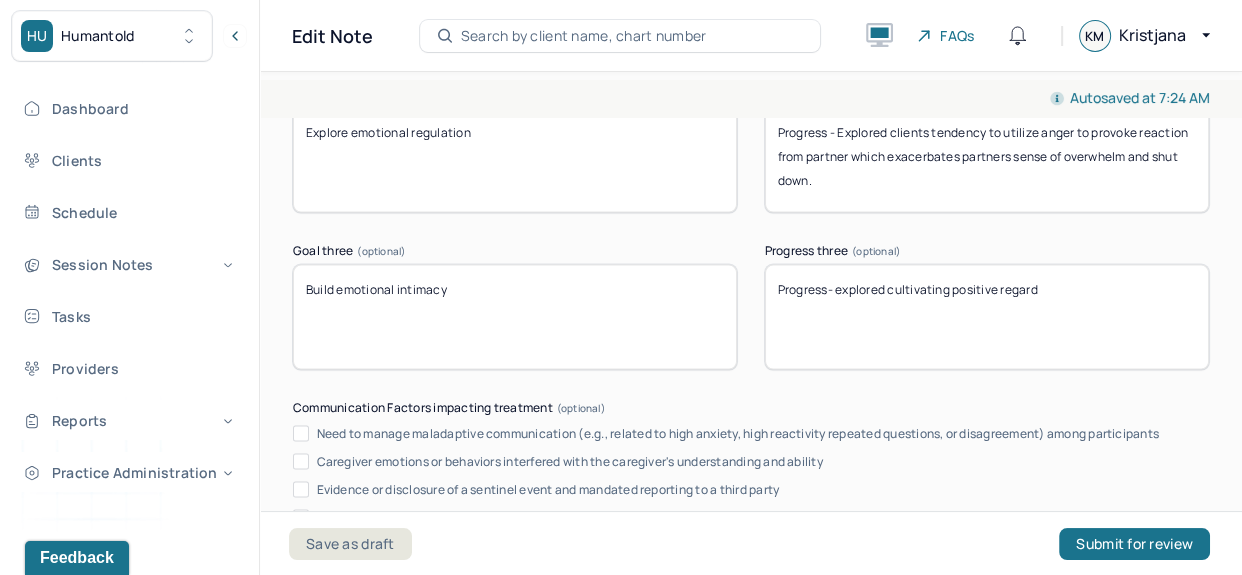 type on "Progress- The family explored a desire to receive one another's validation and a sense of emotional needs not being met." 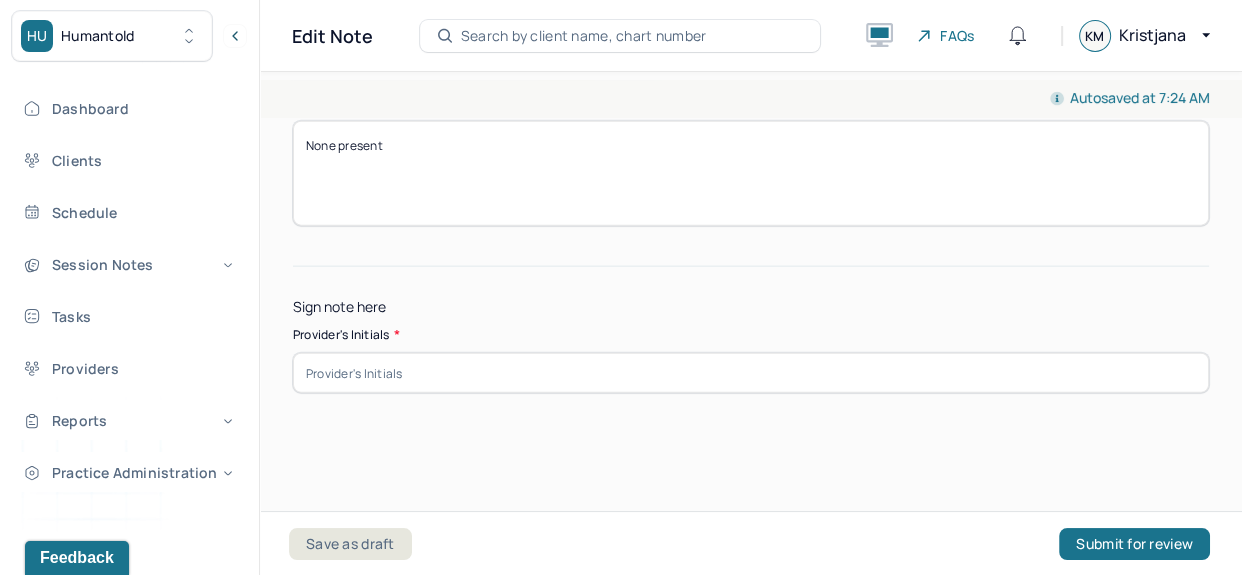 scroll, scrollTop: 4326, scrollLeft: 0, axis: vertical 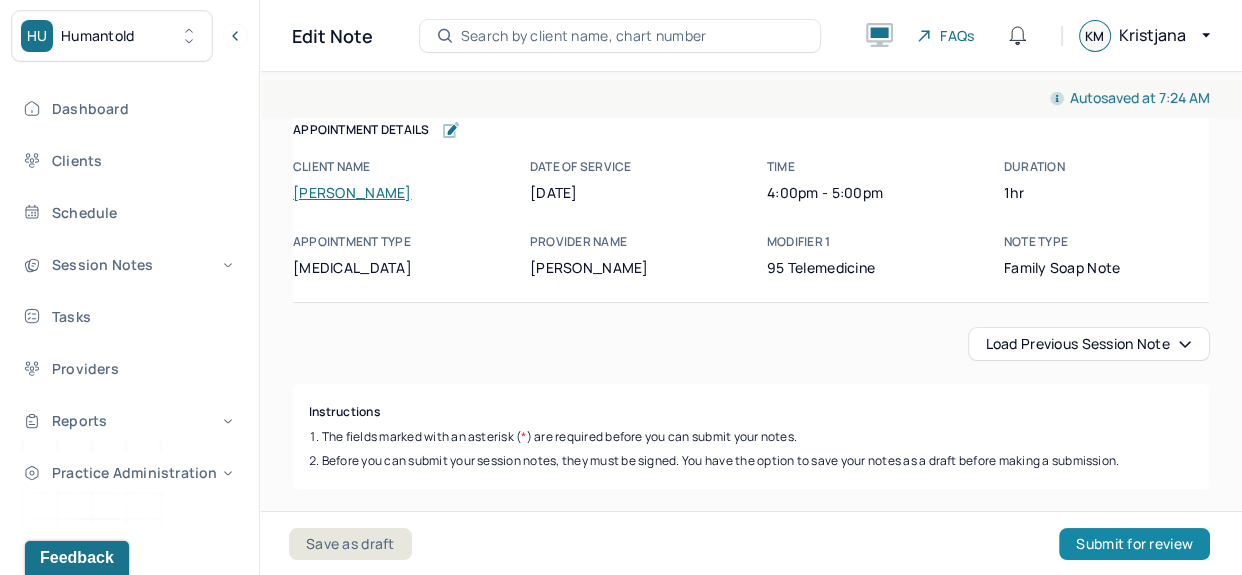 type on "kem" 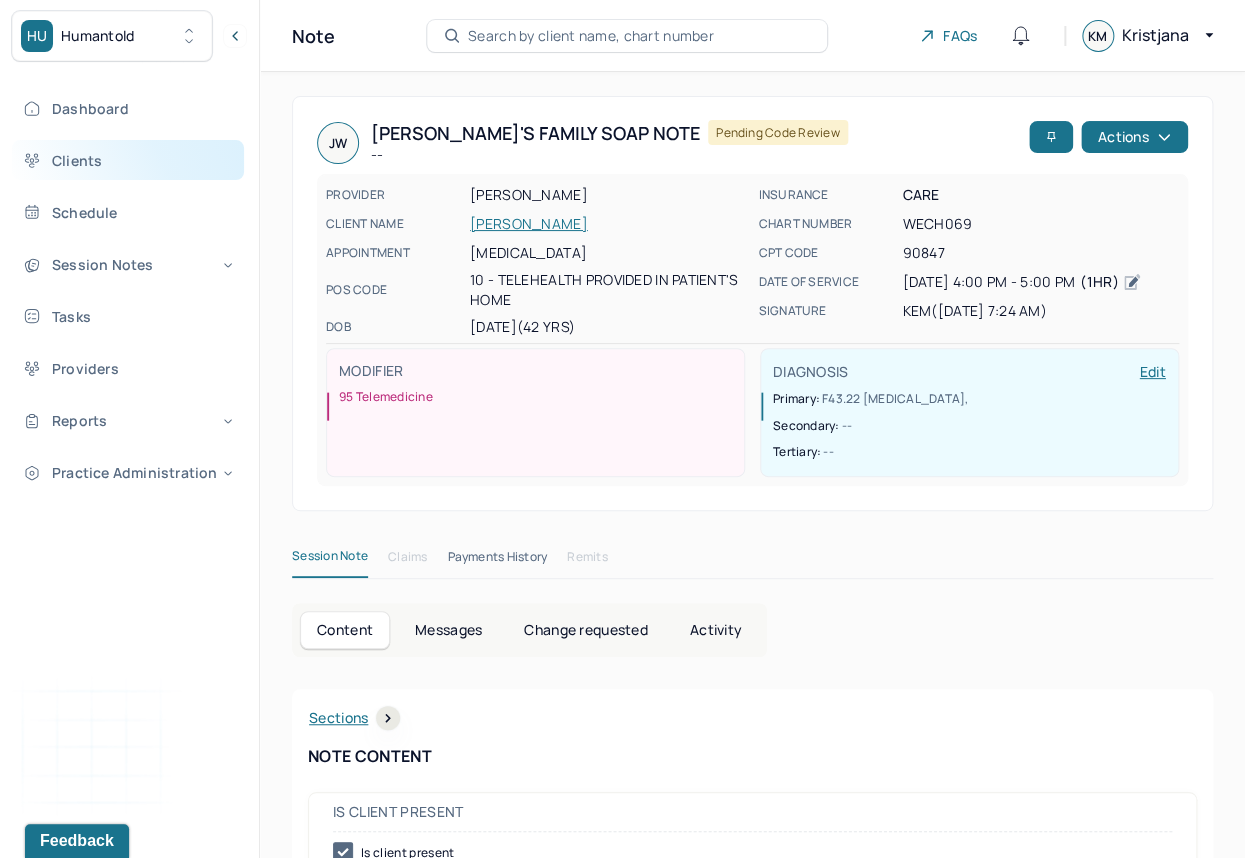 drag, startPoint x: 143, startPoint y: 165, endPoint x: 159, endPoint y: 160, distance: 16.763054 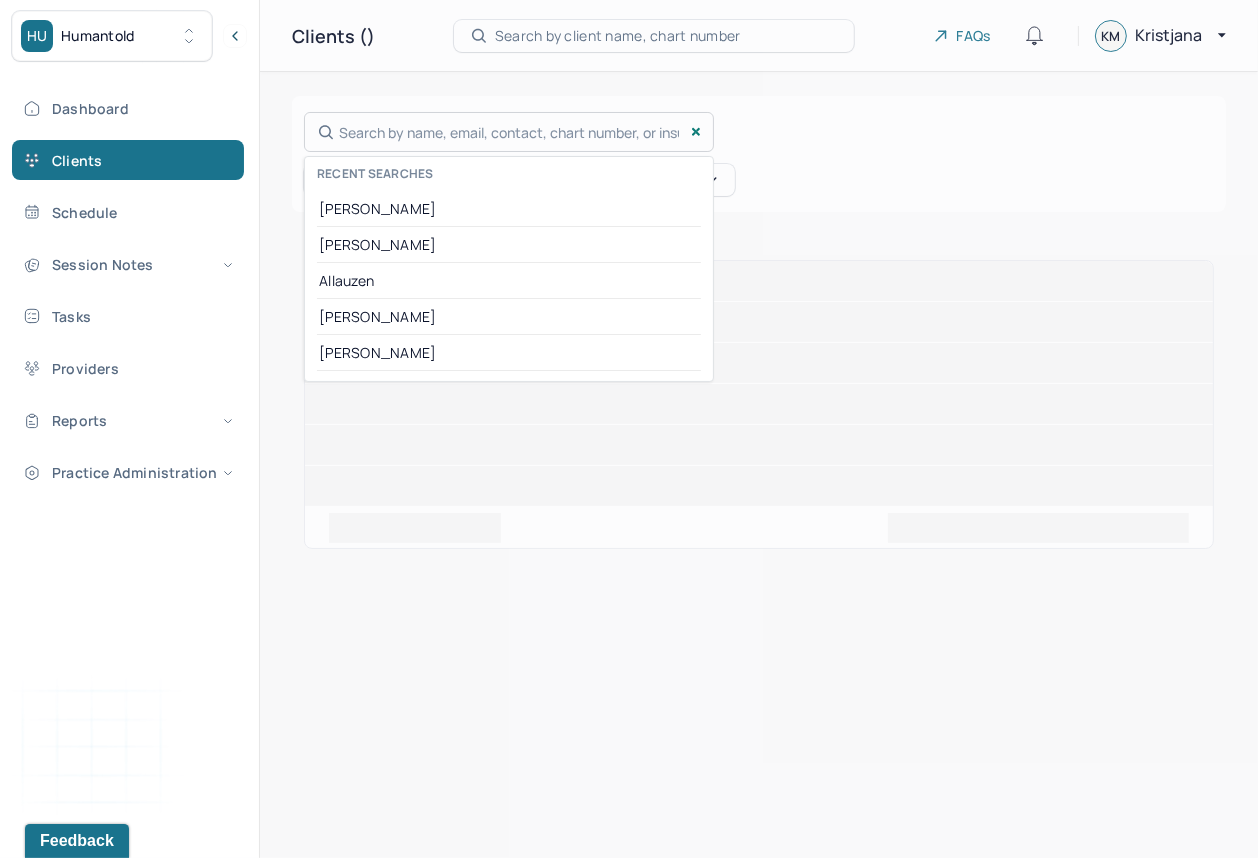 click on "Search by name, email, contact, chart number, or insurance id... Recent searches hillary Warren Allauzen Larson Ayanna" at bounding box center [509, 132] 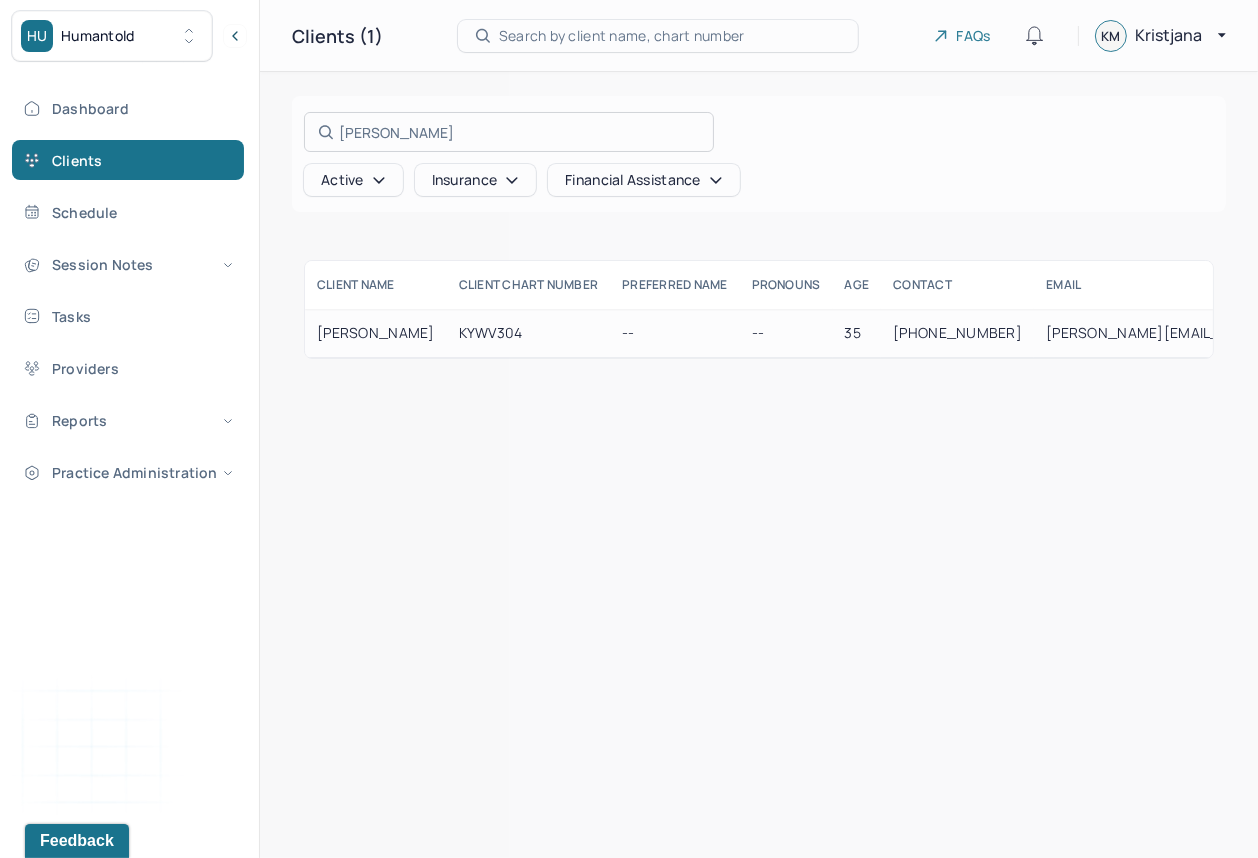 type on "Salimah" 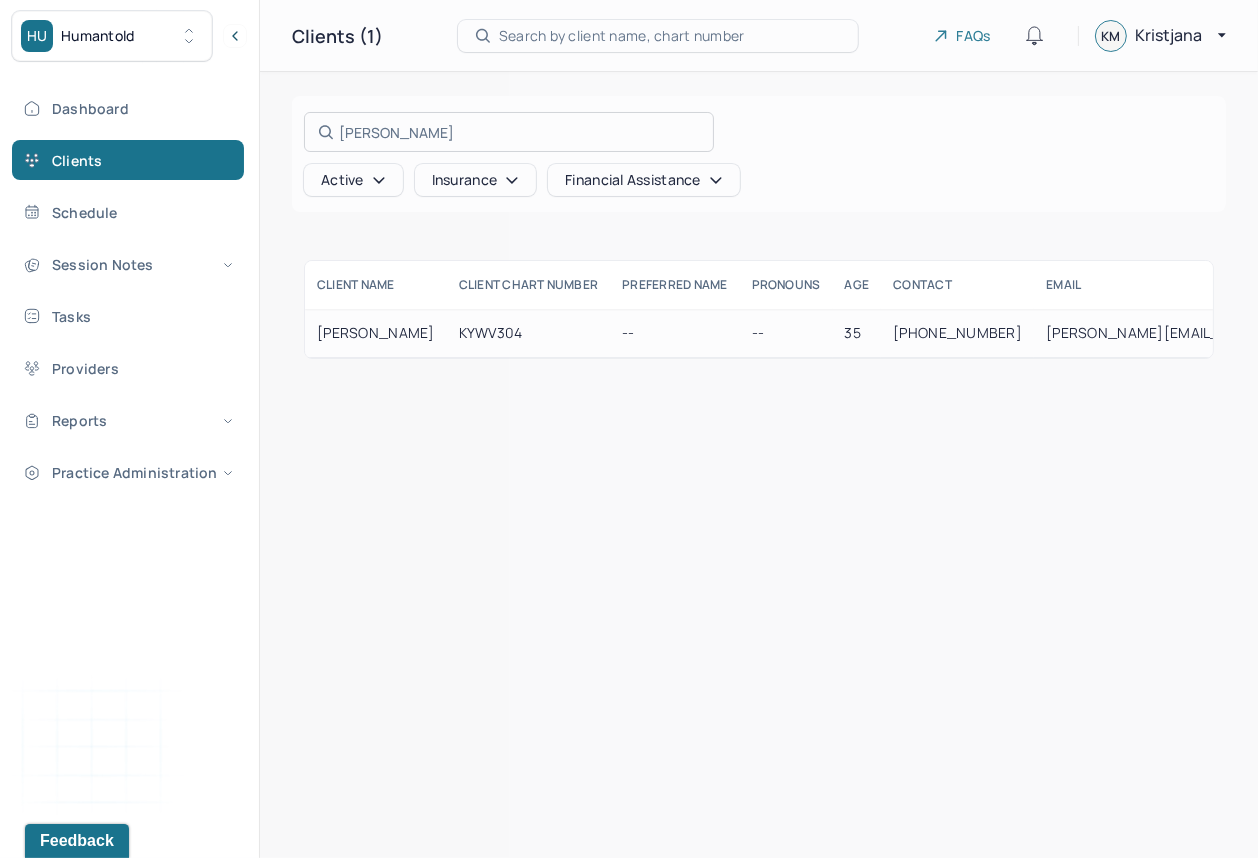 click at bounding box center (629, 429) 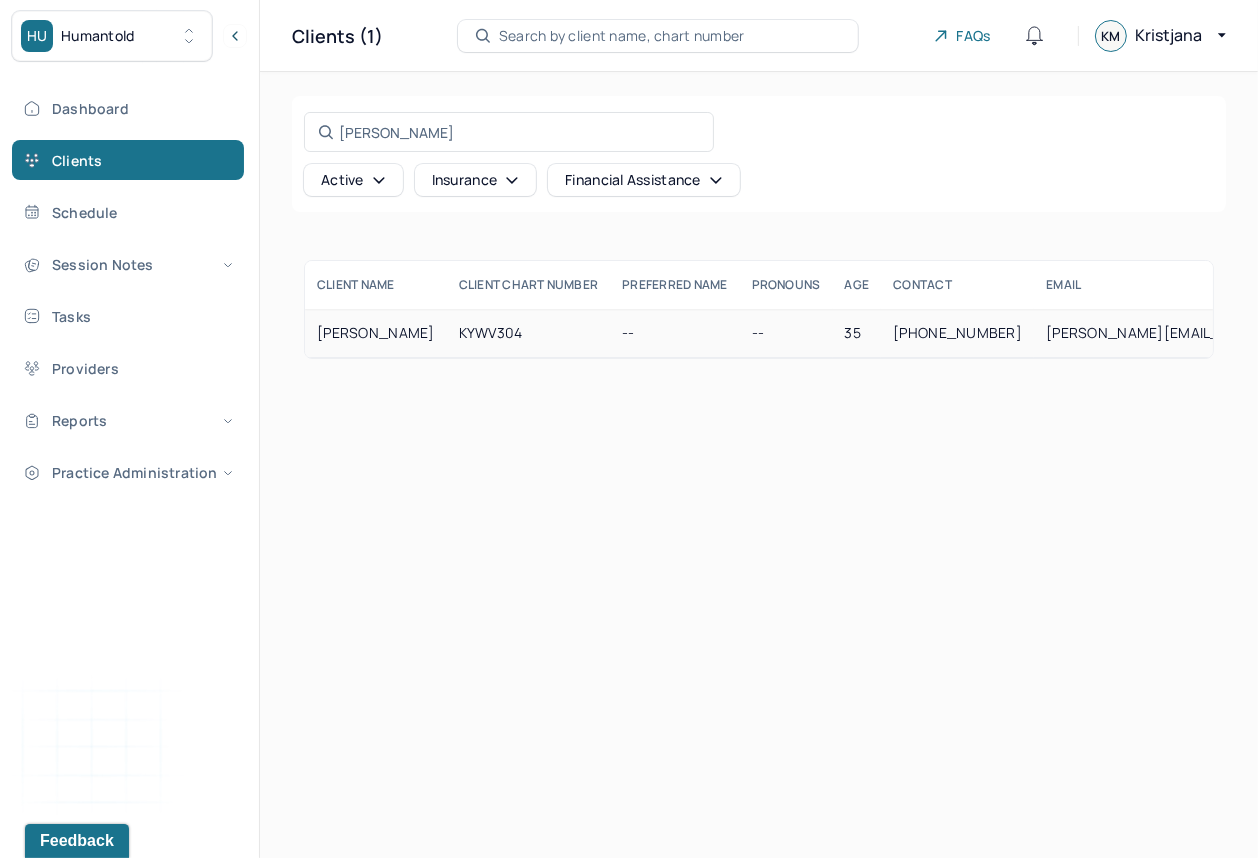 click on "KYWV304" at bounding box center (529, 333) 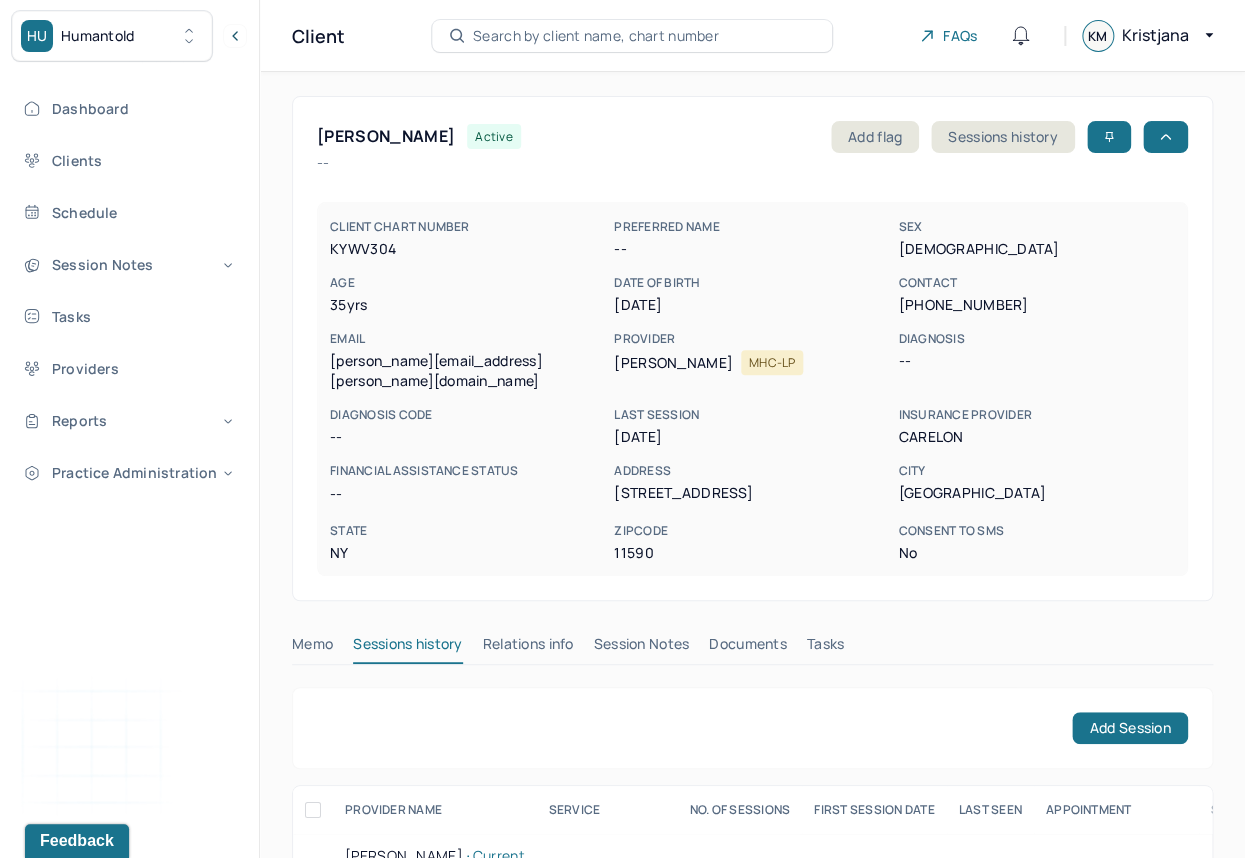 click on "Session Notes" at bounding box center (642, 648) 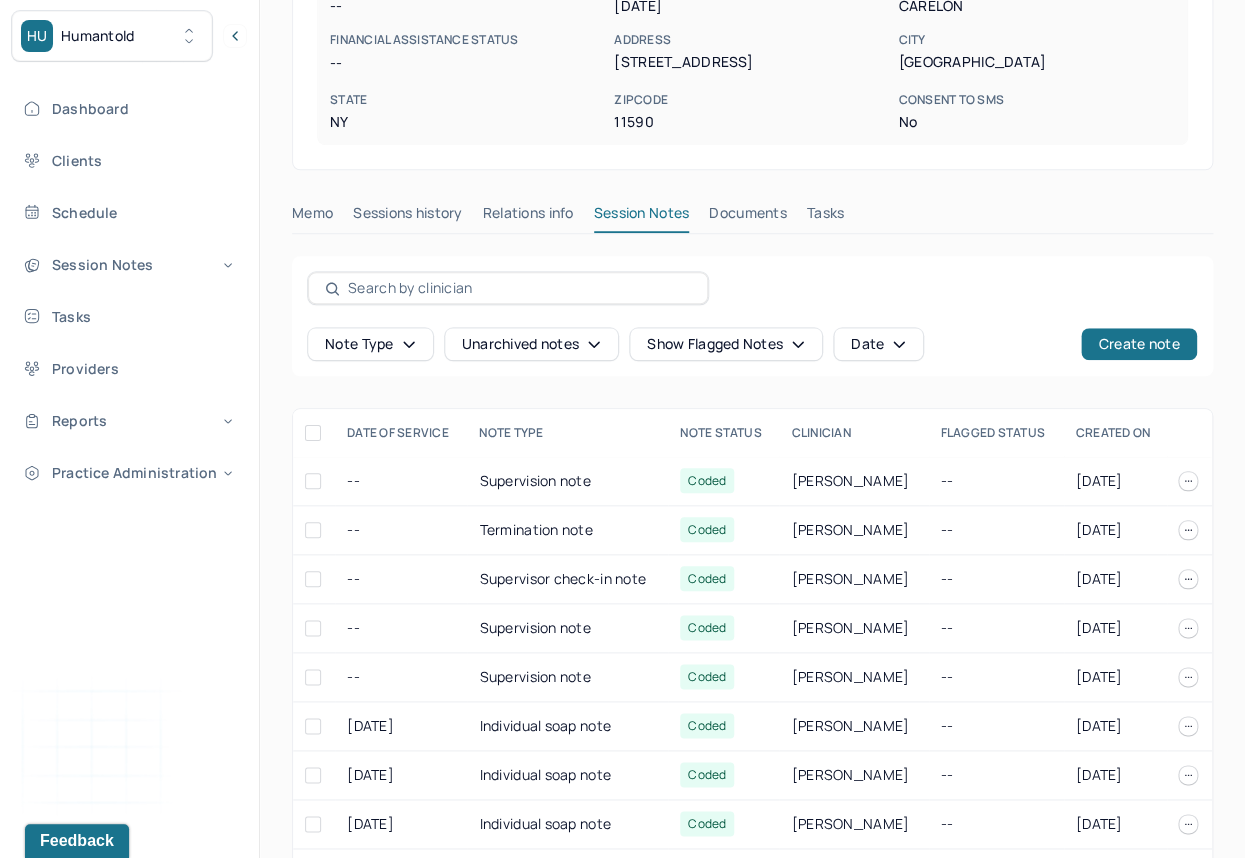 scroll, scrollTop: 436, scrollLeft: 0, axis: vertical 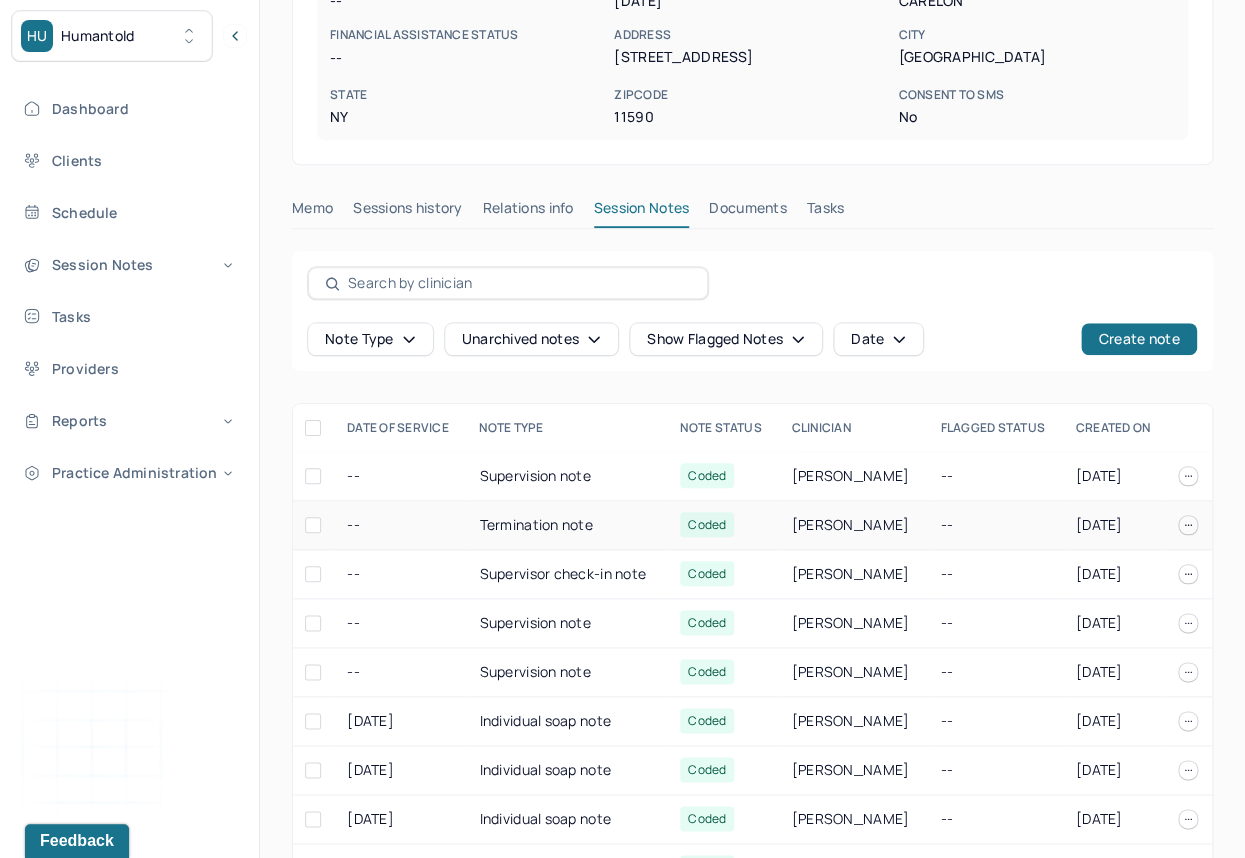 click on "--" at bounding box center (996, 525) 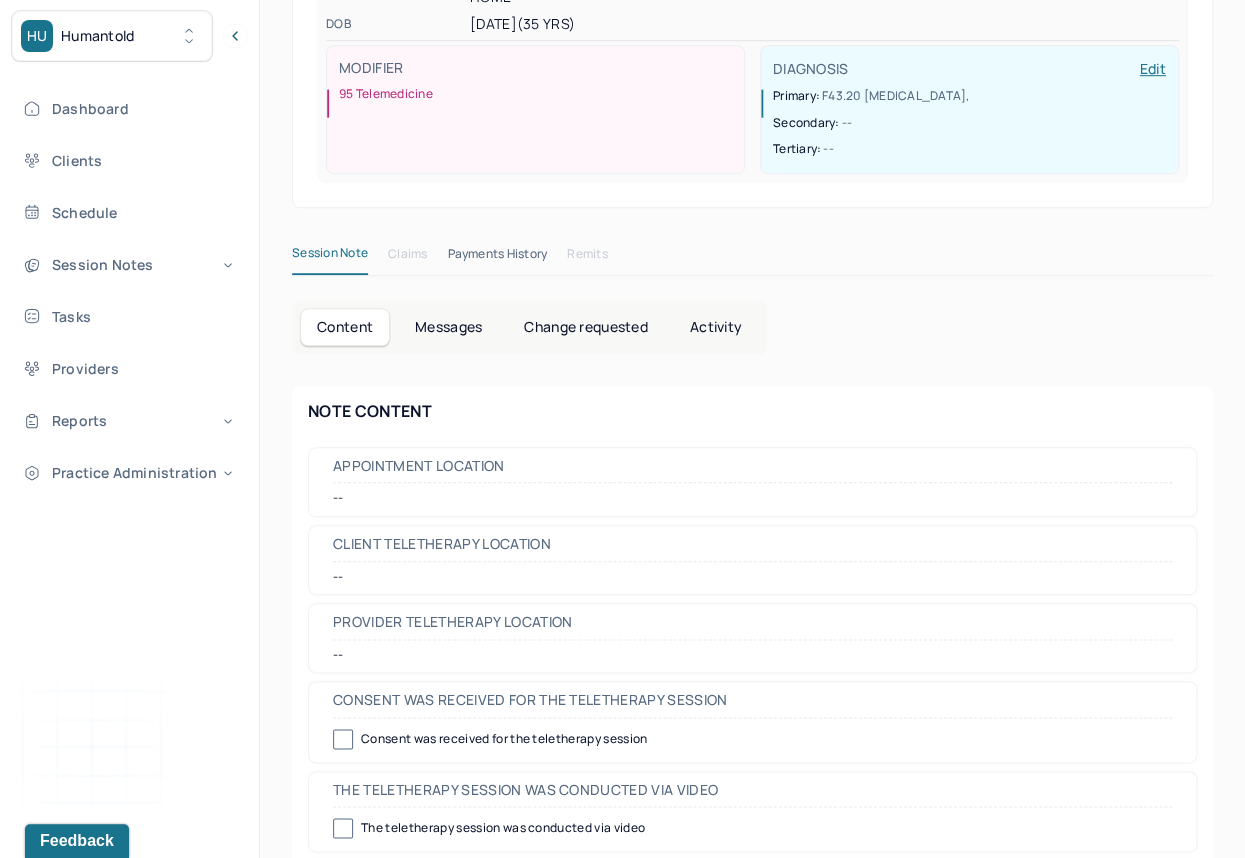 scroll, scrollTop: 0, scrollLeft: 0, axis: both 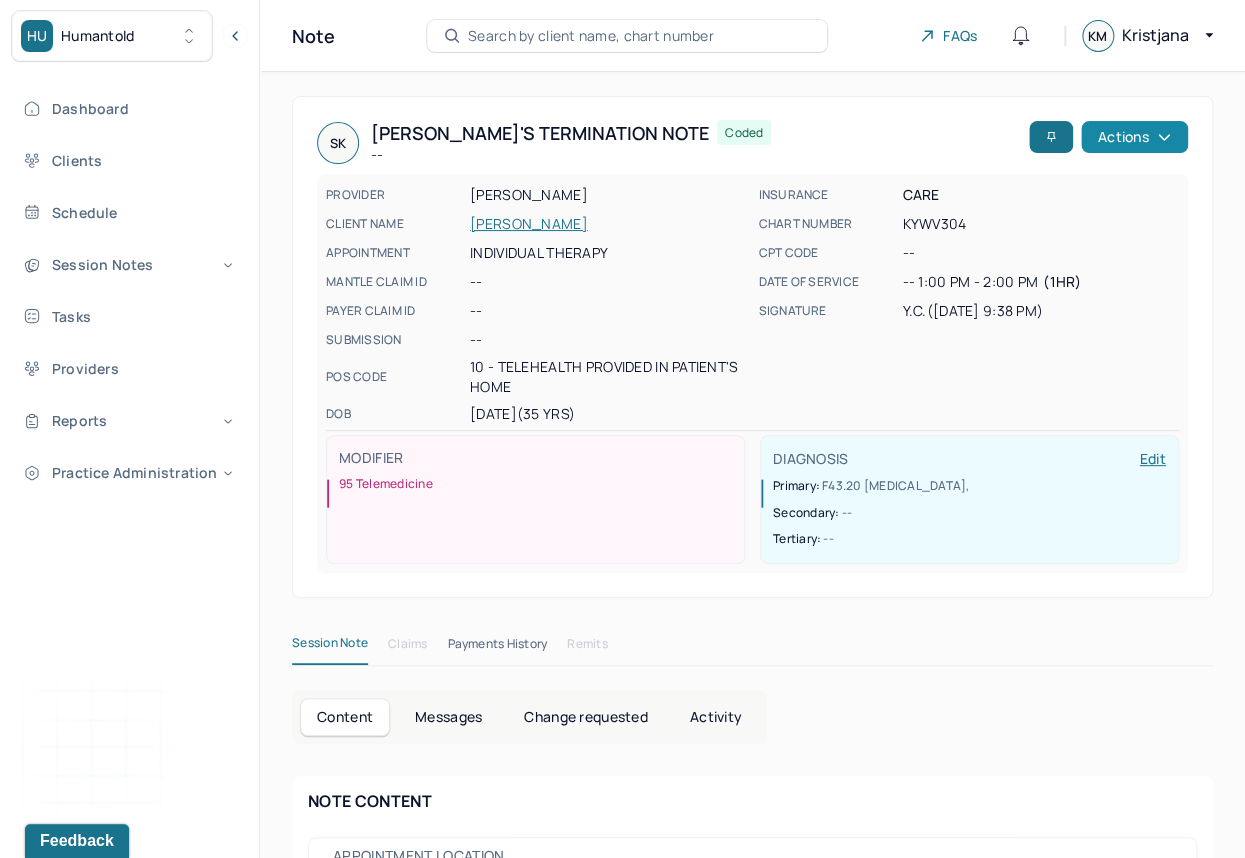 click on "Actions" at bounding box center [1134, 137] 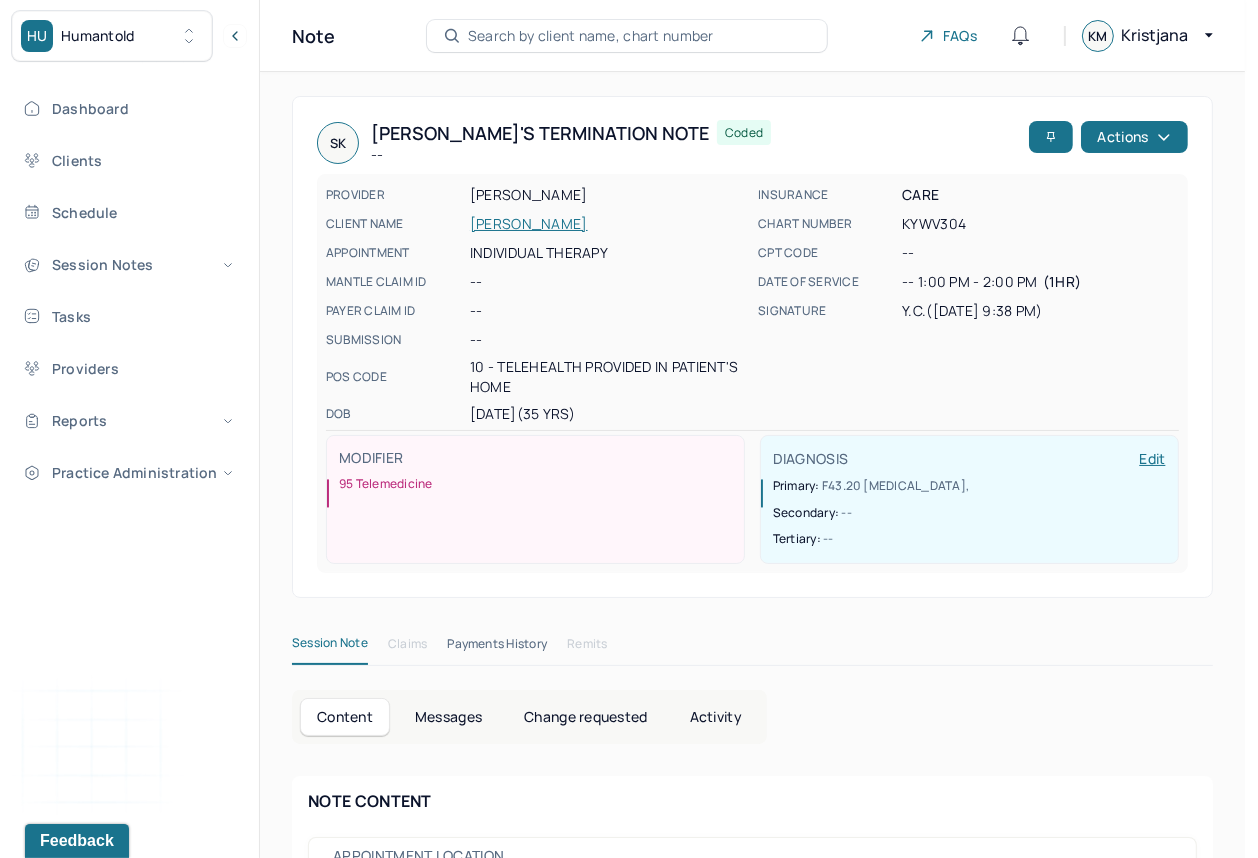 click on "SK Salimah's   Termination note -- Coded       Actions   PROVIDER CHENG, YINUO CLIENT NAME KHOJA, SALIMAH APPOINTMENT Individual therapy   MANTLE CLAIM ID -- PAYER CLAIM ID -- SUBMISSION -- POS CODE 10 - Telehealth Provided in Patient's Home DOB 05/30/1990  (35 Yrs) INSURANCE CARE CHART NUMBER KYWV304 CPT CODE -- DATE OF SERVICE --   1:00 PM   -   2:00 PM ( 1hr ) SIGNATURE Y.C.  (06/30/2025, 9:38 PM) MODIFIER 95 Telemedicine DIAGNOSIS   Edit   Primary:   F43.20 ADJUSTMENT DISORDER UNSPECIFIED ,  Secondary:   -- Tertiary:   --" at bounding box center (752, 347) 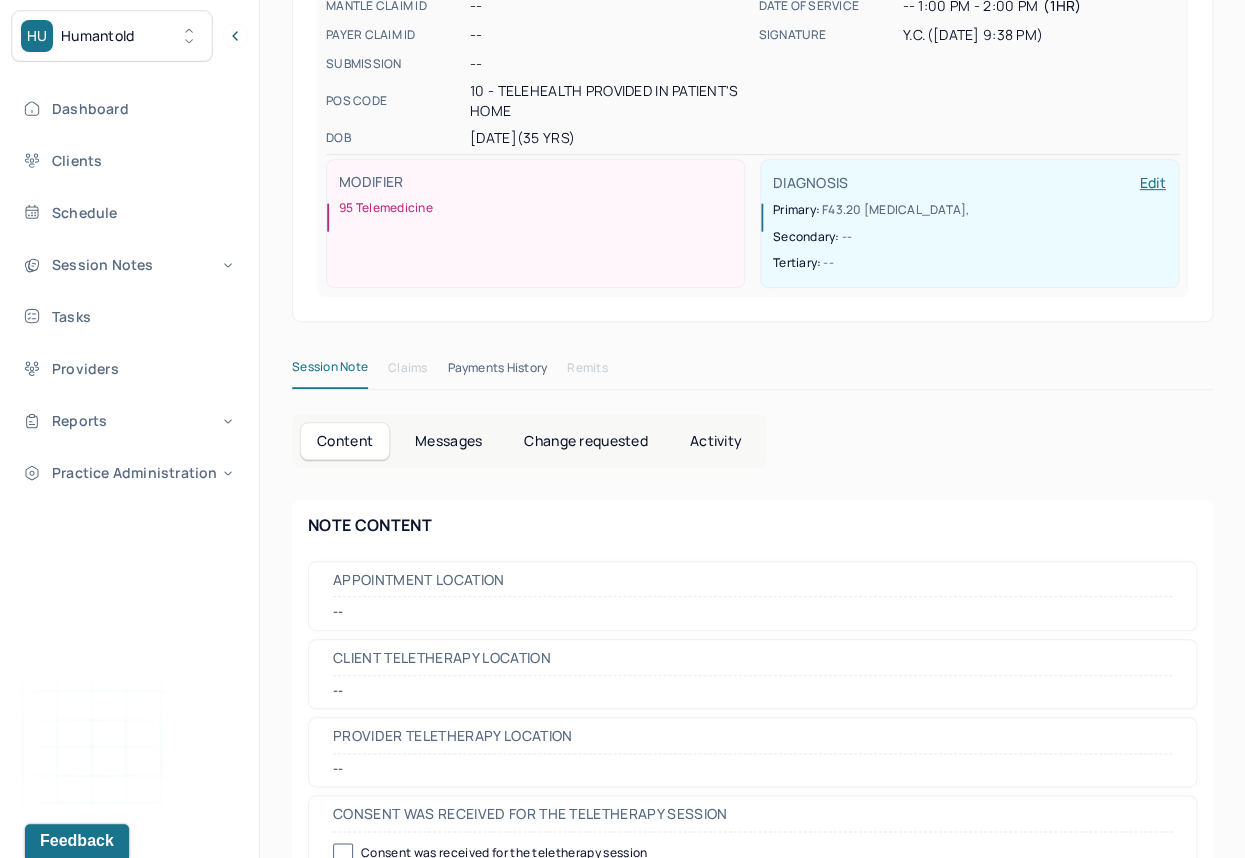 scroll, scrollTop: 281, scrollLeft: 0, axis: vertical 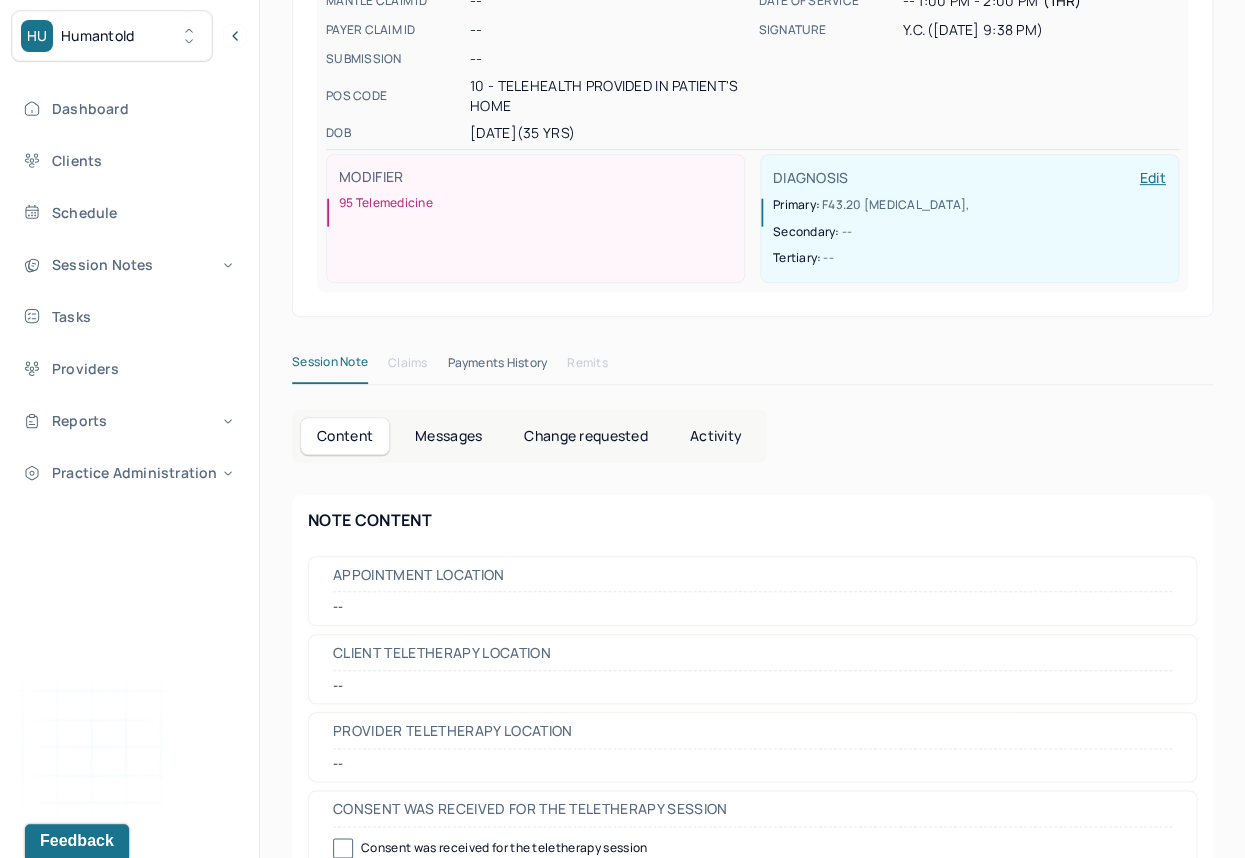 click on "Appointment location --" at bounding box center [752, 591] 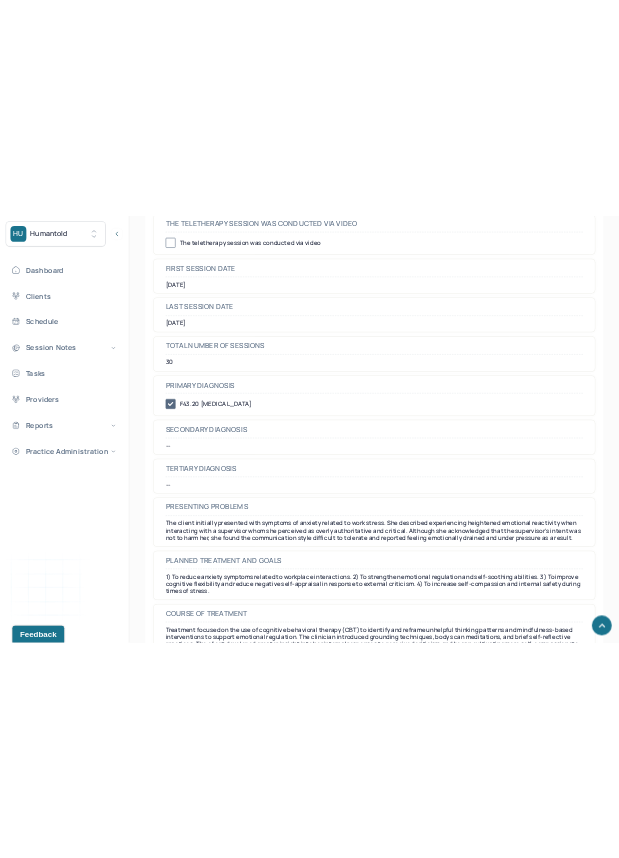 scroll, scrollTop: 0, scrollLeft: 0, axis: both 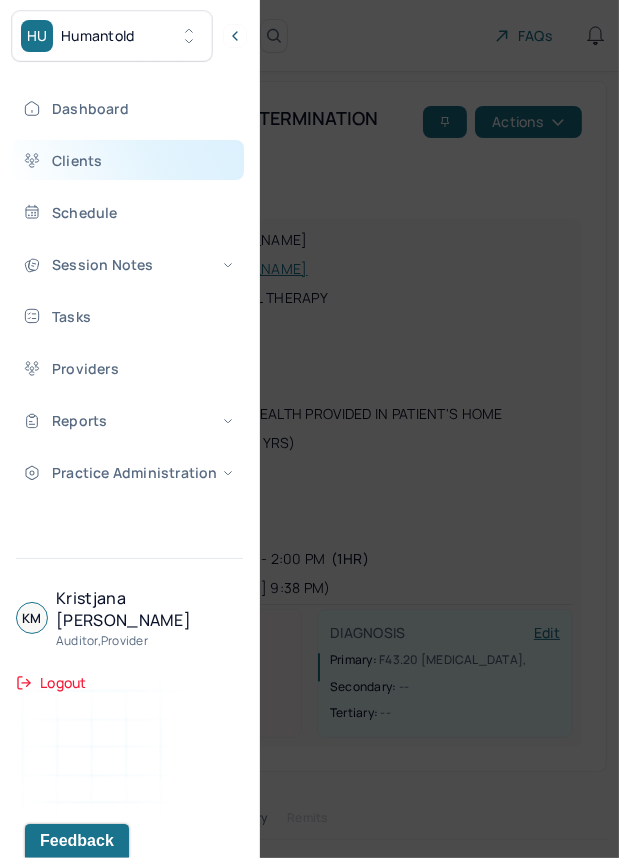 click on "Clients" at bounding box center [128, 160] 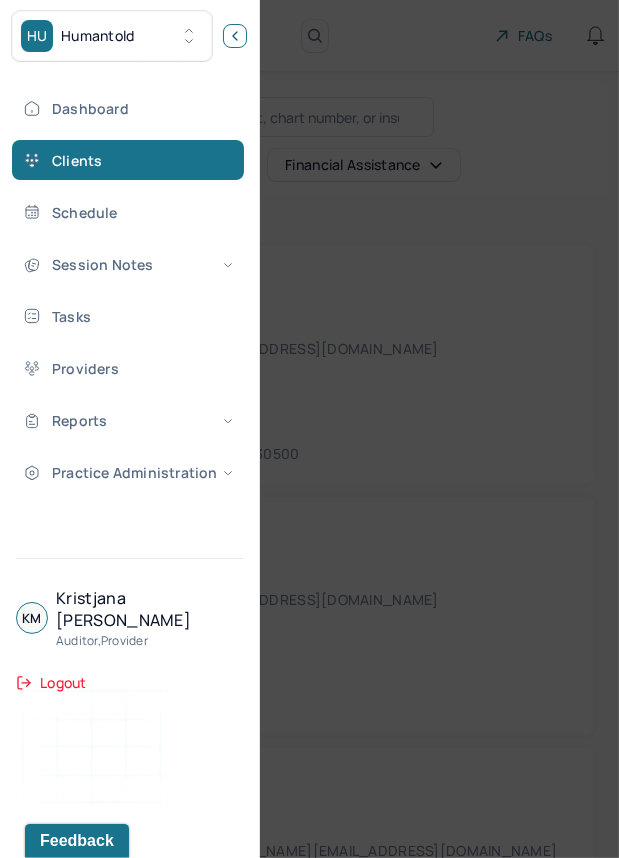 click at bounding box center [235, 36] 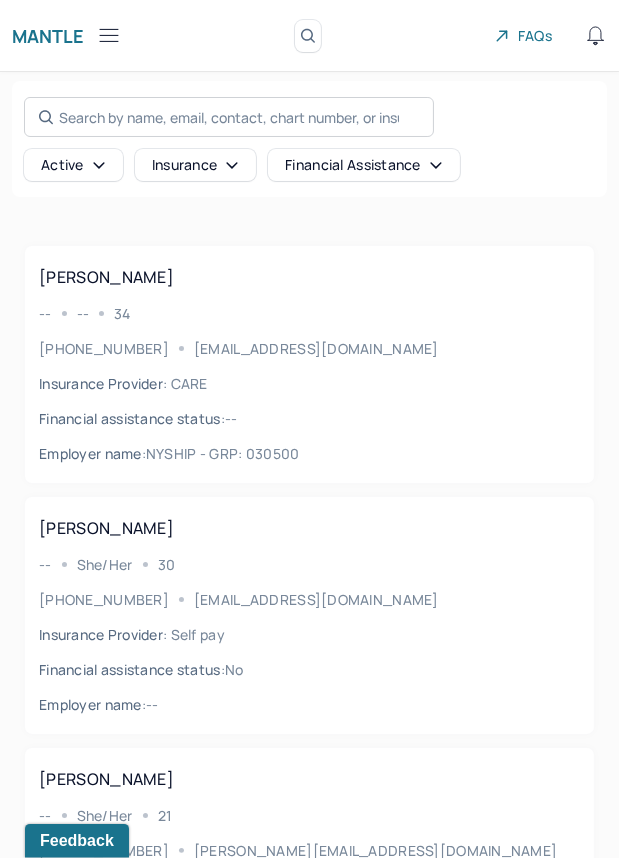 click on "Search by name, email, contact, chart number, or insurance id..." at bounding box center (229, 117) 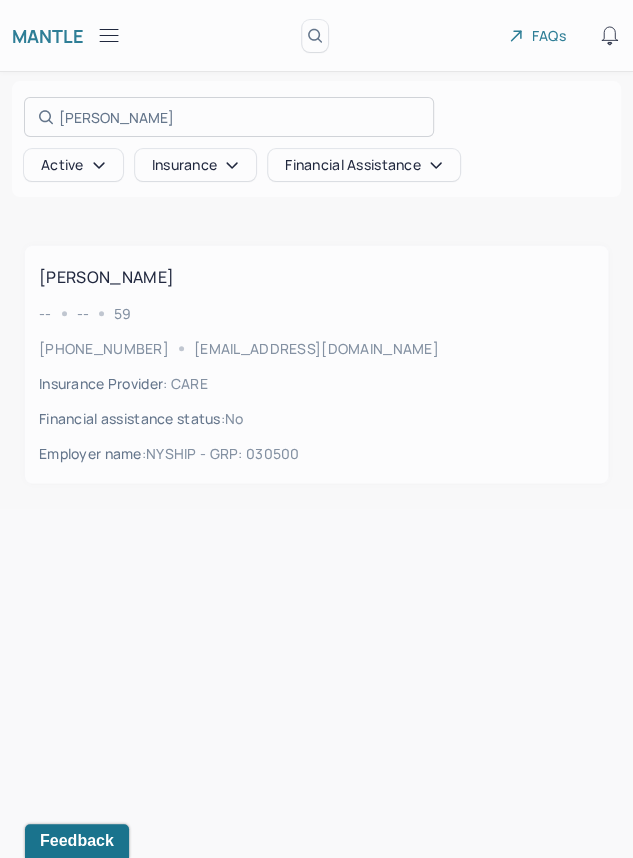type on "Tonya White" 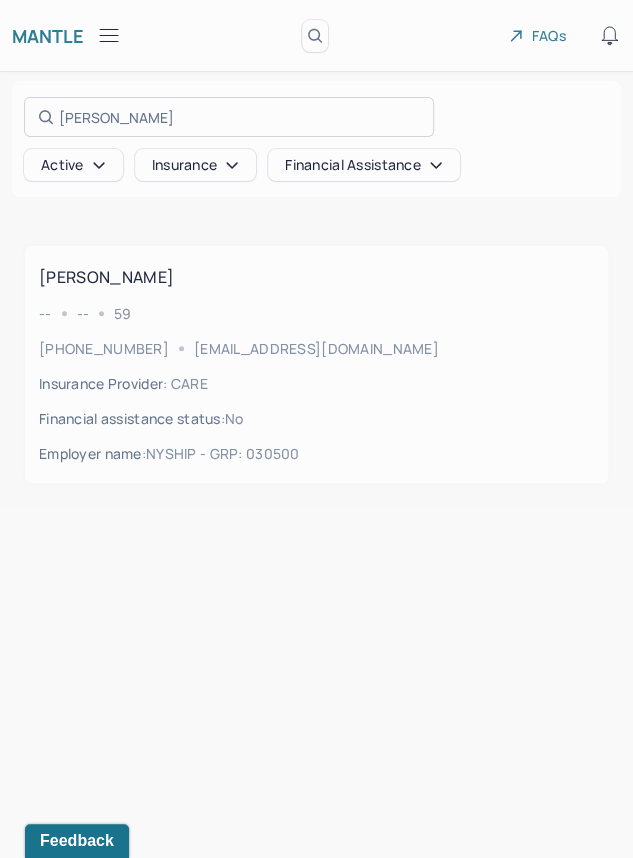 click at bounding box center [316, 429] 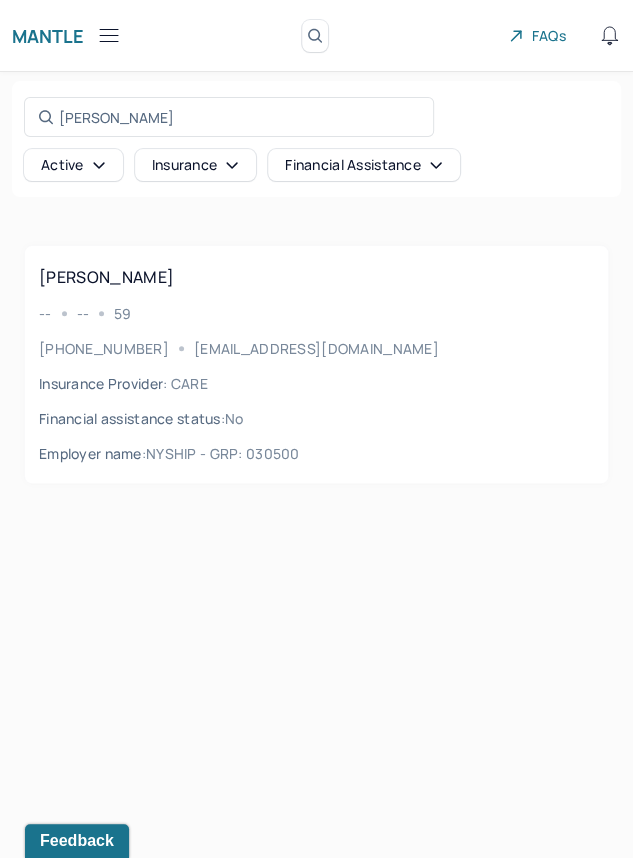 click on "-- -- 59" at bounding box center [316, 313] 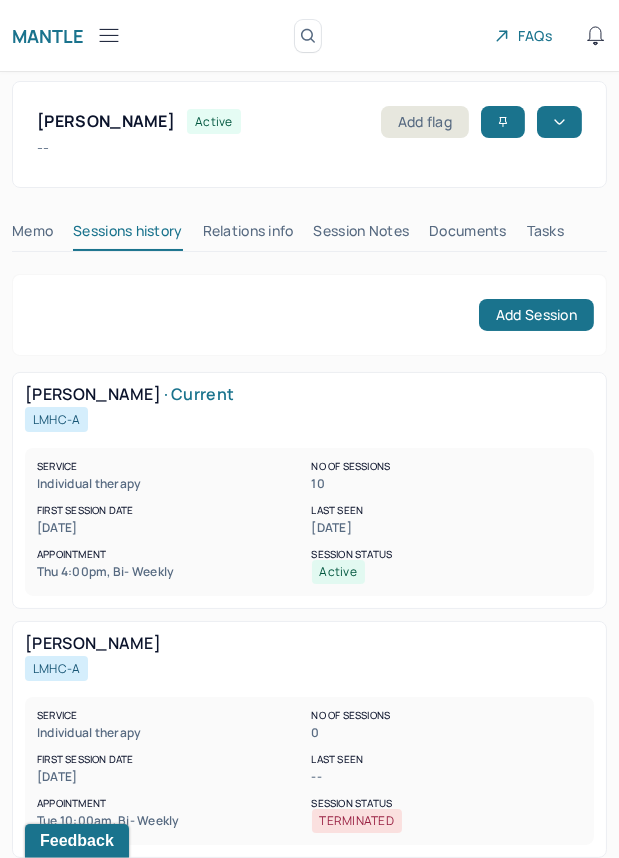 click on "Session Notes" at bounding box center [362, 235] 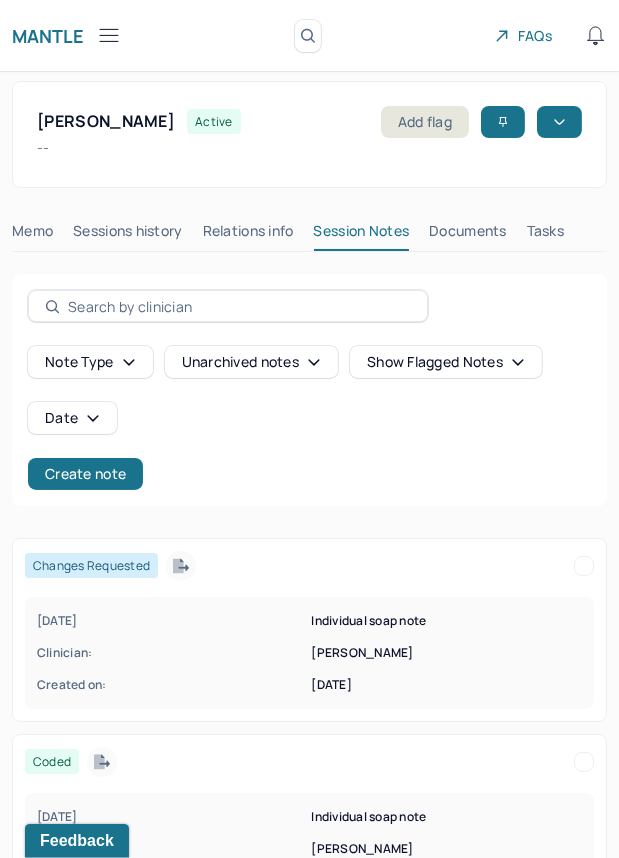click 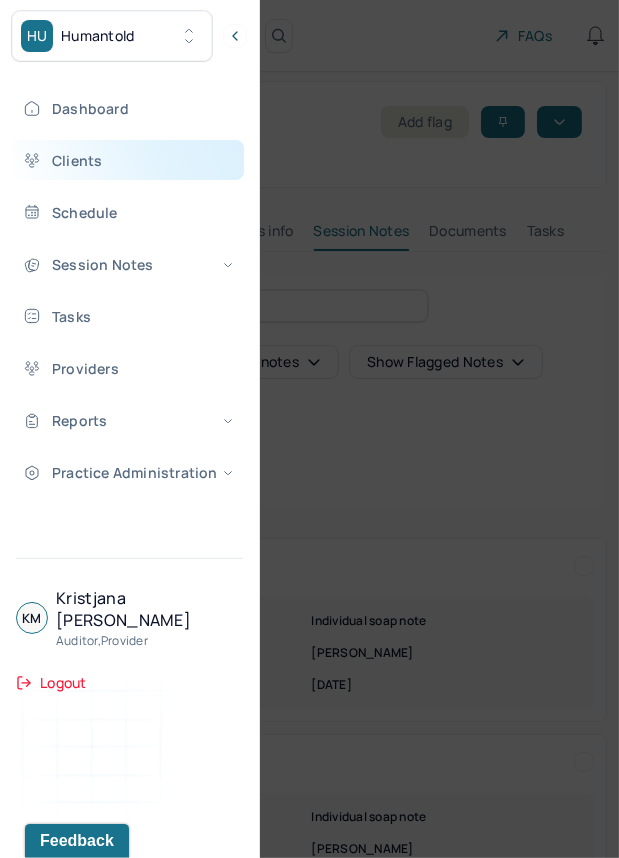 click on "Clients" at bounding box center [128, 160] 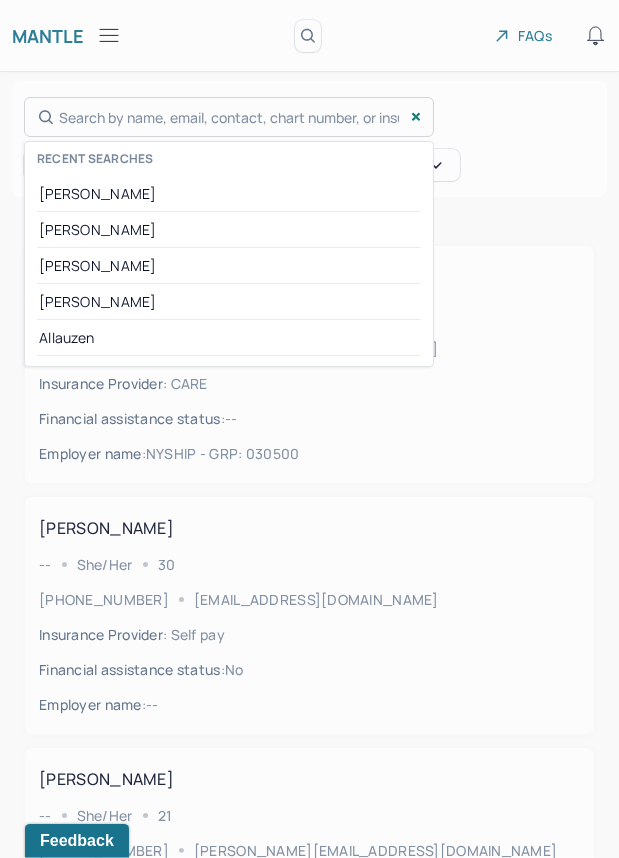 click on "Search by name, email, contact, chart number, or insurance id... Recent searches Tonya White Salimah hillary Warren Allauzen" at bounding box center [229, 117] 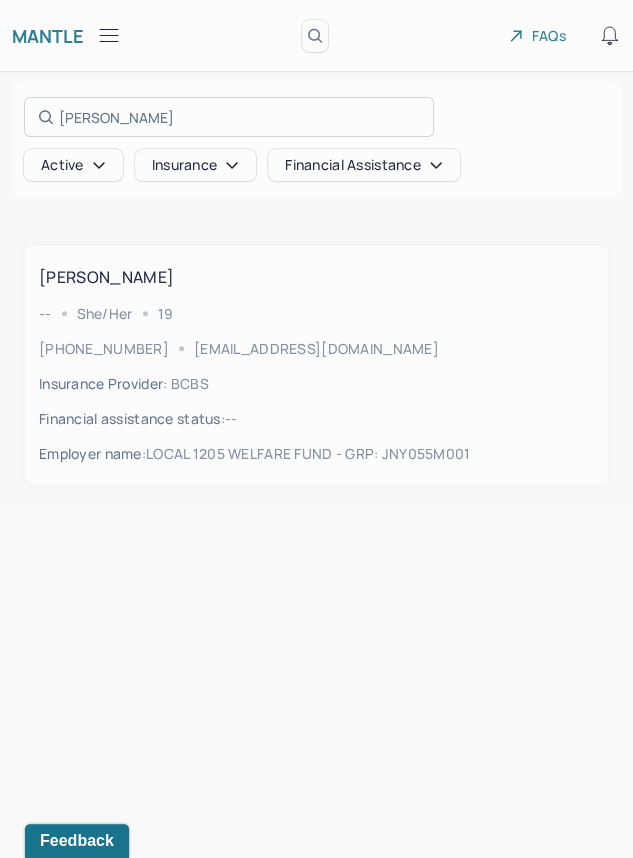 type on "Rayna Stephens" 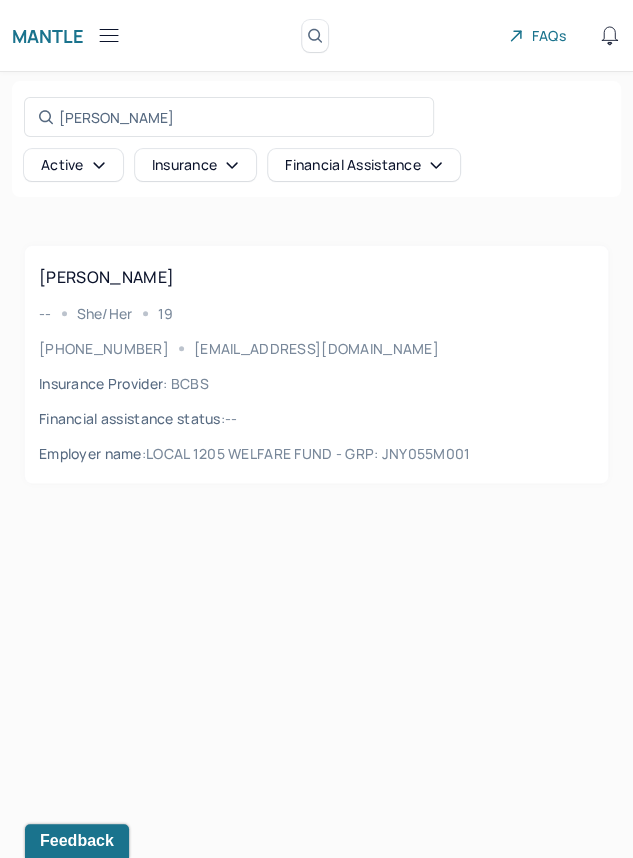 click on "STEPHENS, RAYNA -- she/her 19 (631) 599-3434 crimson.fiddler@yahoo.com Insurance Provider : BCBS Financial assistance status :  -- Employer name :  LOCAL 1205 WELFARE FUND - GRP: JNY055M001" at bounding box center (316, 364) 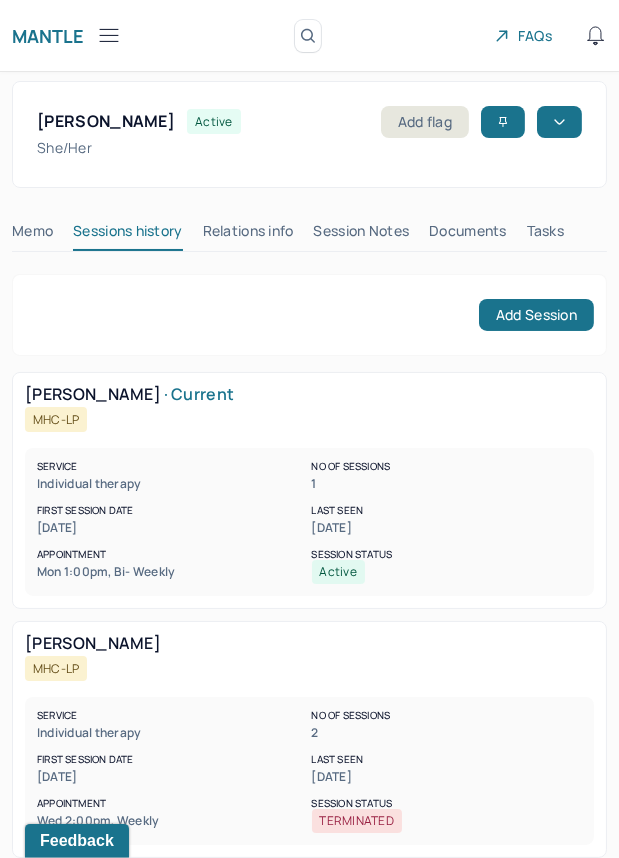 click on "Session Notes" at bounding box center (362, 235) 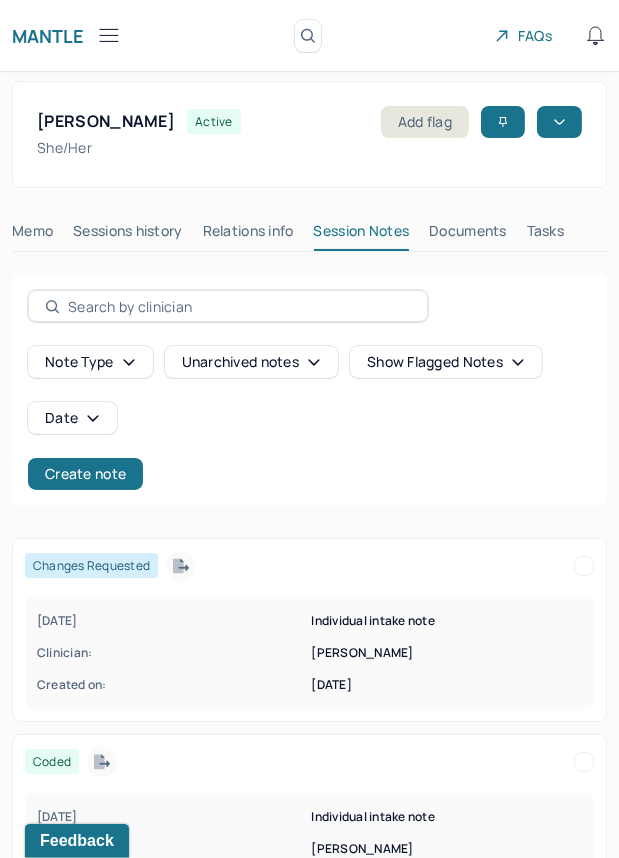 click 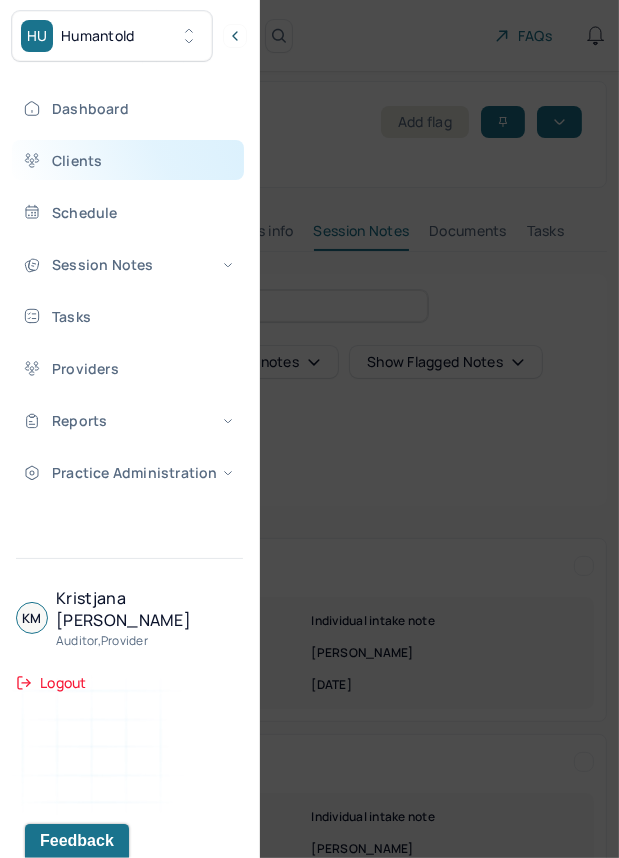 click on "Clients" at bounding box center [128, 160] 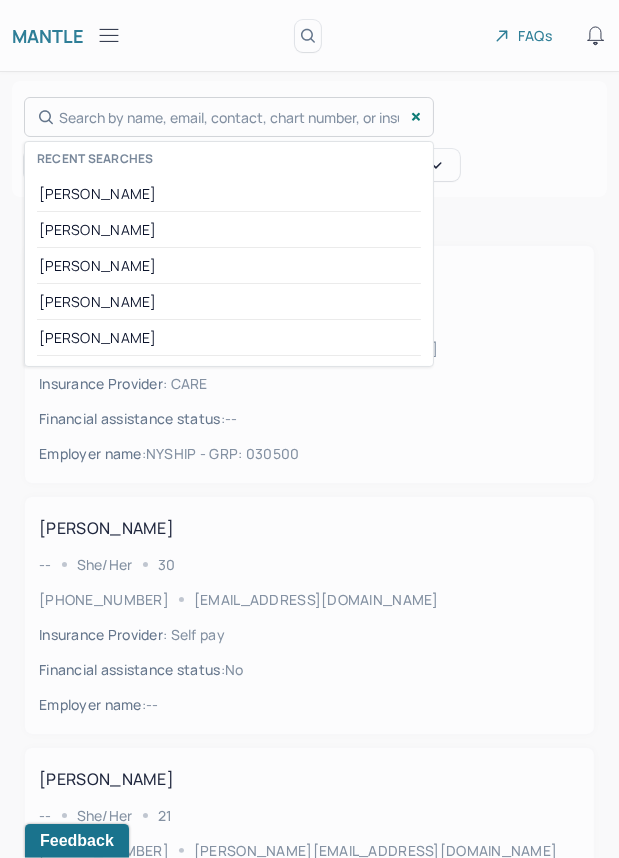 click on "Search by name, email, contact, chart number, or insurance id... Recent searches Rayna Stephens Tonya White Salimah hillary Warren" at bounding box center (229, 117) 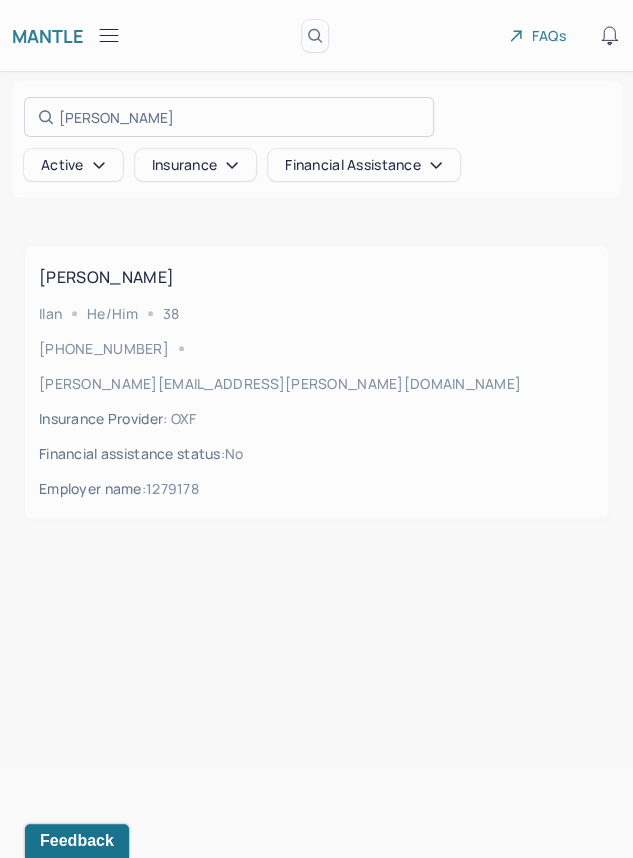 type on "Ilan Norwood" 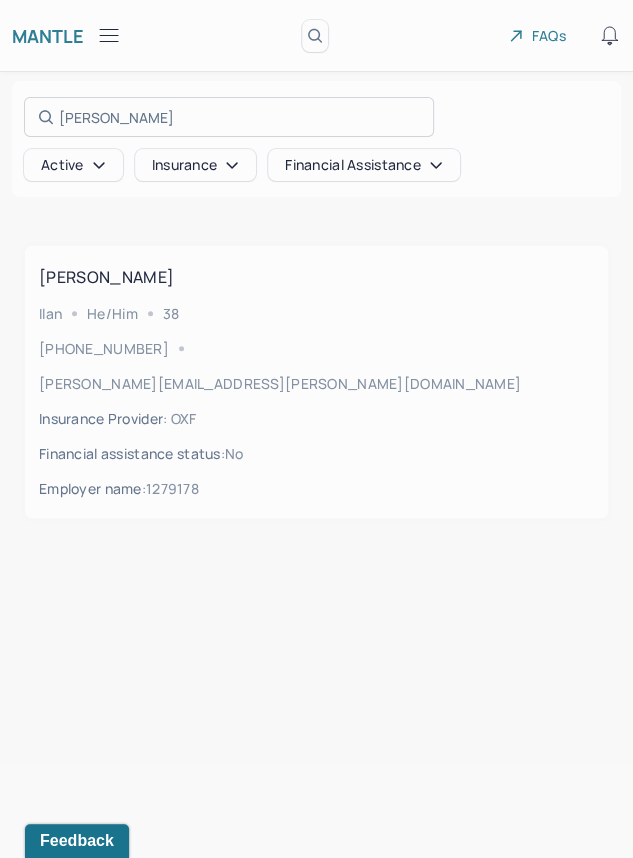 click at bounding box center (316, 429) 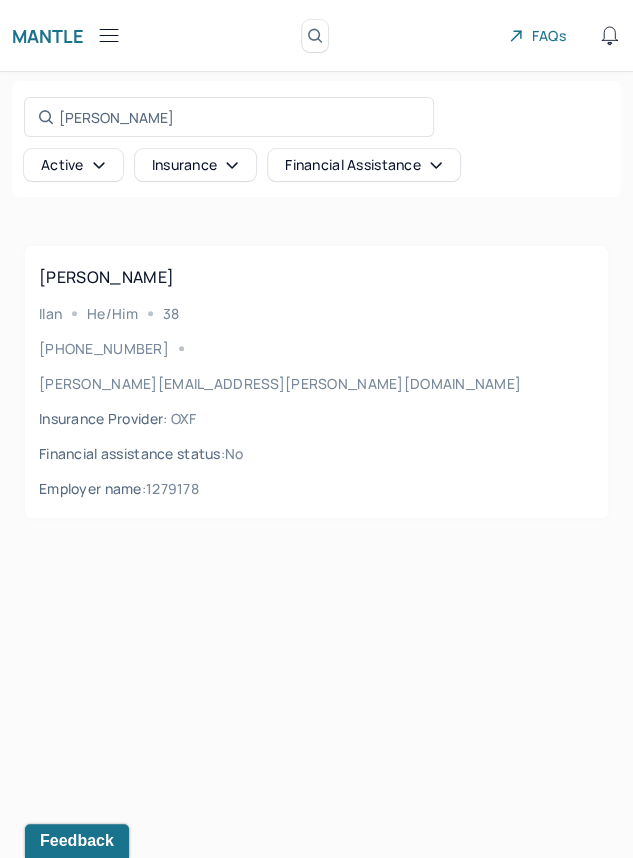click on "NORWOOD, ILAN Ilan he/him 38 (512) 731-8617 norwood.ilan@gmail.com Insurance Provider : OXF Financial assistance status :  no Employer name :  1279178" at bounding box center [316, 382] 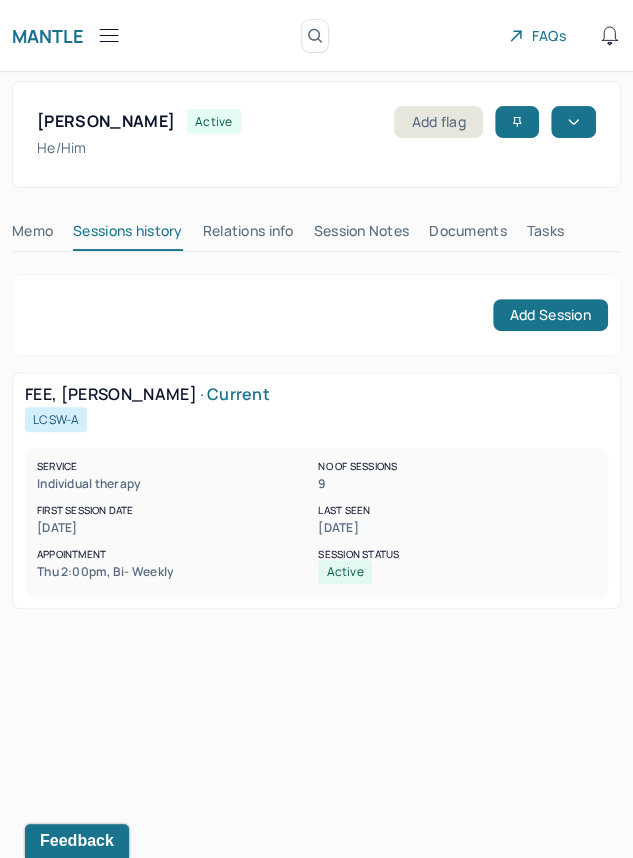 click on "Session Notes" at bounding box center [362, 235] 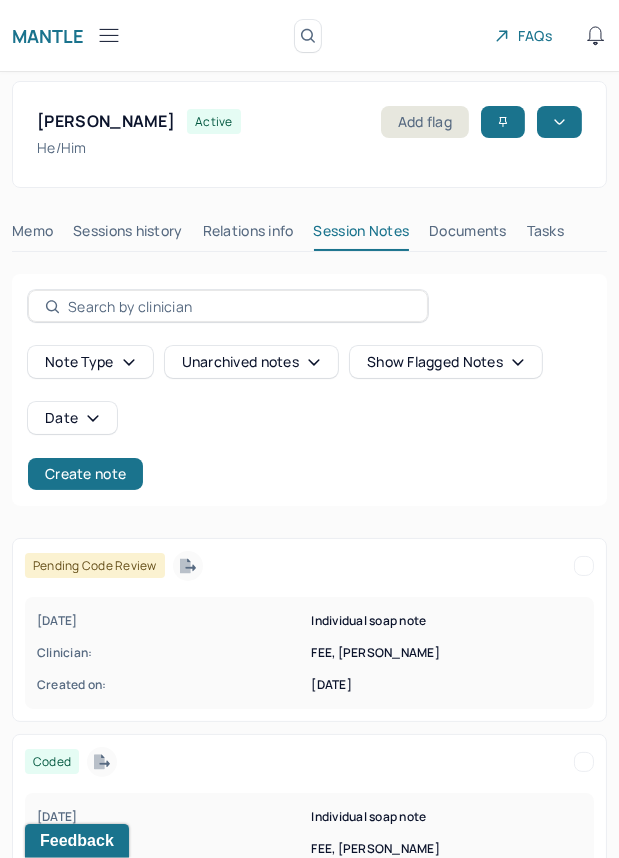 click on "Clinician:" at bounding box center (172, 653) 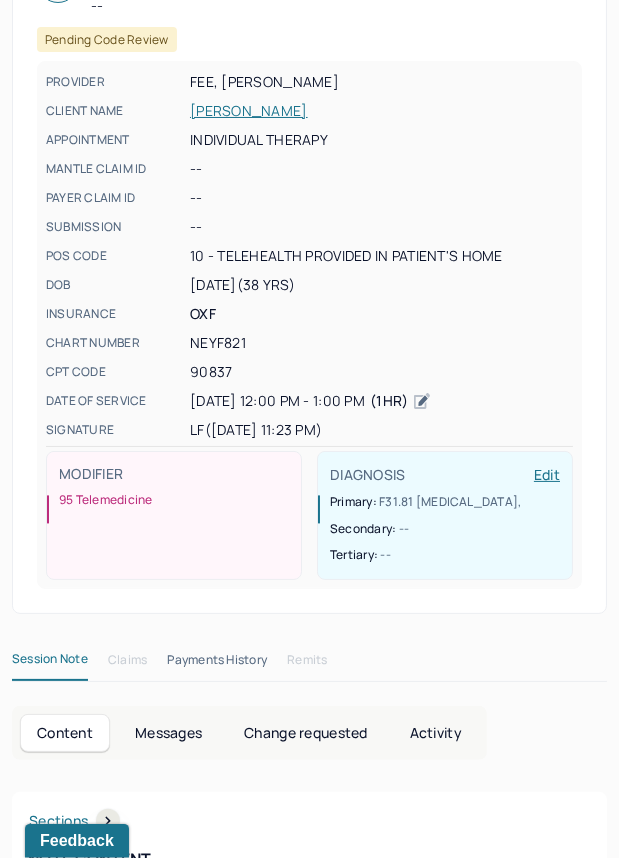 scroll, scrollTop: 0, scrollLeft: 0, axis: both 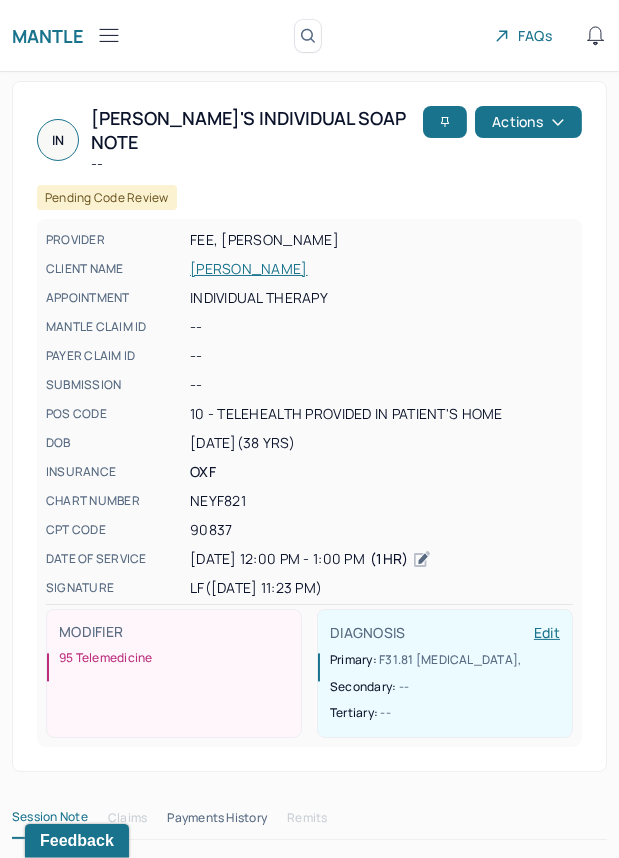 drag, startPoint x: 96, startPoint y: 29, endPoint x: 101, endPoint y: 39, distance: 11.18034 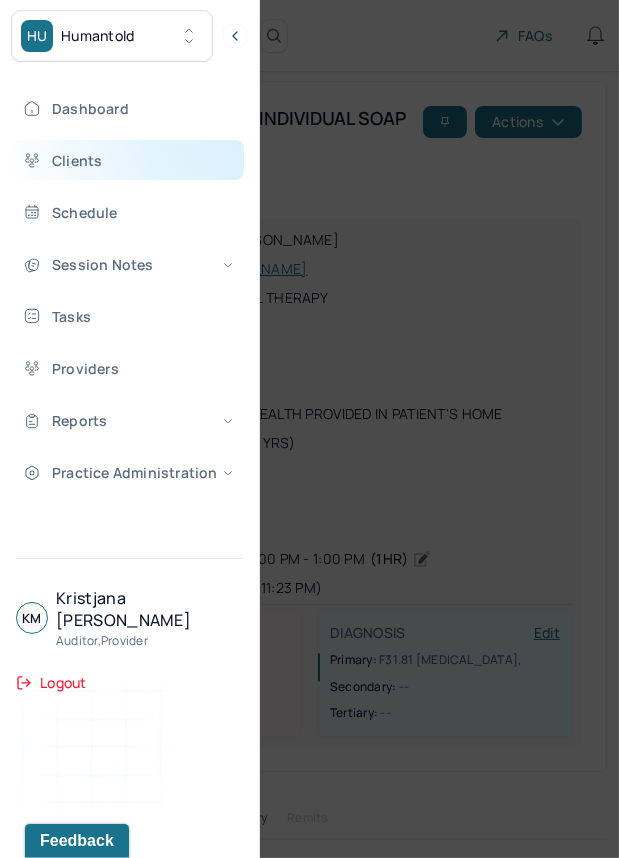 click on "Clients" at bounding box center [128, 160] 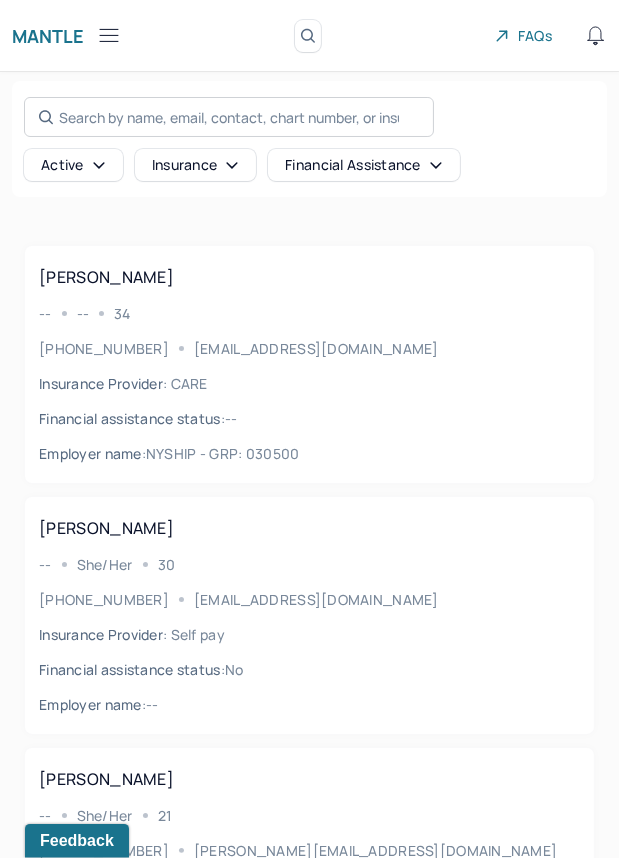 click on "Search by name, email, contact, chart number, or insurance id..." at bounding box center (229, 117) 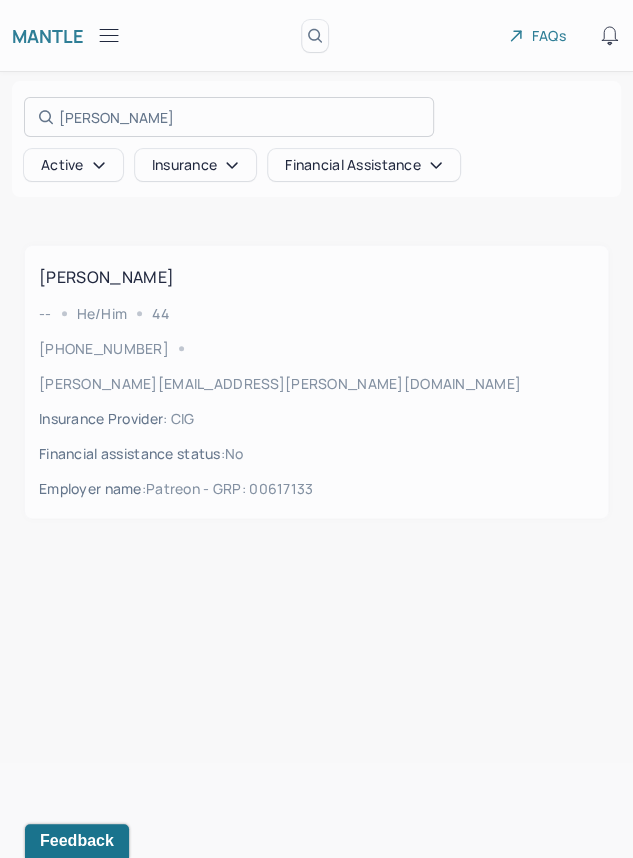 type on "Thomas Hughes" 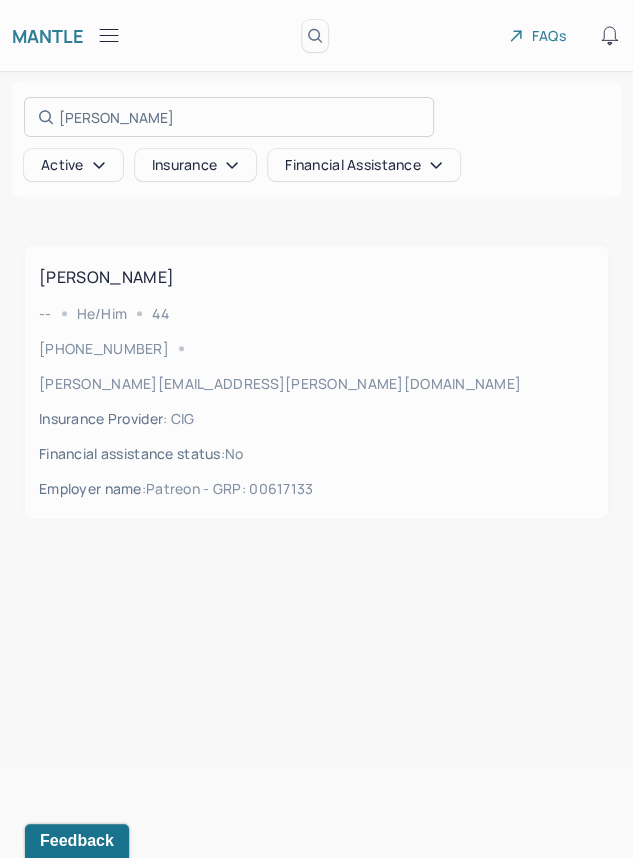 drag, startPoint x: 306, startPoint y: 438, endPoint x: 350, endPoint y: 403, distance: 56.22277 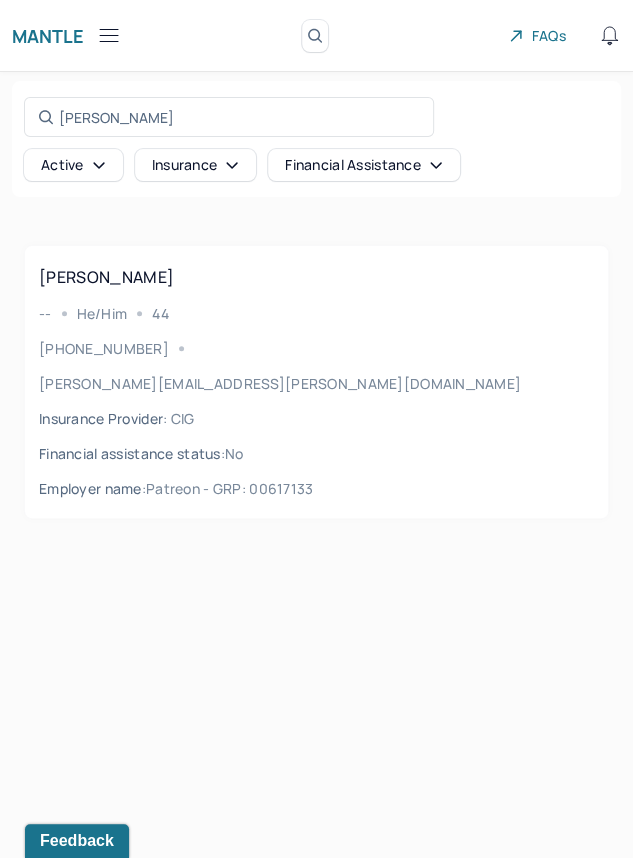 click on "HUGHES, THOMAS -- He/Him 44 (805) 895-0530 hughes.thomas.m@gmail.com Insurance Provider : CIG Financial assistance status :  no Employer name :  Patreon - GRP: 00617133" at bounding box center [316, 382] 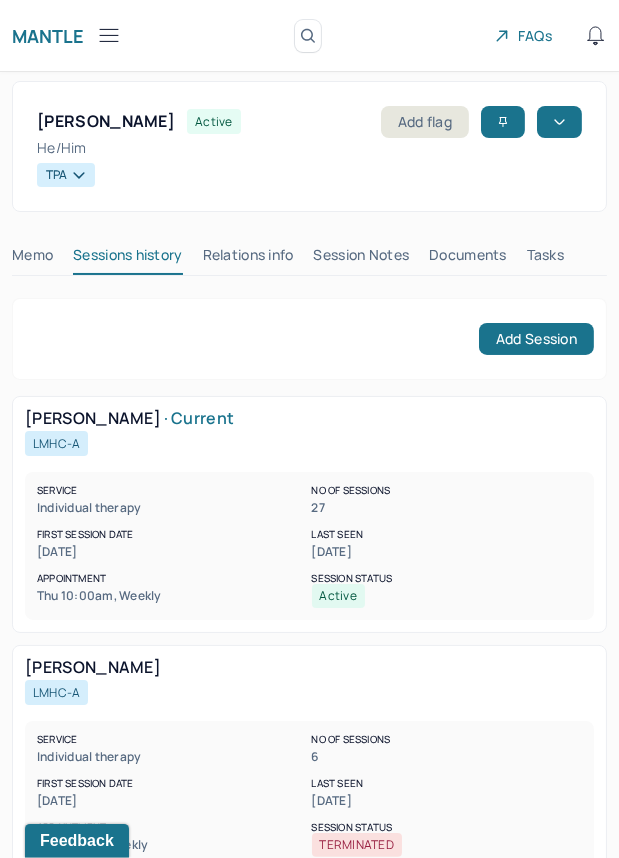 click on "Session Notes" at bounding box center [362, 259] 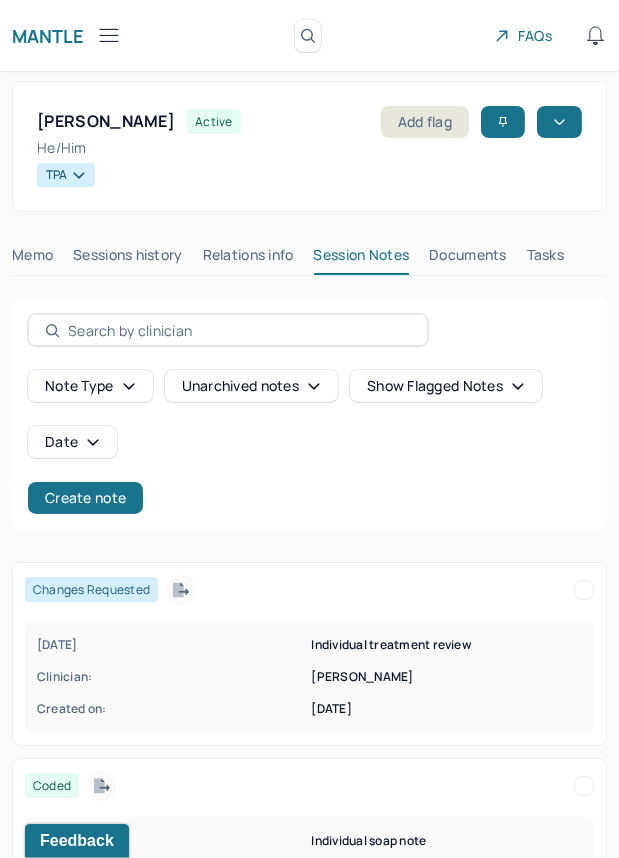 click 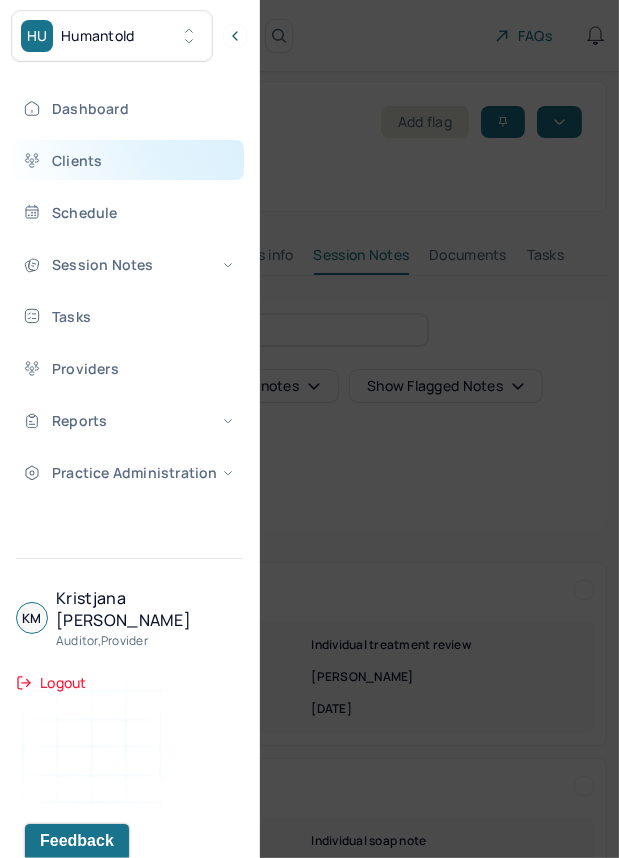 click on "Clients" at bounding box center [128, 160] 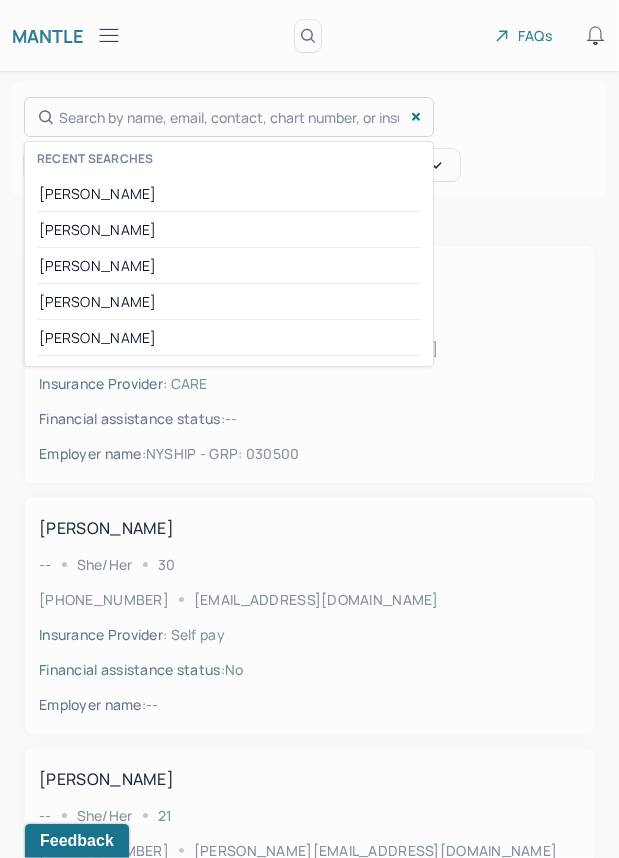 click on "Search by name, email, contact, chart number, or insurance id... Recent searches Thomas Hughes Ilan Norwood Rayna Stephens Tonya White Salimah" at bounding box center (229, 117) 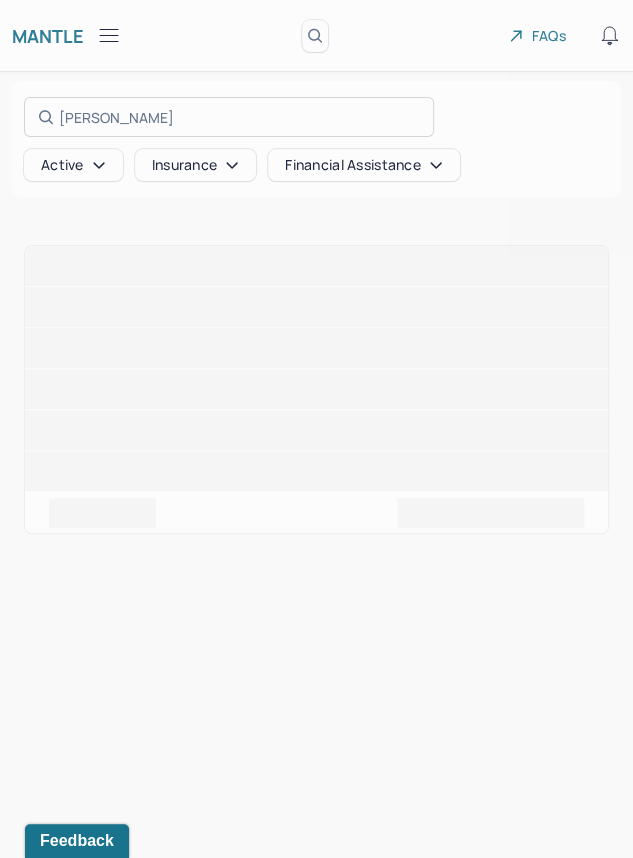 type on "Hannah Hoberman" 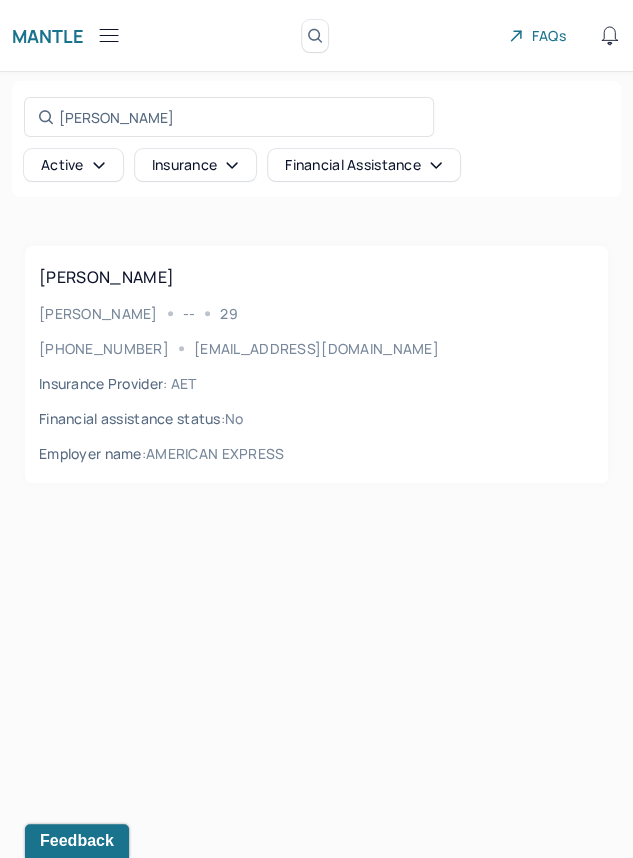 click on "Hannah Bley -- 29" at bounding box center (316, 313) 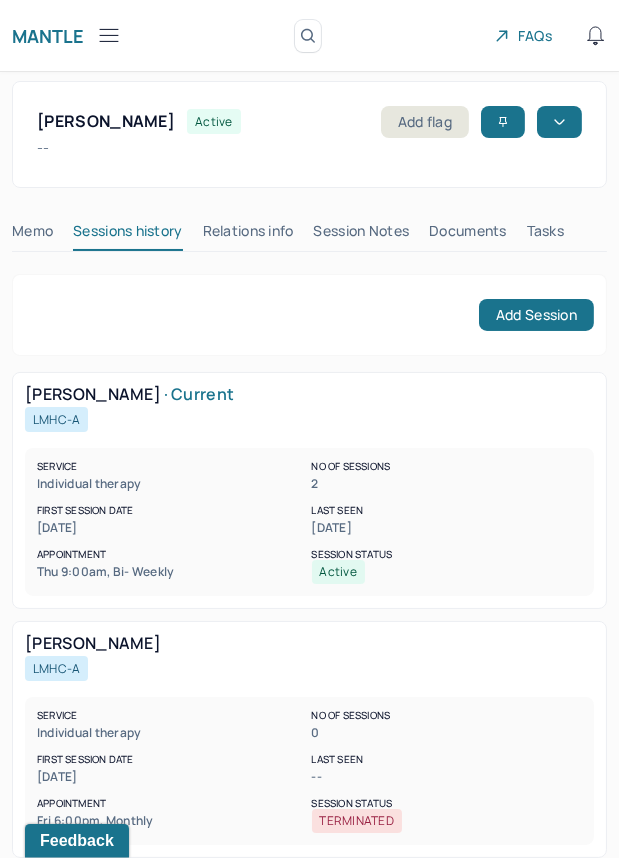 click on "Session Notes" at bounding box center (362, 235) 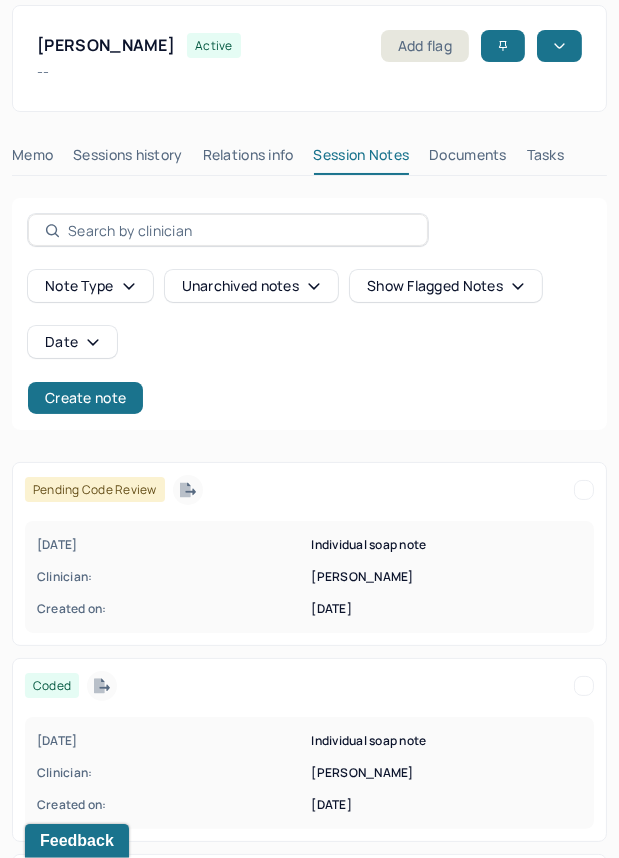 scroll, scrollTop: 81, scrollLeft: 0, axis: vertical 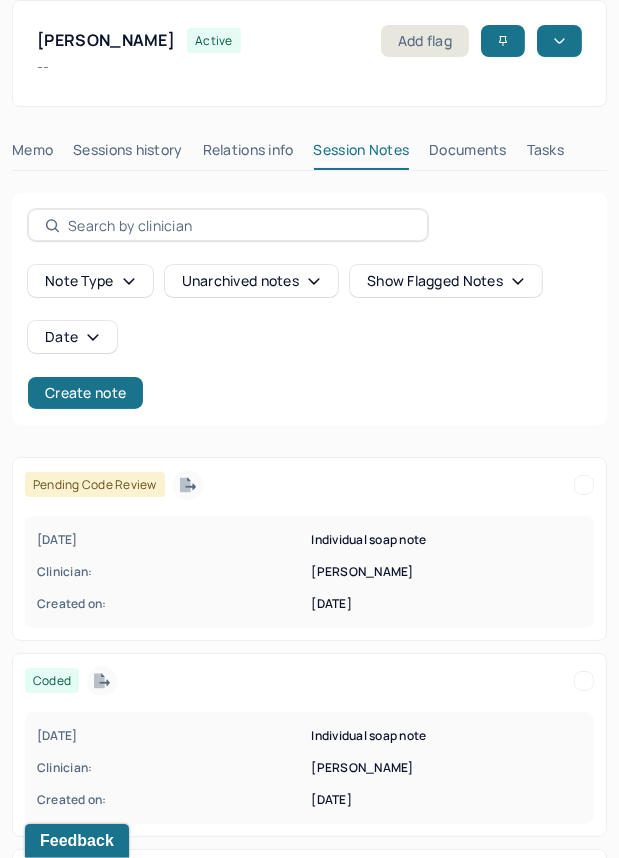 click on "[DATE]" at bounding box center [172, 540] 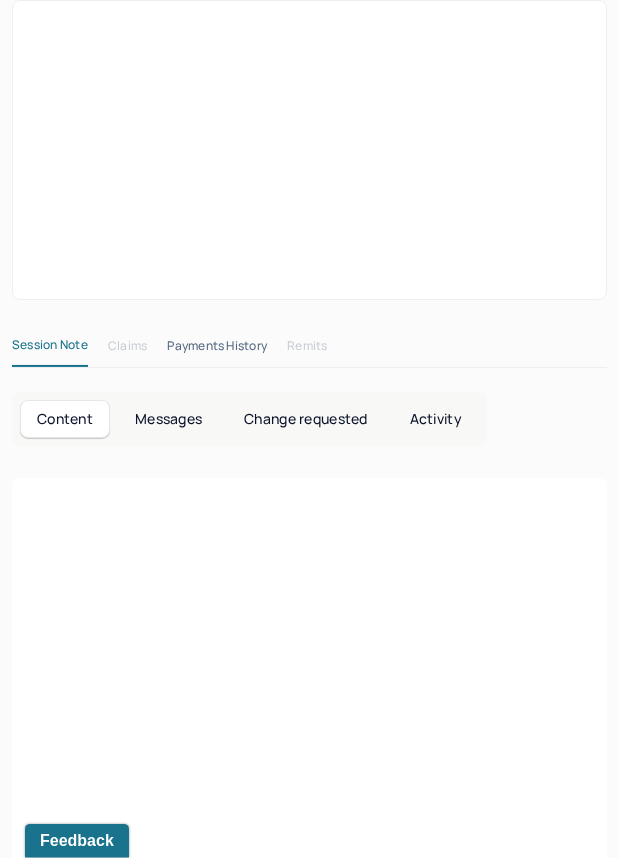 scroll, scrollTop: 10, scrollLeft: 0, axis: vertical 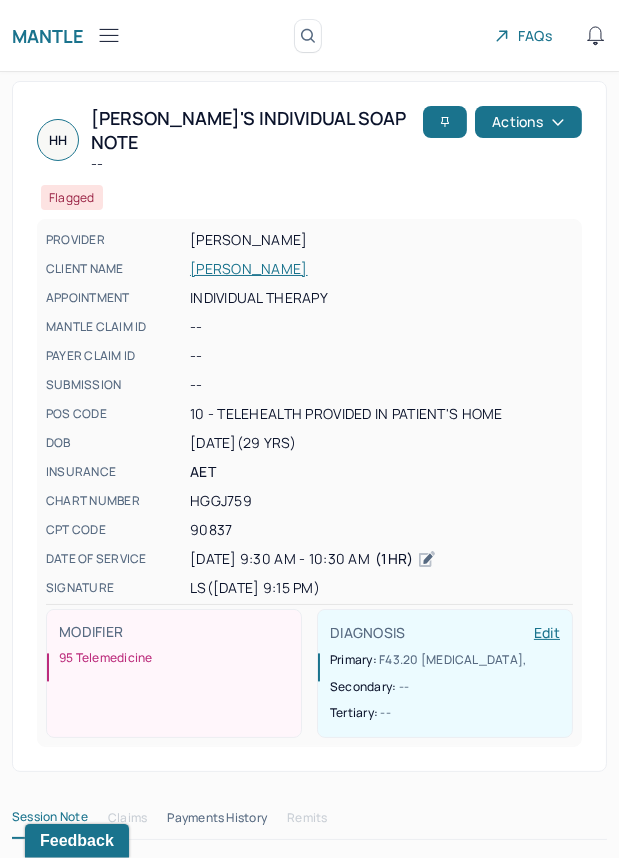 click 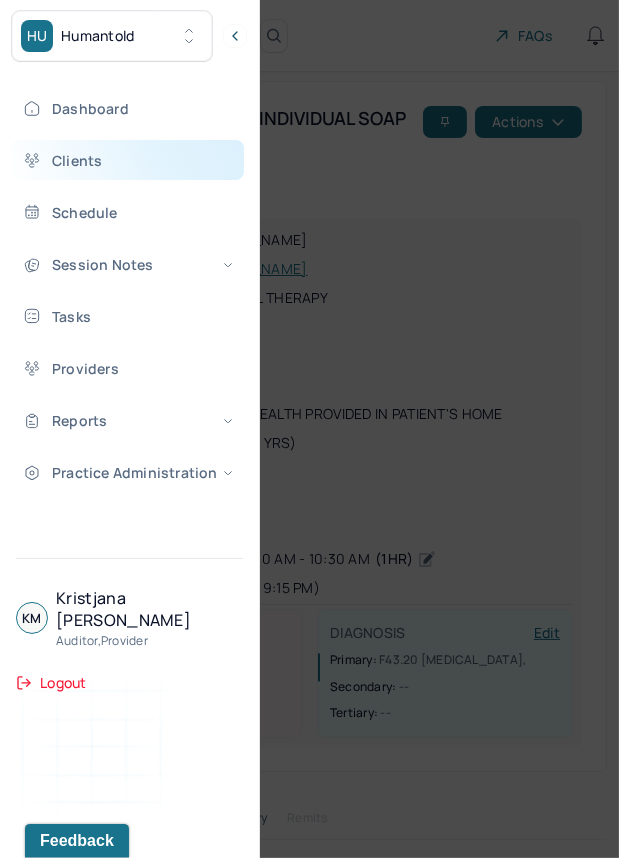 click on "Clients" at bounding box center (128, 160) 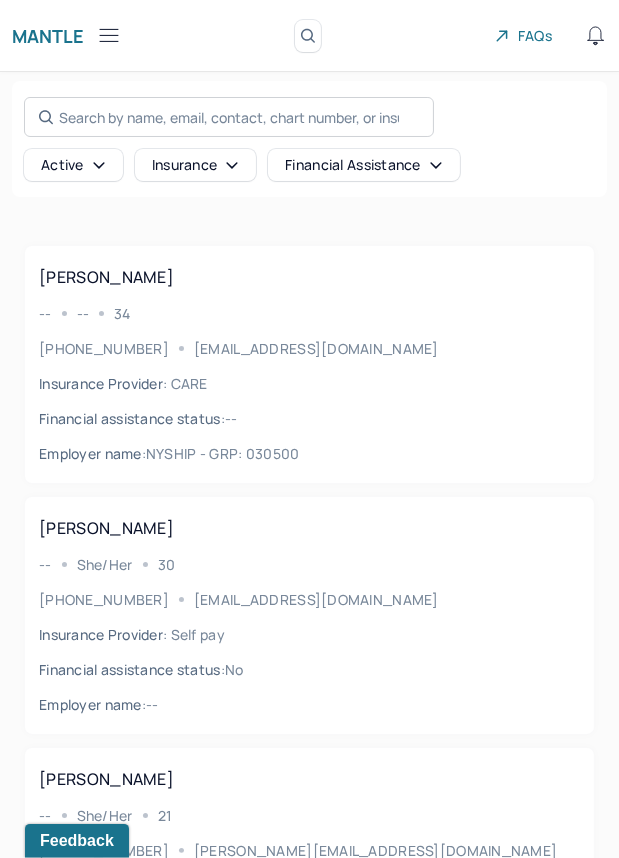 click on "Search by name, email, contact, chart number, or insurance id..." at bounding box center (229, 117) 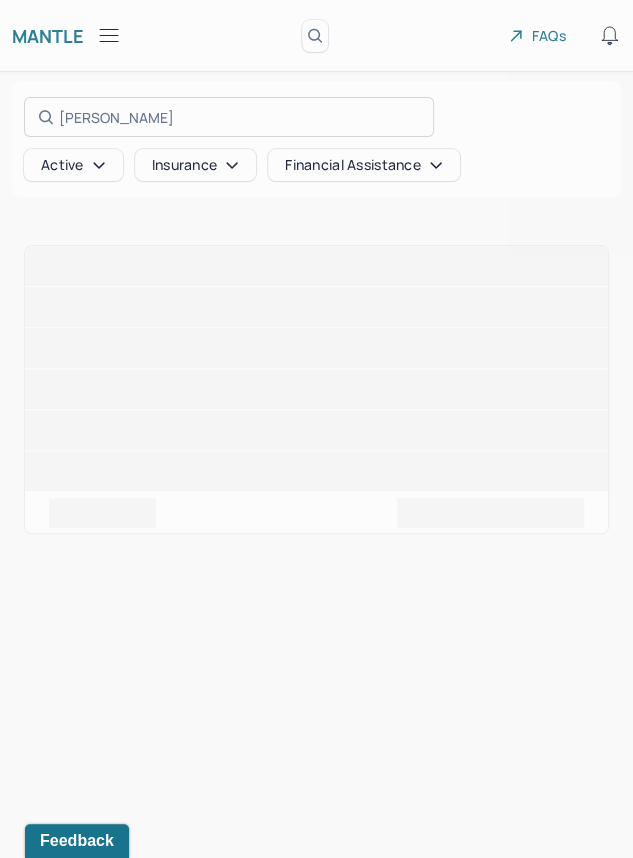 click at bounding box center [316, 429] 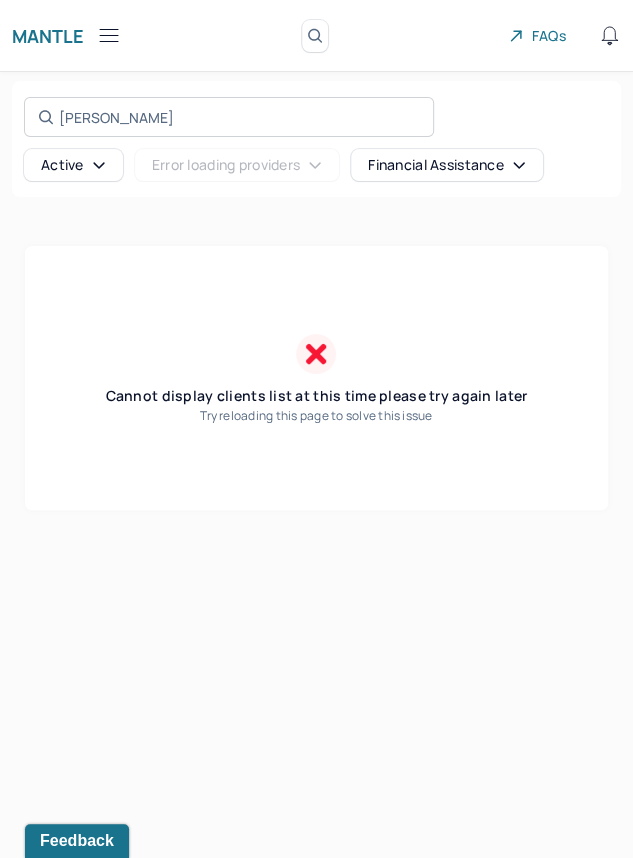 click on "Laneisha Munford Search by name, email, contact, chart number, or insurance id..." at bounding box center (229, 117) 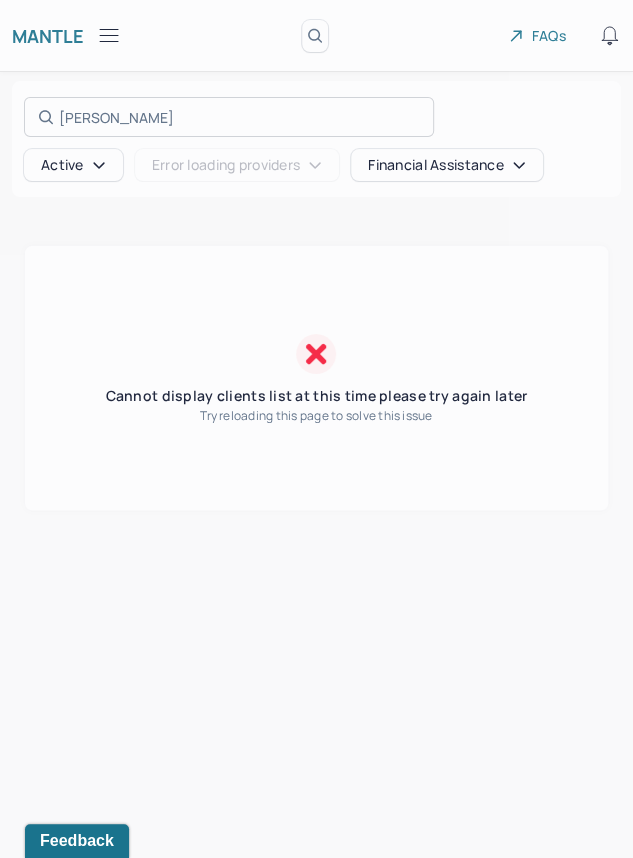 click at bounding box center [316, 429] 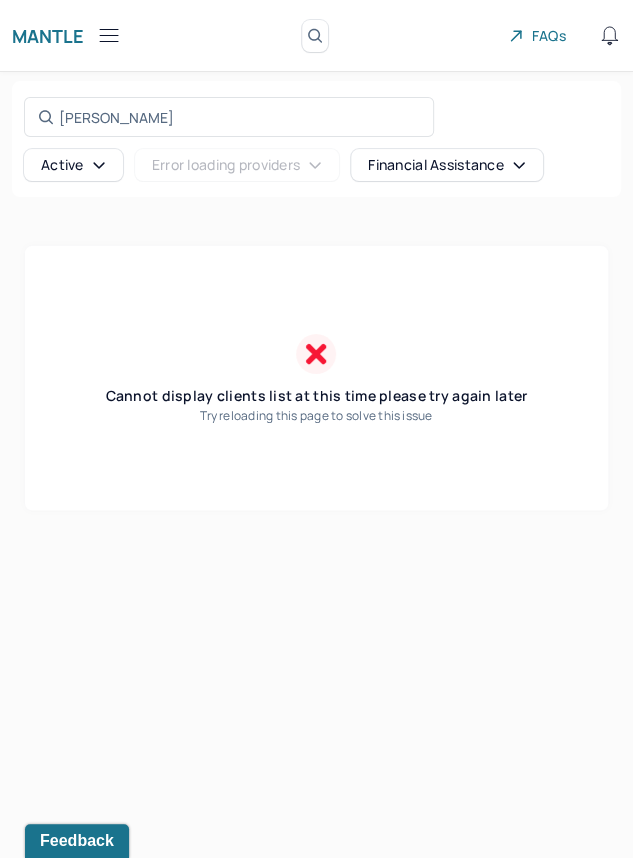 click on "Active" at bounding box center (73, 165) 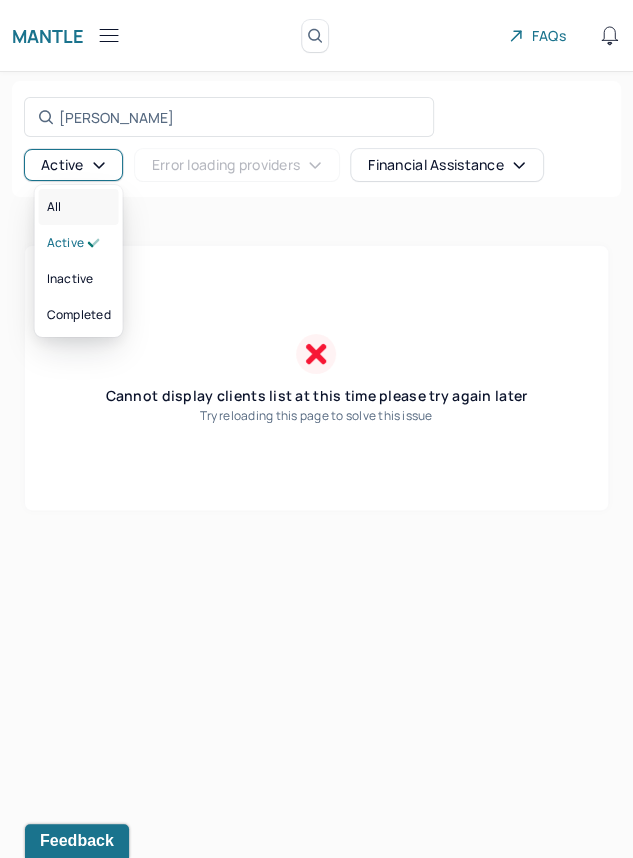 click on "All" at bounding box center (79, 207) 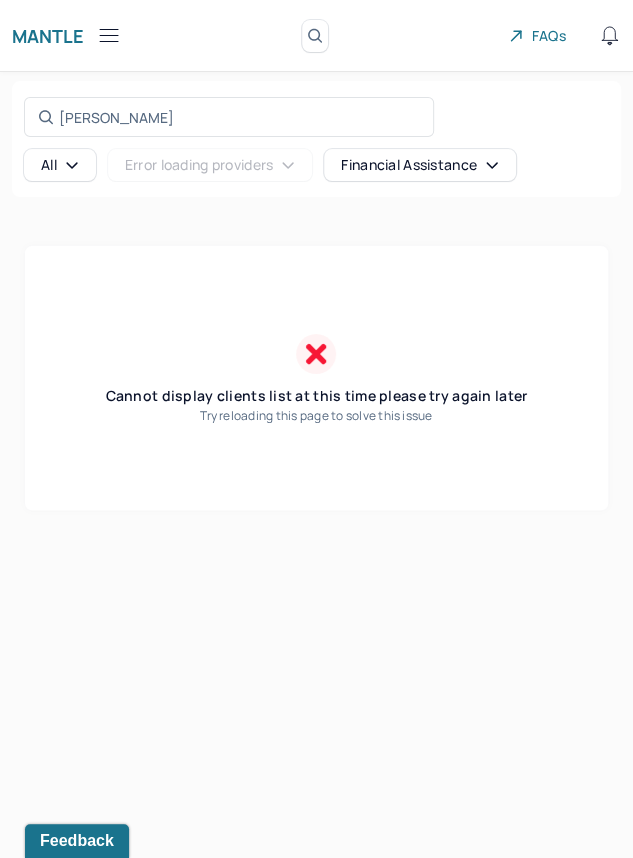 click on "All" at bounding box center [60, 165] 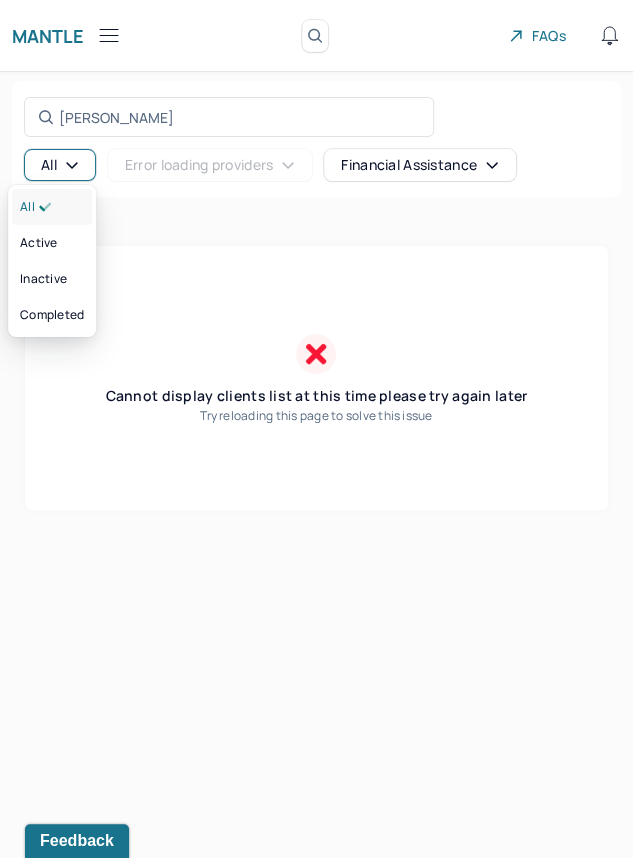 click 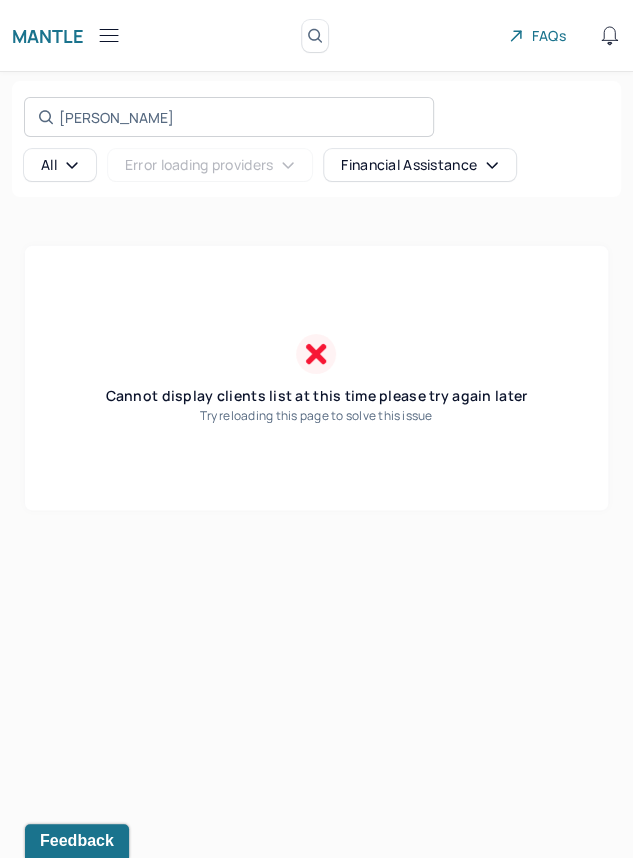 click on "Laneisha Munford Search by name, email, contact, chart number, or insurance id..." at bounding box center [229, 117] 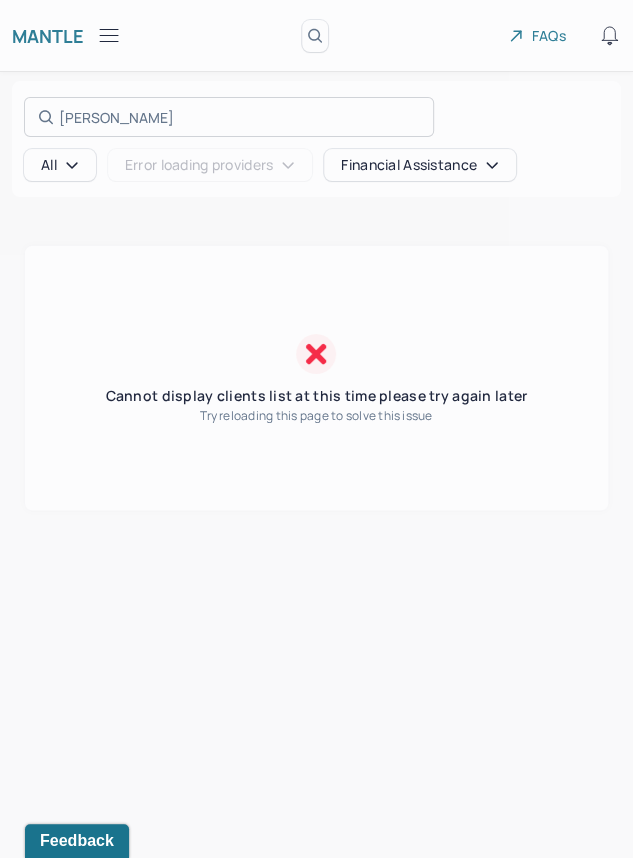click at bounding box center (316, 429) 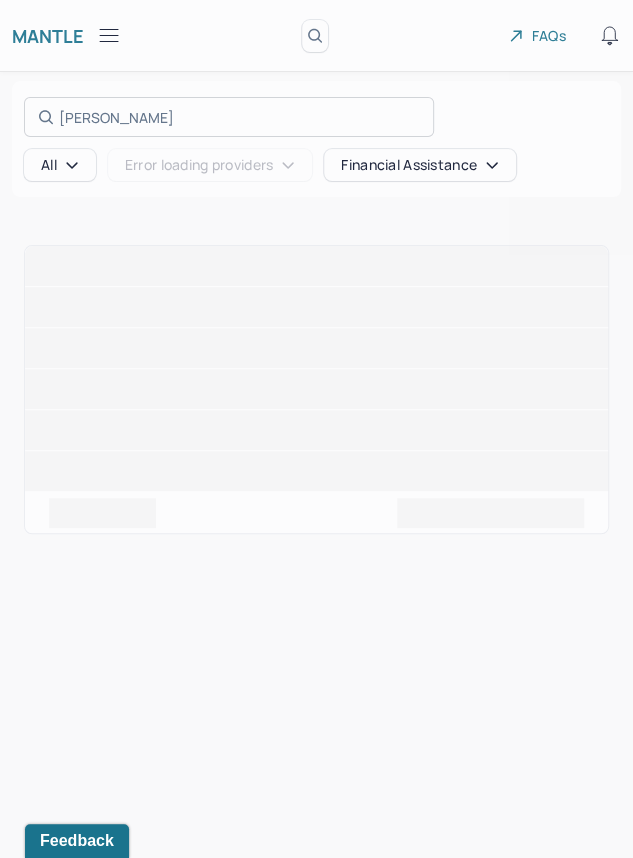 drag, startPoint x: 185, startPoint y: 112, endPoint x: 39, endPoint y: 114, distance: 146.0137 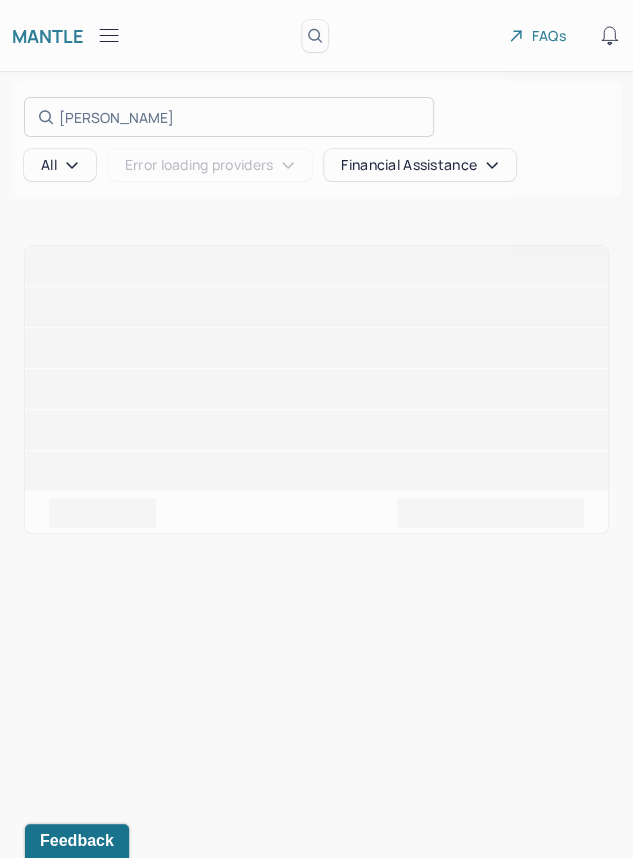 click on "Munford Search by name, email, contact, chart number, or insurance id..." at bounding box center (229, 117) 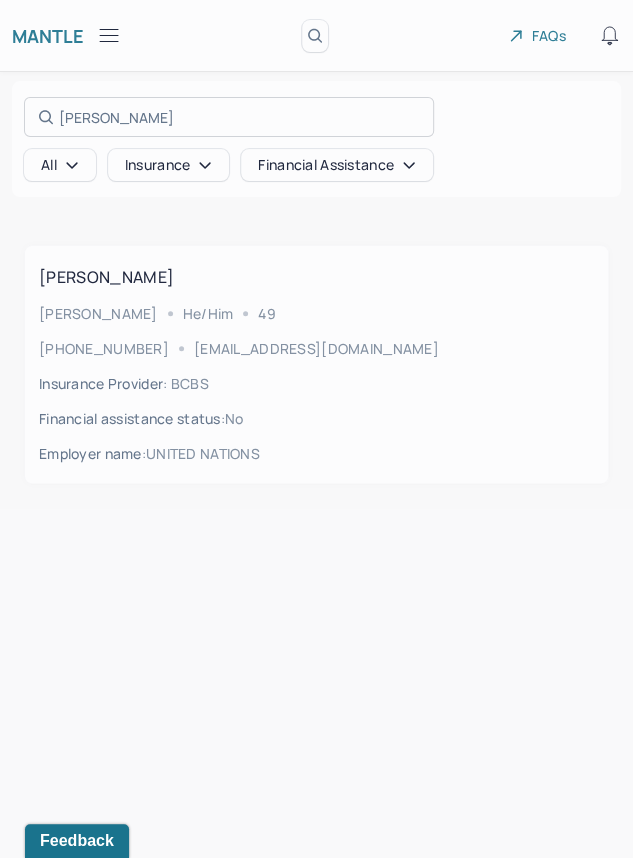 click at bounding box center (316, 429) 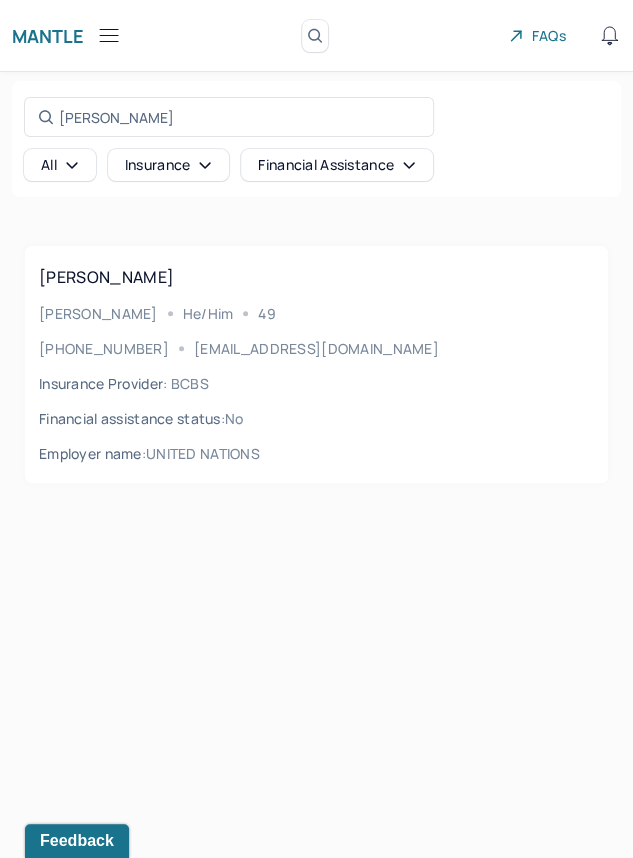 click on "KELLEHER, AIDAN Aidan He/Him 49 (757) 869-8752 aidankelleher@gmail.com Insurance Provider : BCBS Financial assistance status :  no Employer name :  UNITED NATIONS" at bounding box center [316, 364] 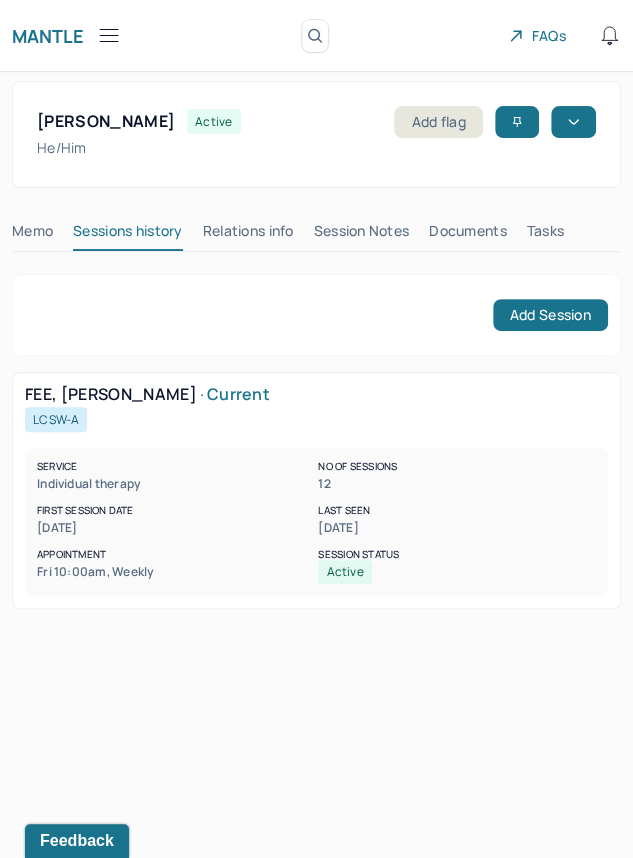 click on "Session Notes" at bounding box center [362, 235] 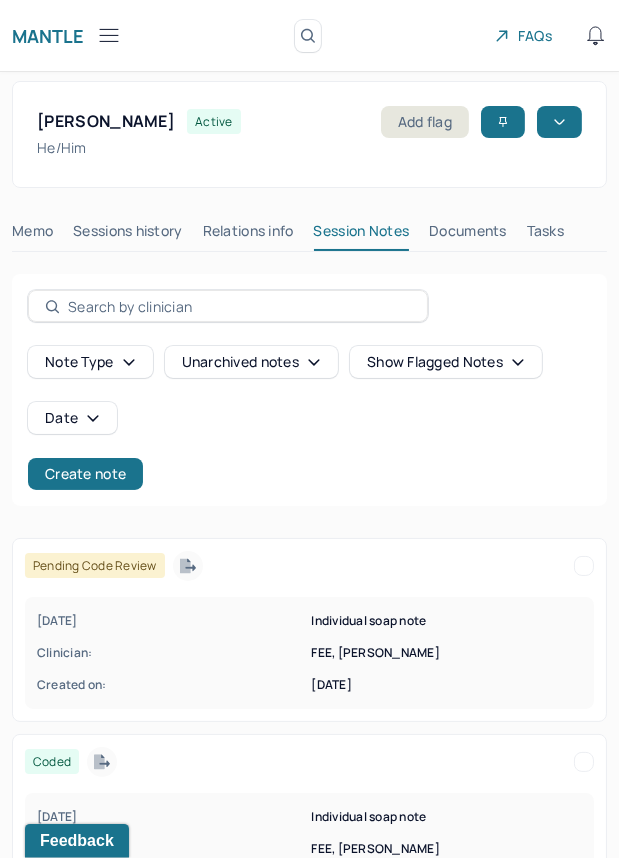 click on "06/27/2025" at bounding box center (172, 621) 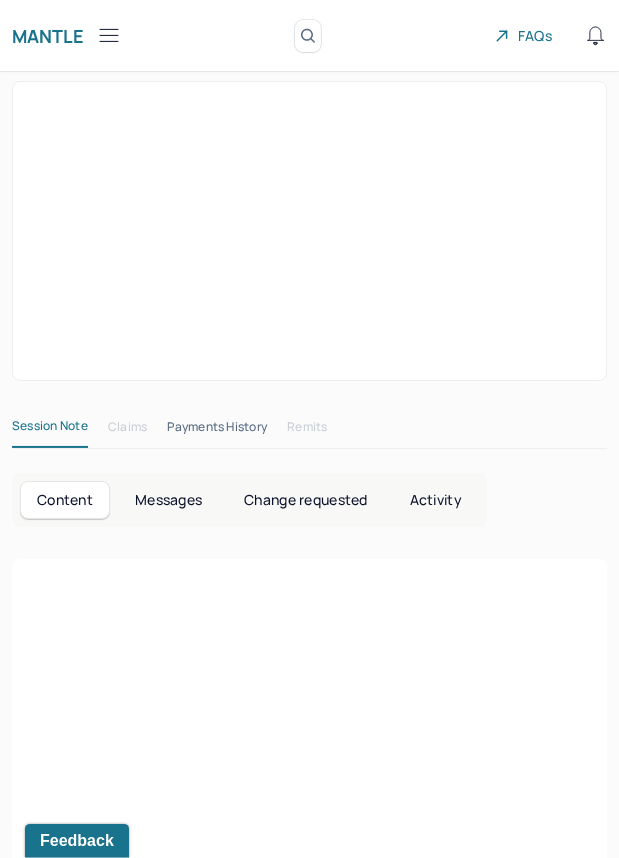 scroll, scrollTop: 284, scrollLeft: 0, axis: vertical 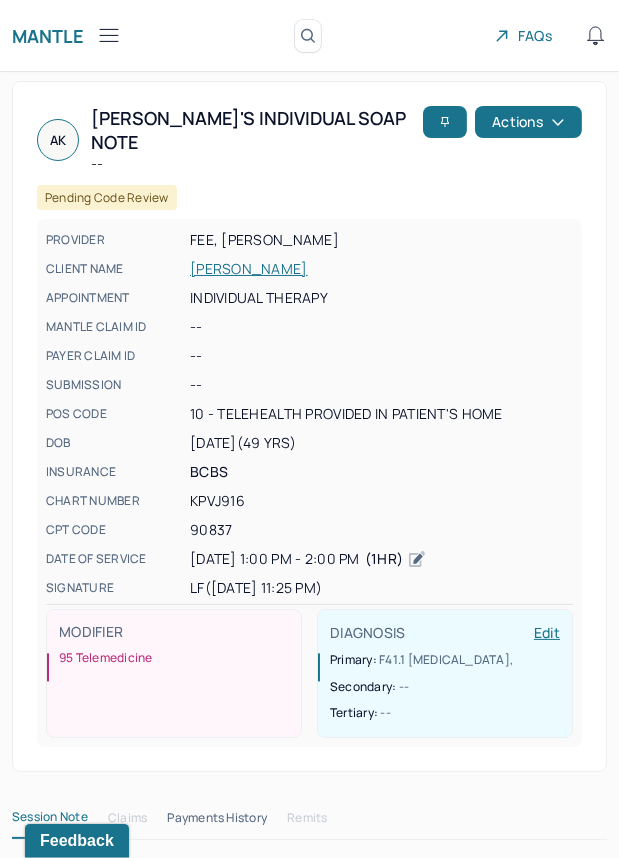 click 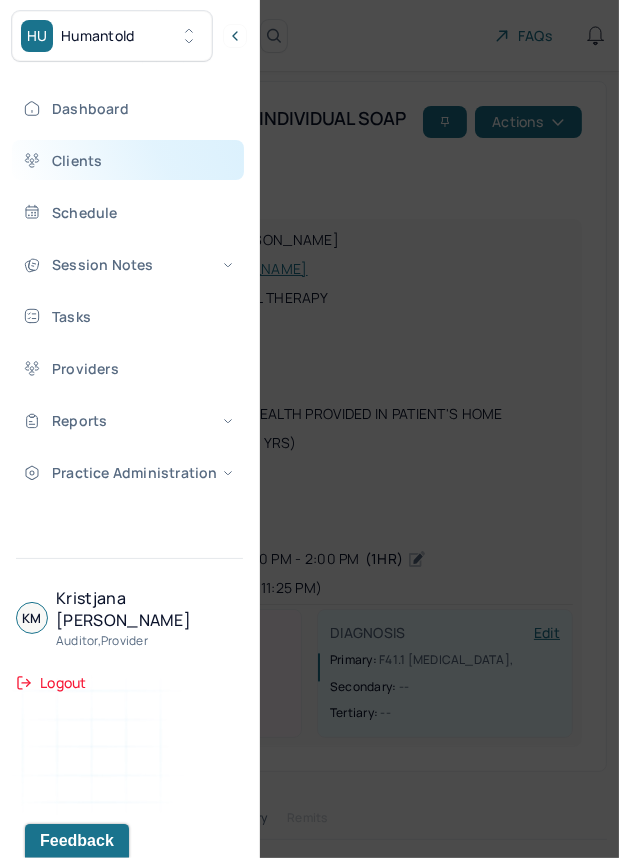 click on "Clients" at bounding box center [128, 160] 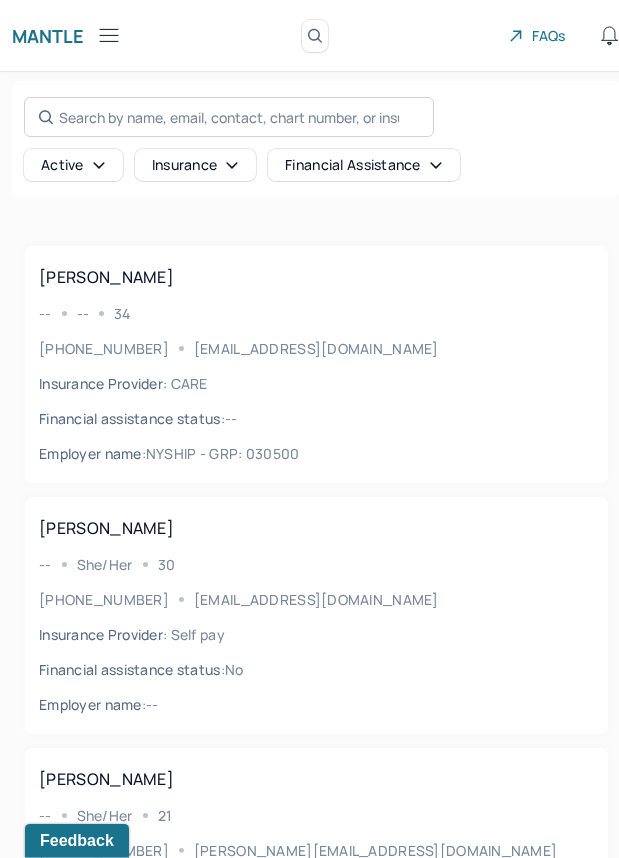 click on "Search by name, email, contact, chart number, or insurance id..." at bounding box center (229, 117) 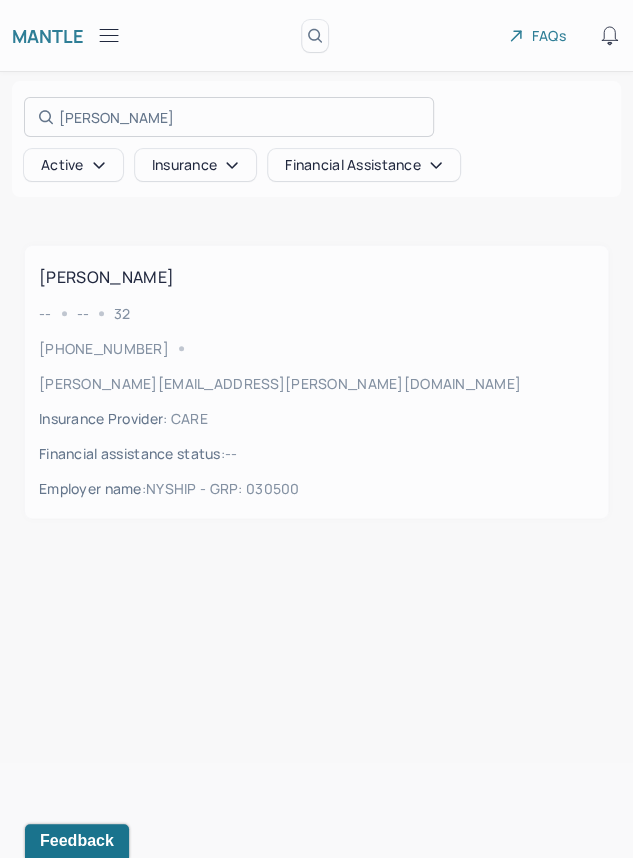 type on "Laneisha Munford" 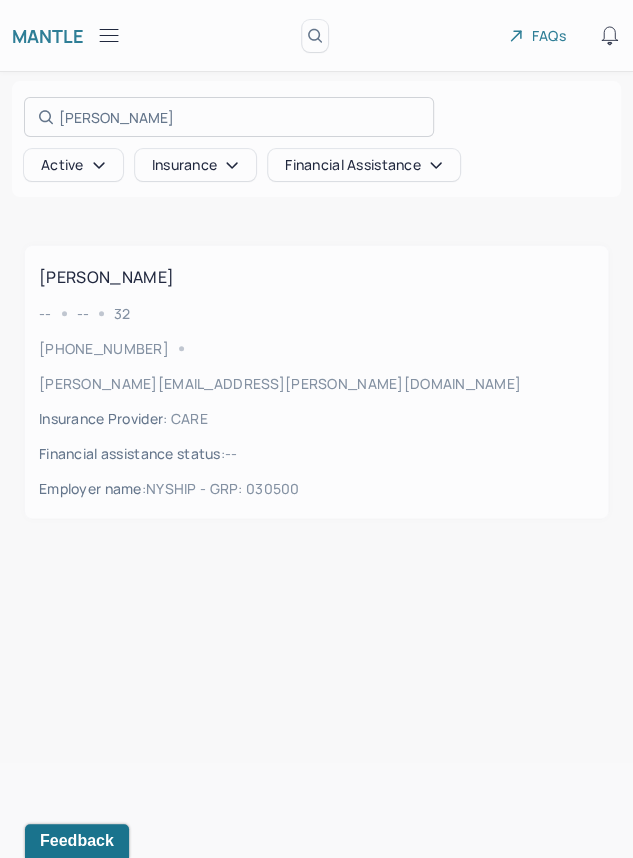 click at bounding box center (316, 429) 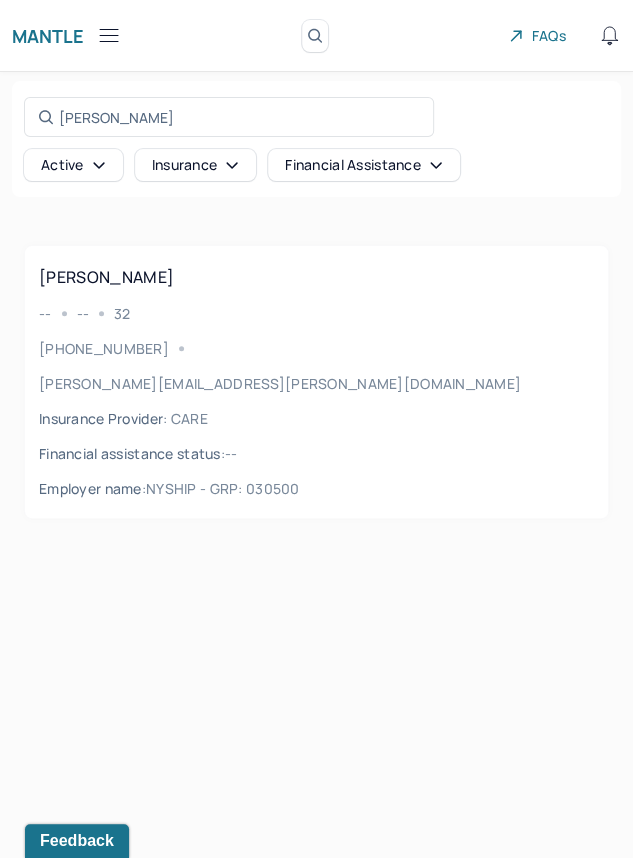 click on "-- -- 32" at bounding box center [316, 313] 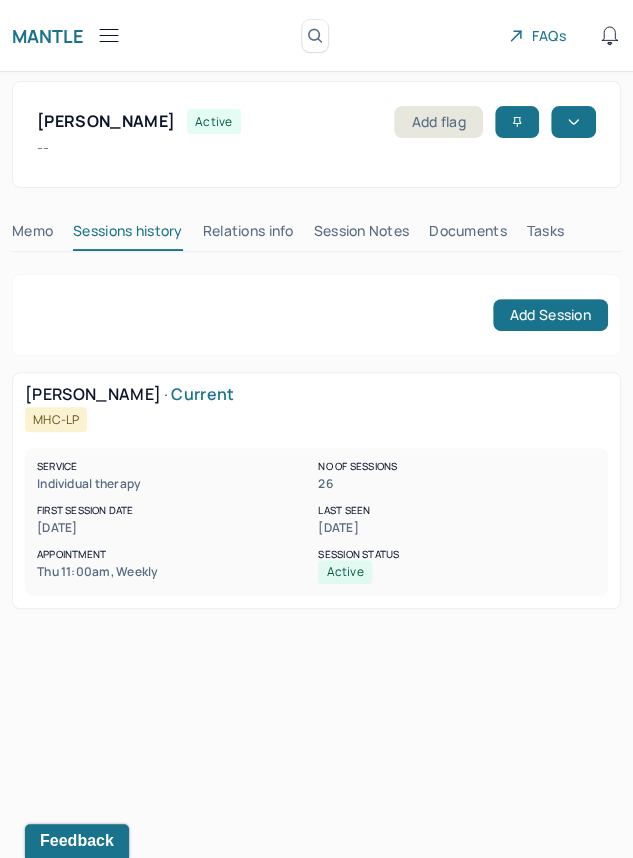 click on "Session Notes" at bounding box center [362, 235] 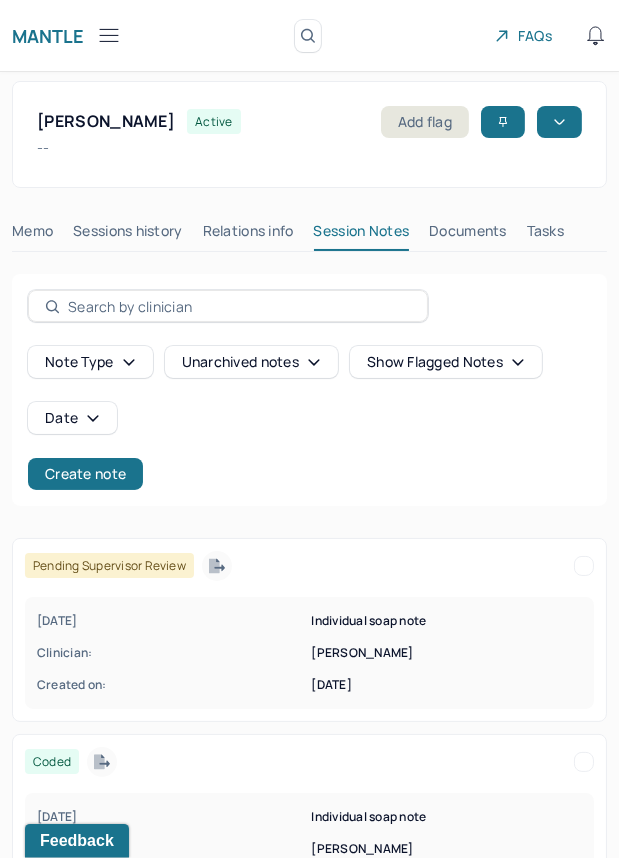 click on "Clinician:" at bounding box center [172, 653] 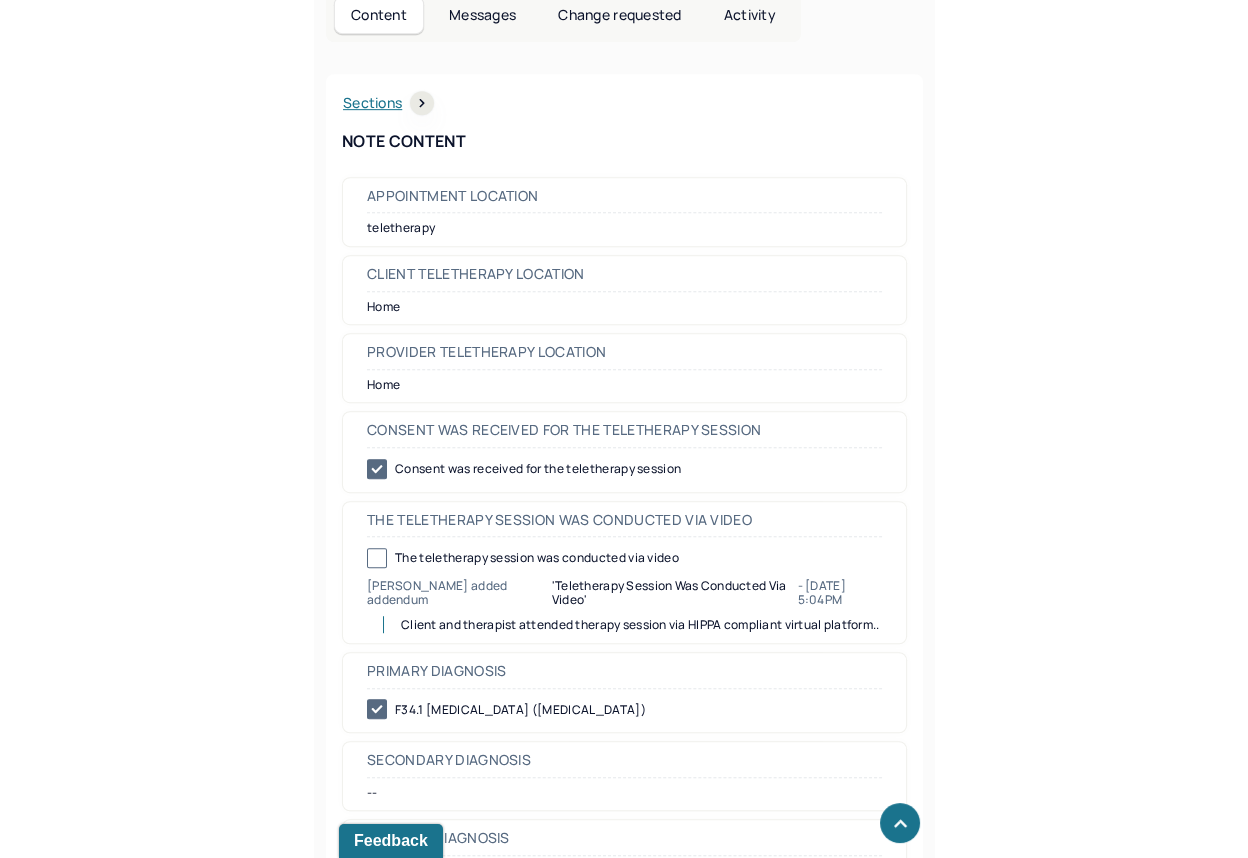 scroll, scrollTop: 937, scrollLeft: 0, axis: vertical 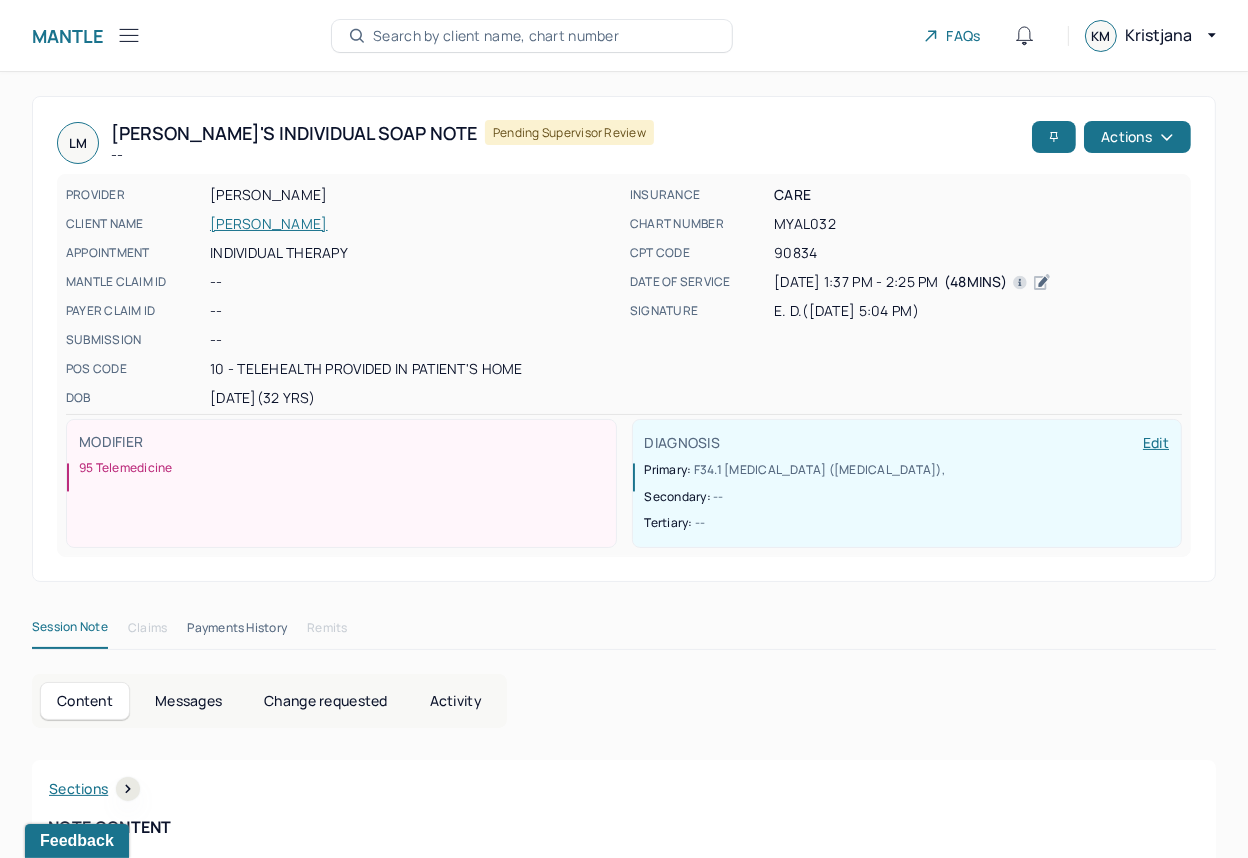 click 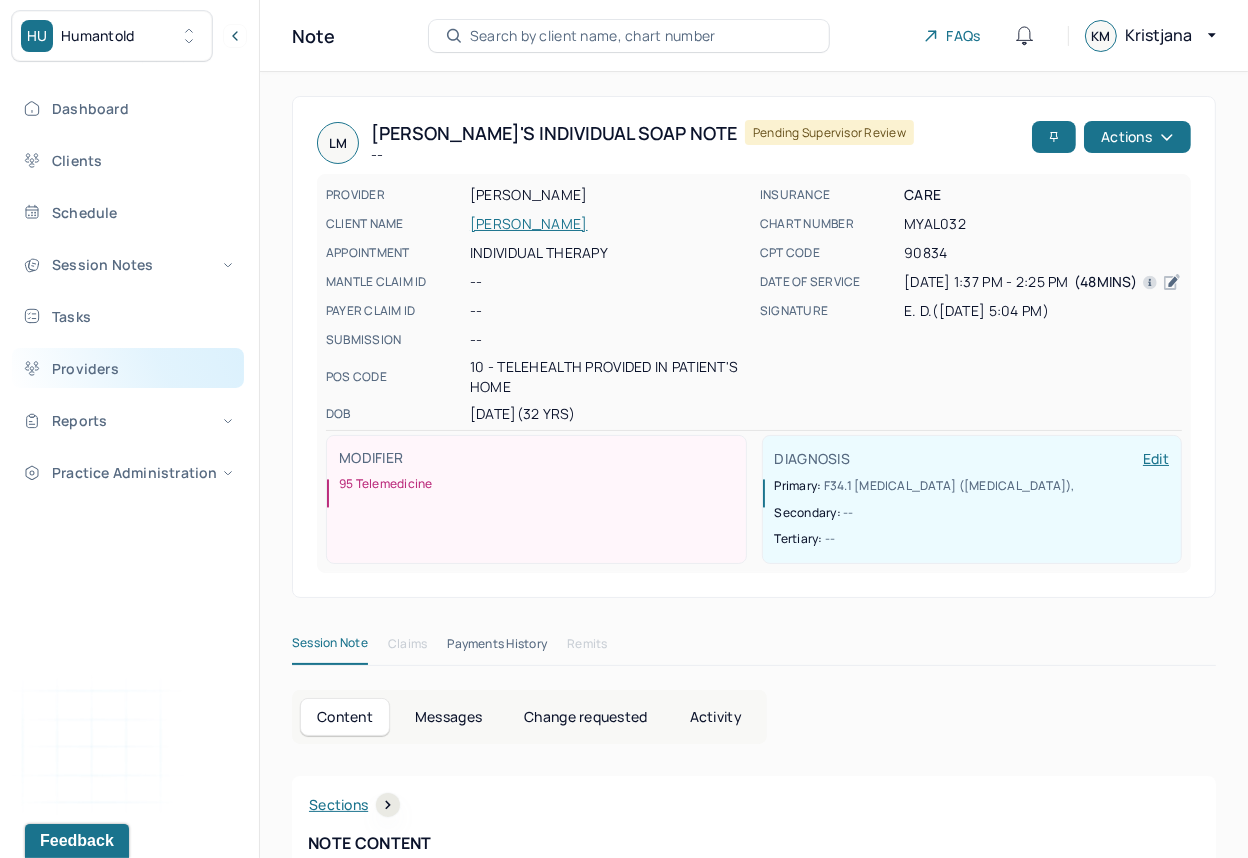 click on "Providers" at bounding box center [128, 368] 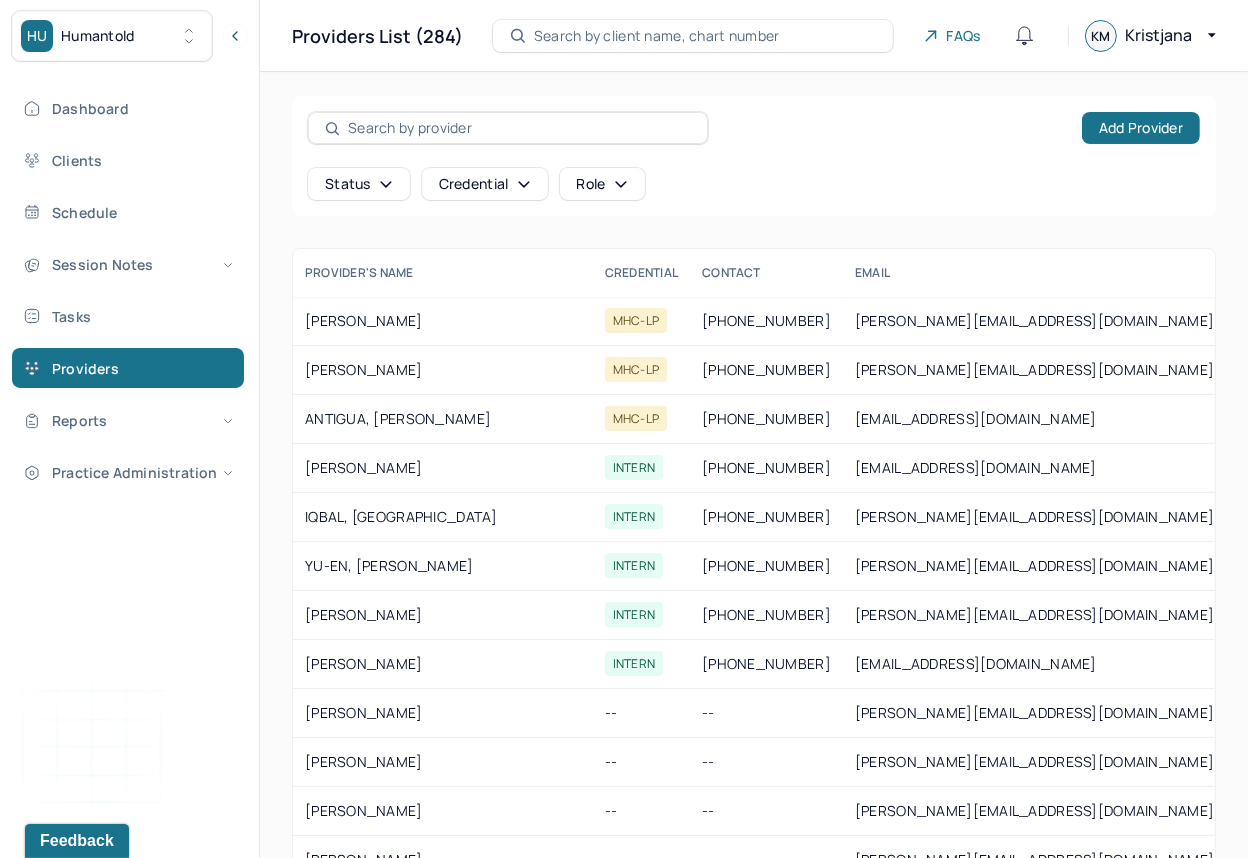click at bounding box center (519, 128) 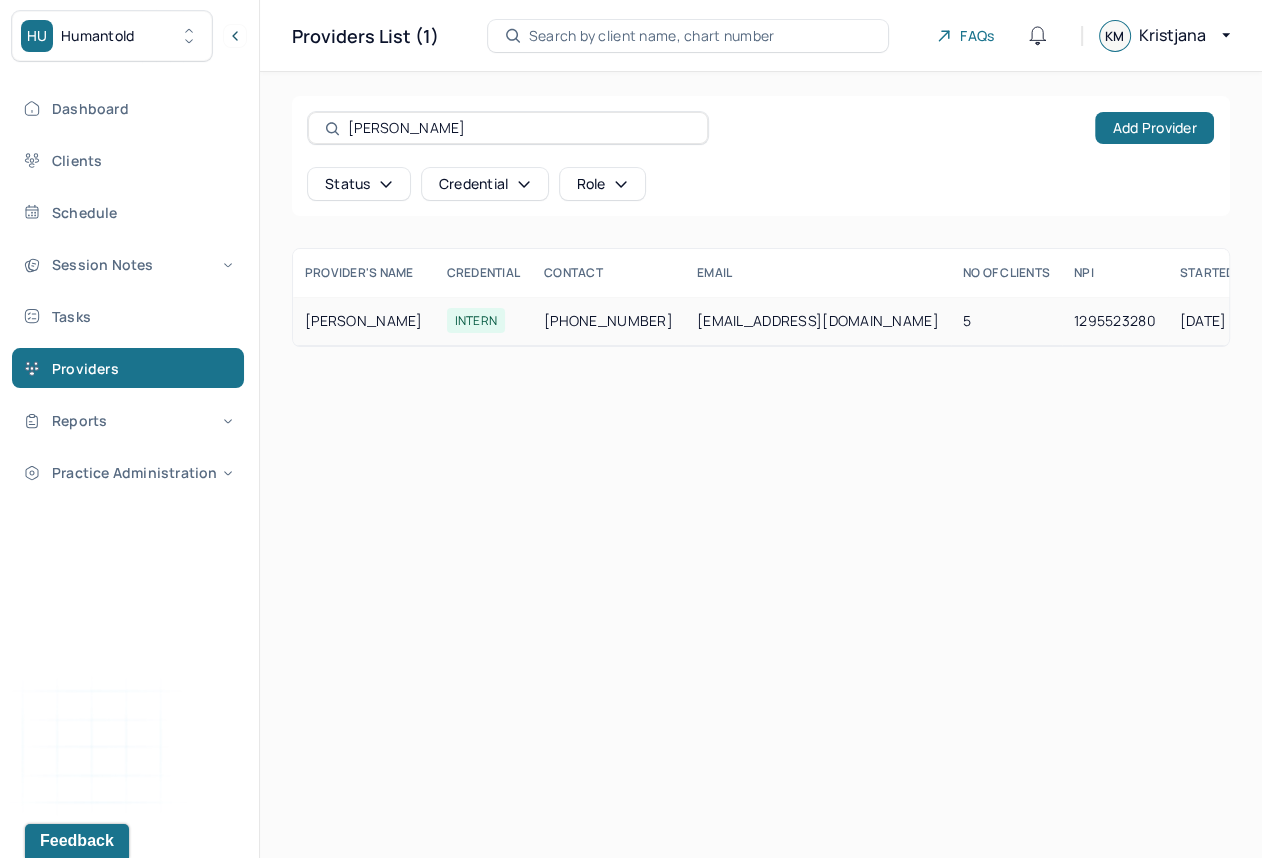 type on "verna" 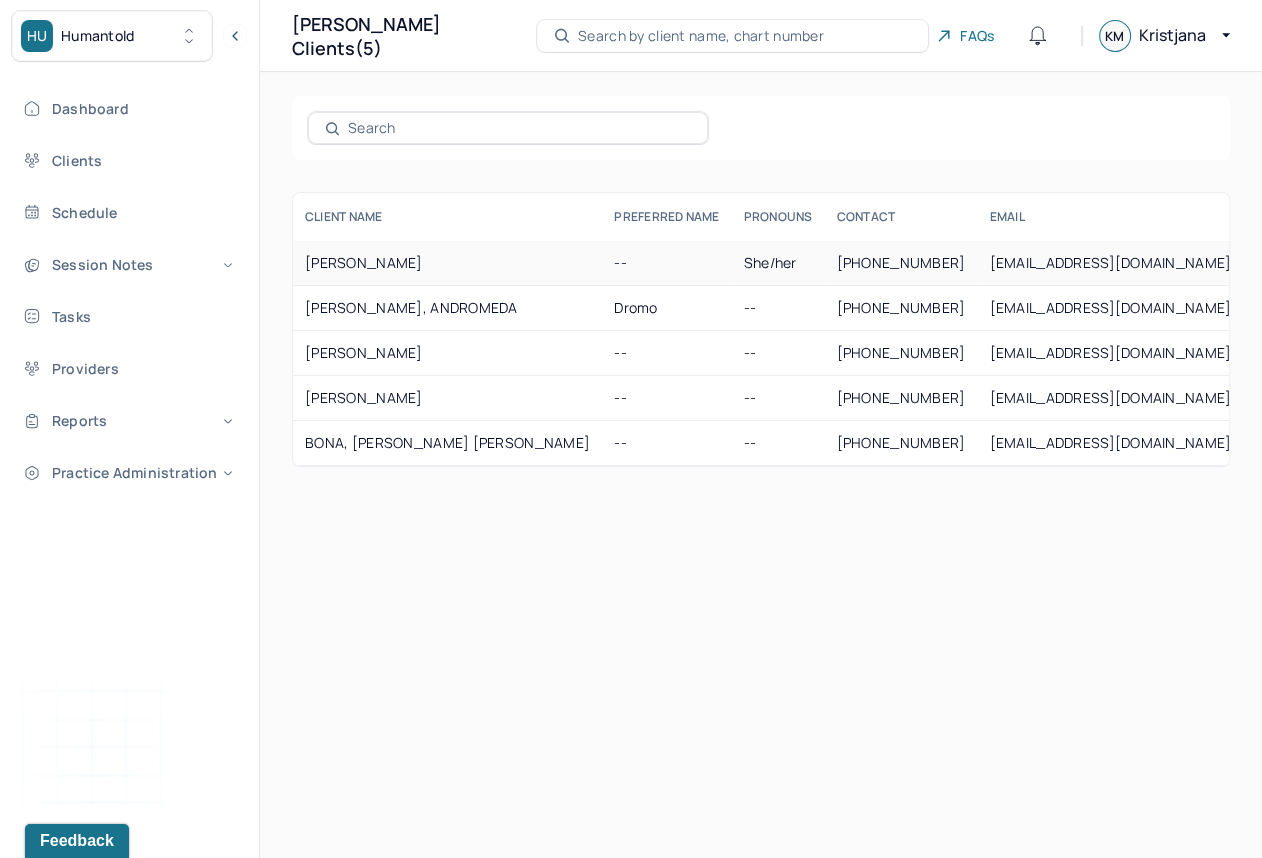 click on "SANTIAGO, AMANDA" at bounding box center (447, 263) 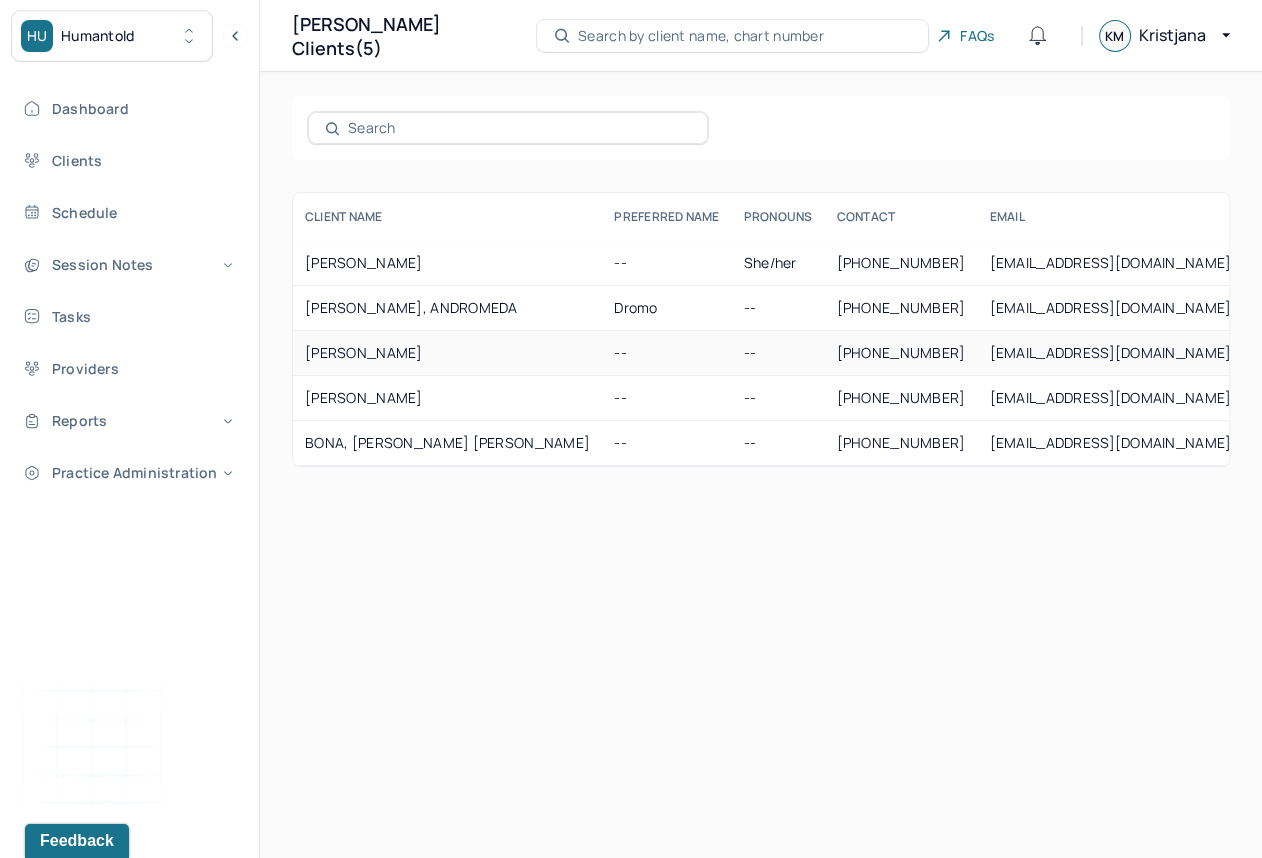 click on "NOLBERTO, ASHLEY" at bounding box center (447, 353) 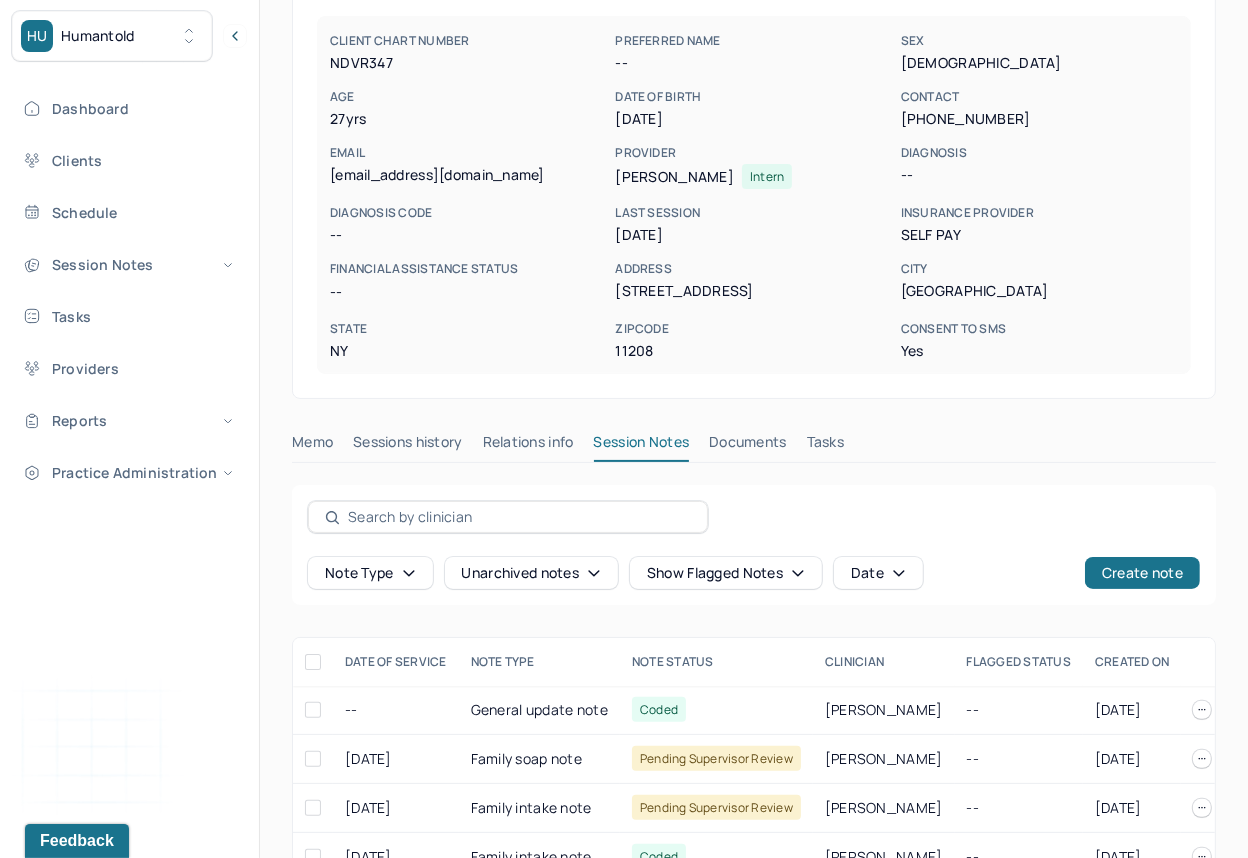 scroll, scrollTop: 233, scrollLeft: 0, axis: vertical 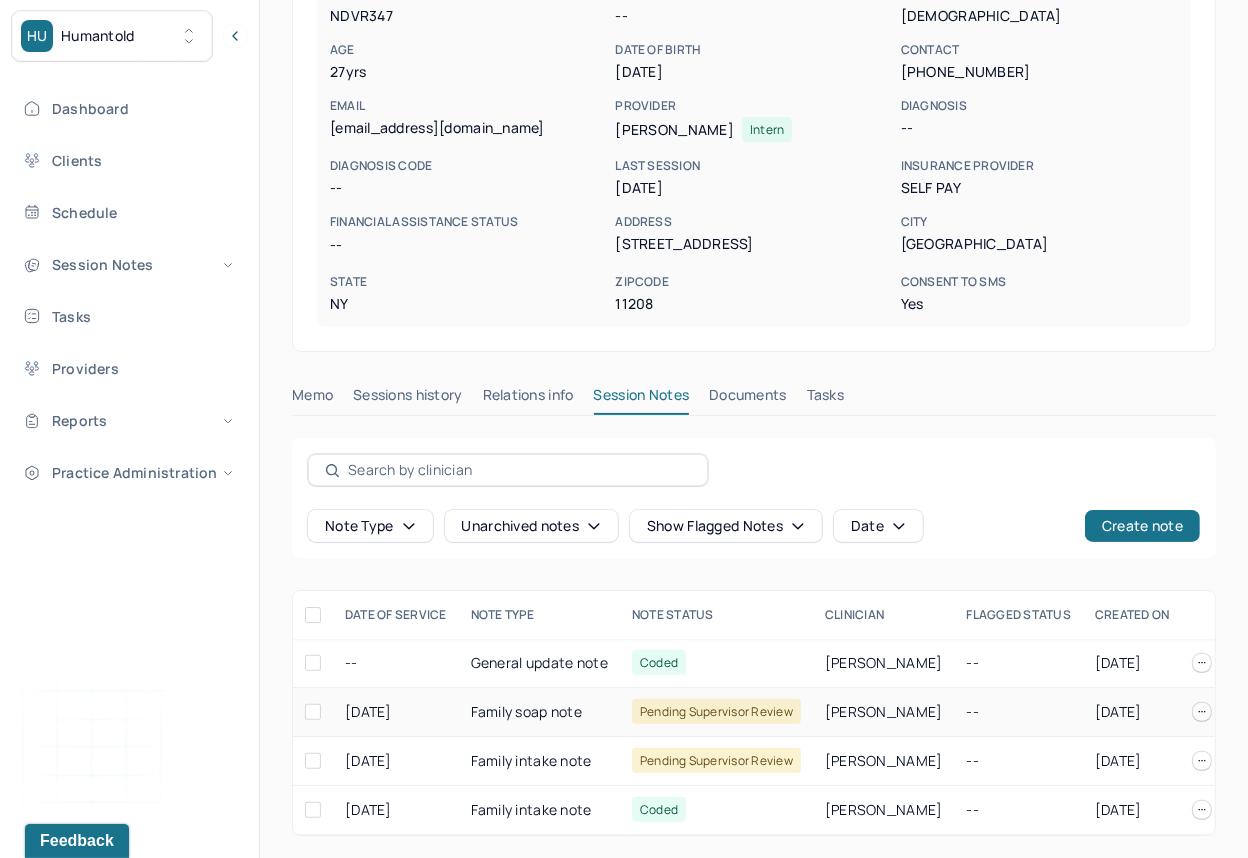 click on "Family soap note" at bounding box center [539, 712] 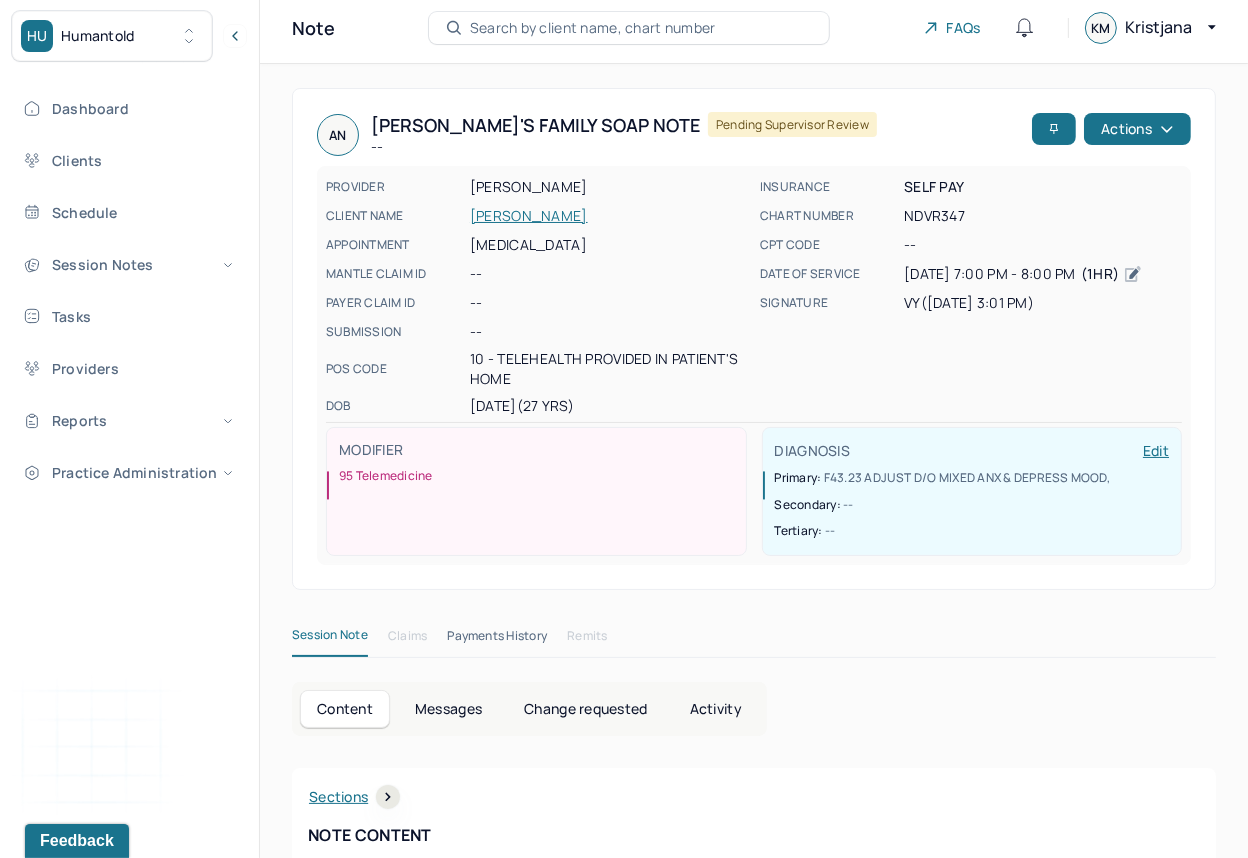 scroll, scrollTop: 0, scrollLeft: 0, axis: both 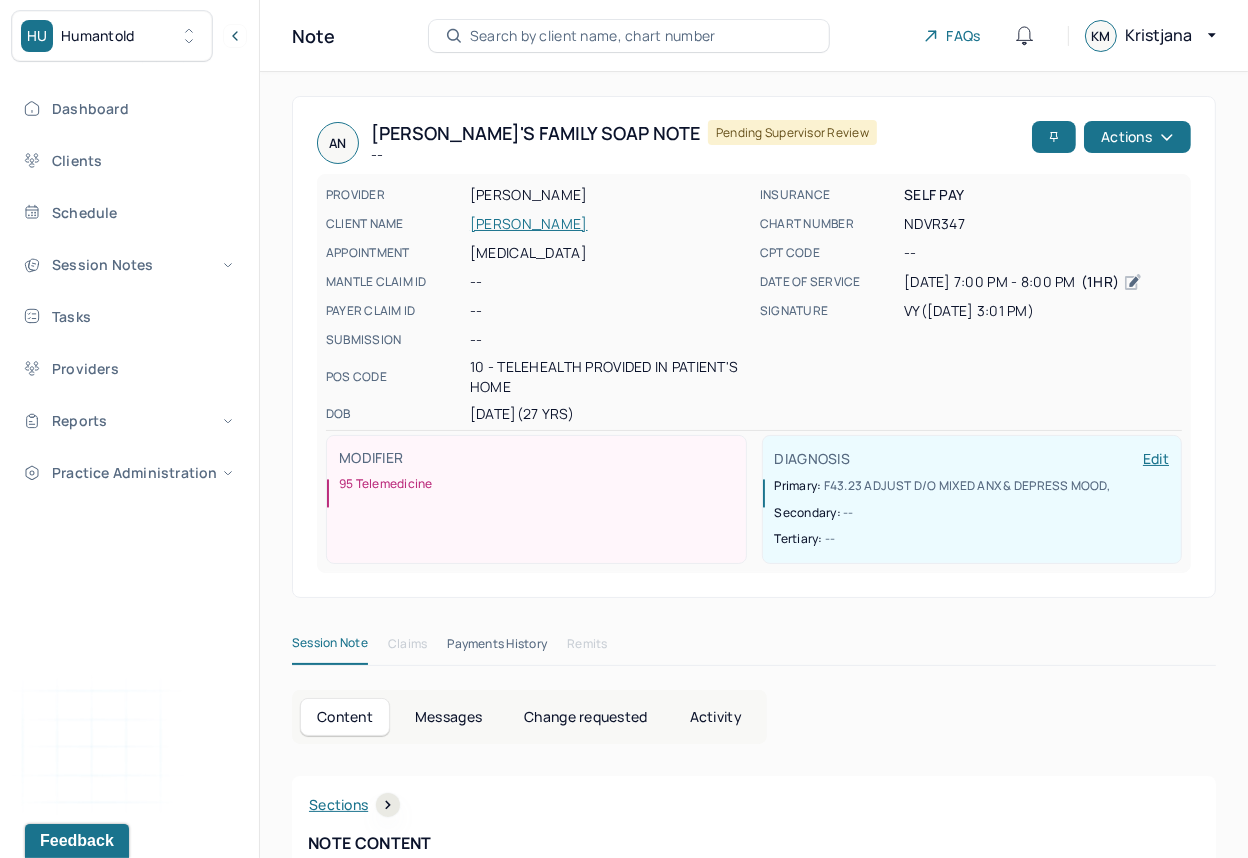 click on "NOLBERTO, ASHLEY" at bounding box center (609, 224) 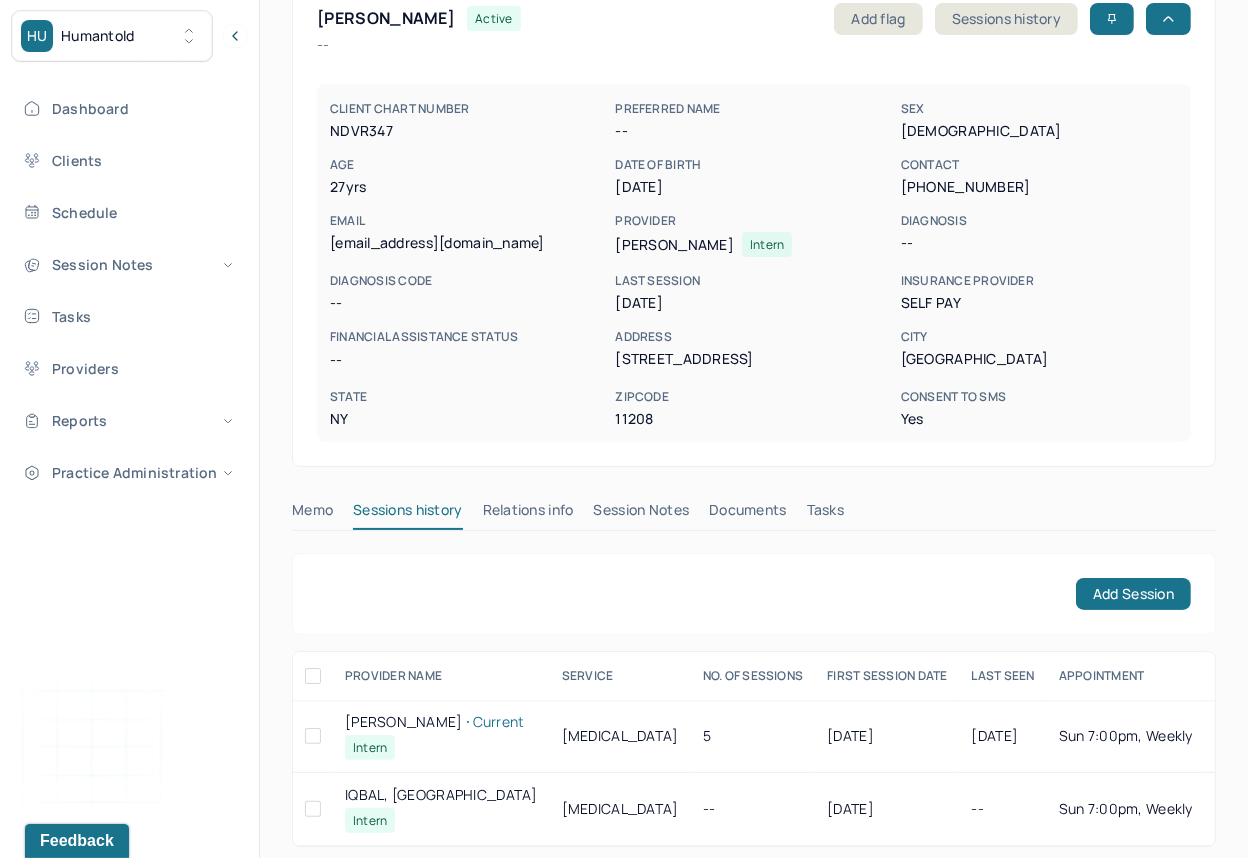 scroll, scrollTop: 142, scrollLeft: 0, axis: vertical 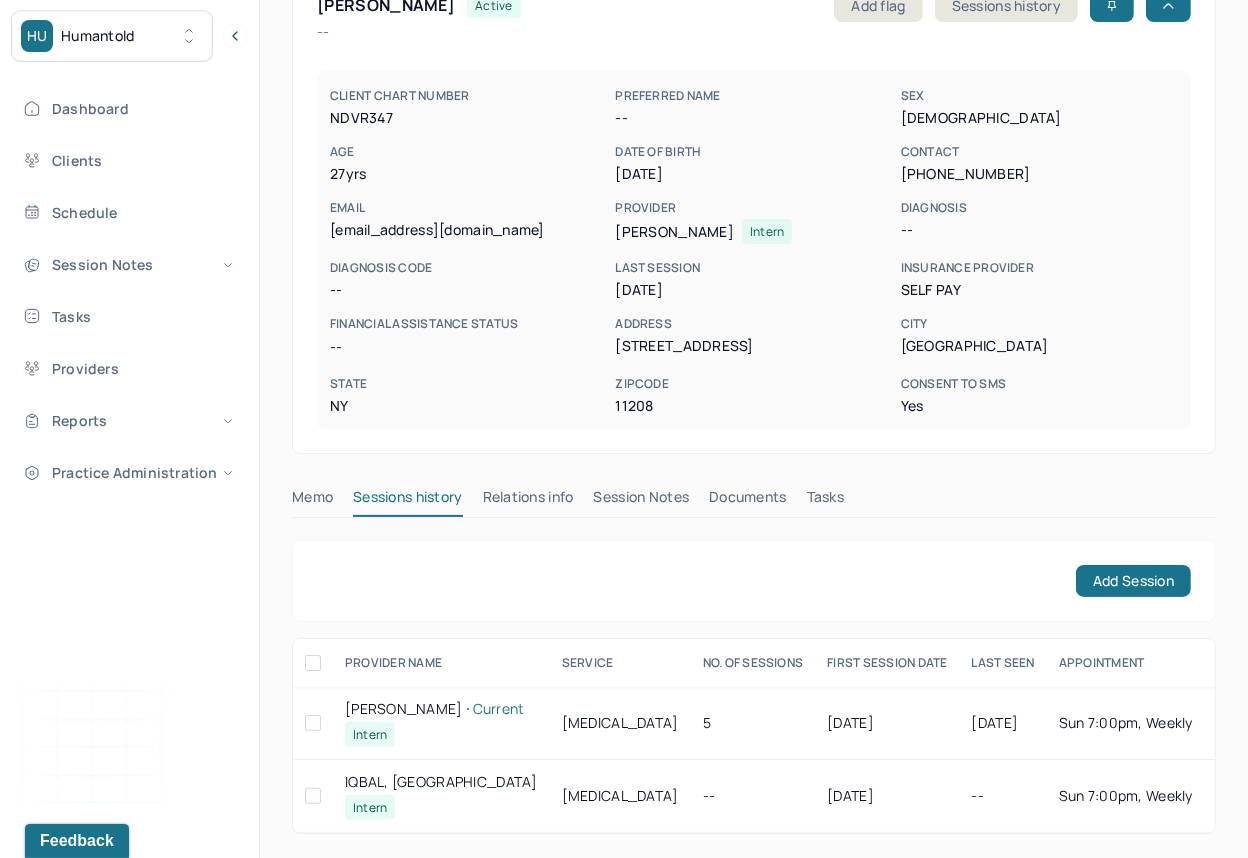 click on "Session Notes" at bounding box center (642, 501) 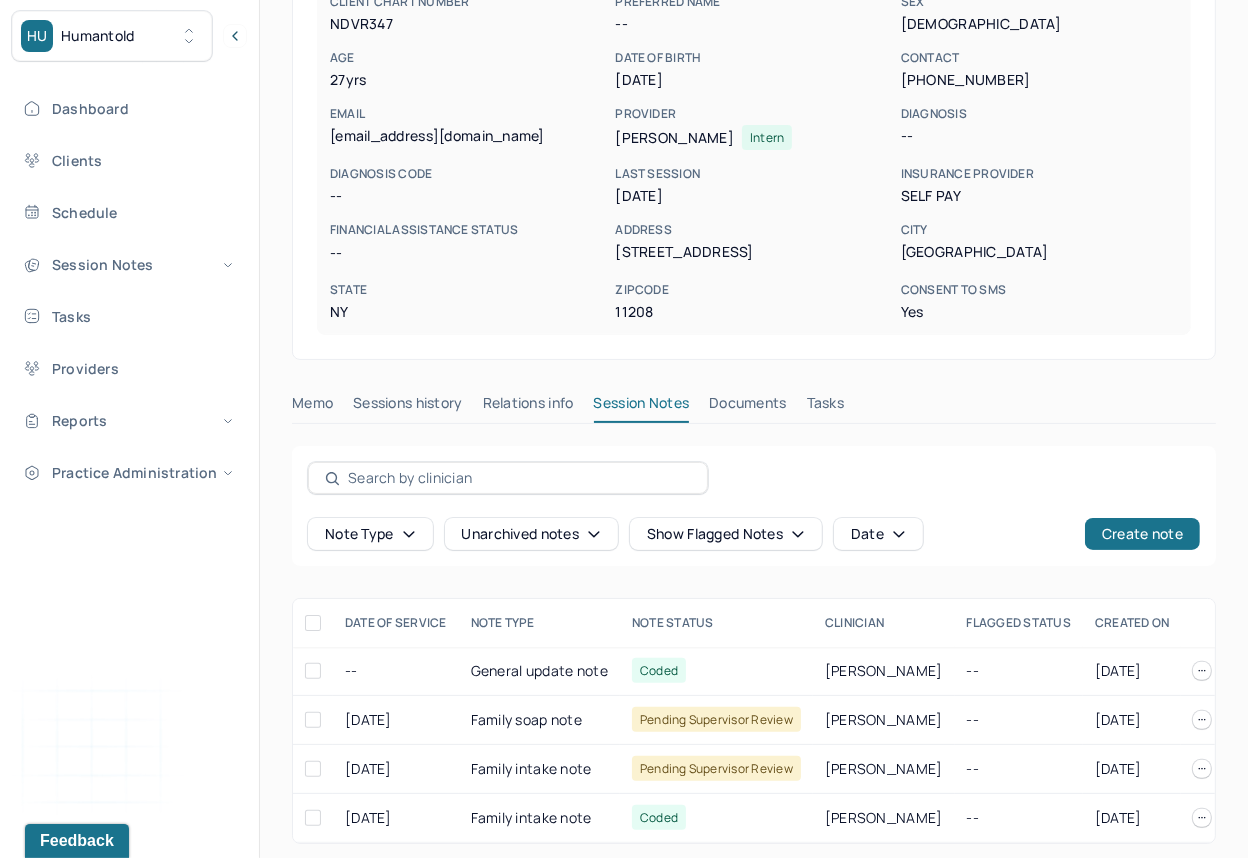 scroll, scrollTop: 233, scrollLeft: 0, axis: vertical 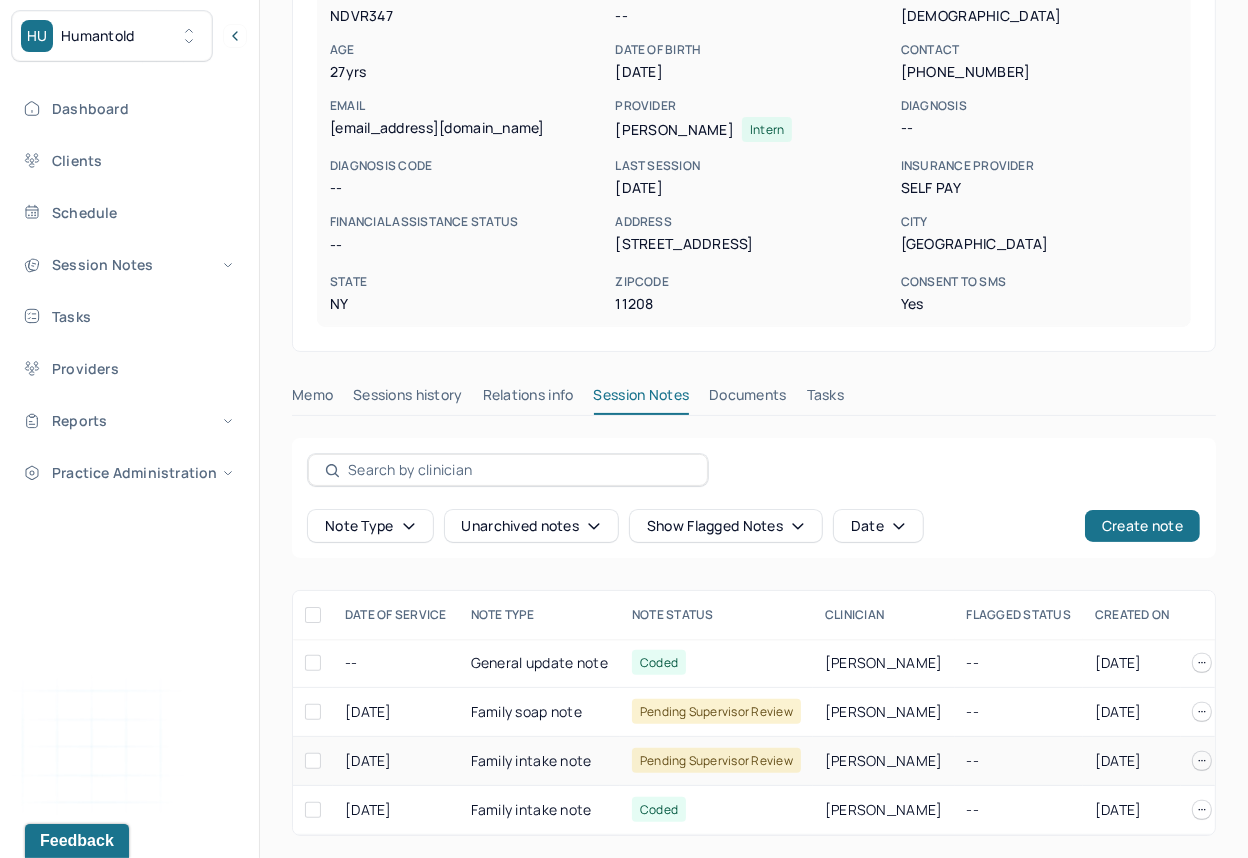 click on "Family intake note" at bounding box center (539, 761) 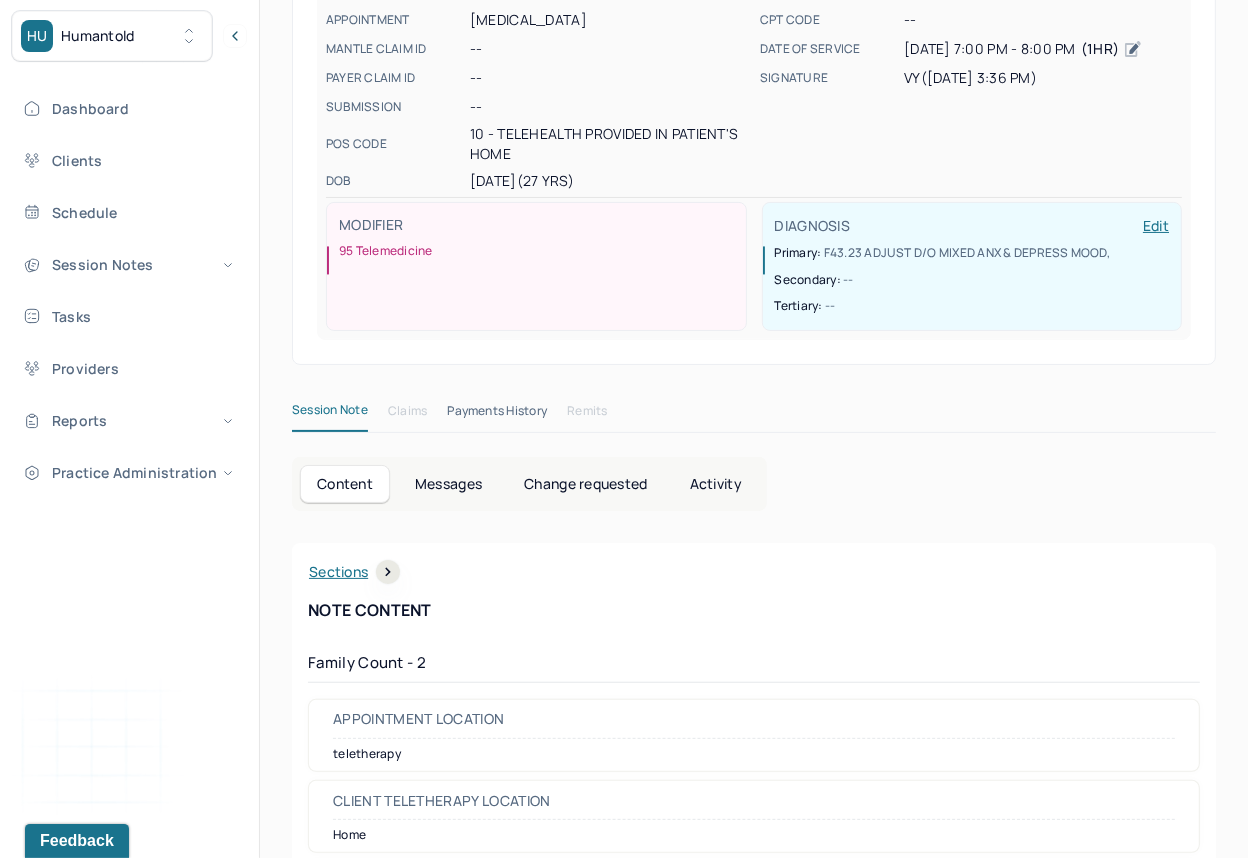 scroll, scrollTop: 0, scrollLeft: 0, axis: both 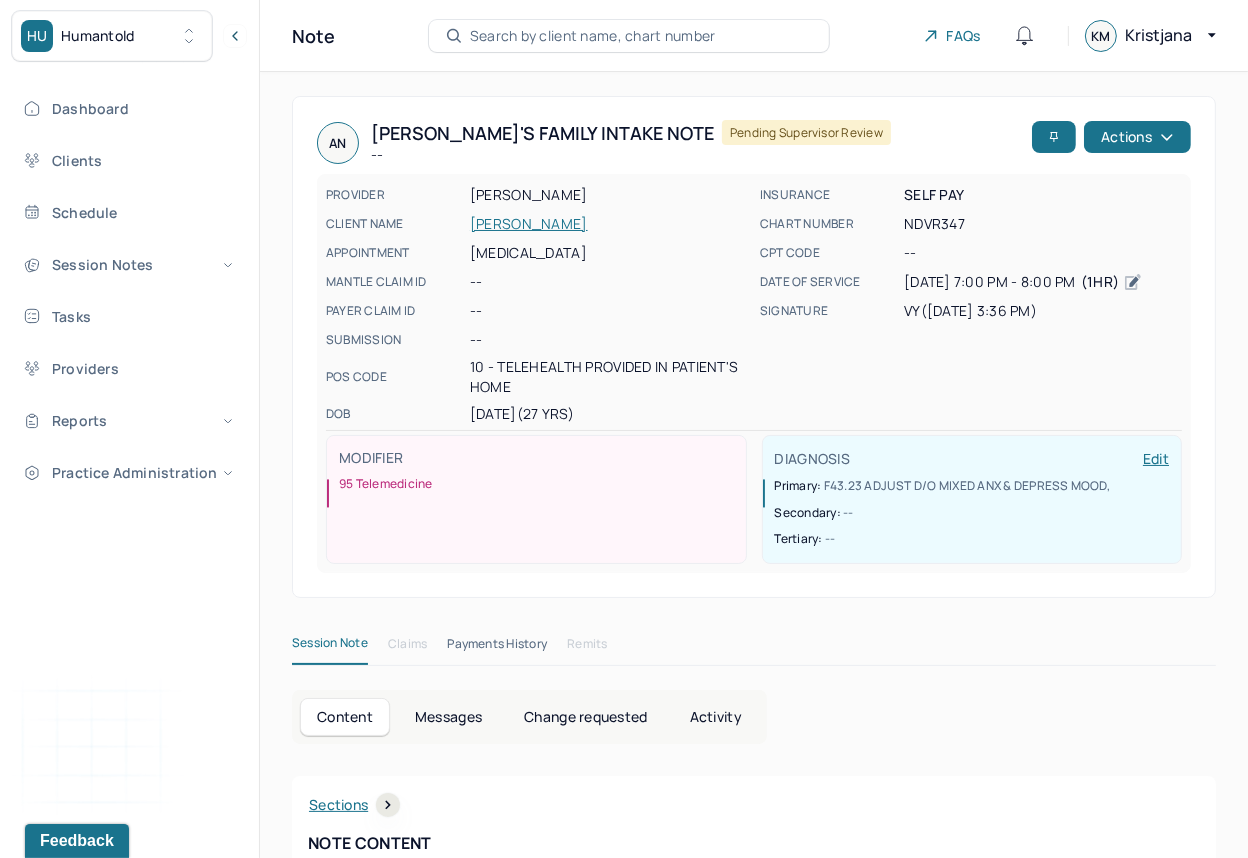 click on "AN Ashley's   Family intake note -- Pending supervisor review       Actions   PROVIDER YIN, VERNA CLIENT NAME NOLBERTO, ASHLEY APPOINTMENT Family therapy   MANTLE CLAIM ID -- PAYER CLAIM ID -- SUBMISSION -- POS CODE 10 - Telehealth Provided in Patient's Home DOB 10/10/1997  (27 Yrs) INSURANCE Self pay CHART NUMBER NDVR347 CPT CODE -- DATE OF SERVICE 06/22/2025   7:00 PM   -   8:00 PM ( 1hr )     SIGNATURE VY  (06/30/2025, 3:36 PM) MODIFIER 95 Telemedicine DIAGNOSIS   Edit   Primary:   F43.23 ADJUST D/O MIXED ANX & DEPRESS MOOD ,  Secondary:   -- Tertiary:   --" at bounding box center [754, 347] 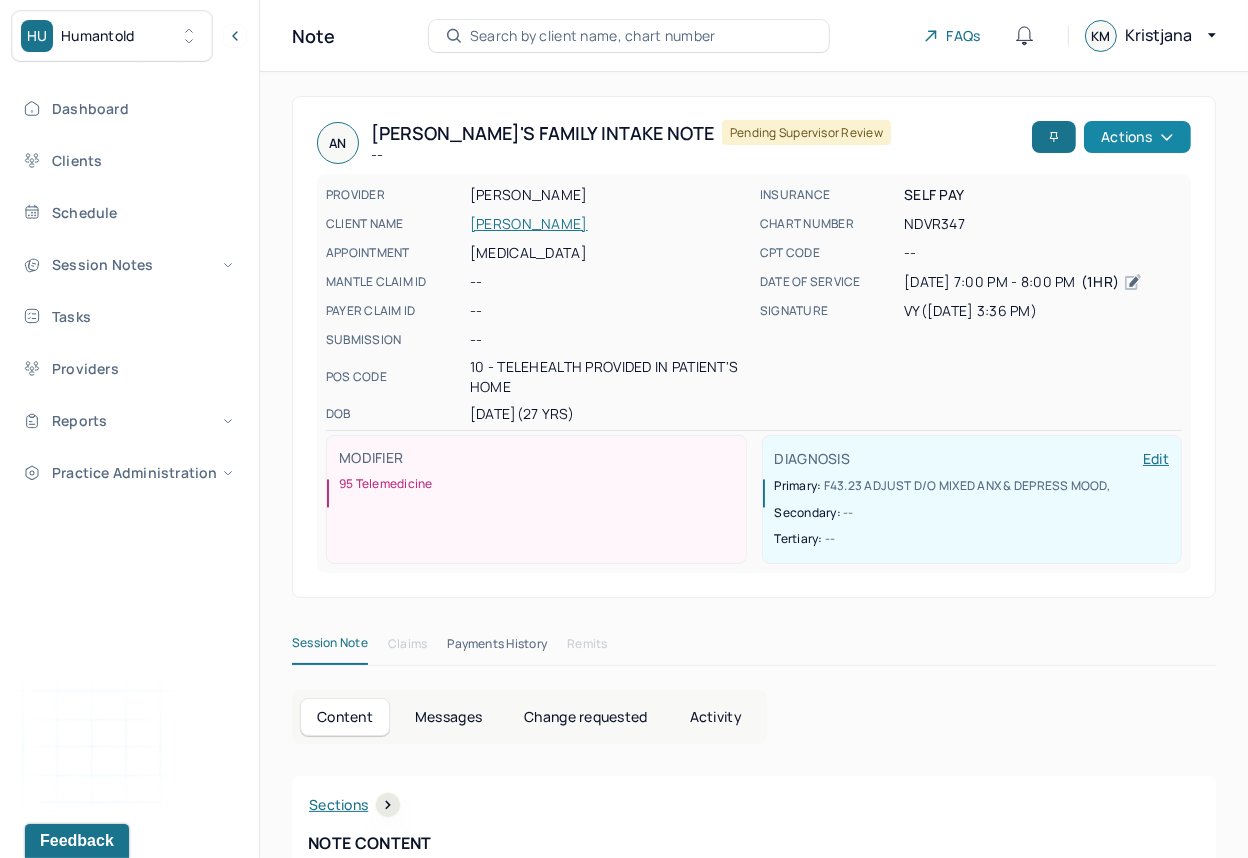 click on "Actions" at bounding box center [1137, 137] 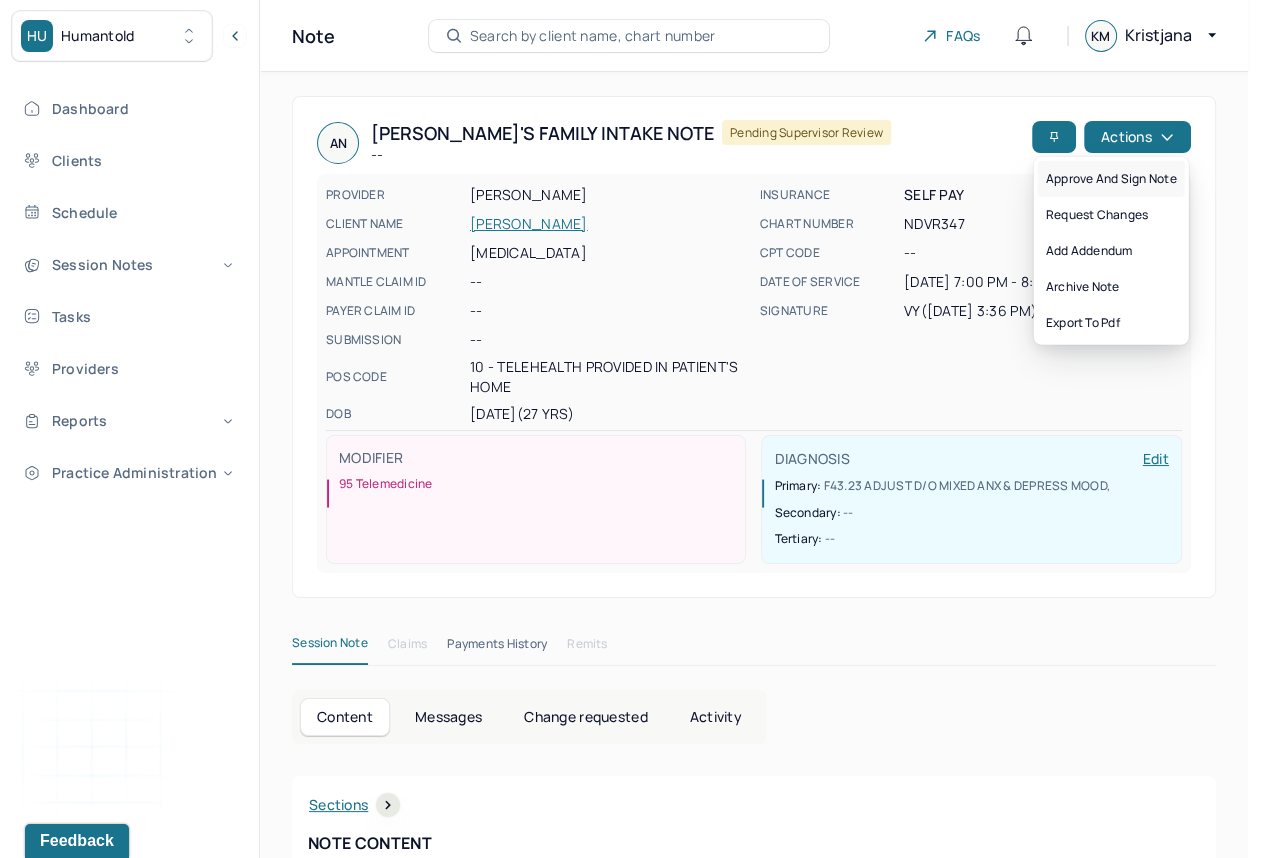 click on "Approve and sign note" at bounding box center (1111, 179) 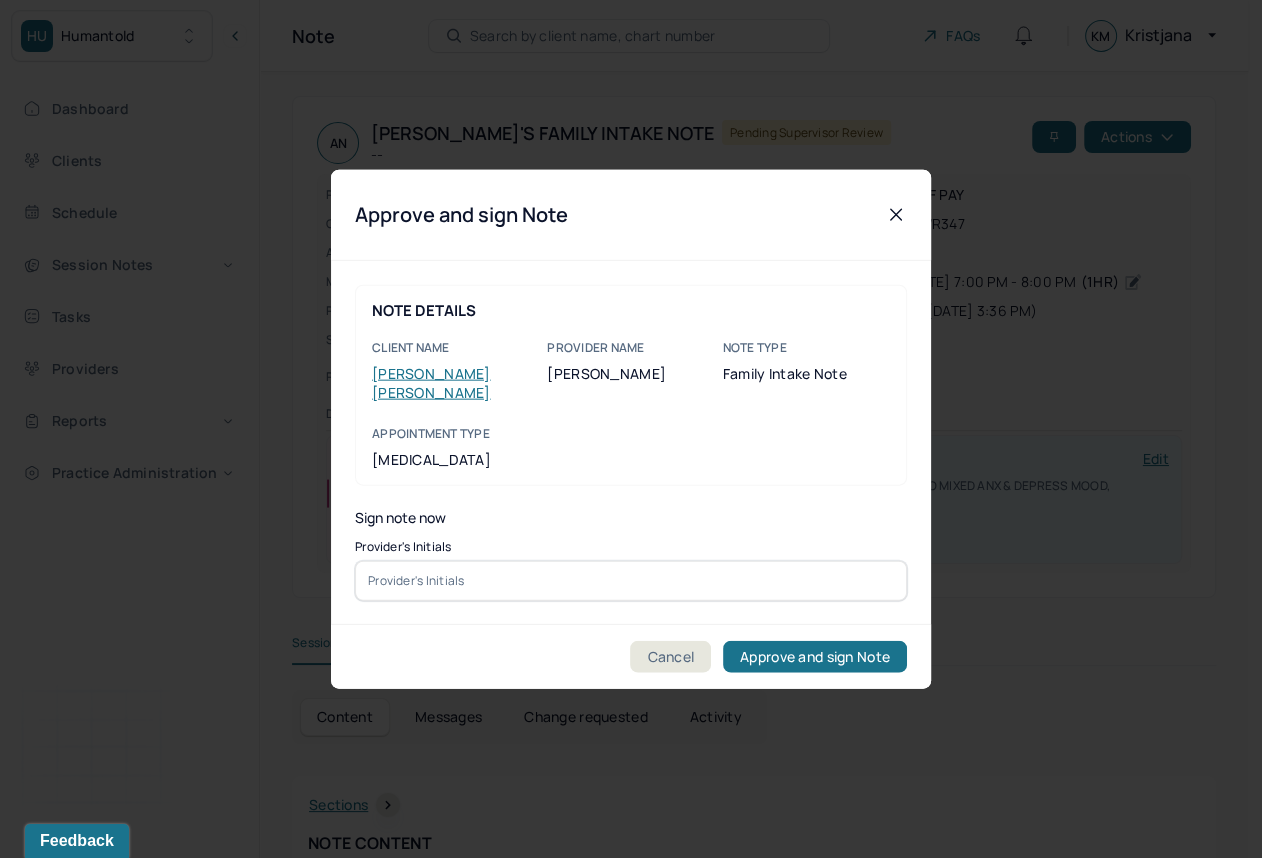 click at bounding box center (631, 580) 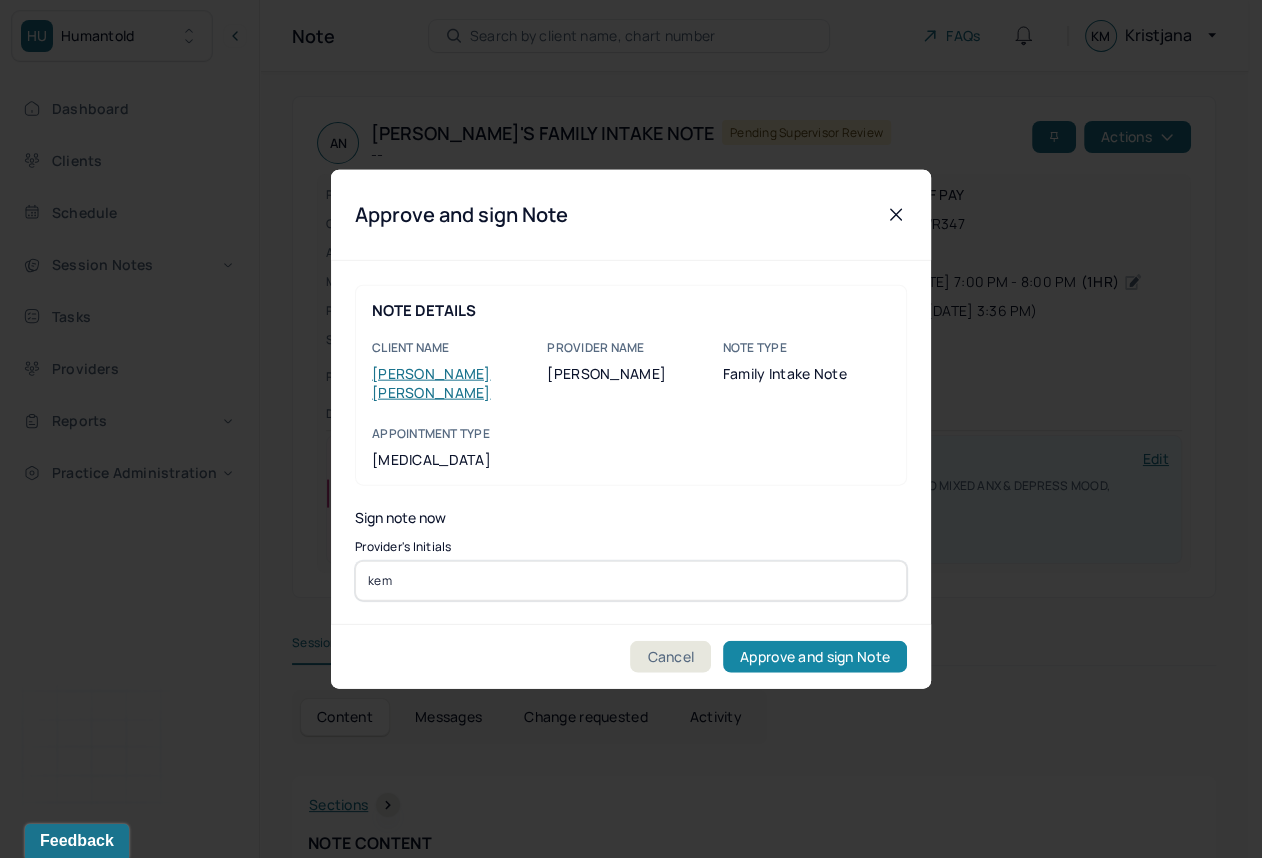 type on "kem" 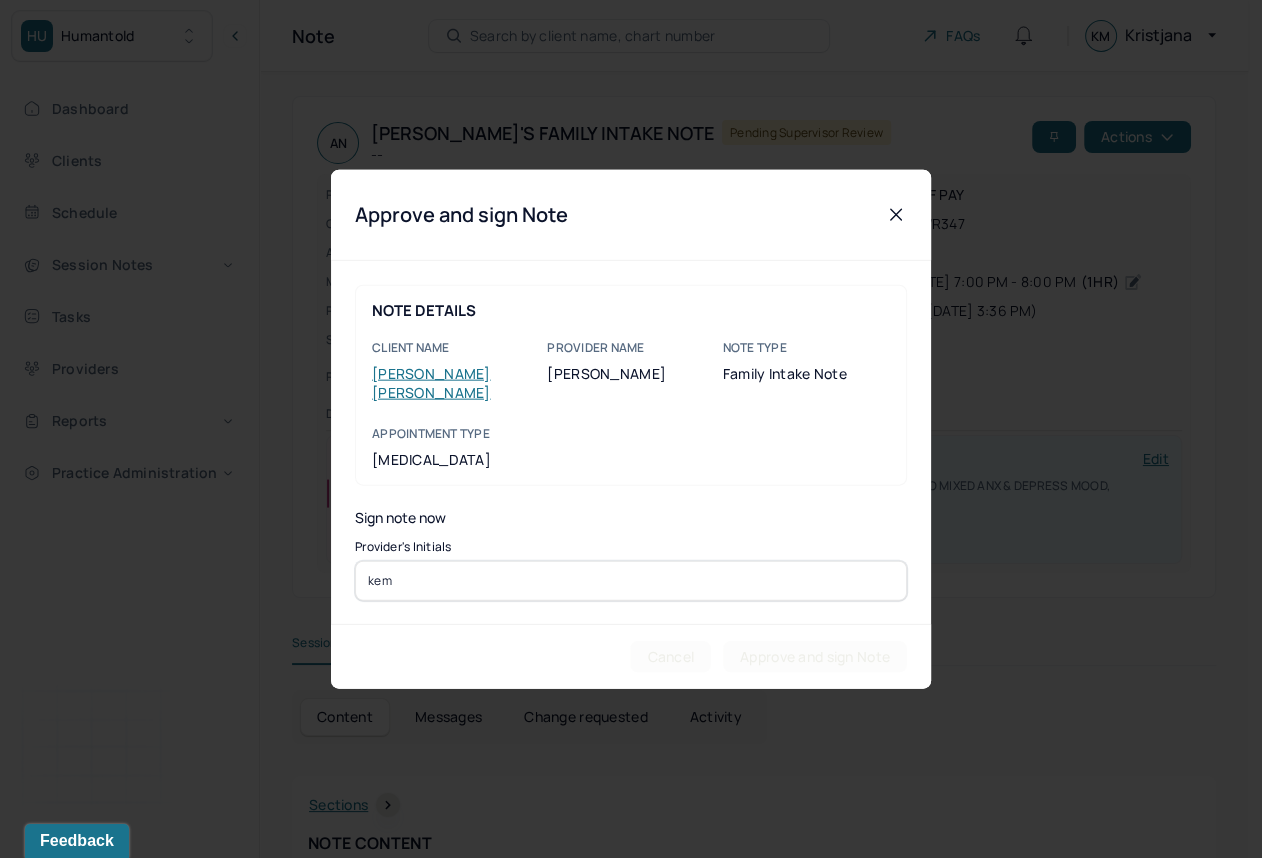 click on "kem" at bounding box center [631, 580] 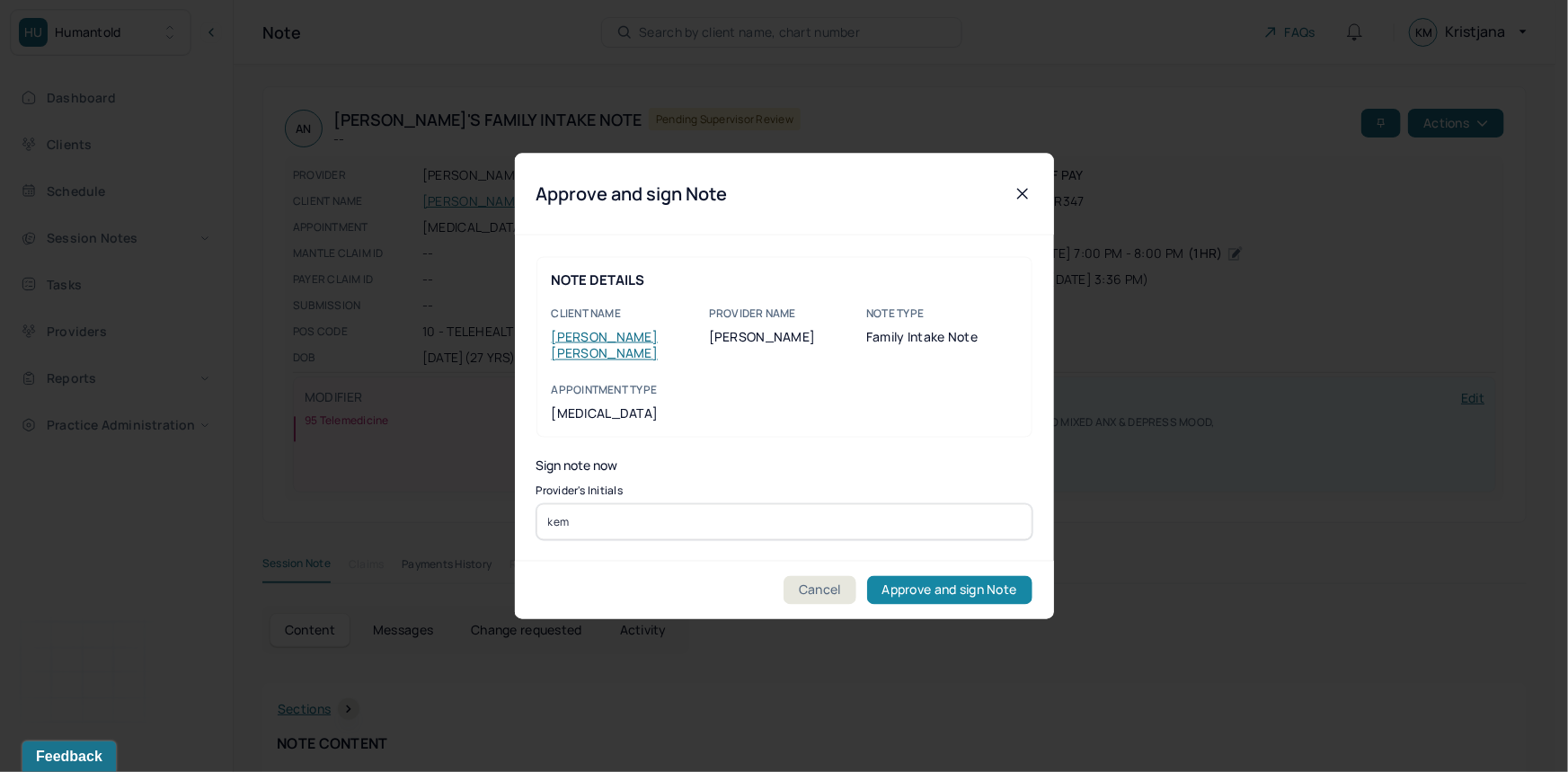 click on "Approve and sign Note" at bounding box center [950, 590] 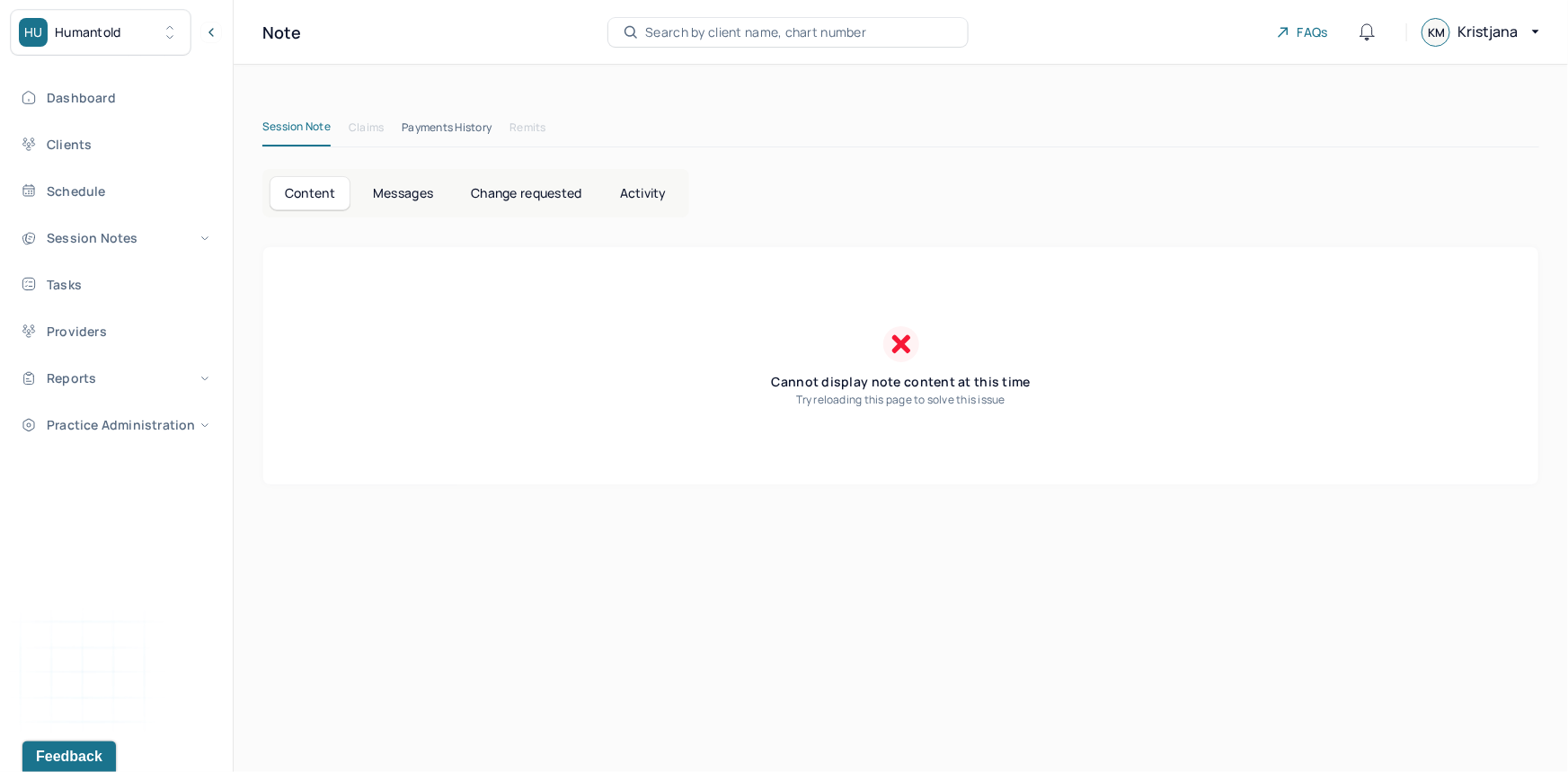click on "Content" at bounding box center (310, 193) 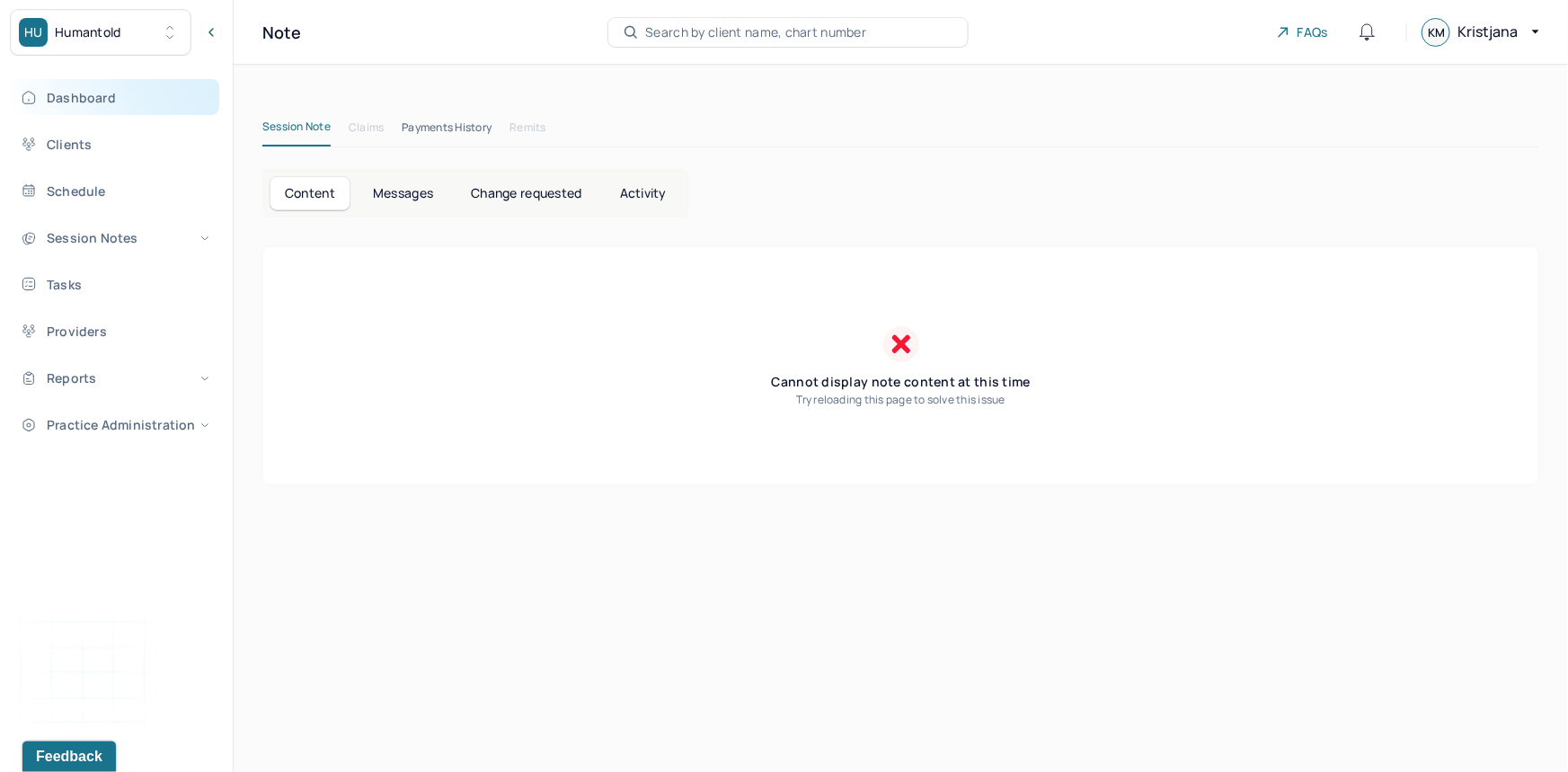 click on "Dashboard" at bounding box center (115, 97) 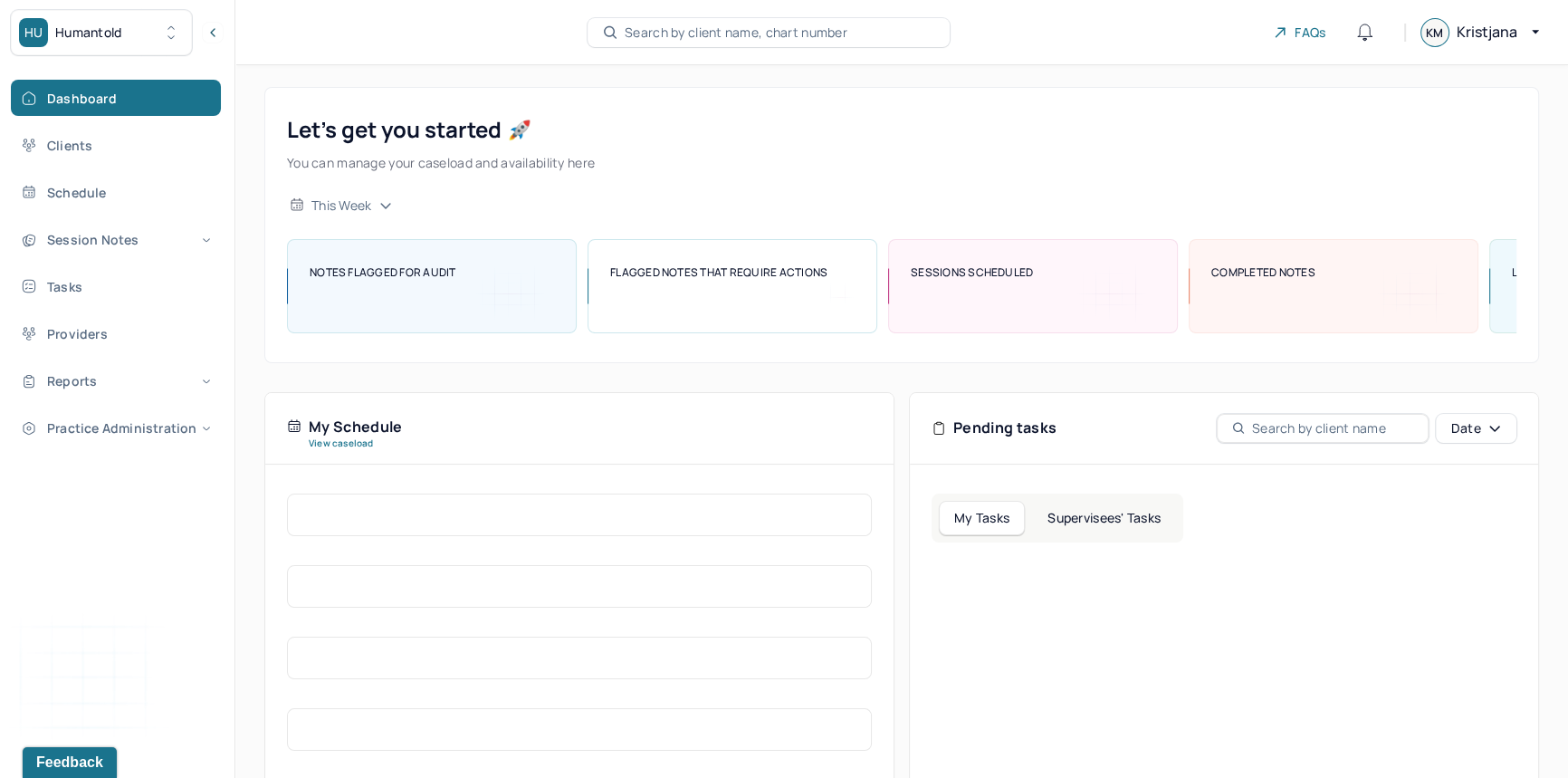 click on "Supervisees' Tasks" at bounding box center [1104, 518] 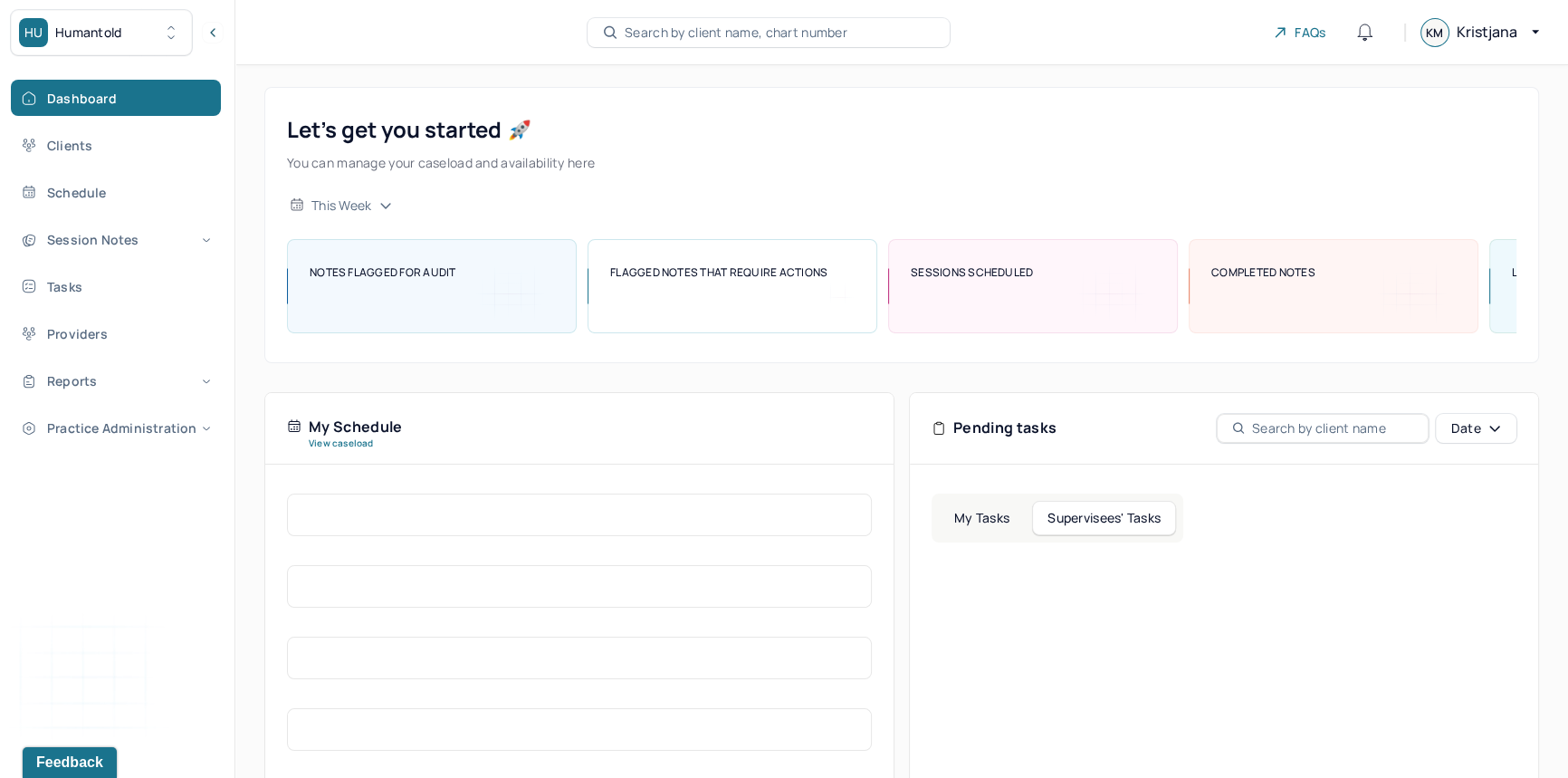 click on "Supervisees' Tasks" at bounding box center (1104, 518) 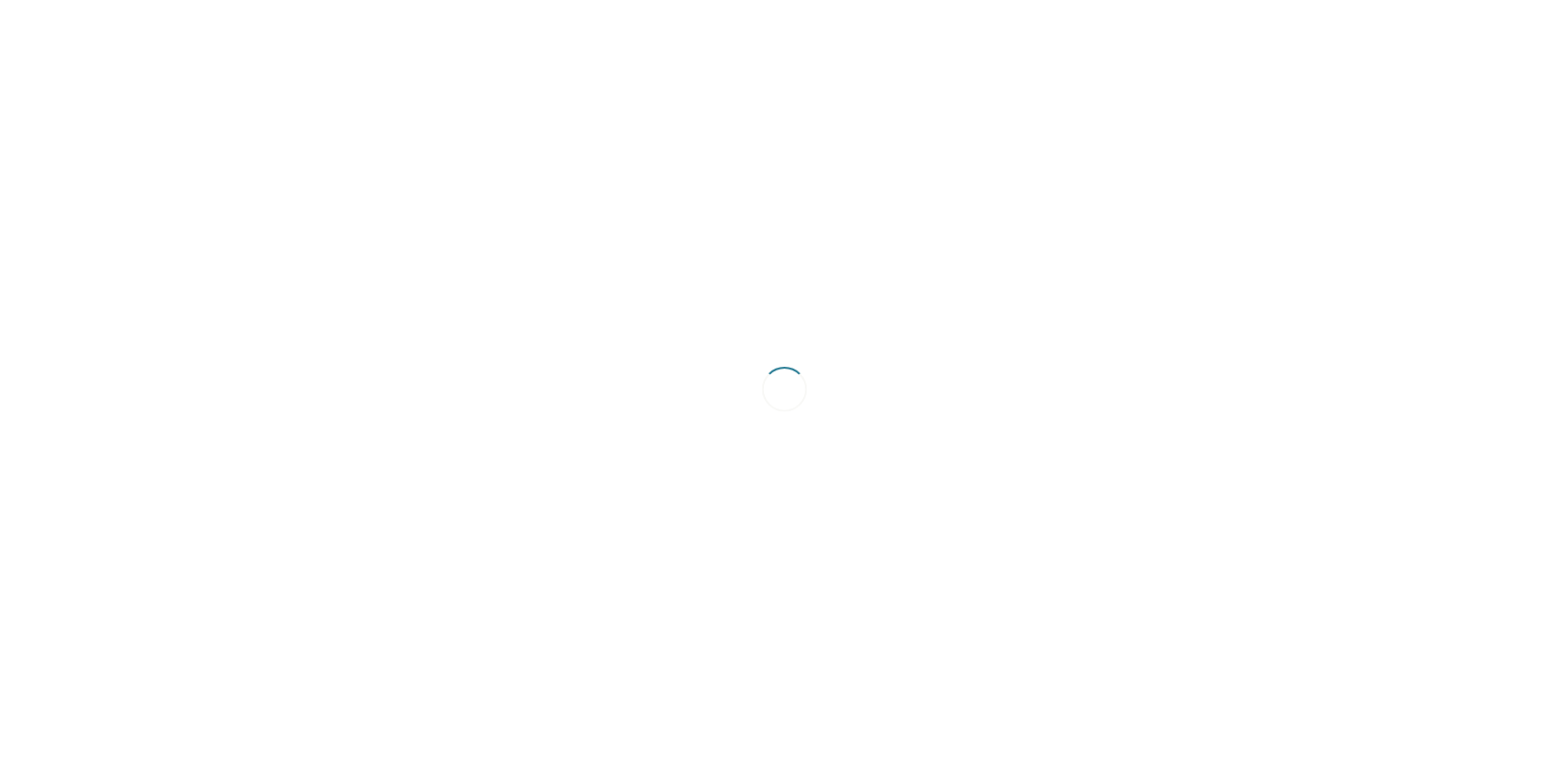 scroll, scrollTop: 0, scrollLeft: 0, axis: both 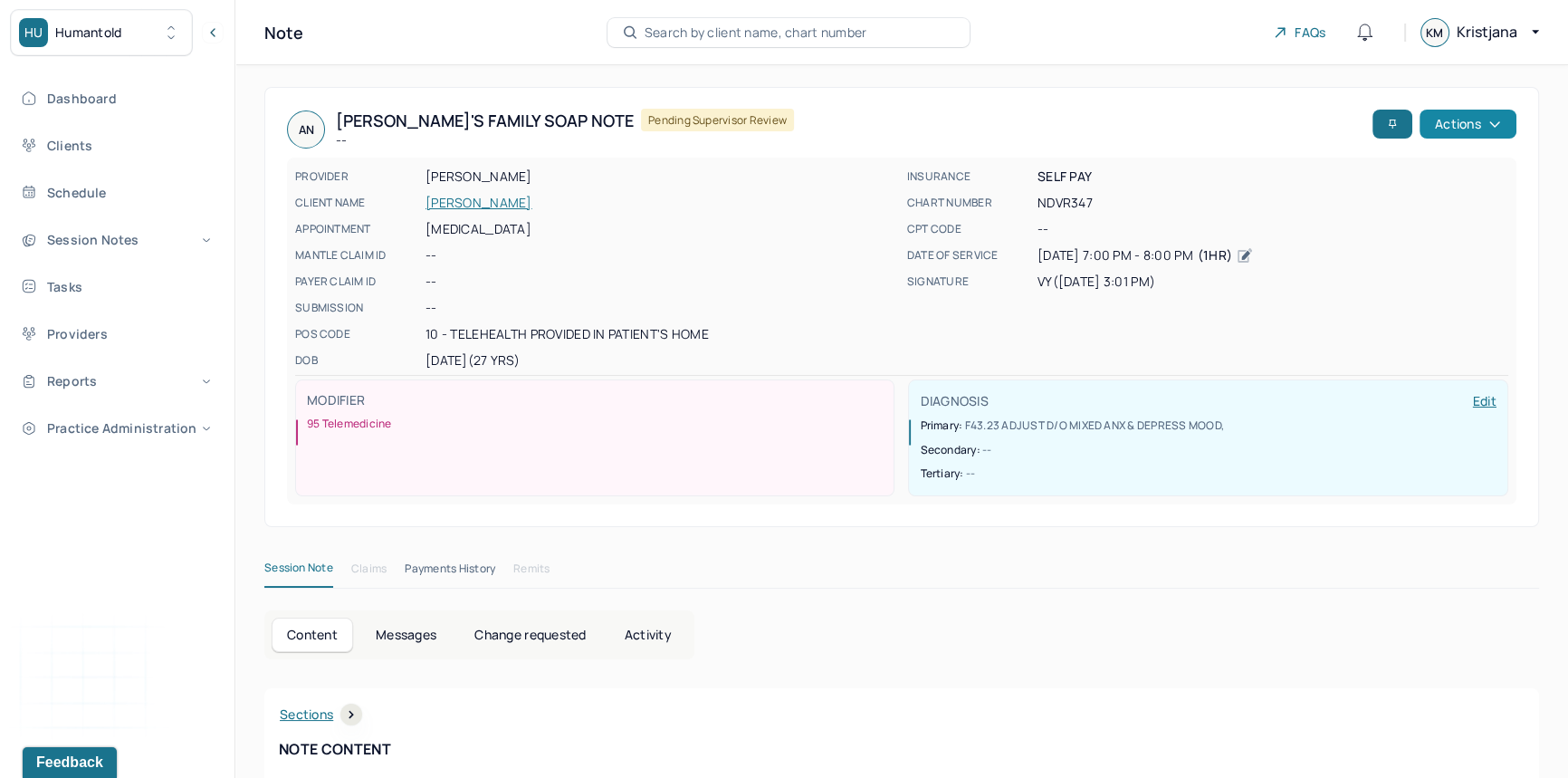 click on "Actions" at bounding box center (1468, 124) 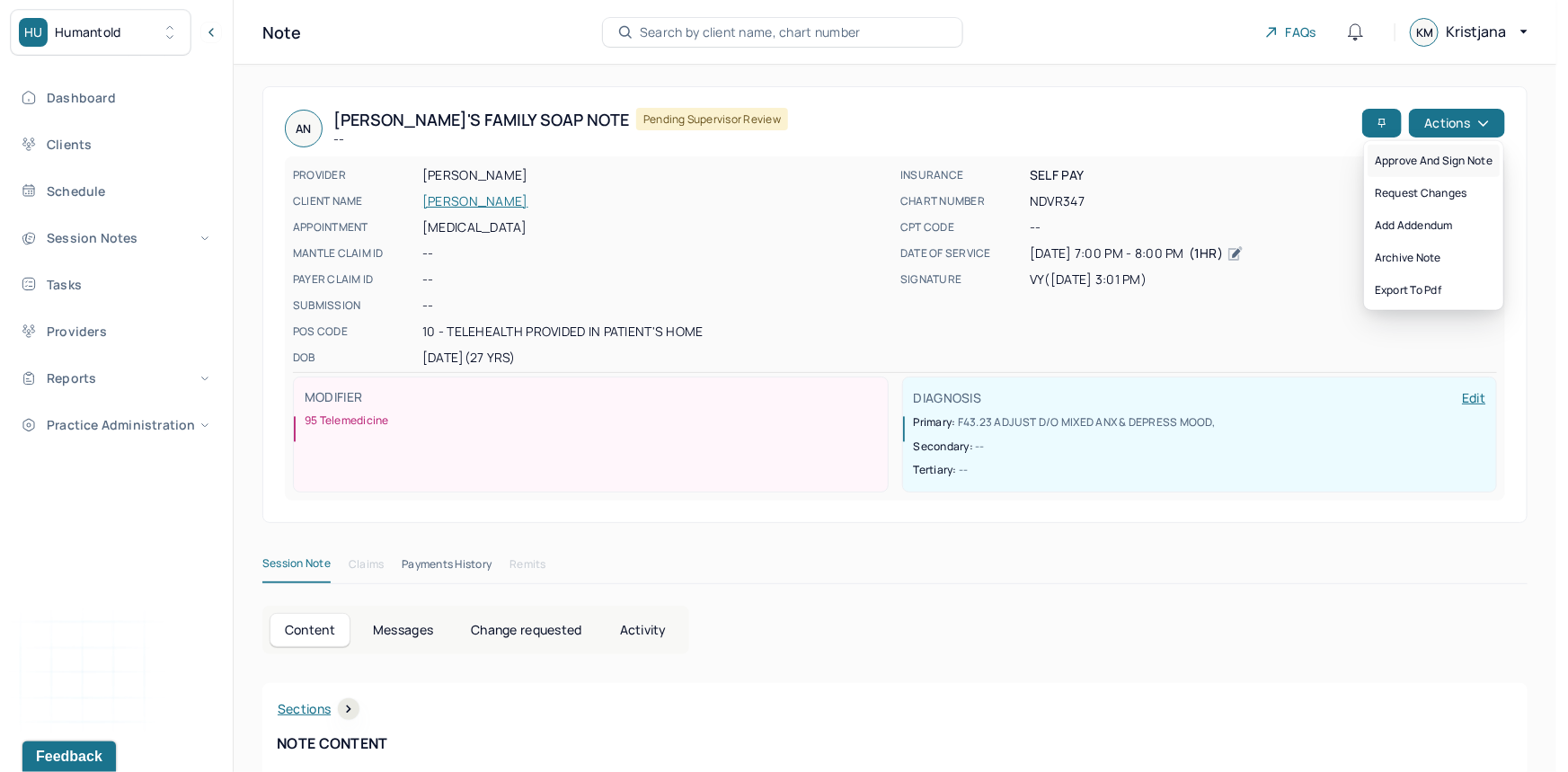 click on "Approve and sign note" at bounding box center [1433, 161] 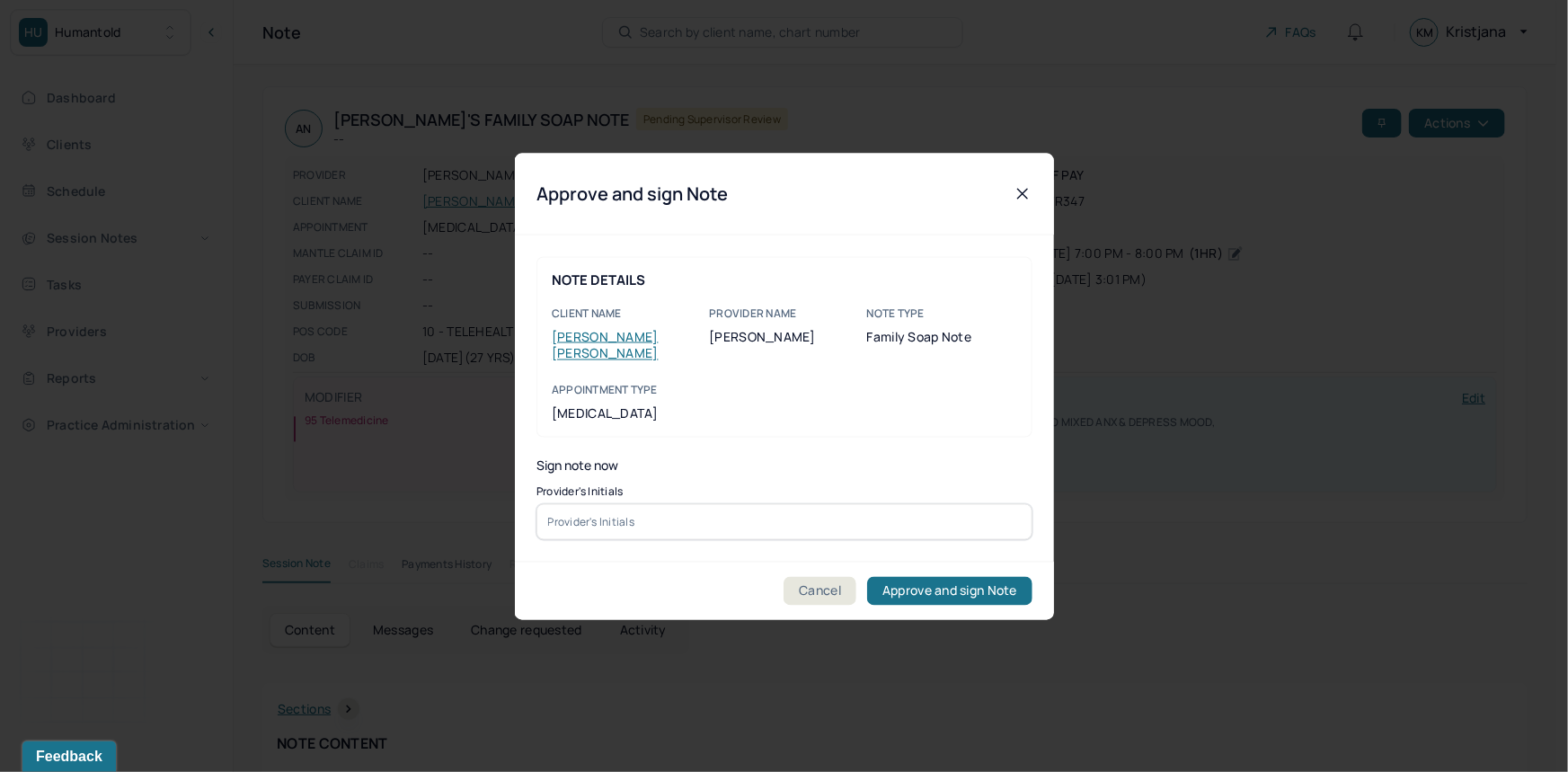 click at bounding box center [784, 522] 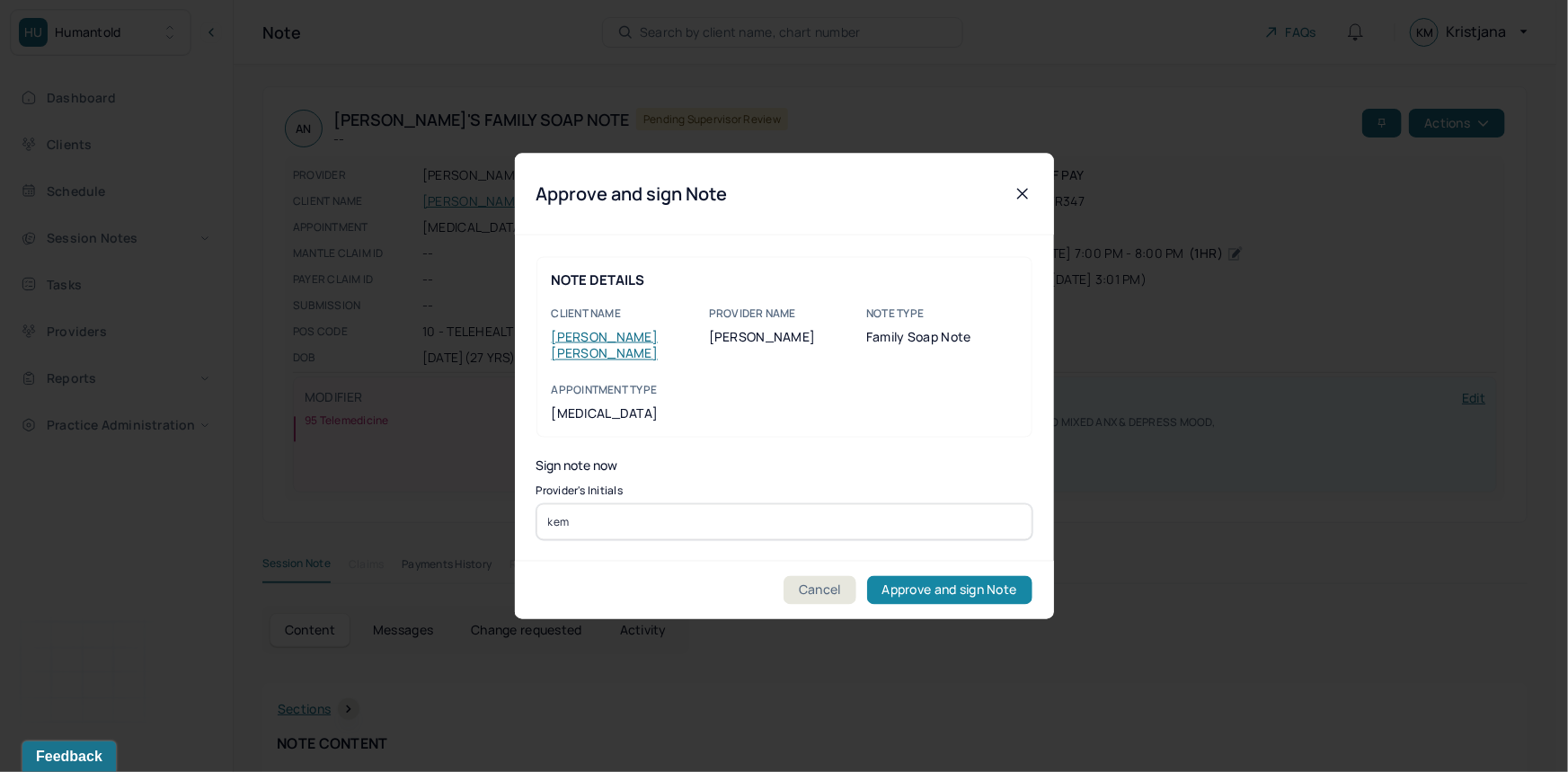 type on "kem" 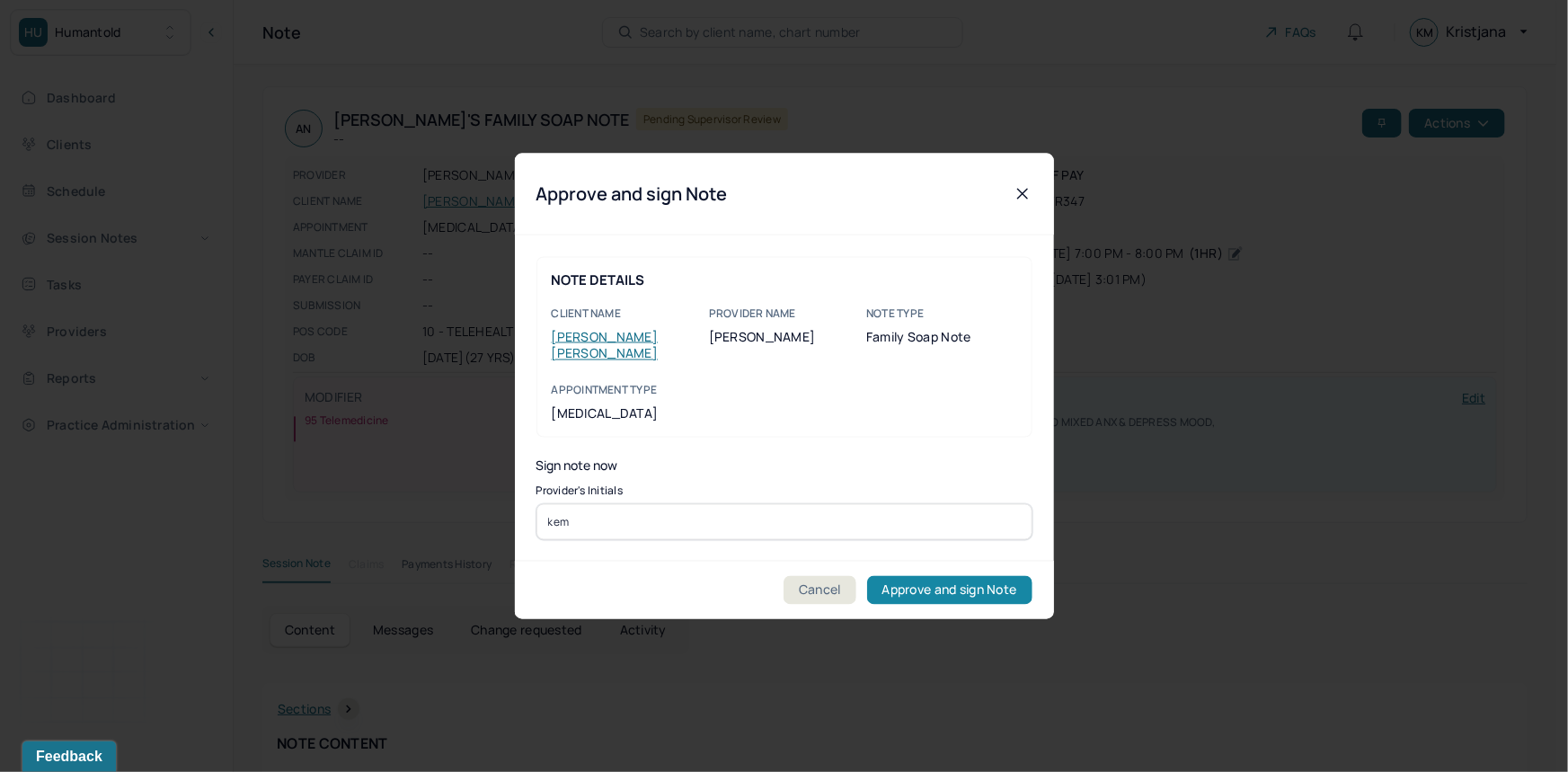 click on "Approve and sign Note" at bounding box center (950, 590) 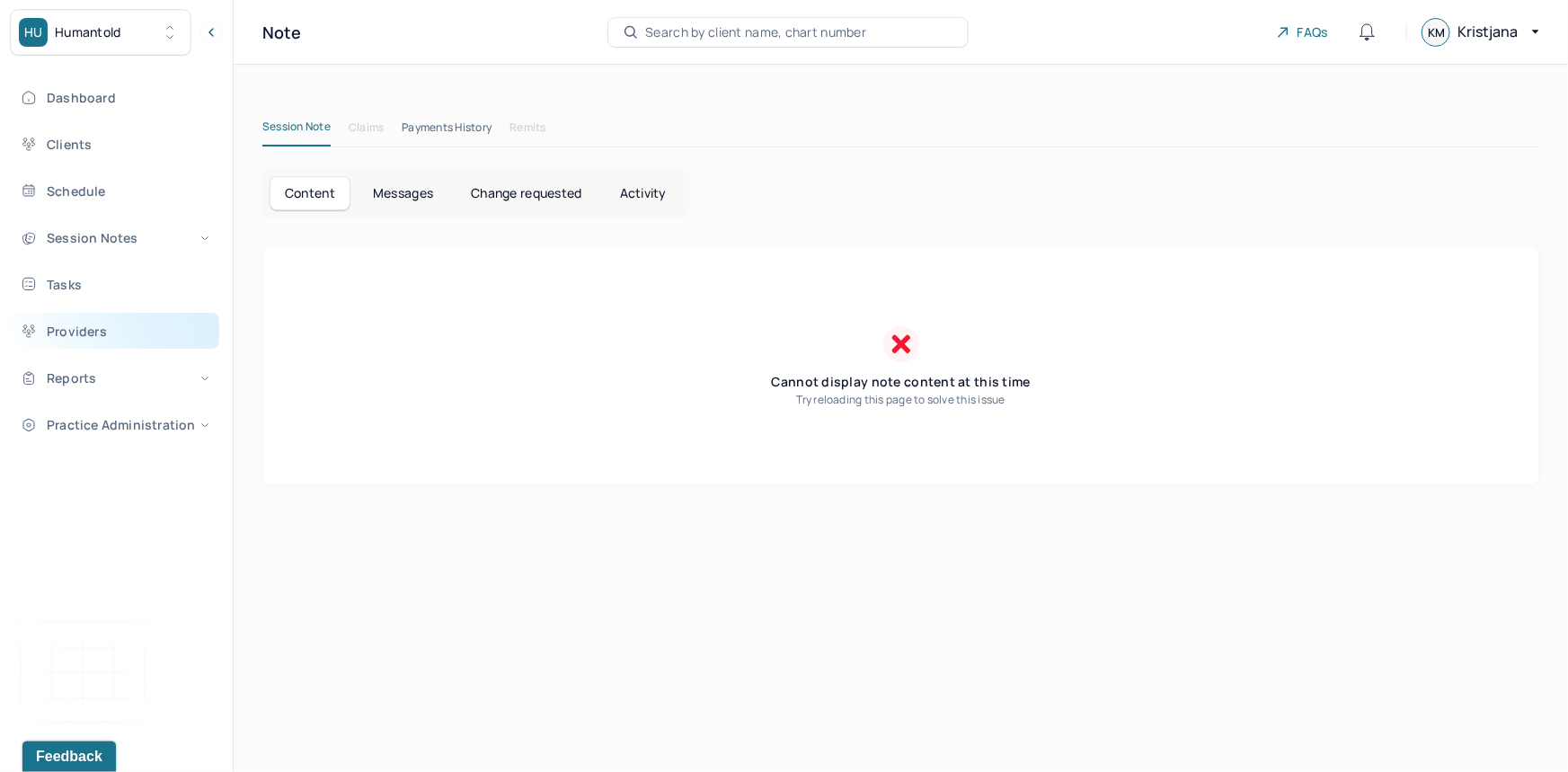 click on "Providers" at bounding box center (115, 331) 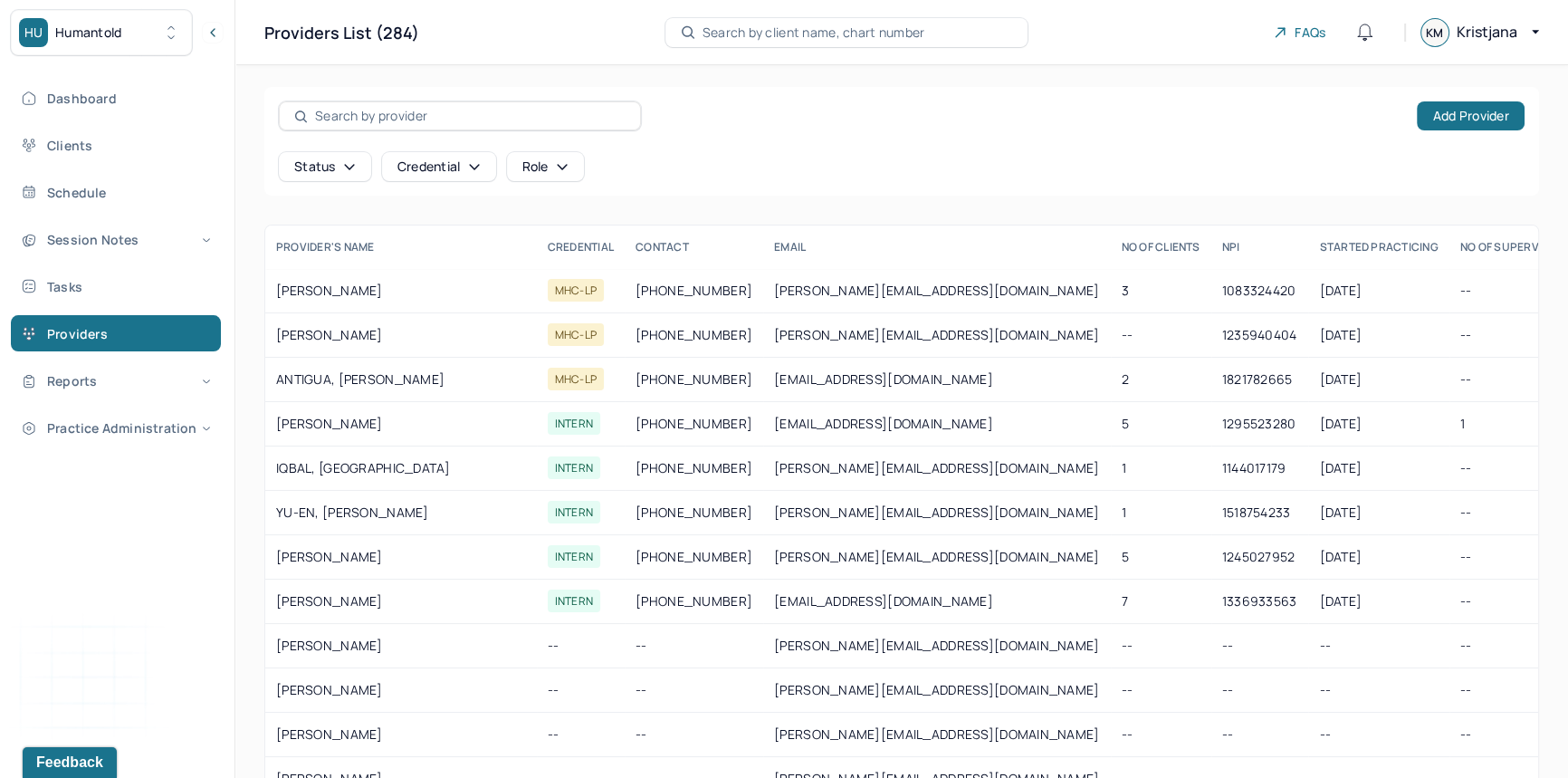click at bounding box center (470, 116) 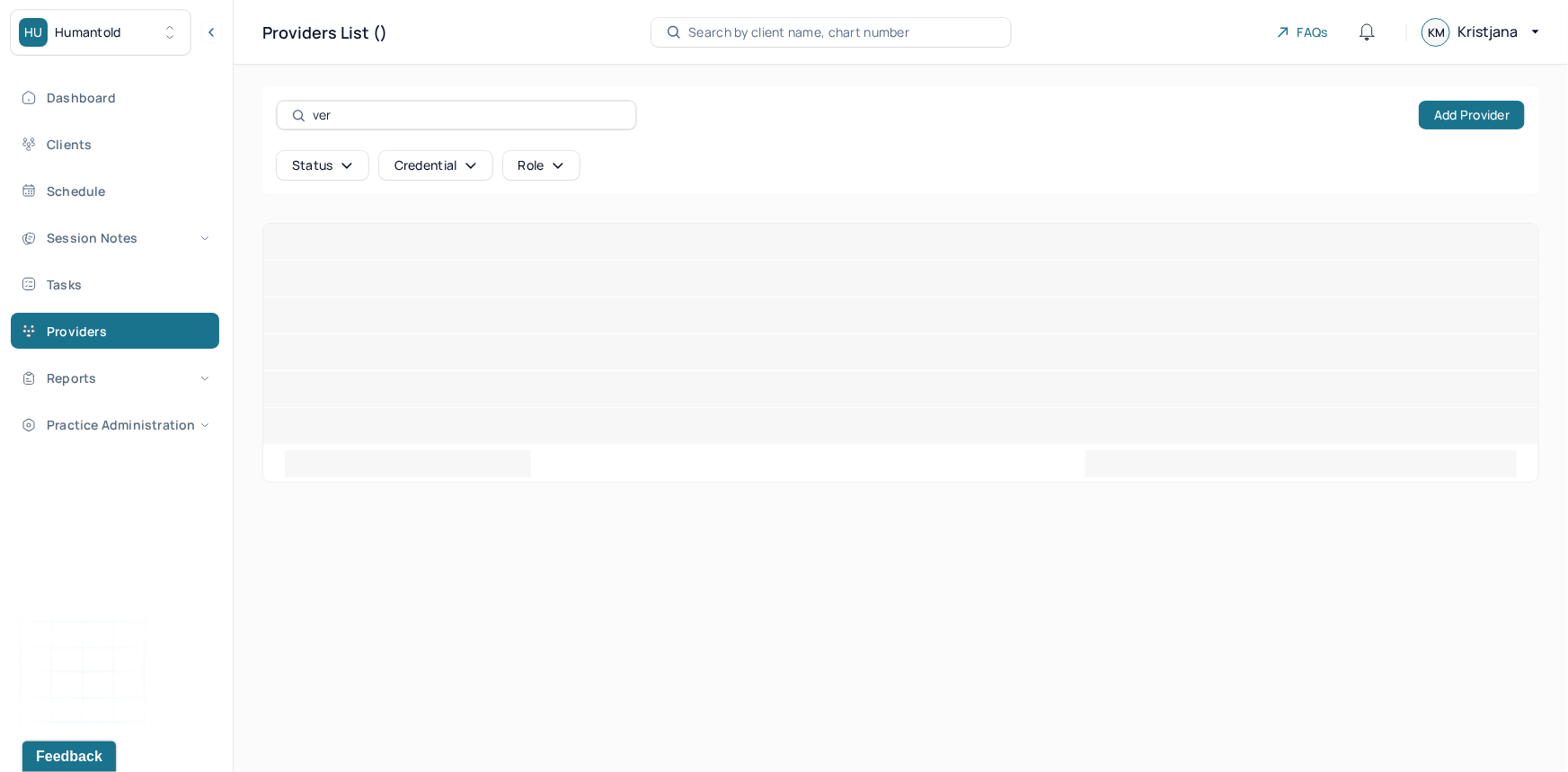 type on "ver" 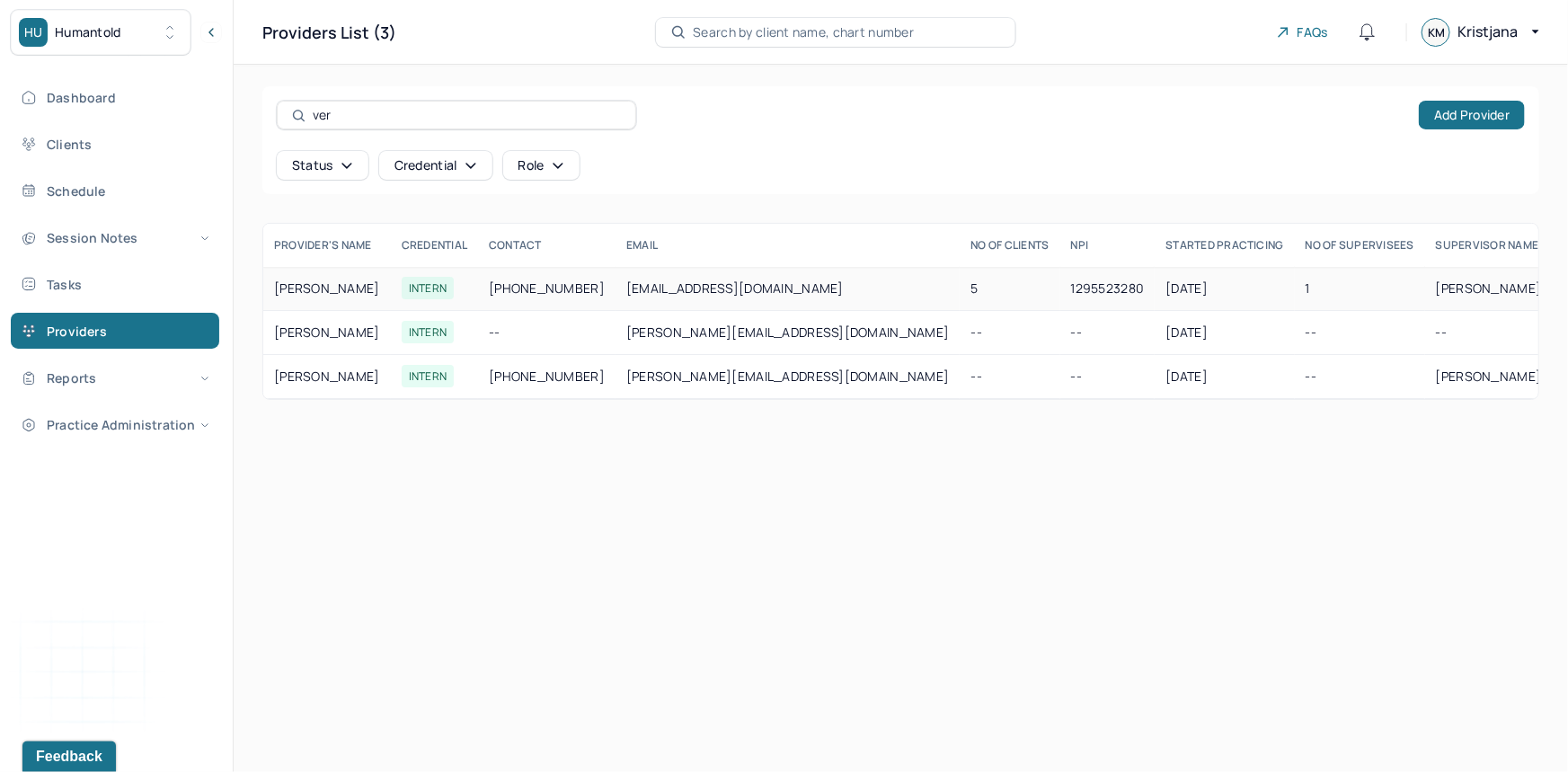 click on "v.yin@humantold.com" at bounding box center [787, 288] 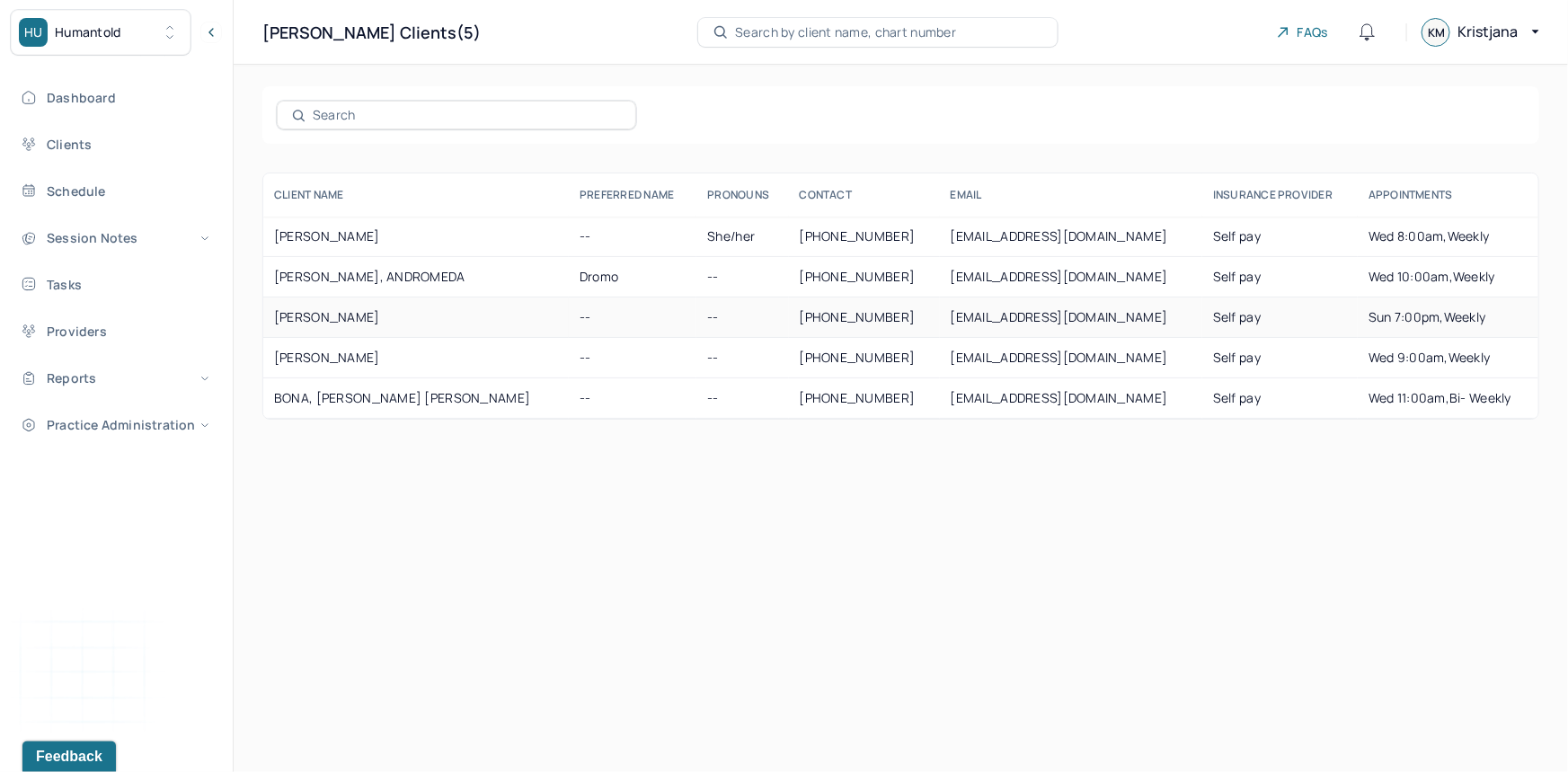 click on "NOLBERTO, ASHLEY" at bounding box center (416, 317) 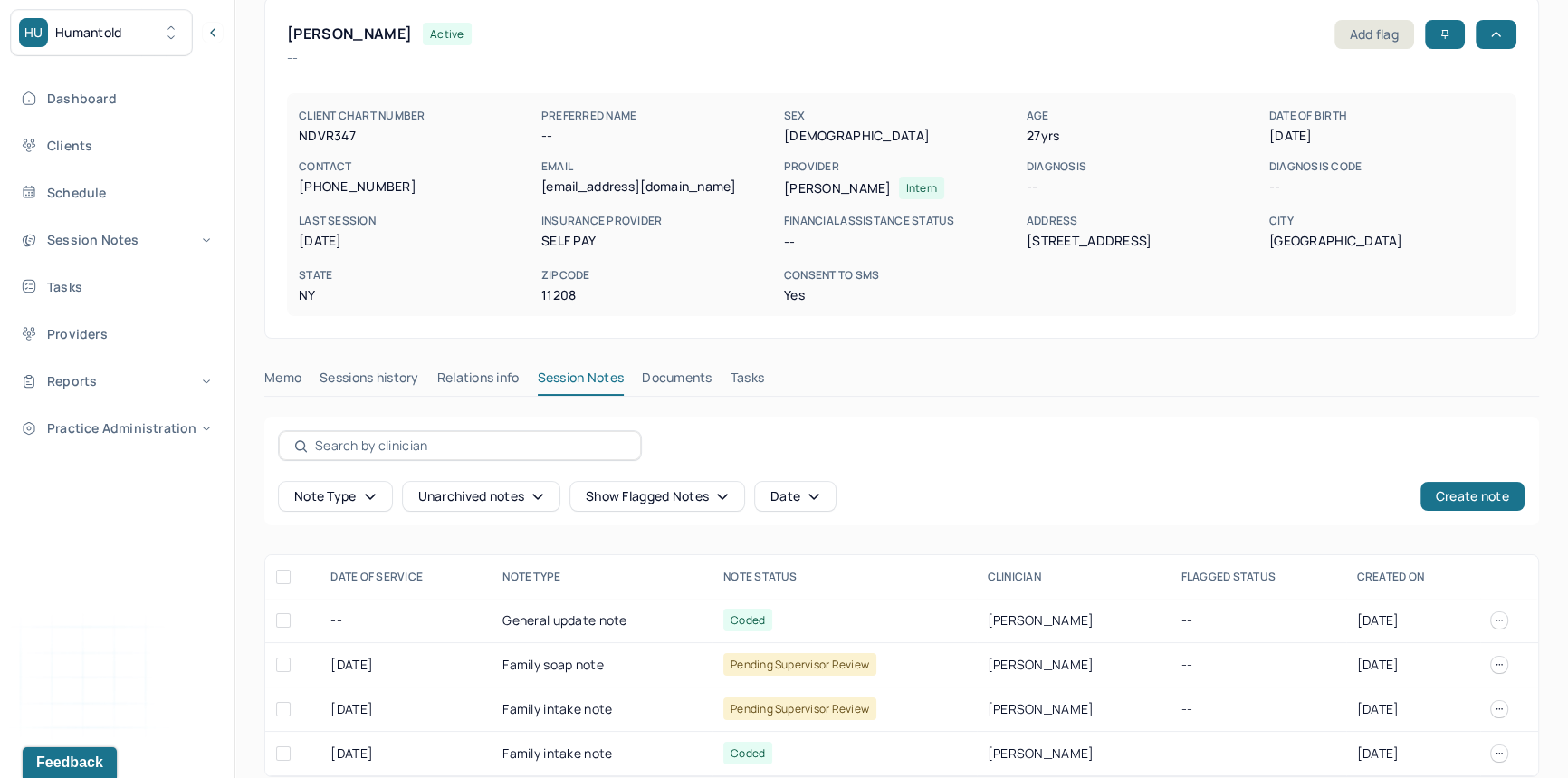 scroll, scrollTop: 109, scrollLeft: 0, axis: vertical 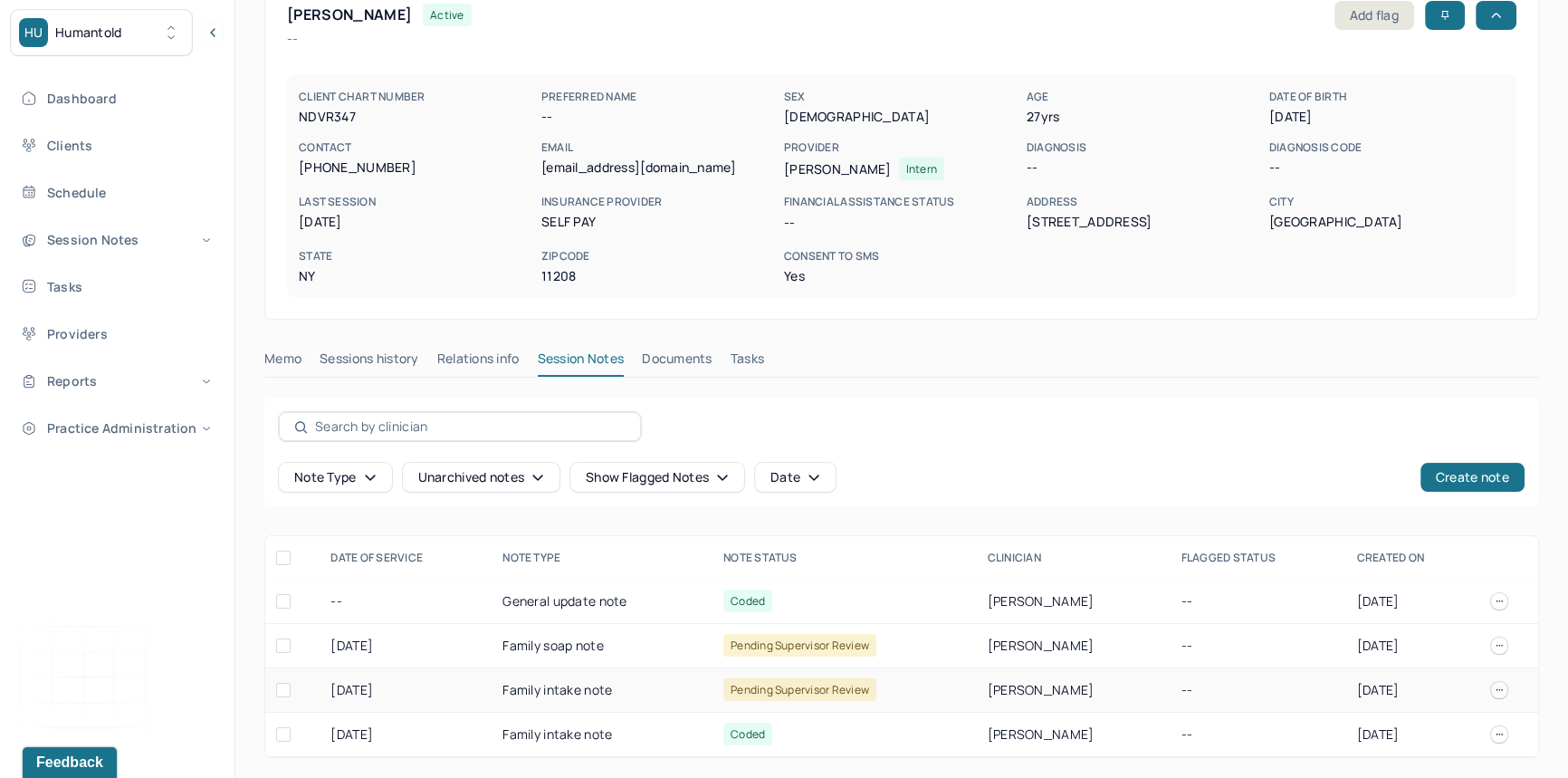 click on "Family intake note" at bounding box center [602, 690] 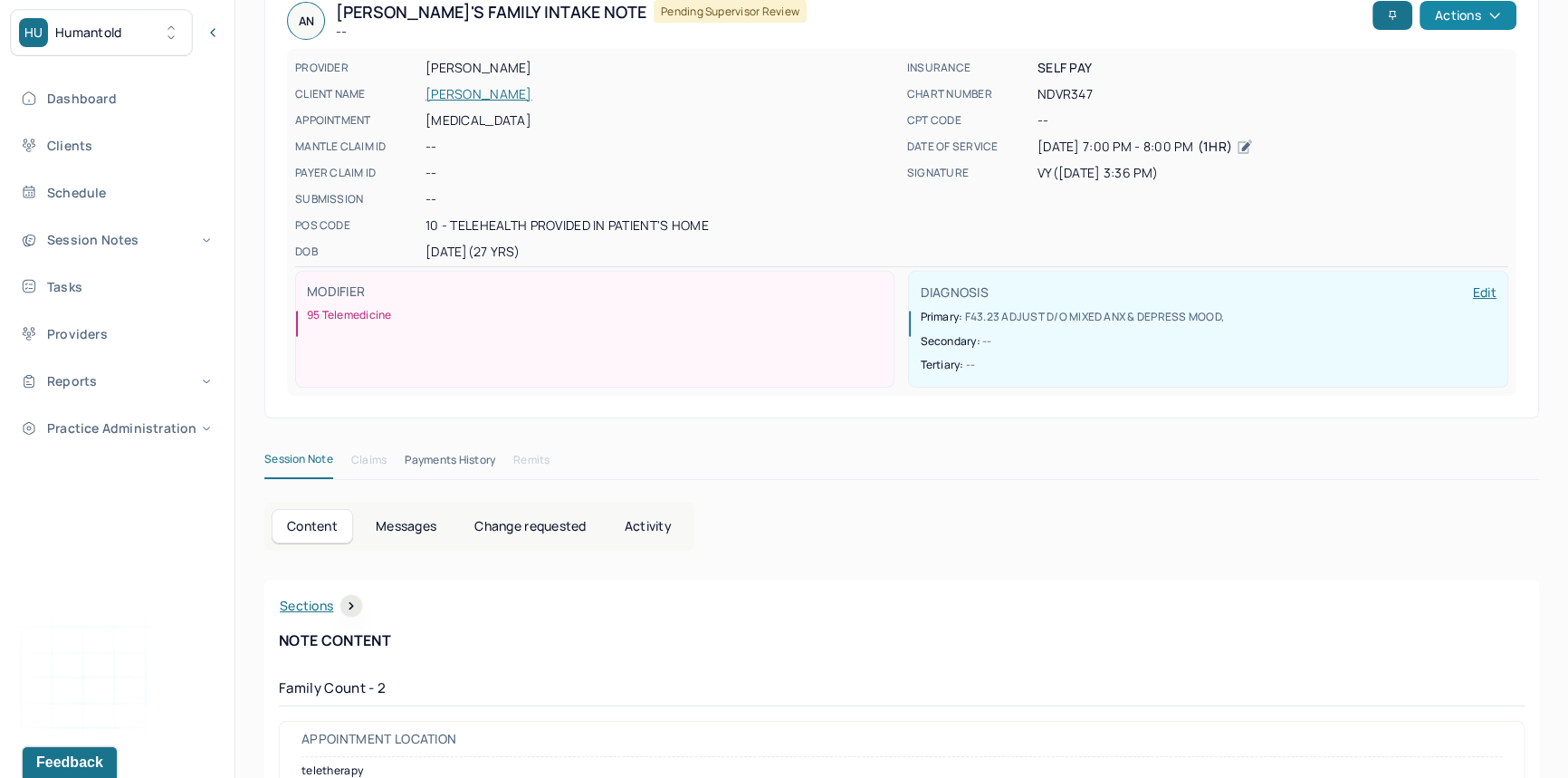 click on "Actions" at bounding box center (1468, 15) 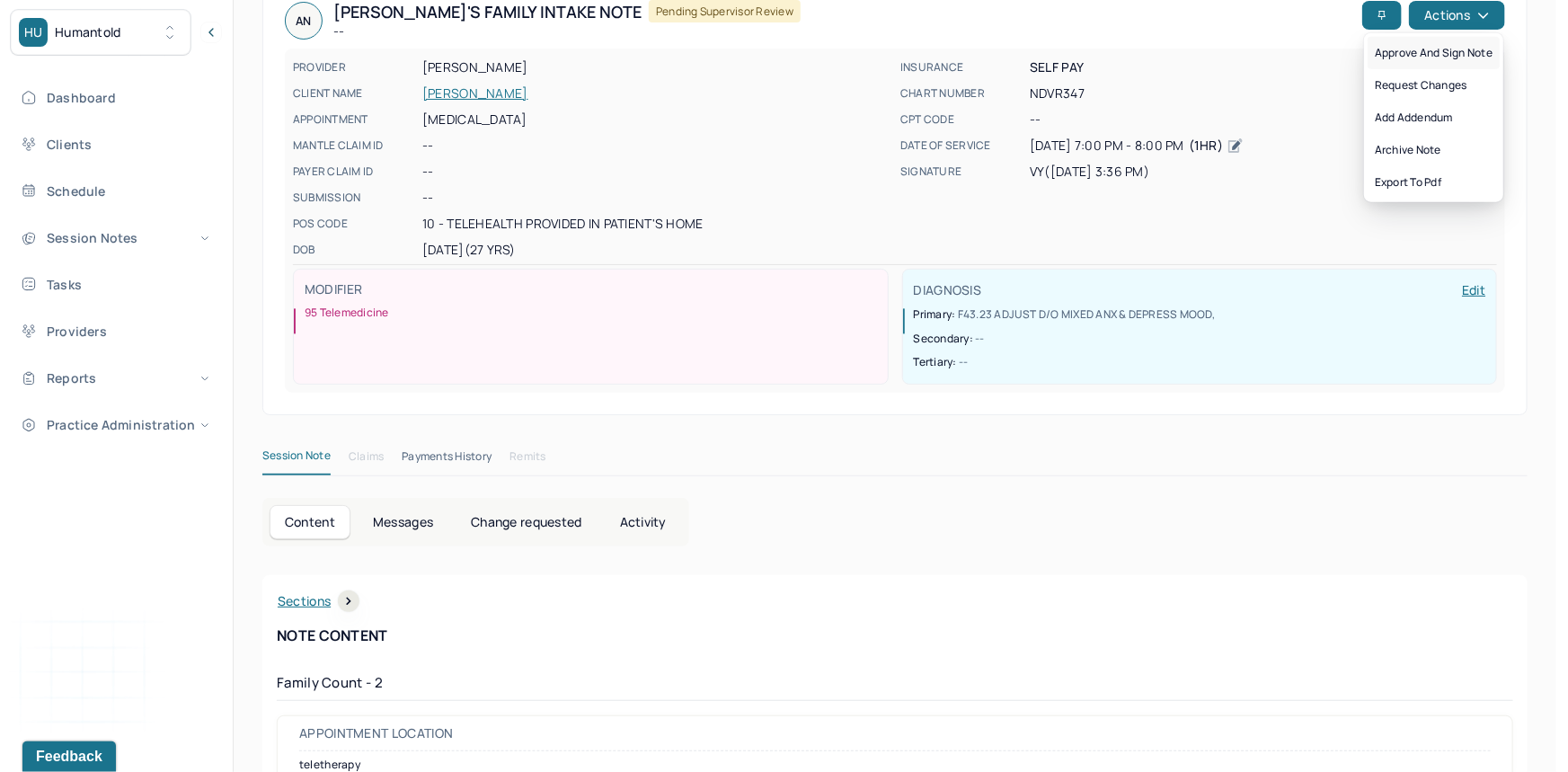 click on "Approve and sign note" at bounding box center [1433, 53] 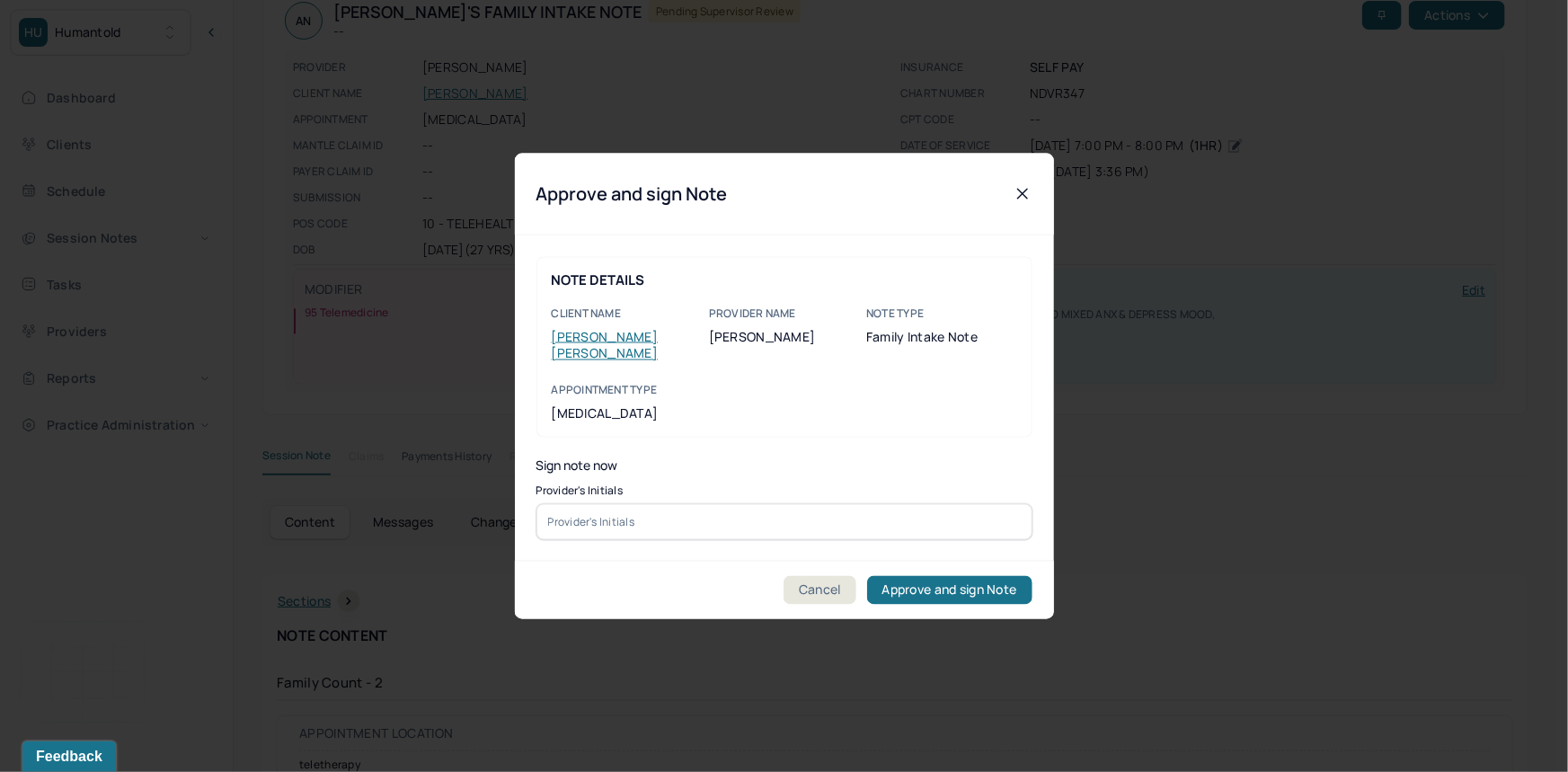 click at bounding box center (784, 522) 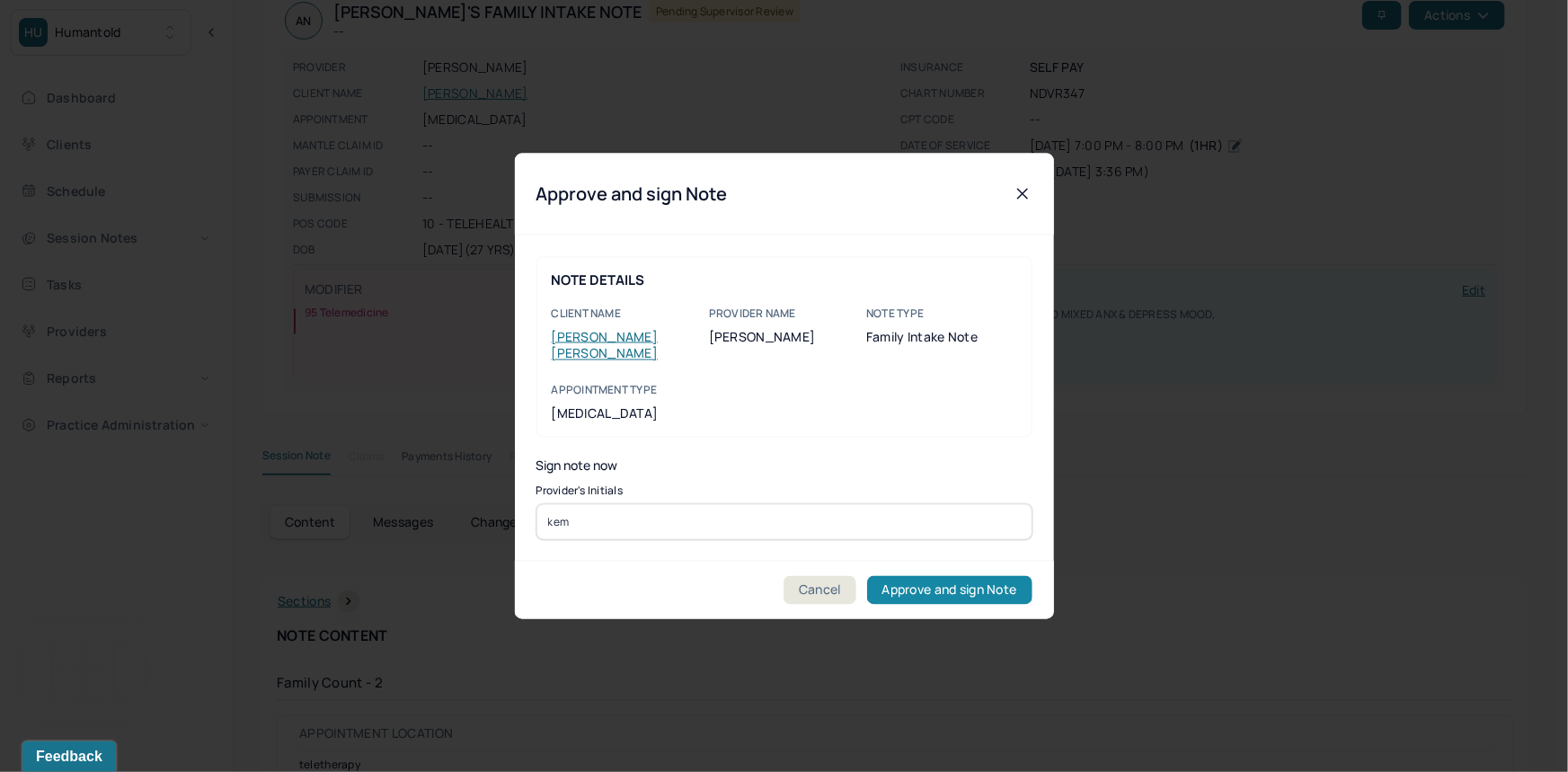 type on "kem" 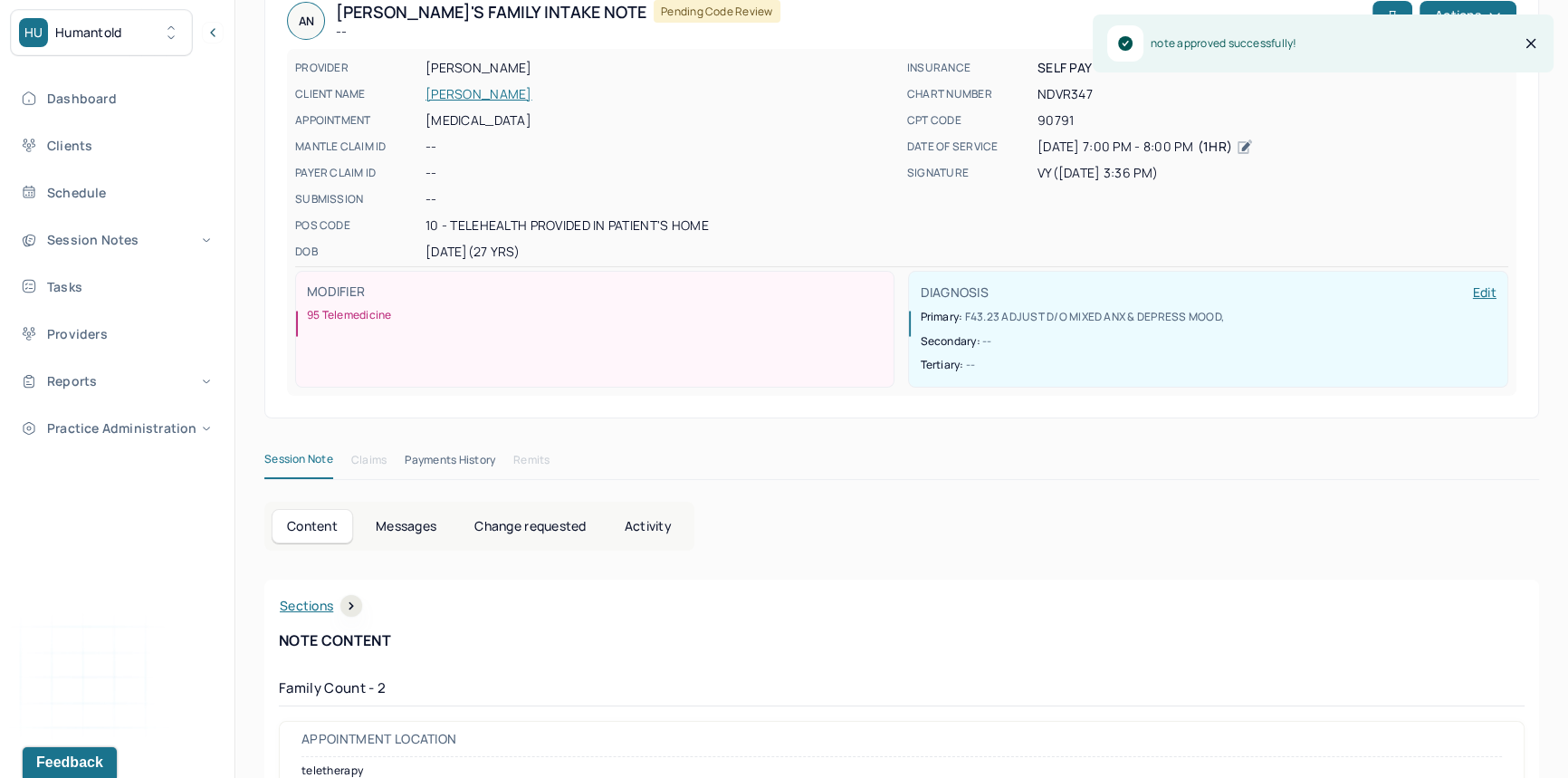 click on "NOLBERTO, ASHLEY" at bounding box center (661, 94) 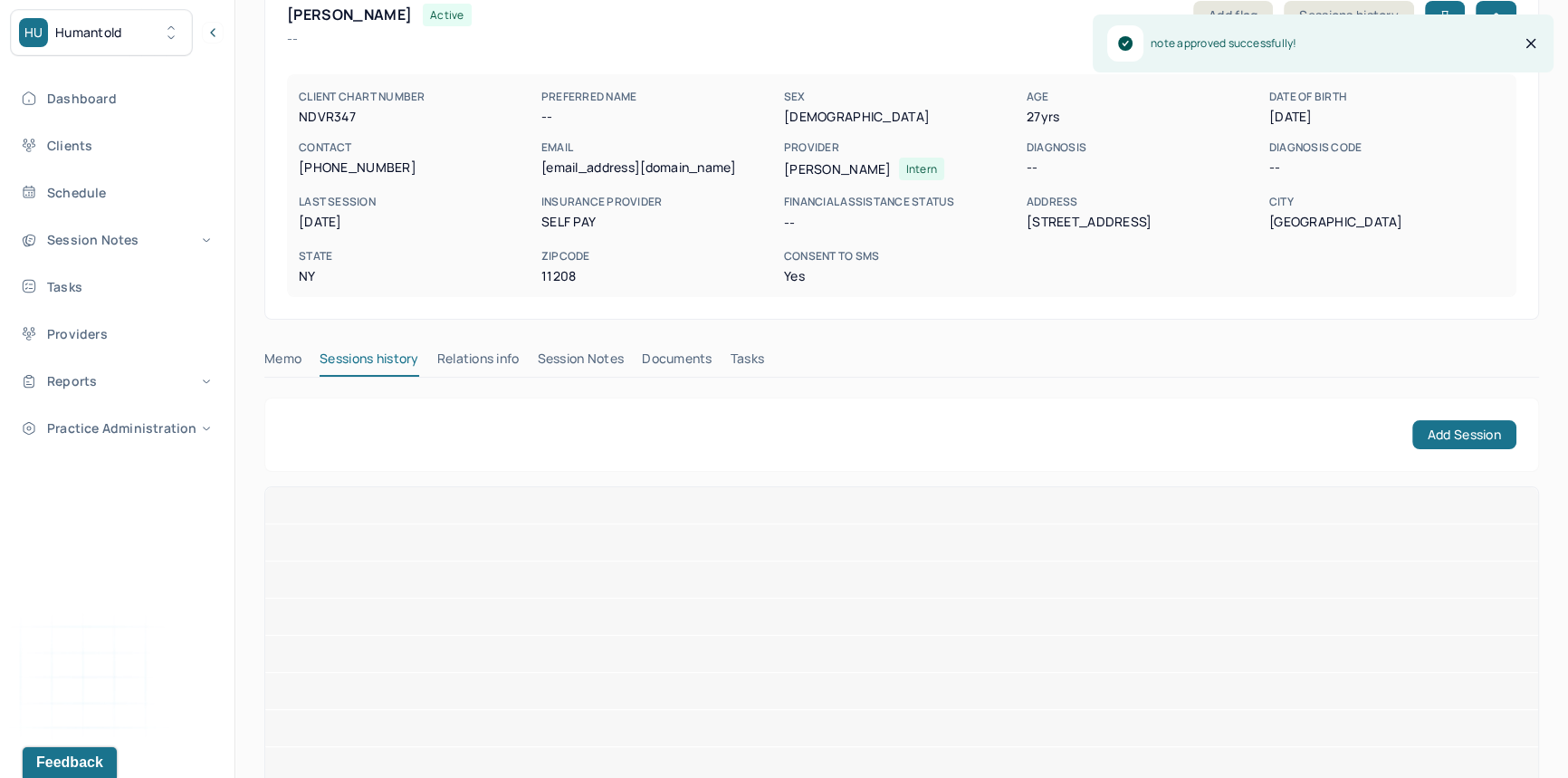 scroll, scrollTop: 0, scrollLeft: 0, axis: both 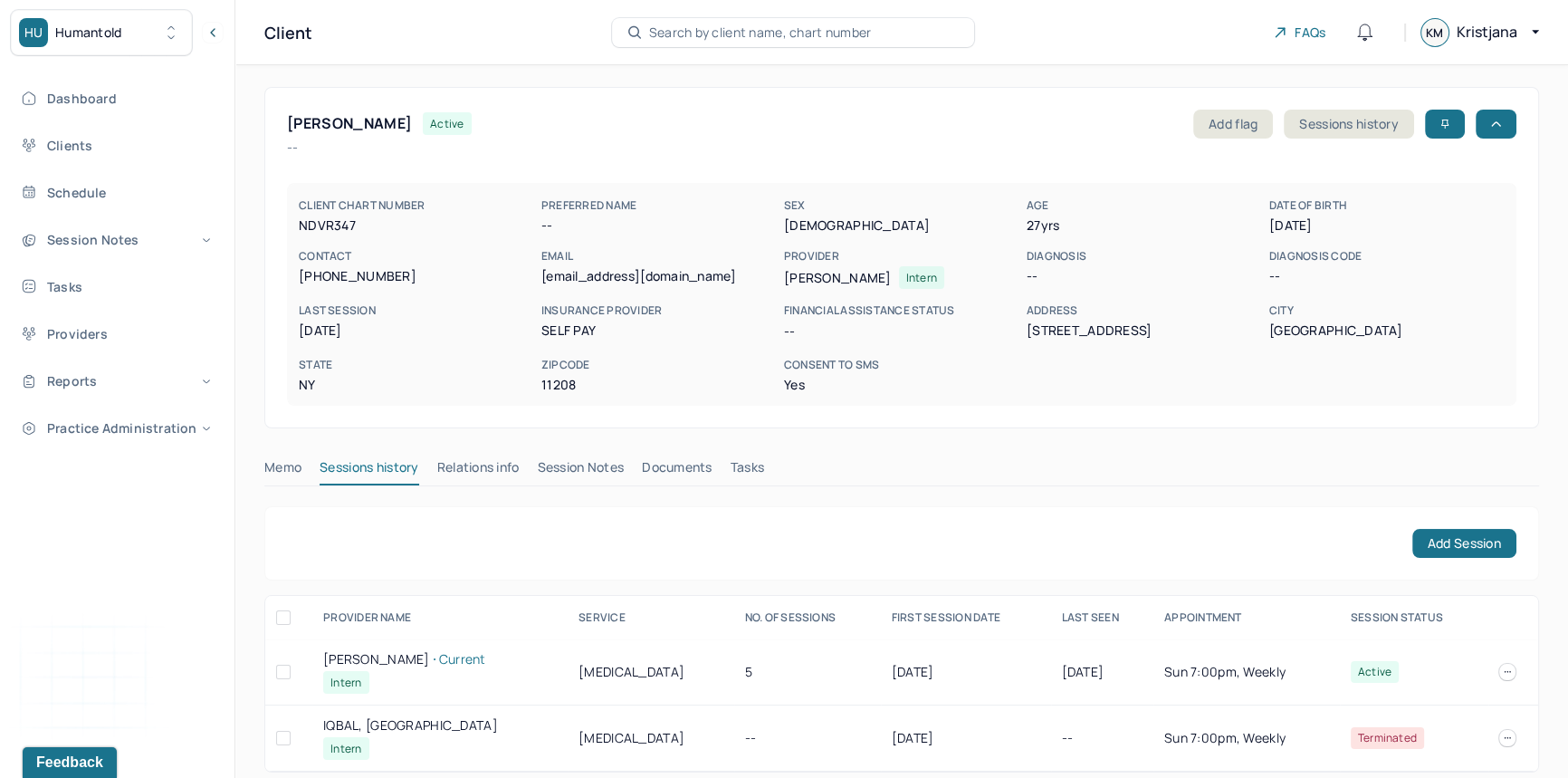 click on "Session Notes" at bounding box center (581, 471) 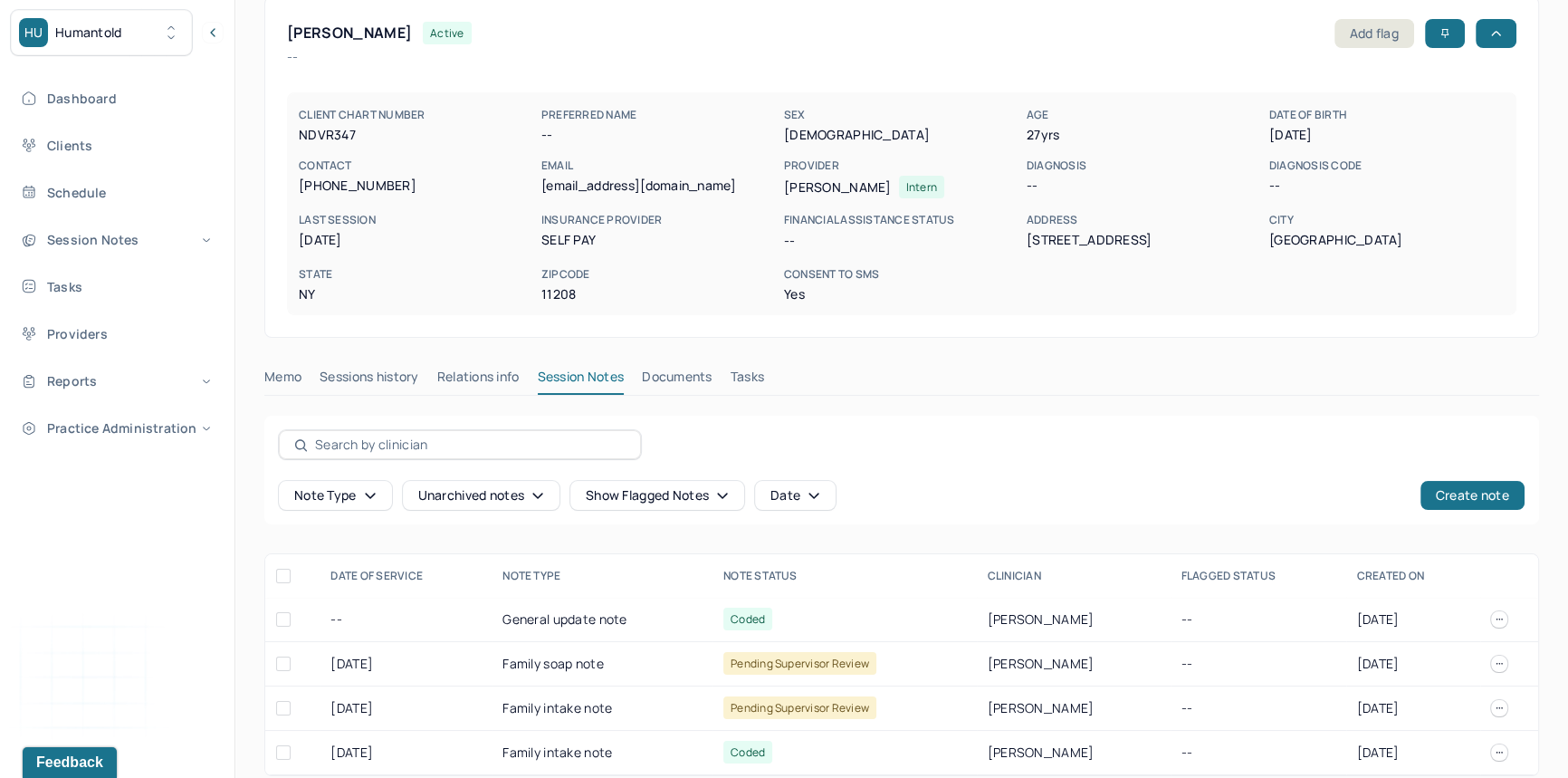 scroll, scrollTop: 101, scrollLeft: 0, axis: vertical 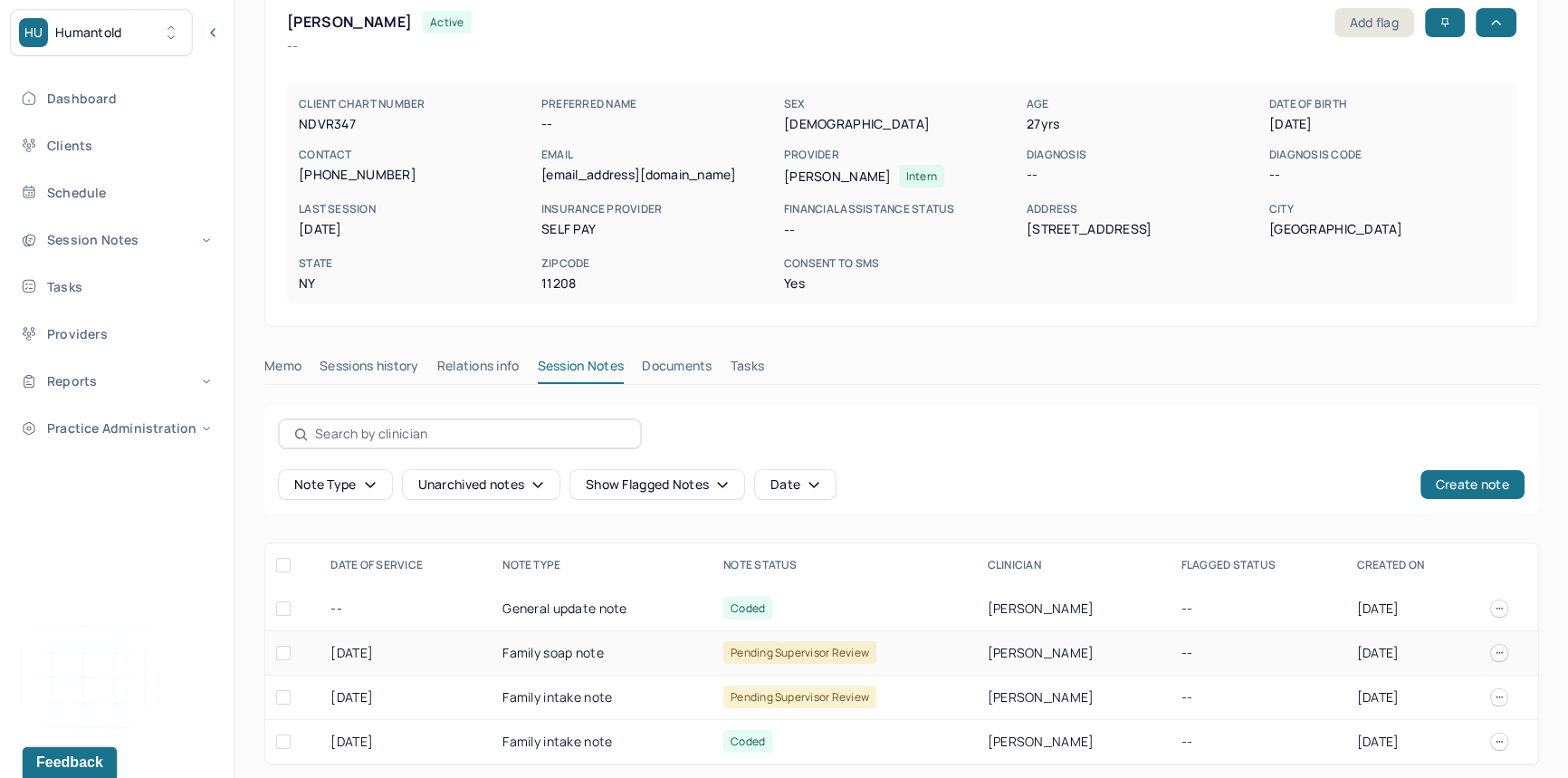 click on "Pending supervisor review" at bounding box center (799, 652) 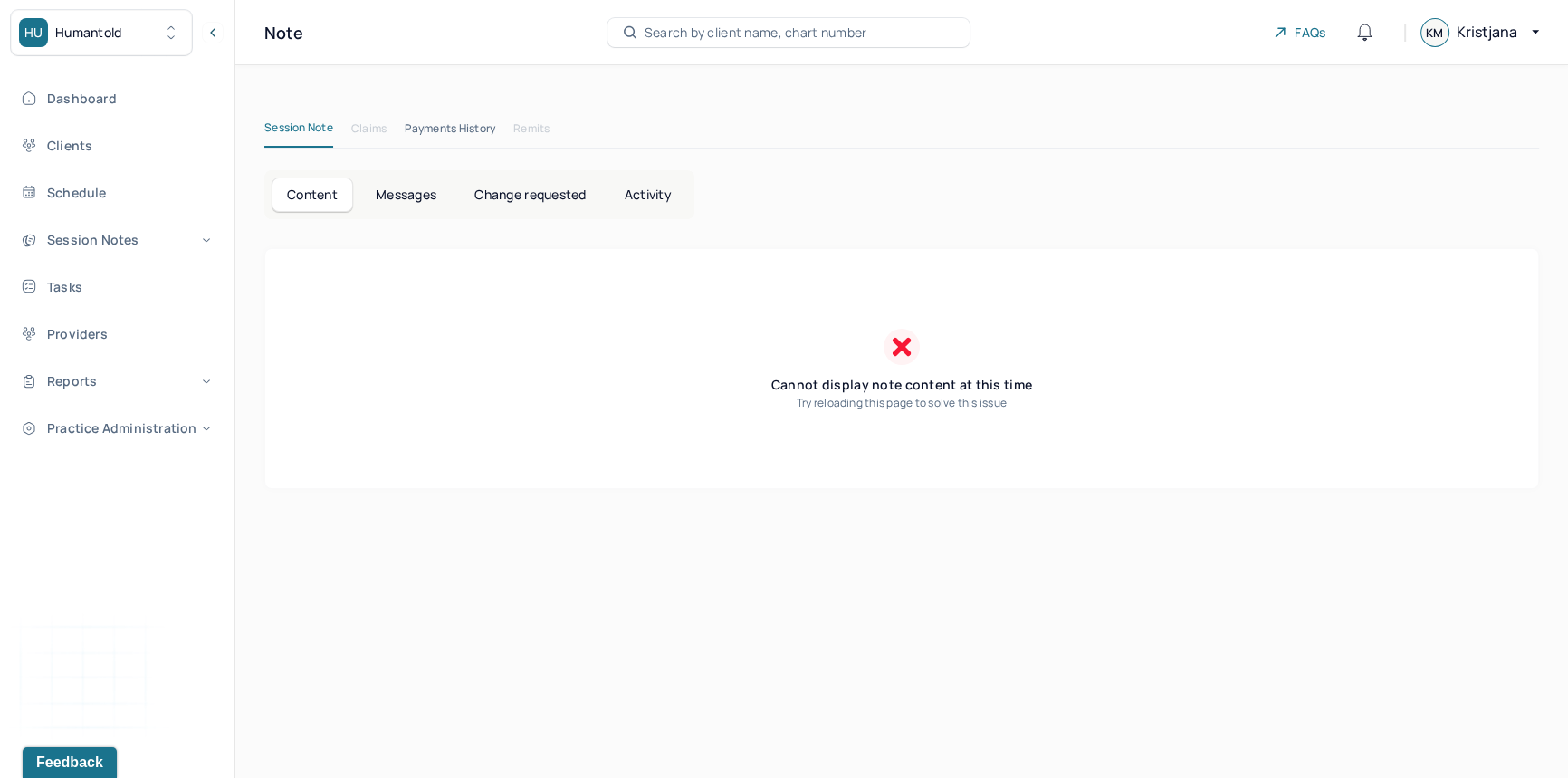 scroll, scrollTop: 0, scrollLeft: 0, axis: both 